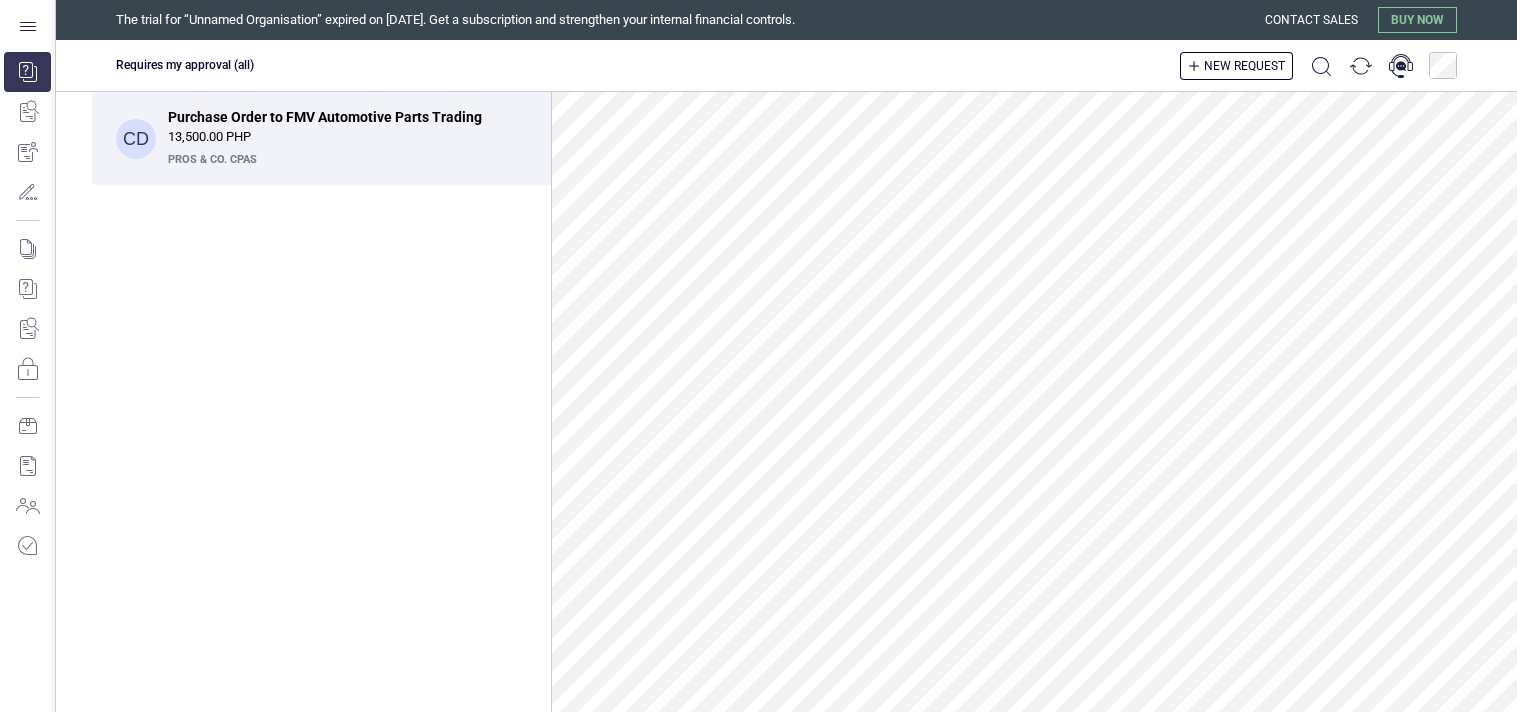scroll, scrollTop: 0, scrollLeft: 0, axis: both 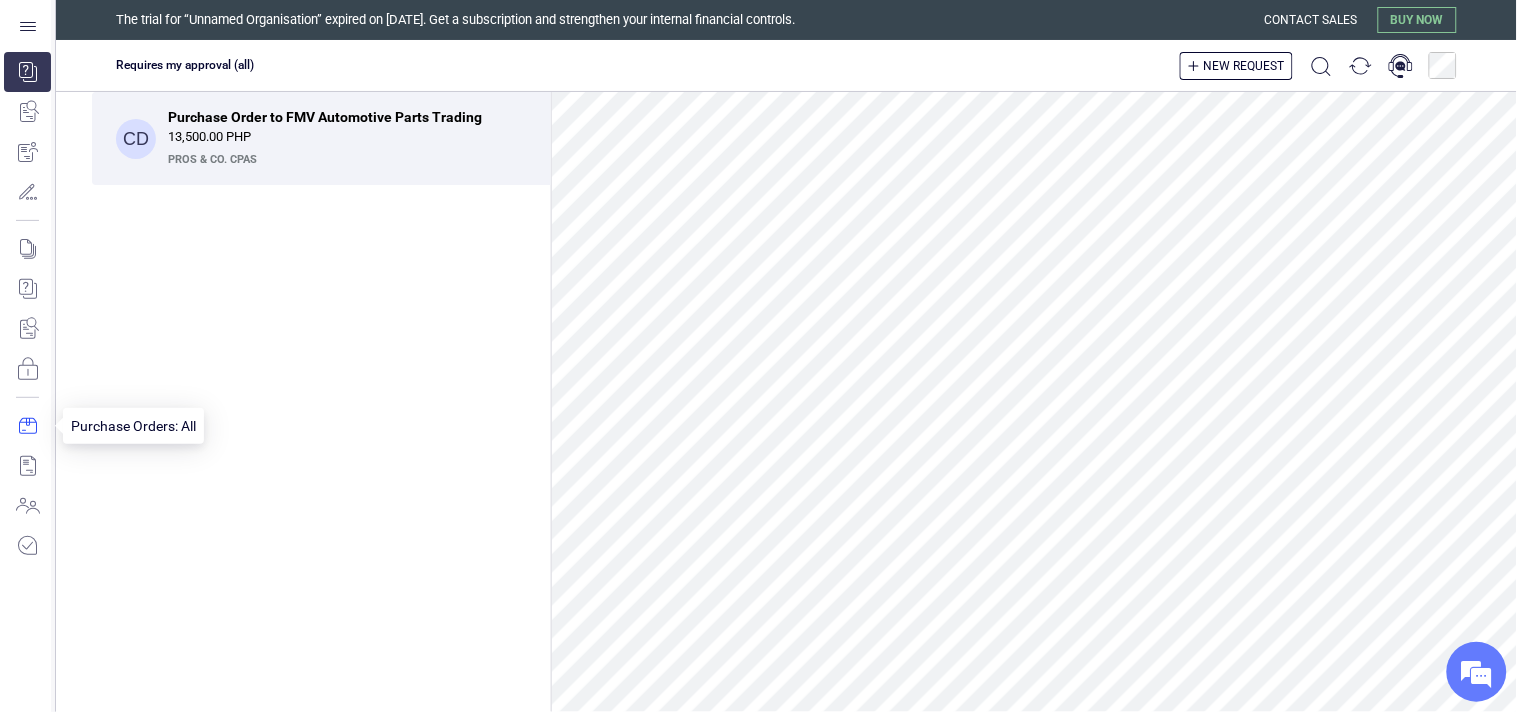 click at bounding box center [27, 426] 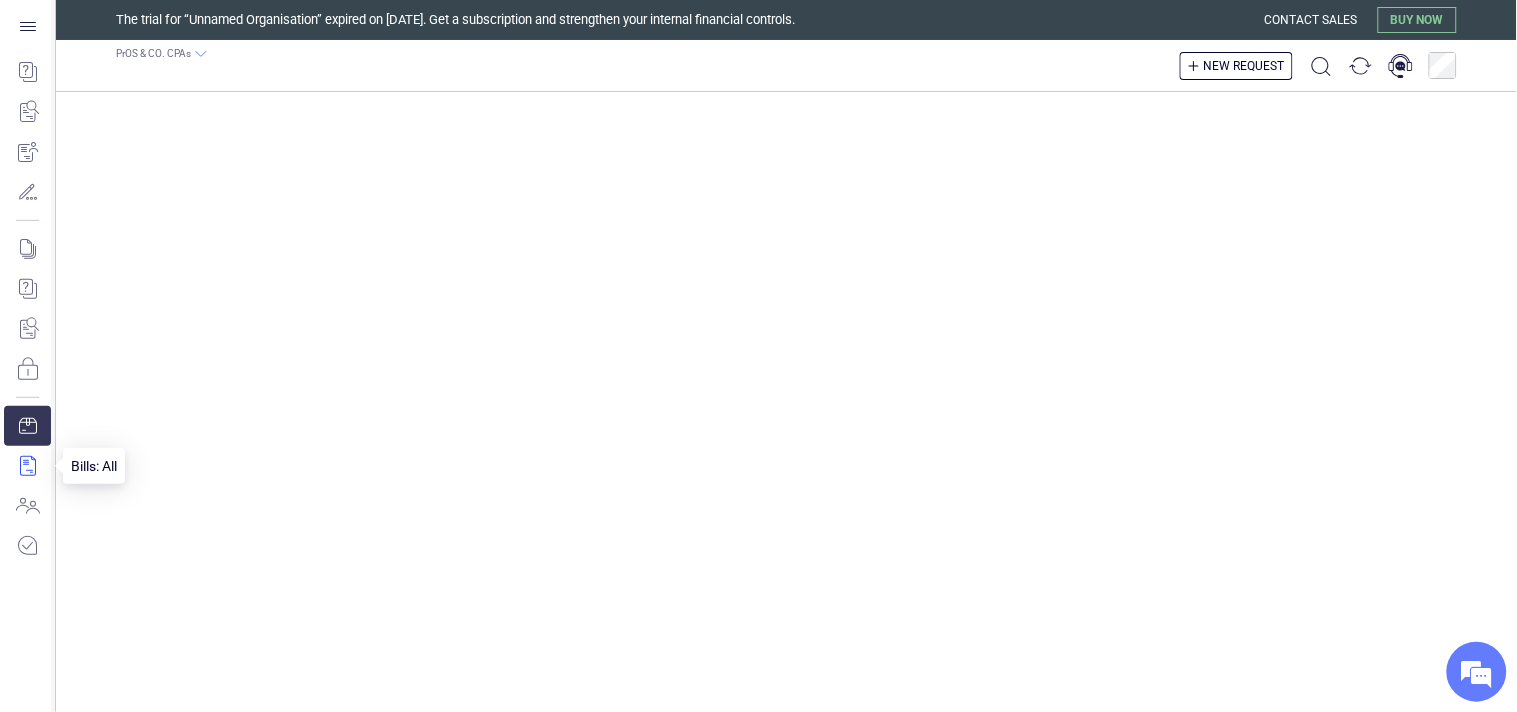 click at bounding box center (27, 466) 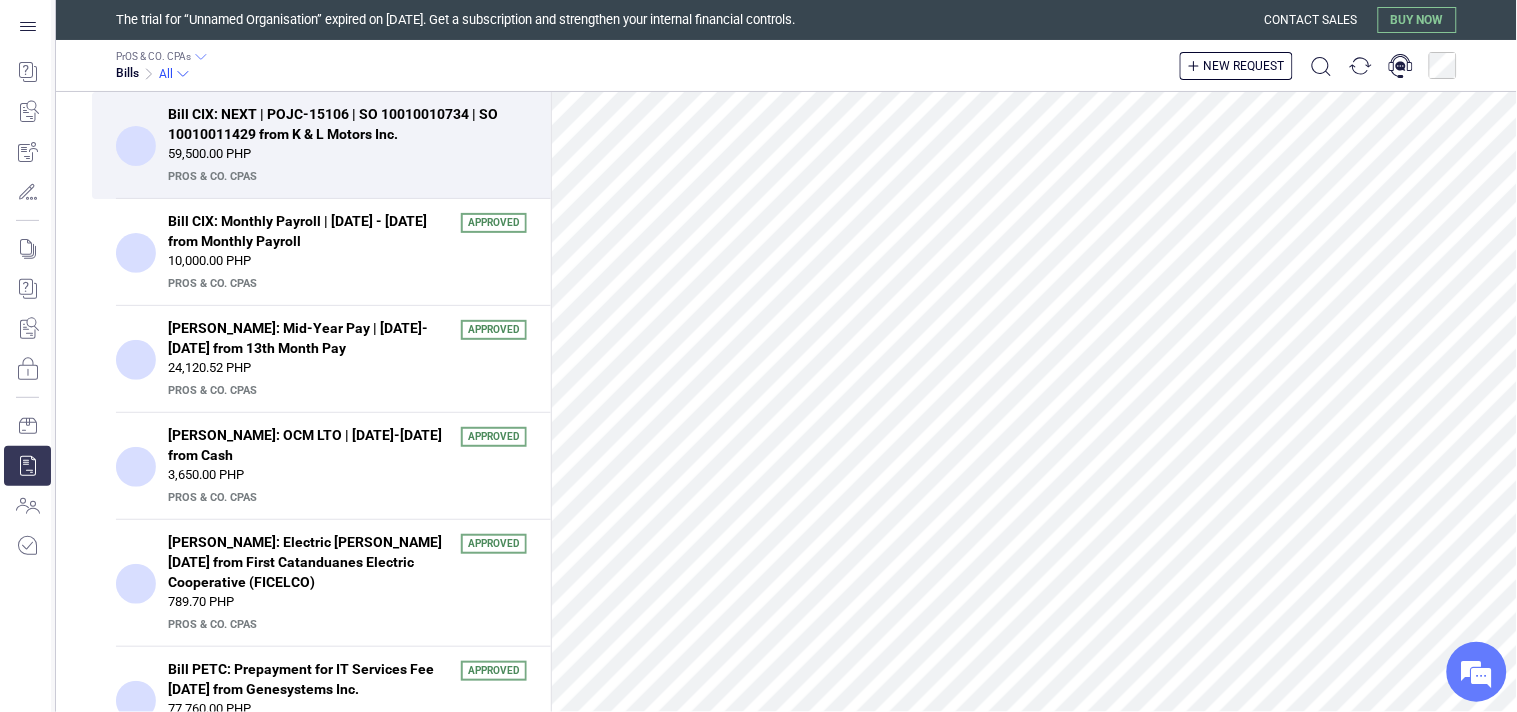 click on "Bill CIX: NEXT | POJC-15106 | SO 10010010734 | SO 10010011429  from K & L Motors Inc. 59,500.00 PHP PrOS & CO. CPAs" at bounding box center (347, 145) 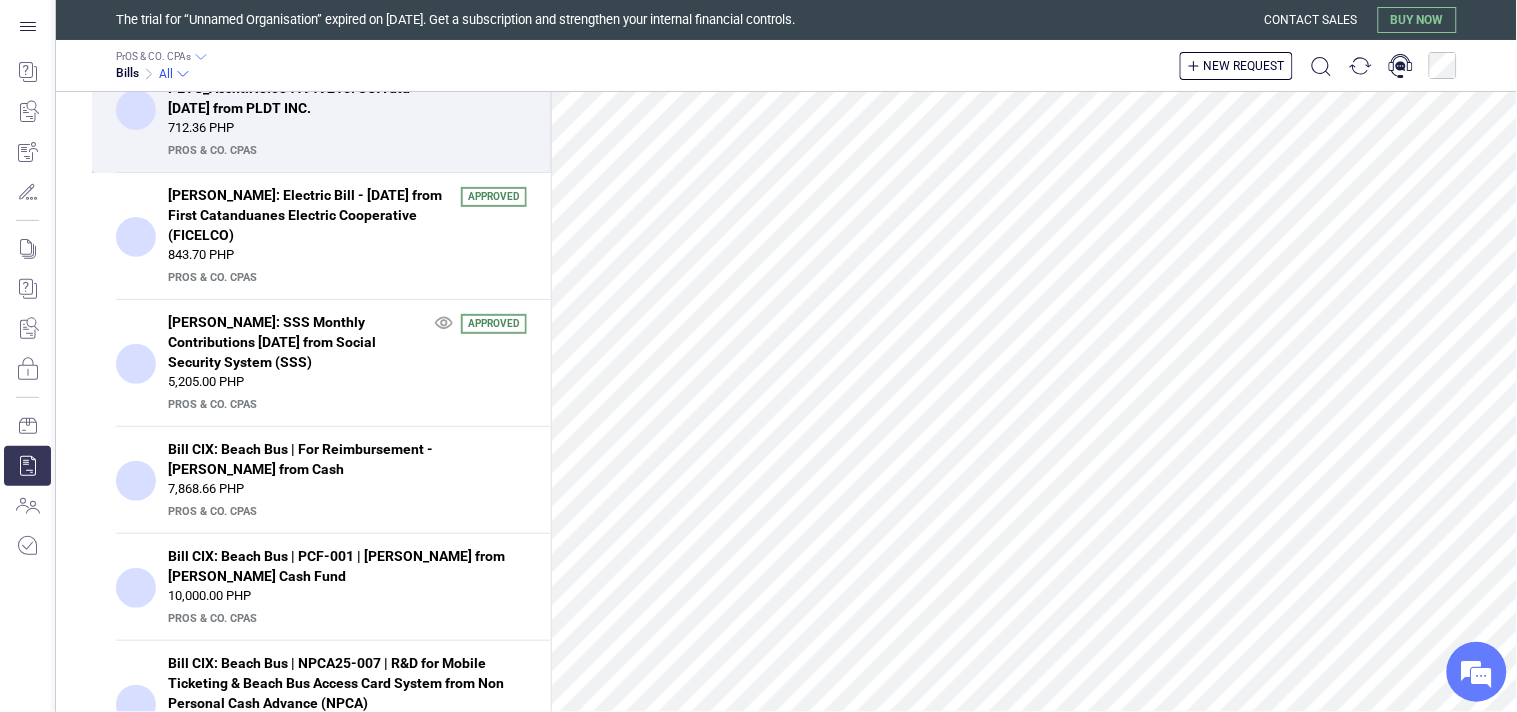 scroll, scrollTop: 1666, scrollLeft: 0, axis: vertical 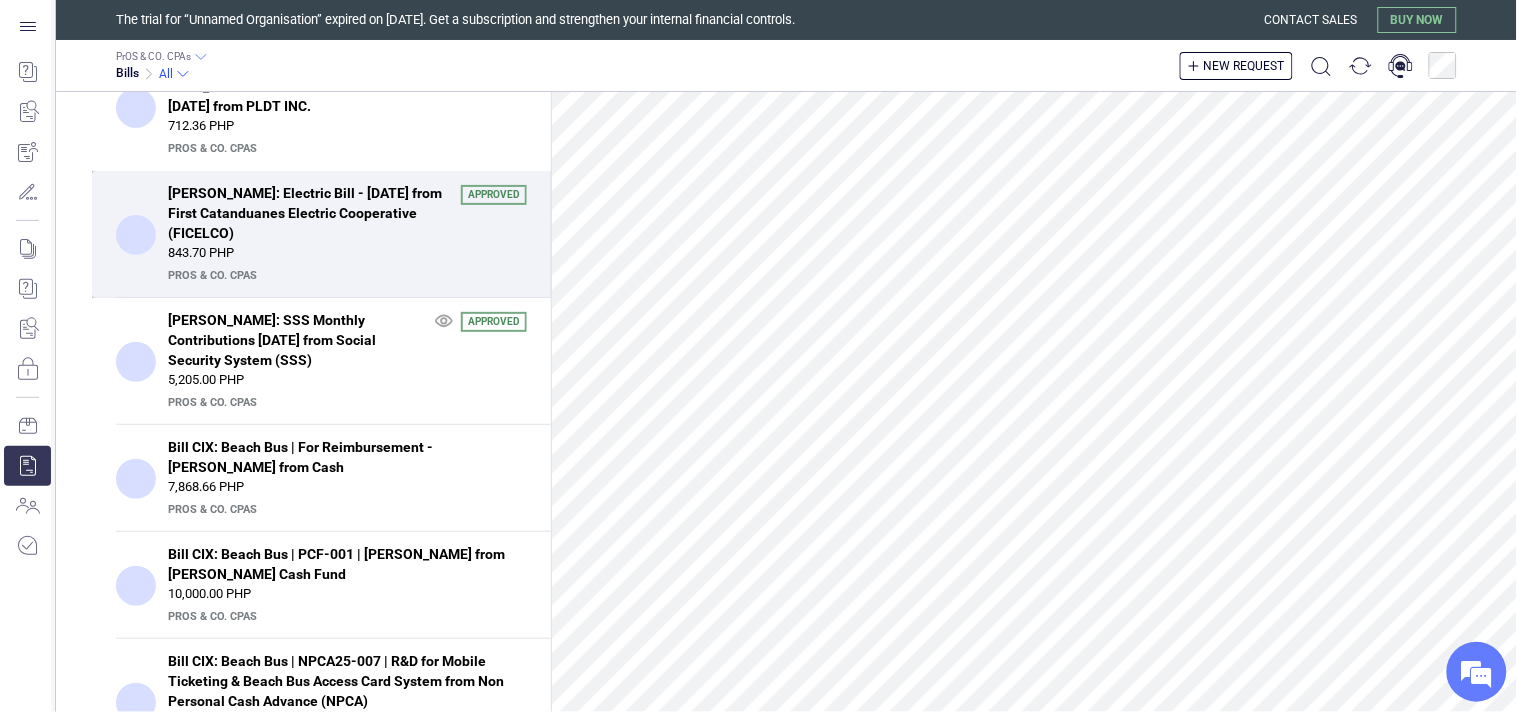 click on "PrOS & CO. CPAs" at bounding box center (345, 276) 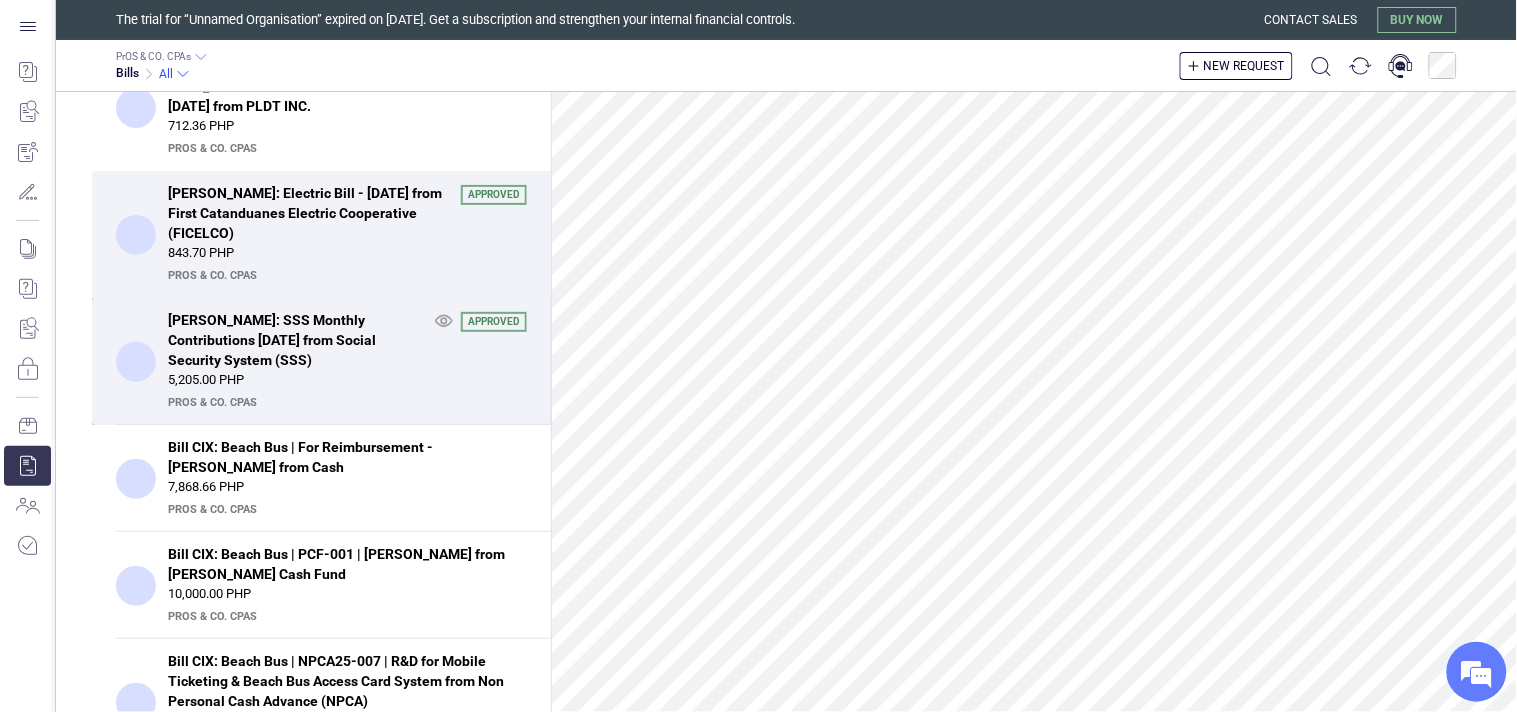 scroll, scrollTop: 618, scrollLeft: 0, axis: vertical 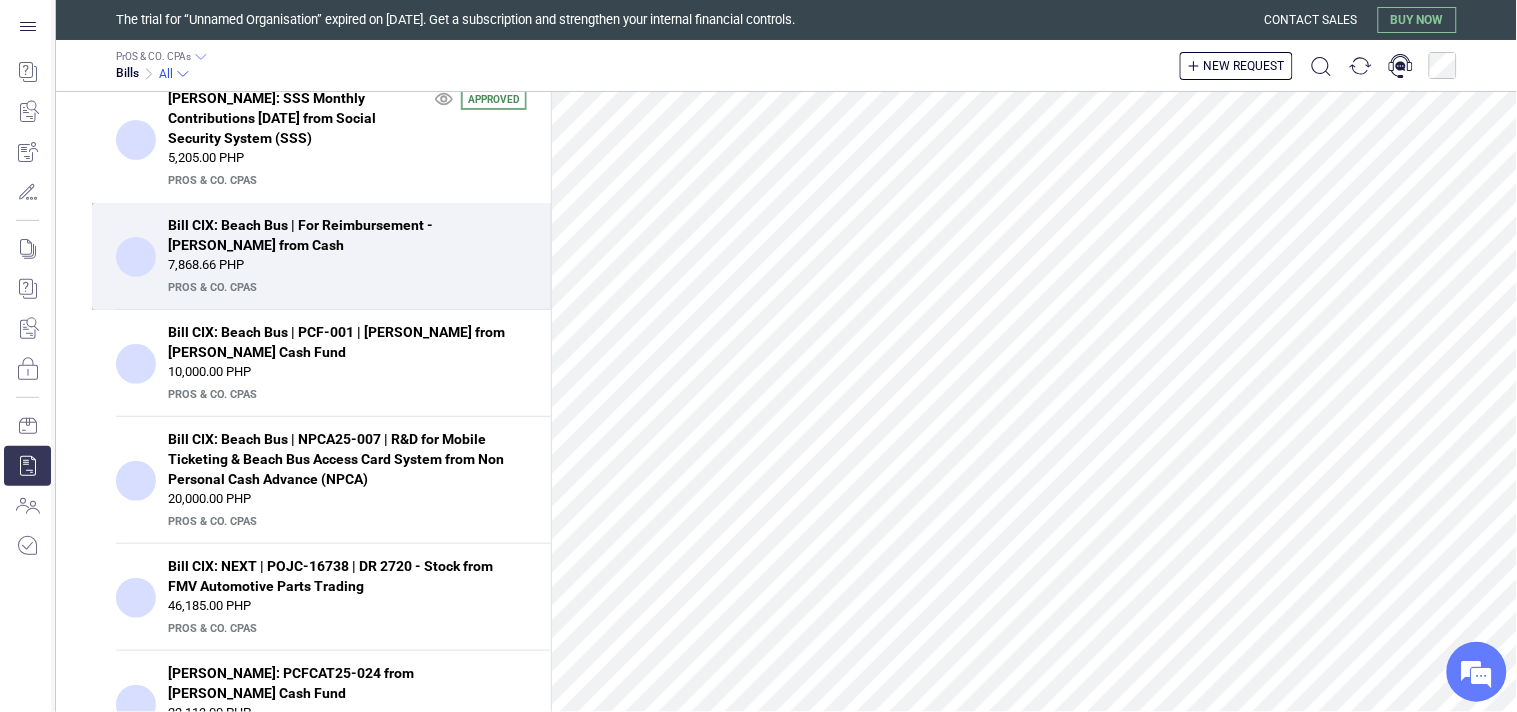 click on "7,868.66 PHP" at bounding box center (347, 265) 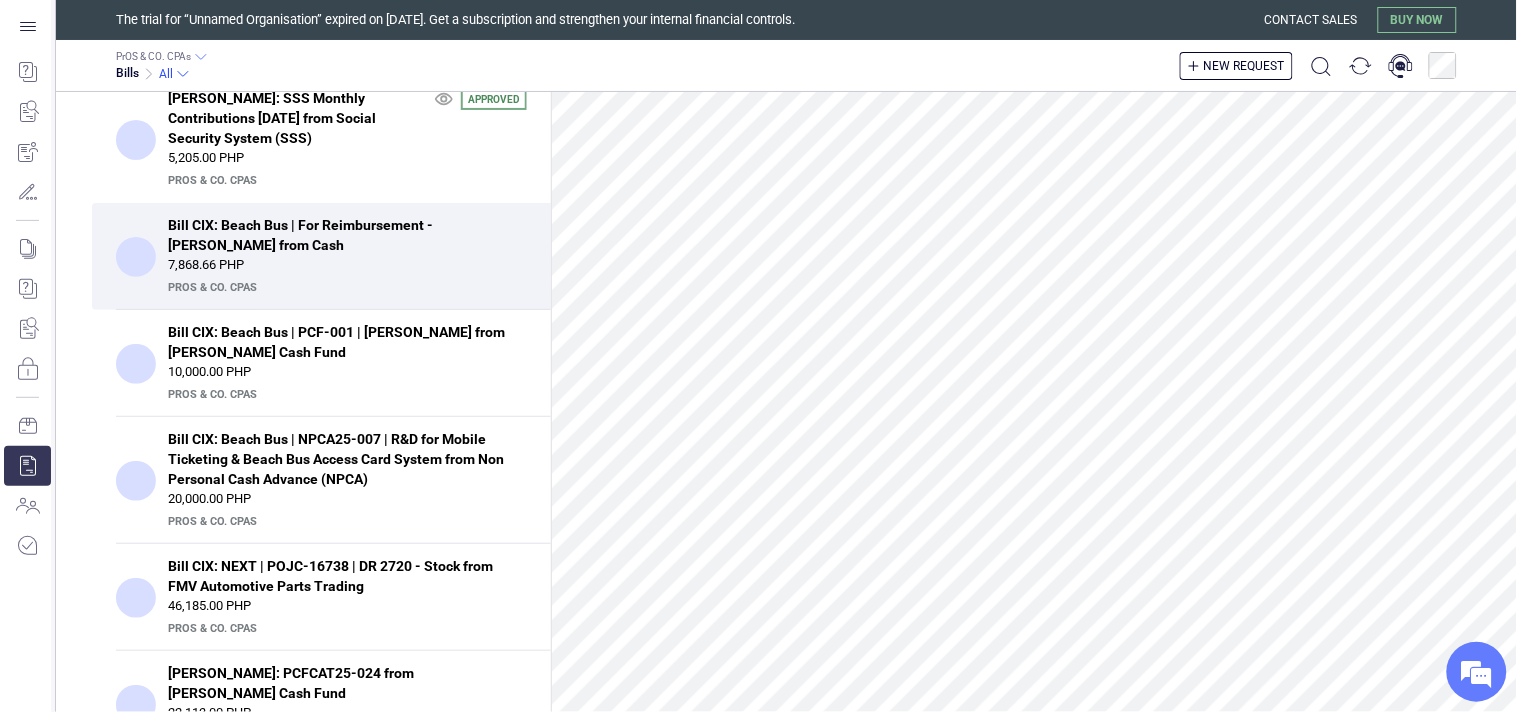 scroll, scrollTop: 2286, scrollLeft: 0, axis: vertical 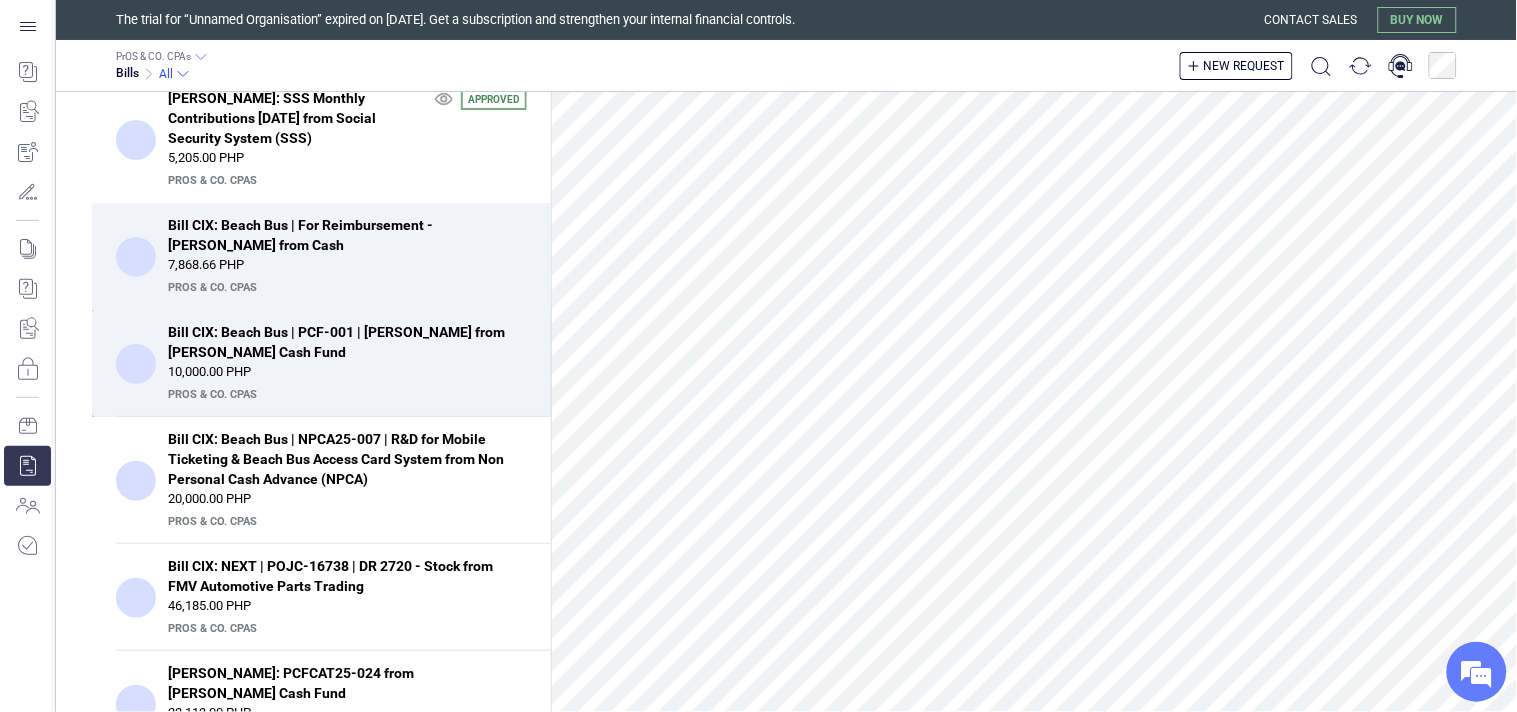 drag, startPoint x: 417, startPoint y: 361, endPoint x: 428, endPoint y: 348, distance: 17.029387 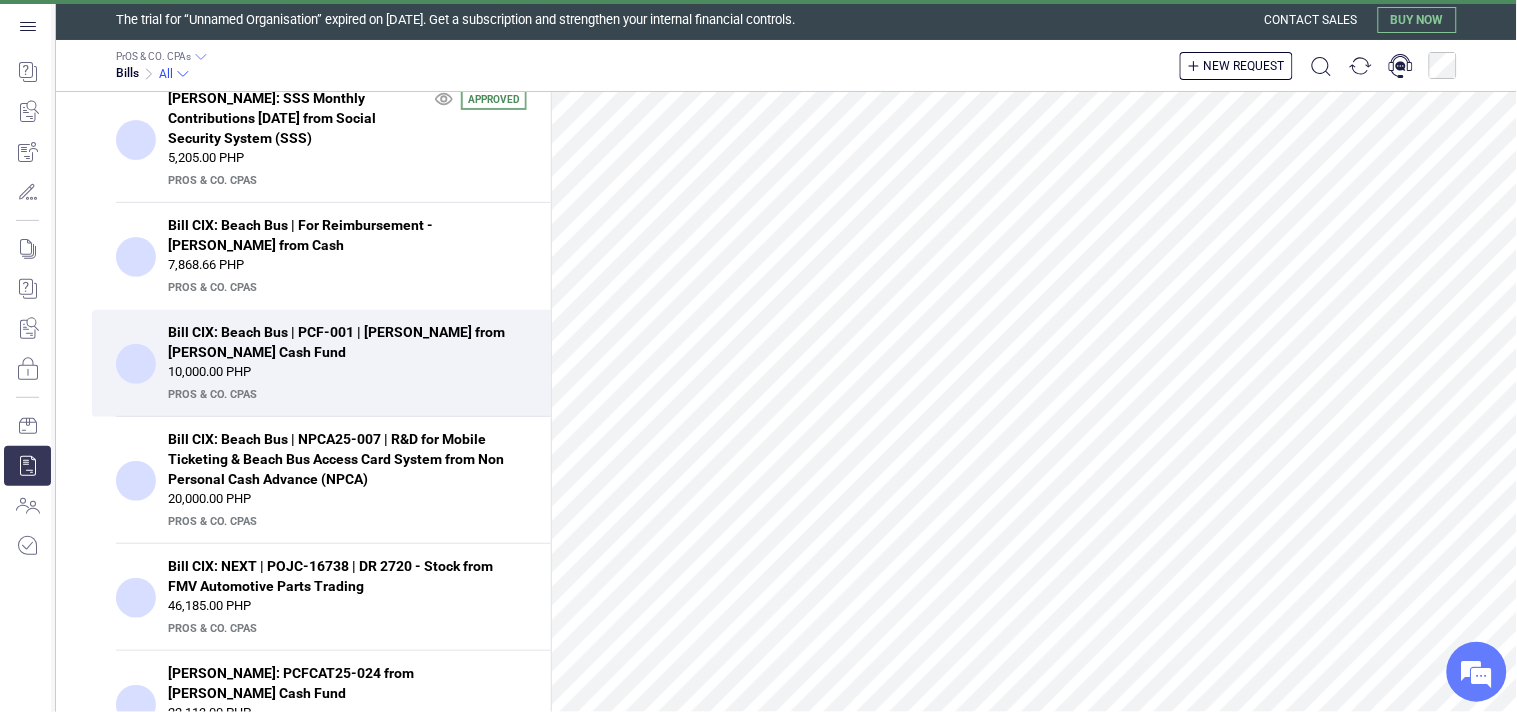 scroll, scrollTop: 525, scrollLeft: 0, axis: vertical 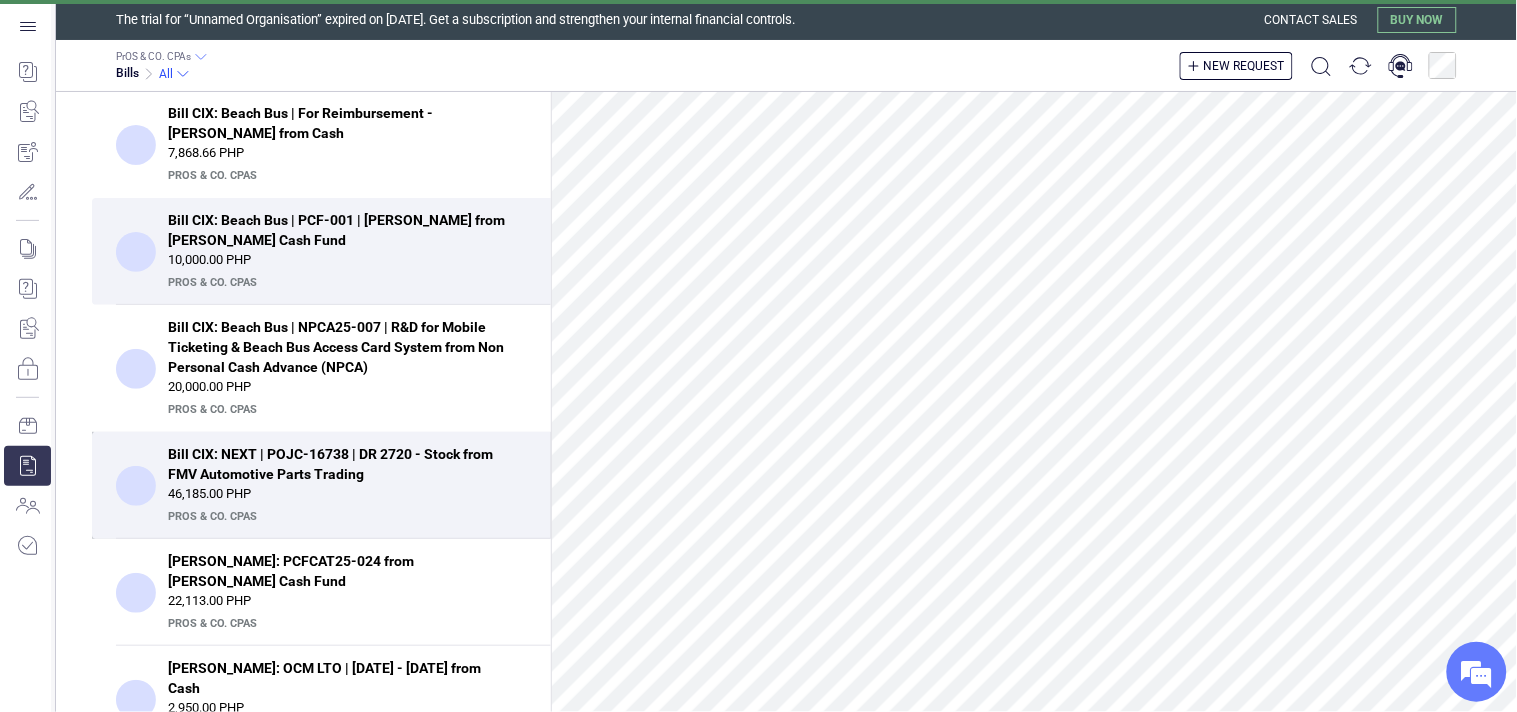 click on "Bill CIX: NEXT | POJC-16738 | DR 2720 - Stock from FMV Automotive Parts Trading" at bounding box center (341, 464) 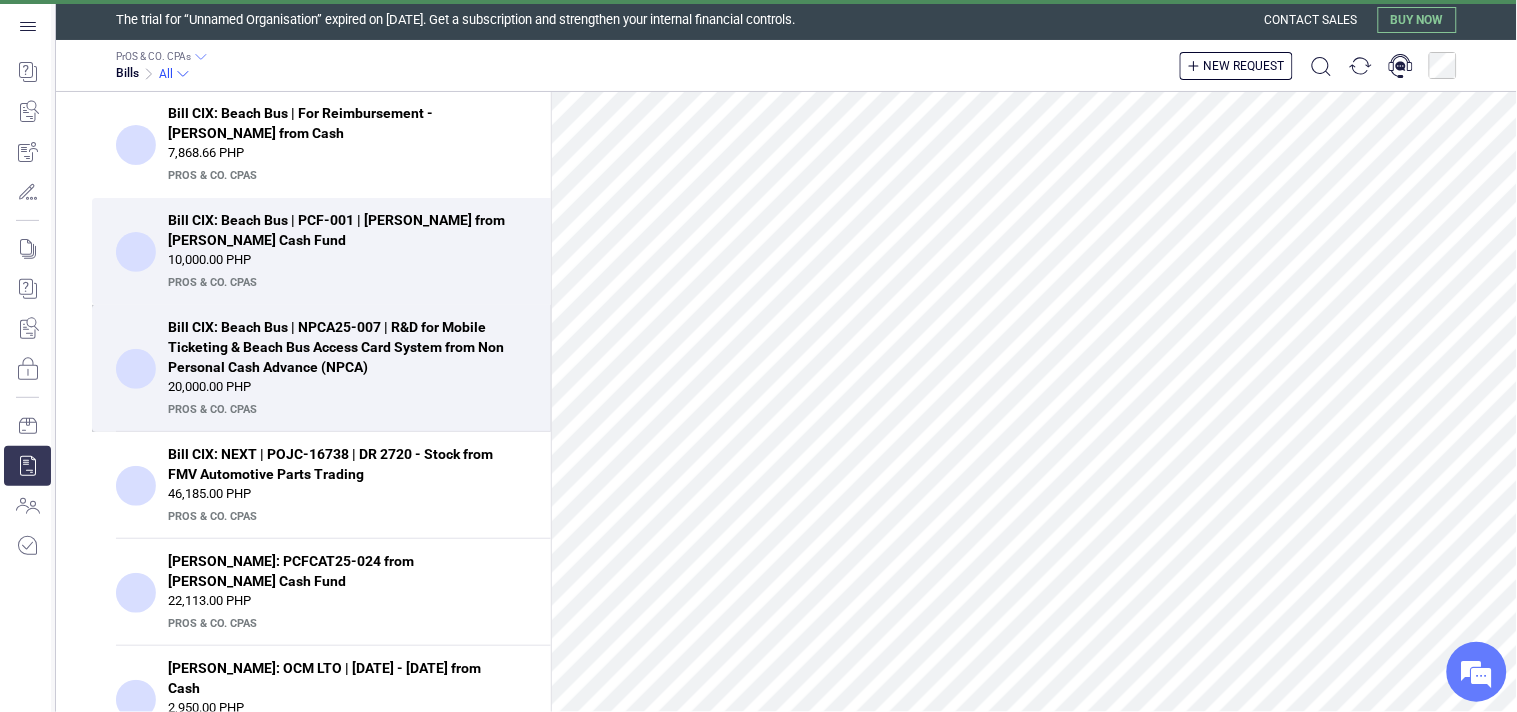 scroll, scrollTop: 0, scrollLeft: 0, axis: both 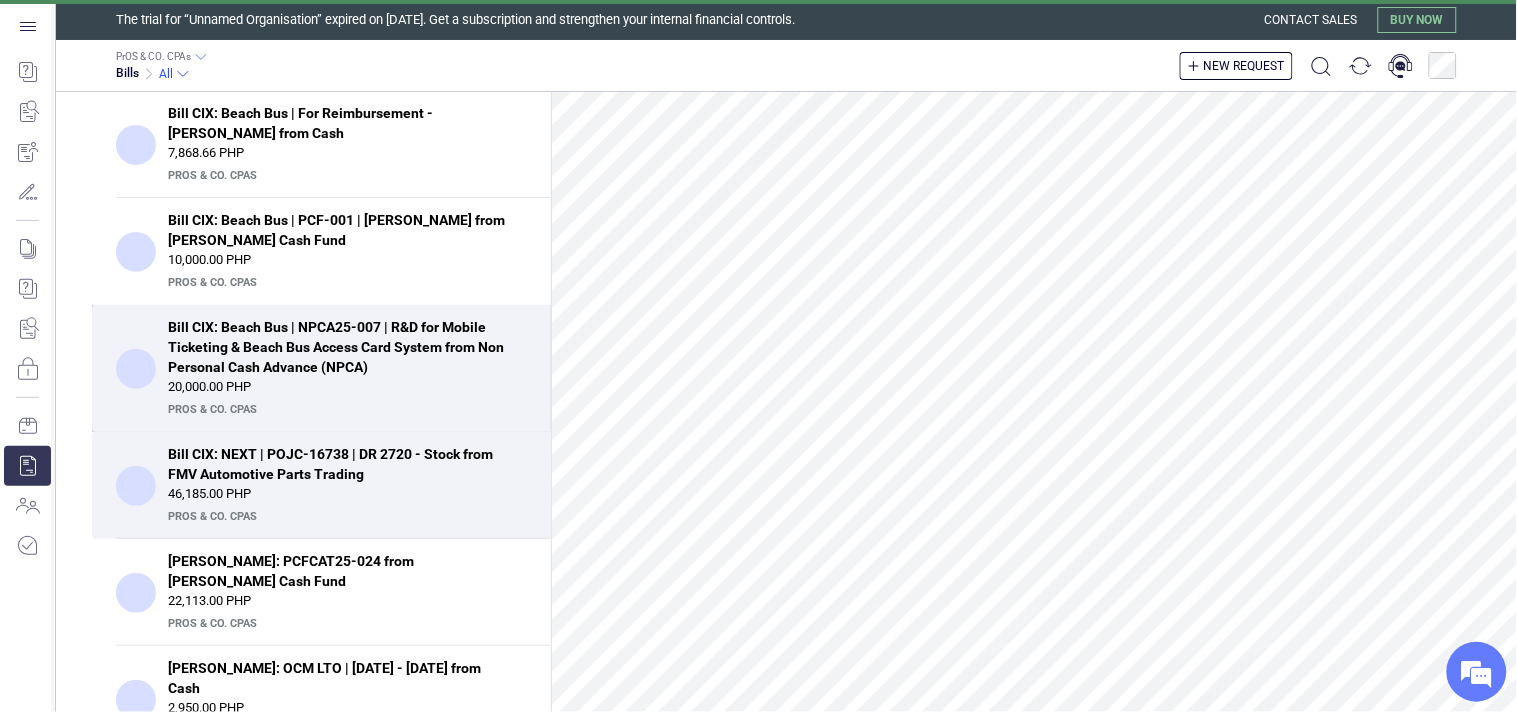 click on "Bill CIX: Beach Bus | NPCA25-007 | R&D for Mobile Ticketing & Beach Bus Access Card System from Non Personal Cash Advance (NPCA)" at bounding box center (341, 347) 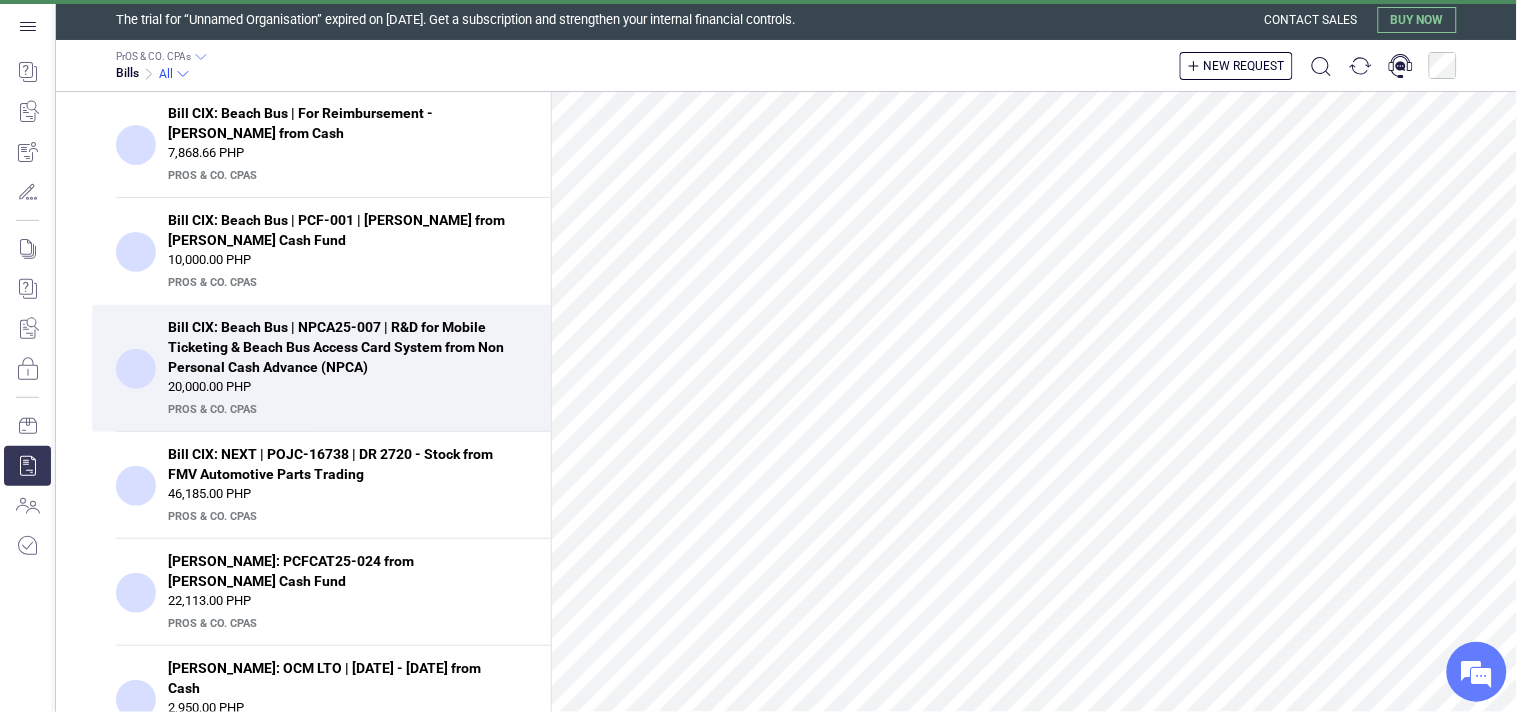 scroll, scrollTop: 777, scrollLeft: 0, axis: vertical 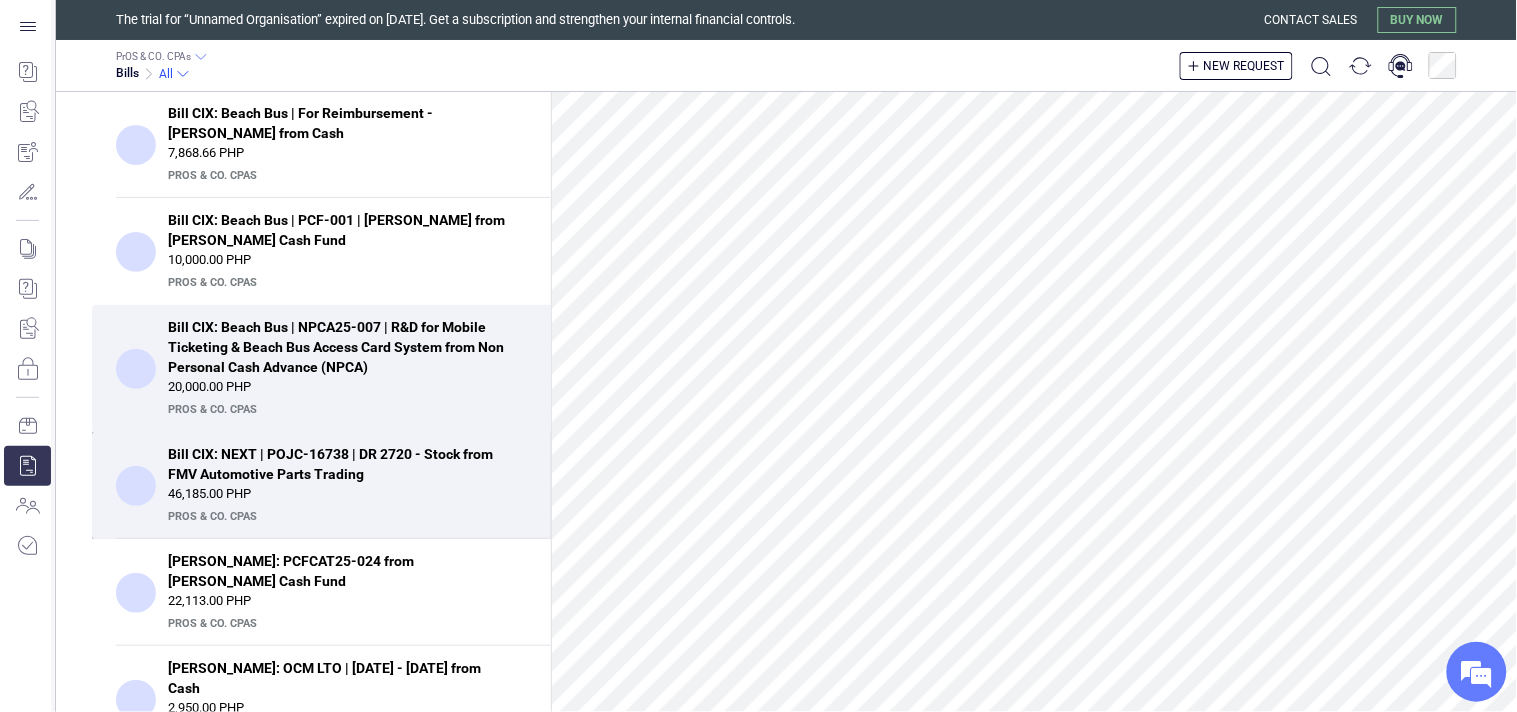 click on "46,185.00 PHP" at bounding box center [347, 494] 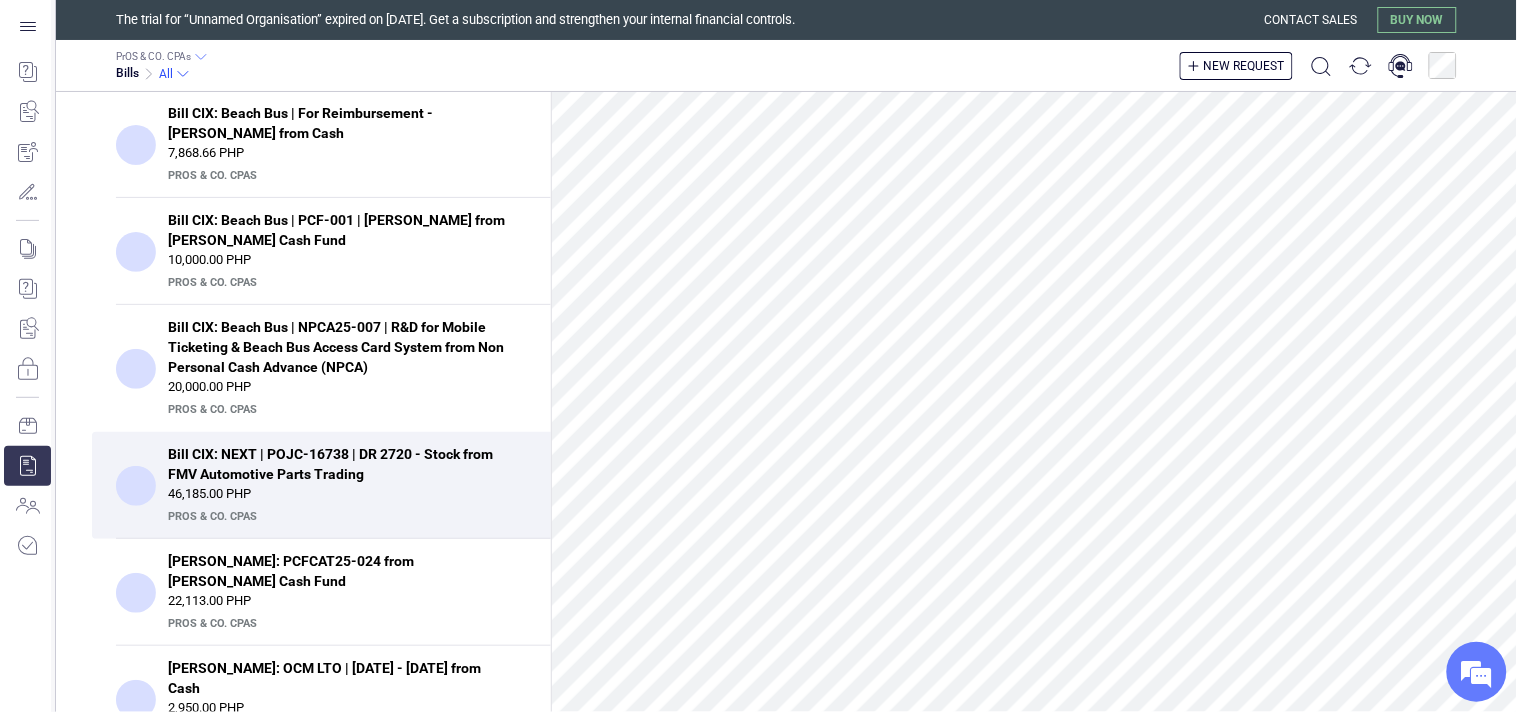scroll, scrollTop: 1111, scrollLeft: 0, axis: vertical 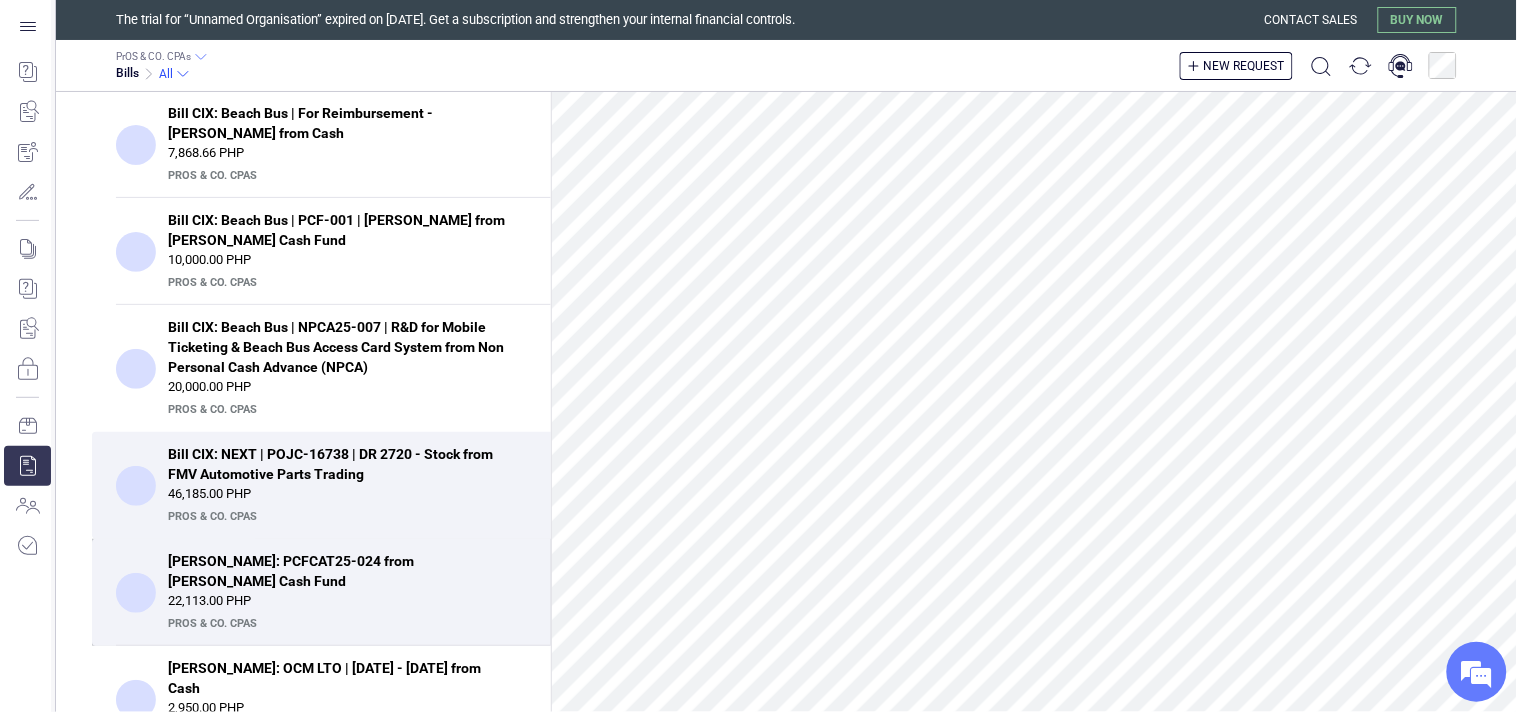 click on "Bill CIX: PCFCAT25-024 from Petty Cash Fund" at bounding box center (341, 571) 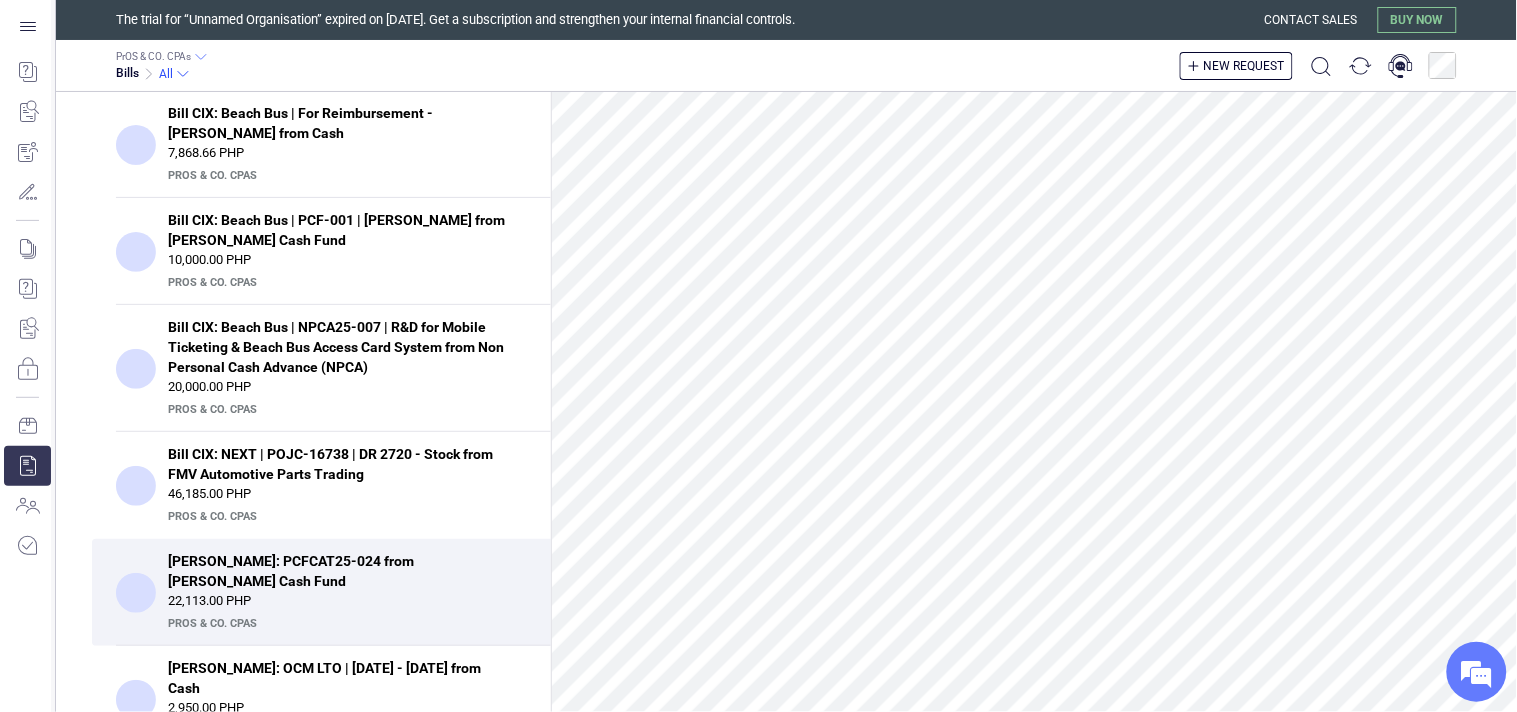 scroll, scrollTop: 6304, scrollLeft: 0, axis: vertical 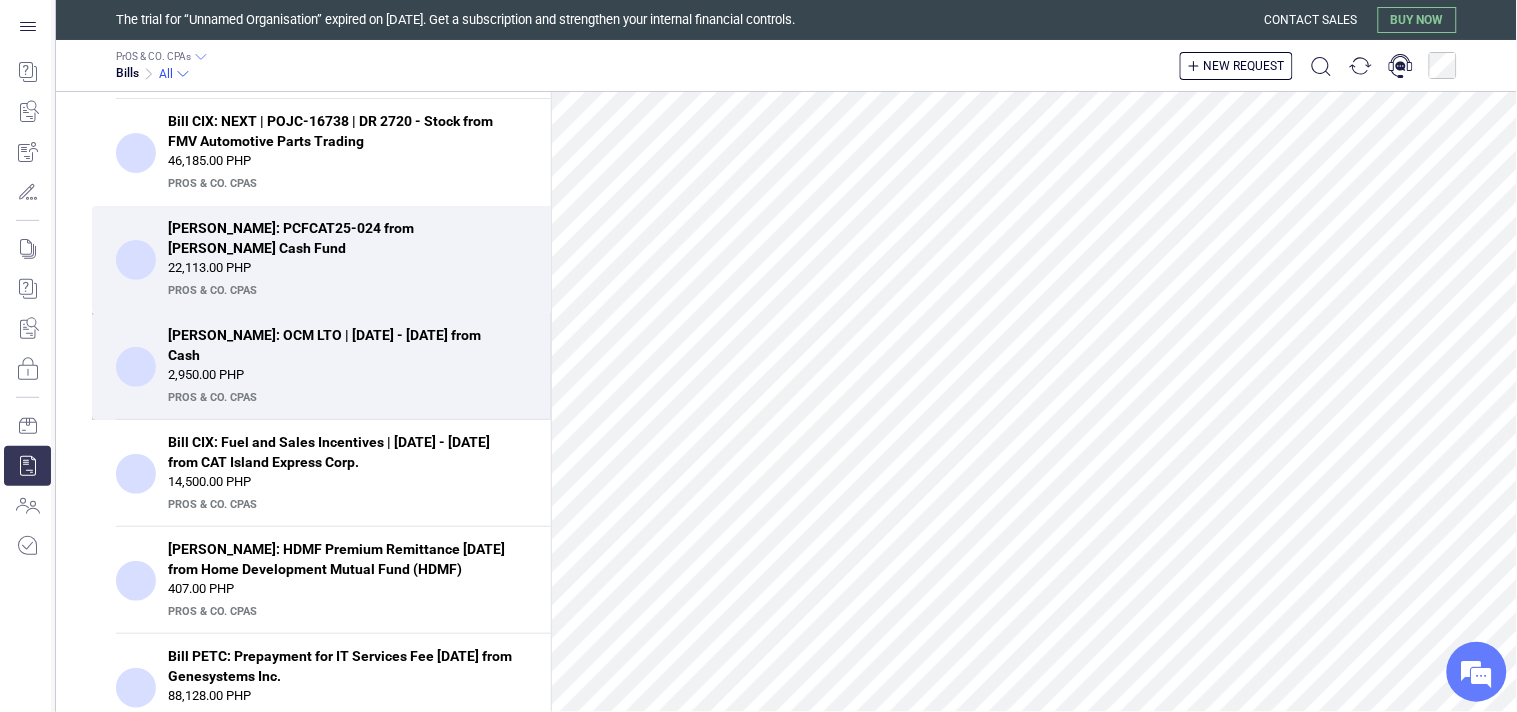 click on "2,950.00 PHP" at bounding box center [347, 375] 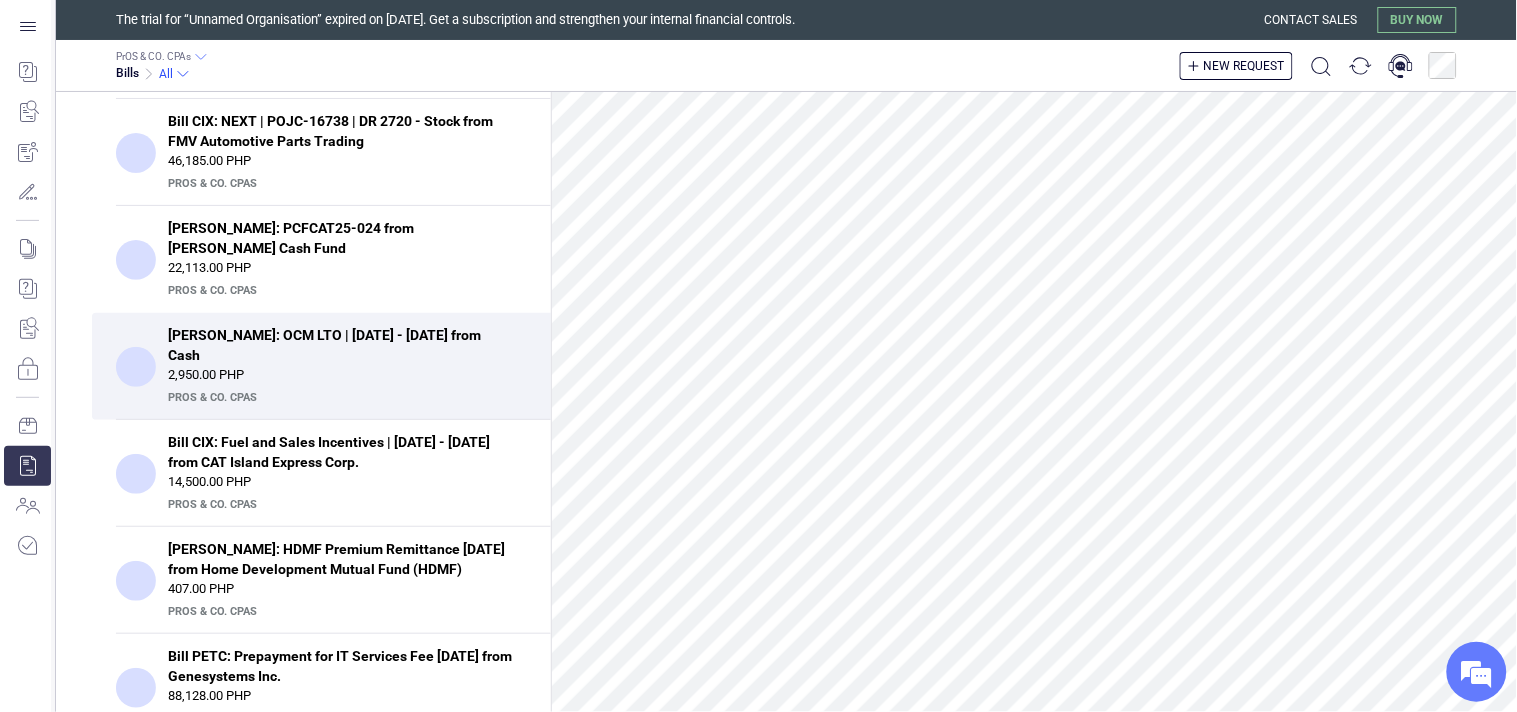 scroll, scrollTop: 1211, scrollLeft: 0, axis: vertical 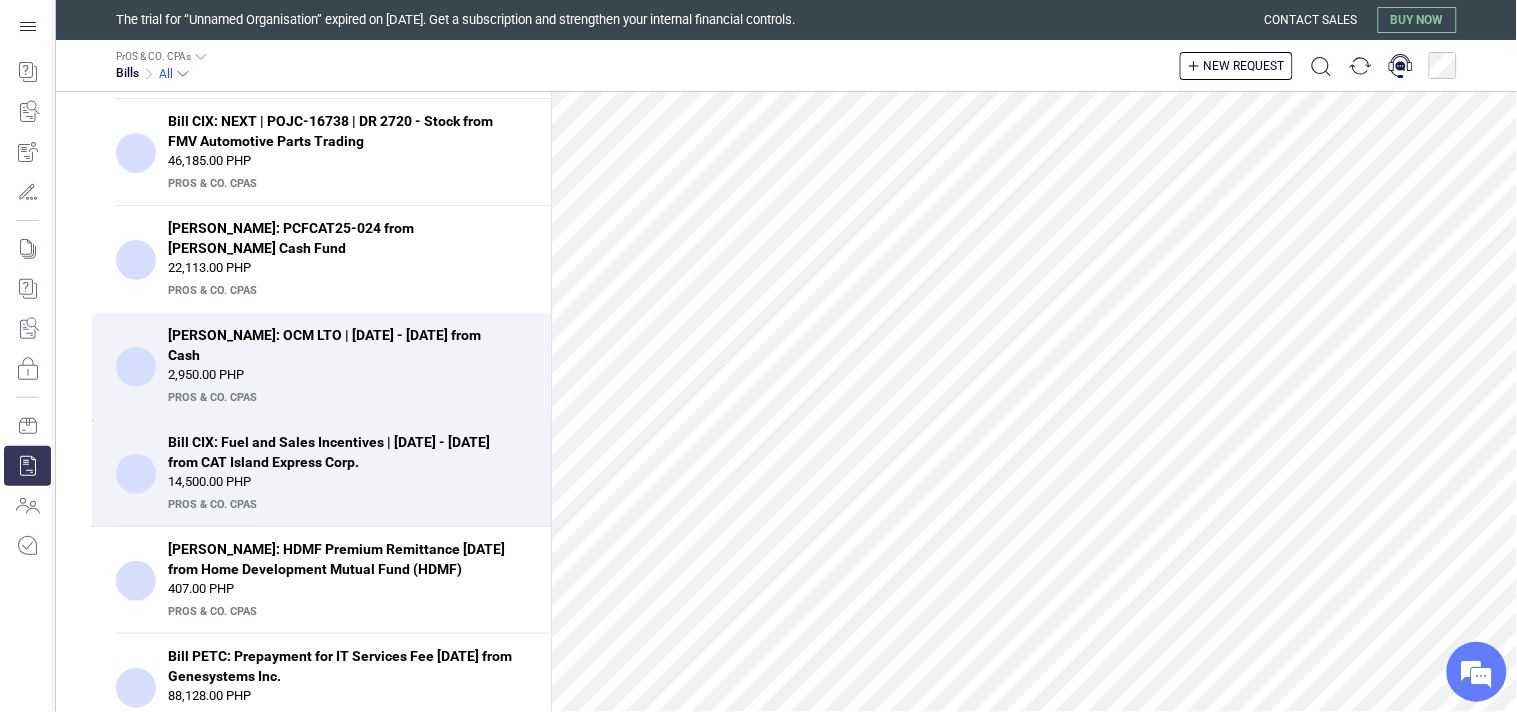 click on "14,500.00 PHP" at bounding box center (347, 482) 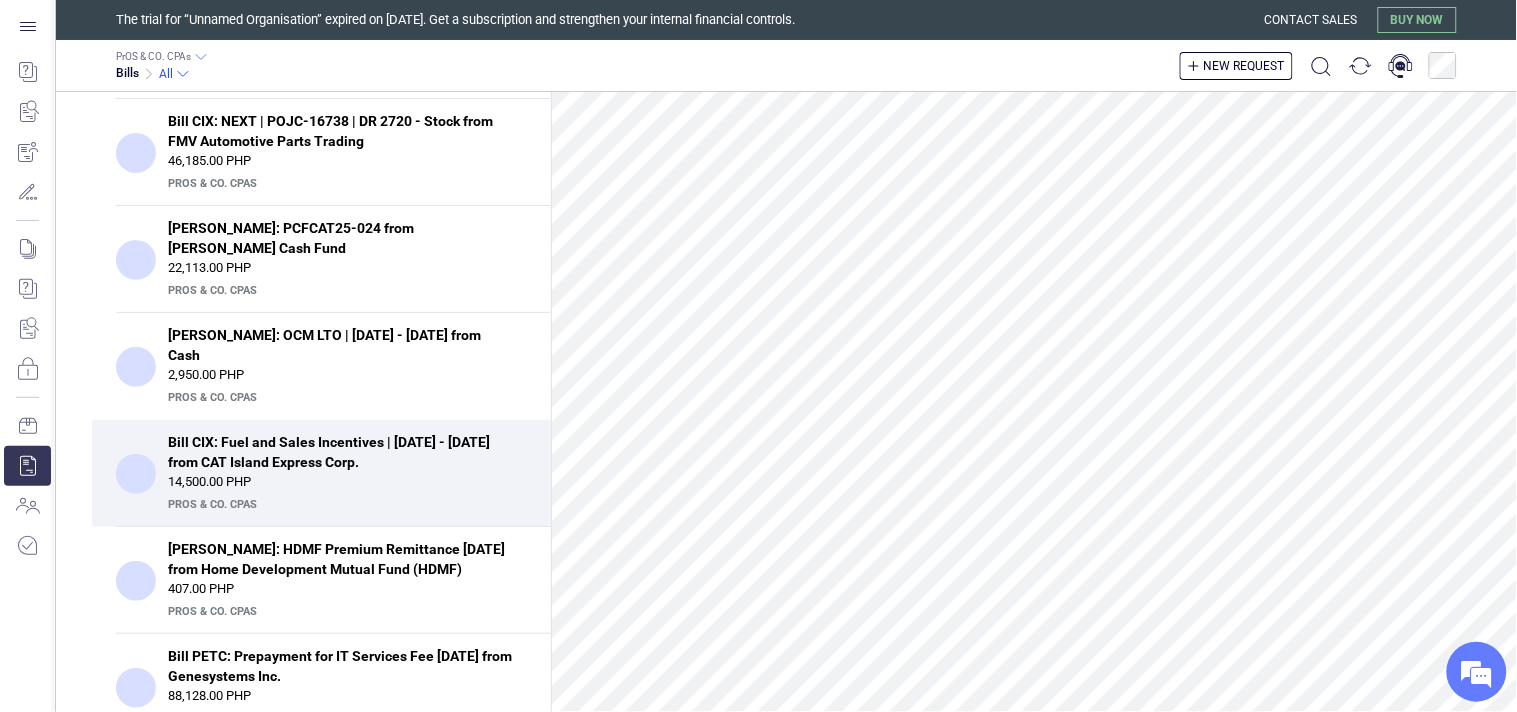 scroll, scrollTop: 1212, scrollLeft: 0, axis: vertical 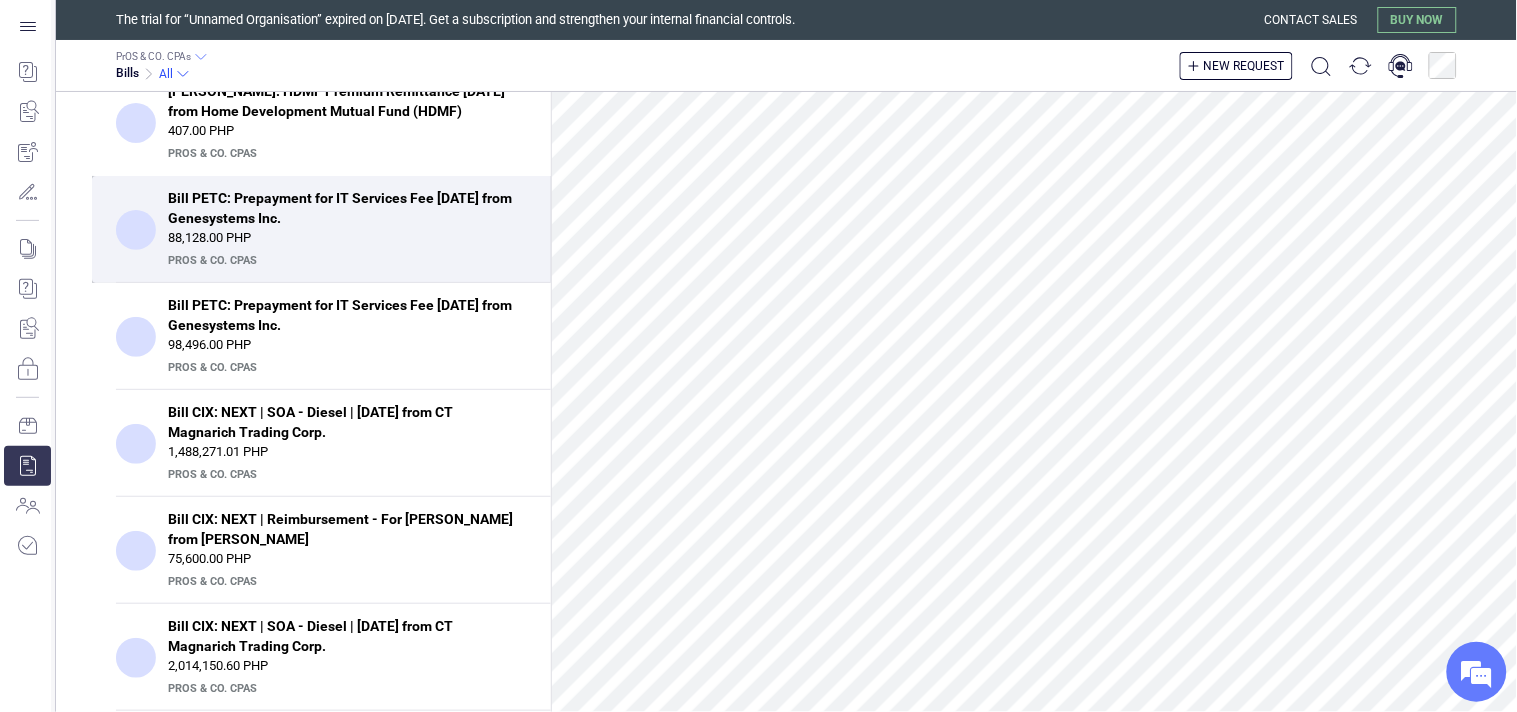 click on "88,128.00 PHP" at bounding box center [347, 238] 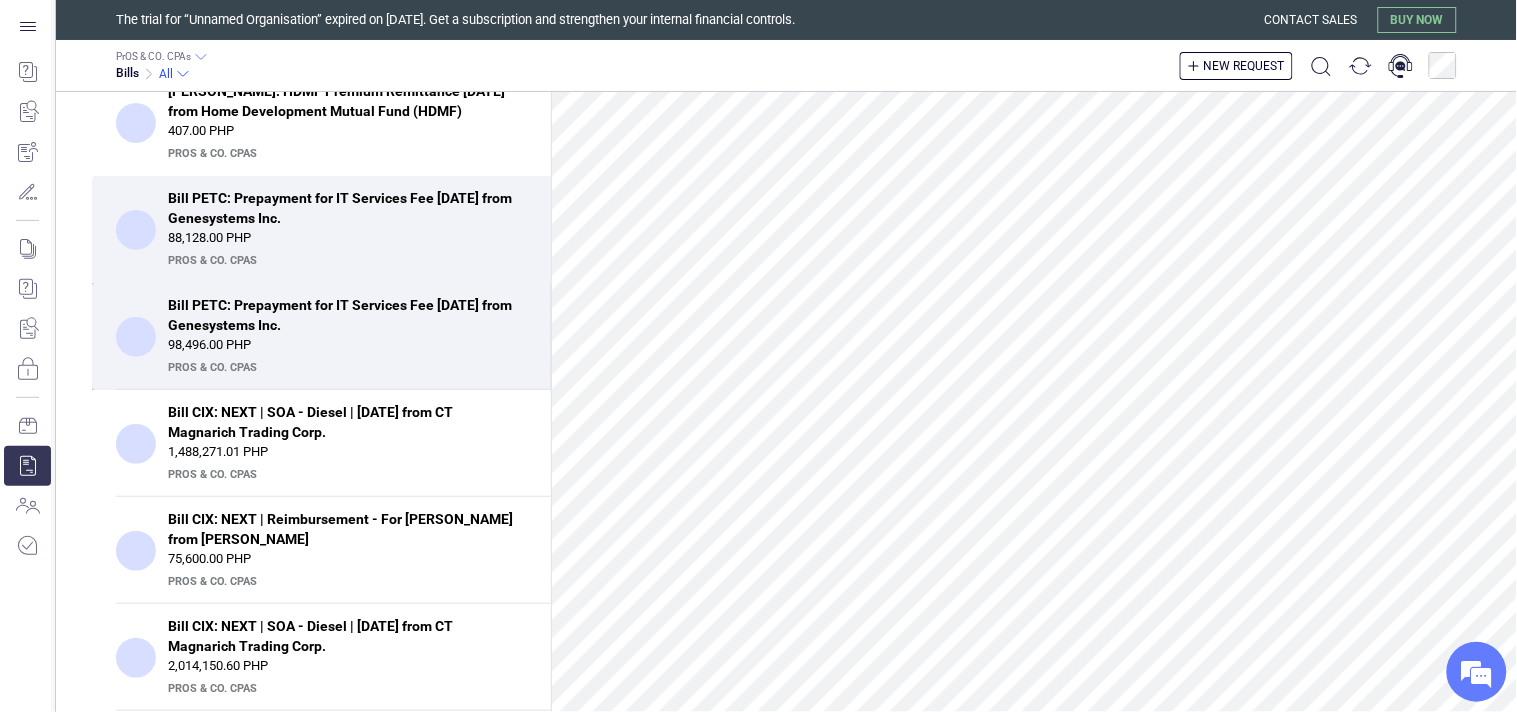 click on "Bill PETC: Prepayment for IT Services Fee 05/13/2025 from Genesystems Inc." at bounding box center (341, 315) 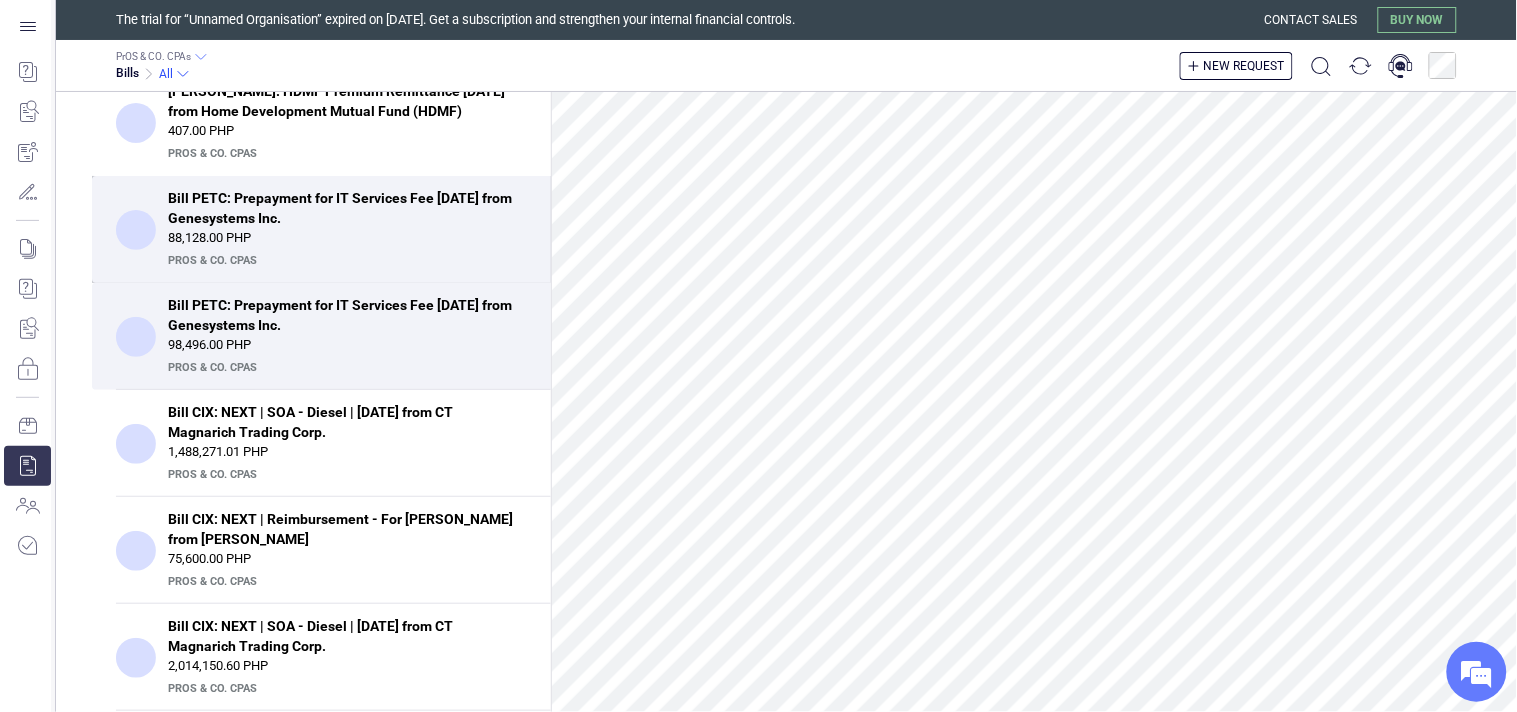 click on "Bill PETC: Prepayment for IT Services Fee 06/19/2025 from Genesystems Inc." at bounding box center (341, 208) 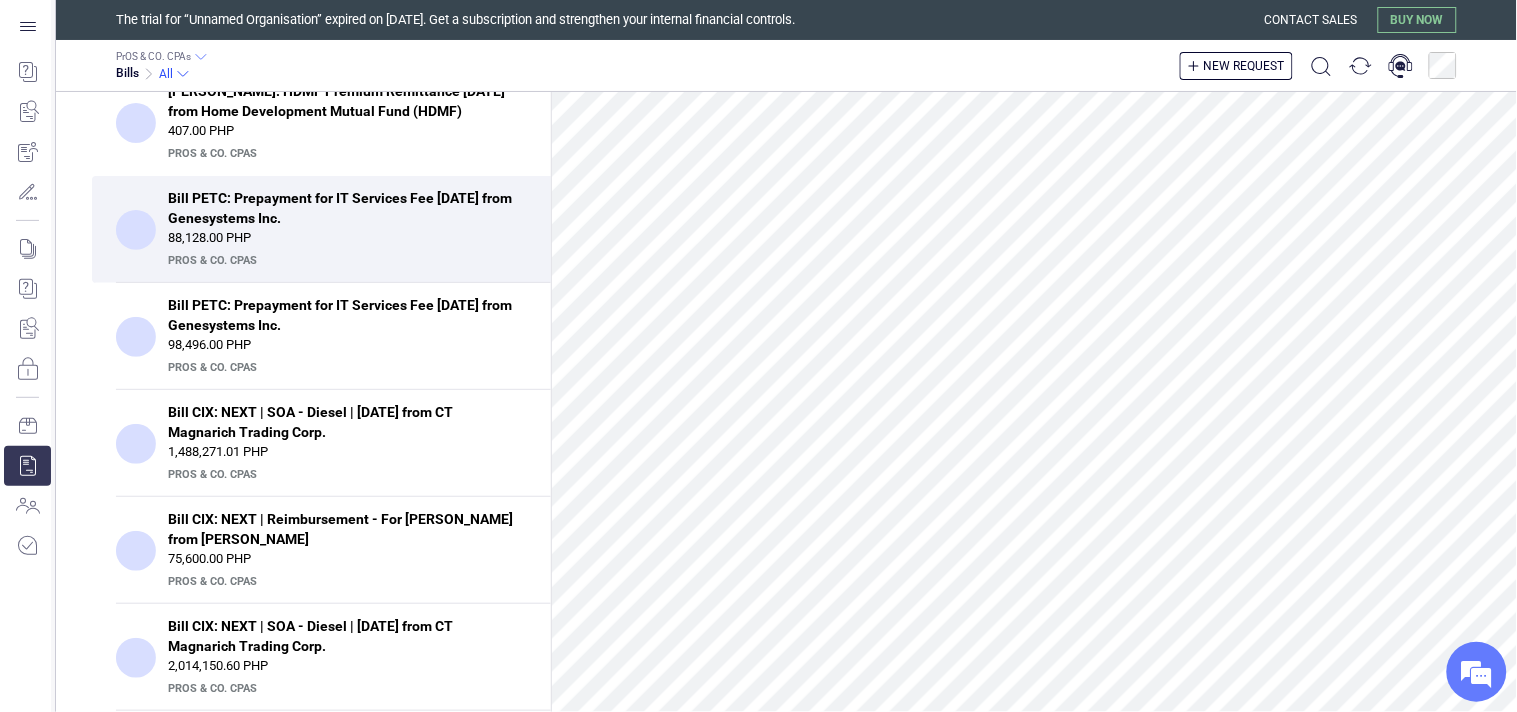 scroll, scrollTop: 925, scrollLeft: 0, axis: vertical 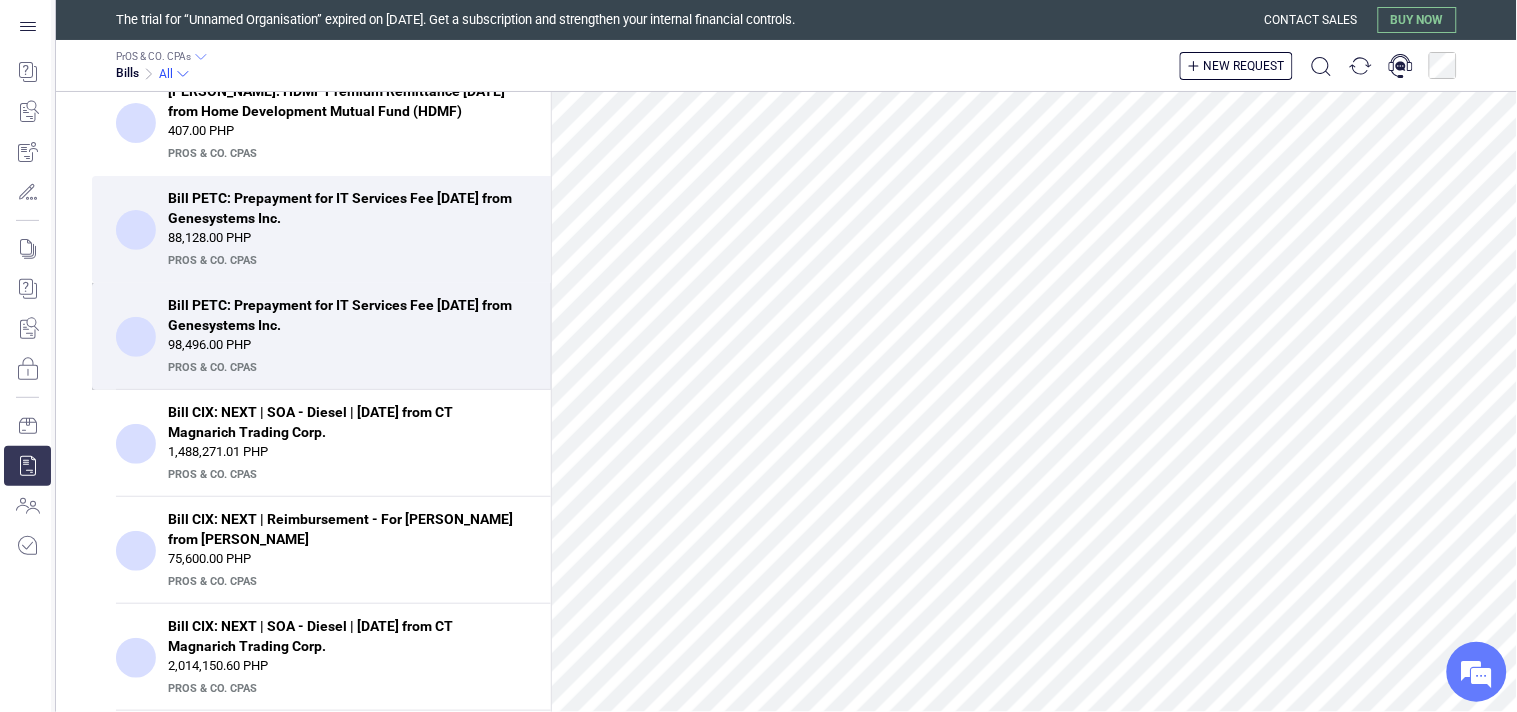 click on "Bill PETC: Prepayment for IT Services Fee 05/13/2025 from Genesystems Inc." at bounding box center [341, 315] 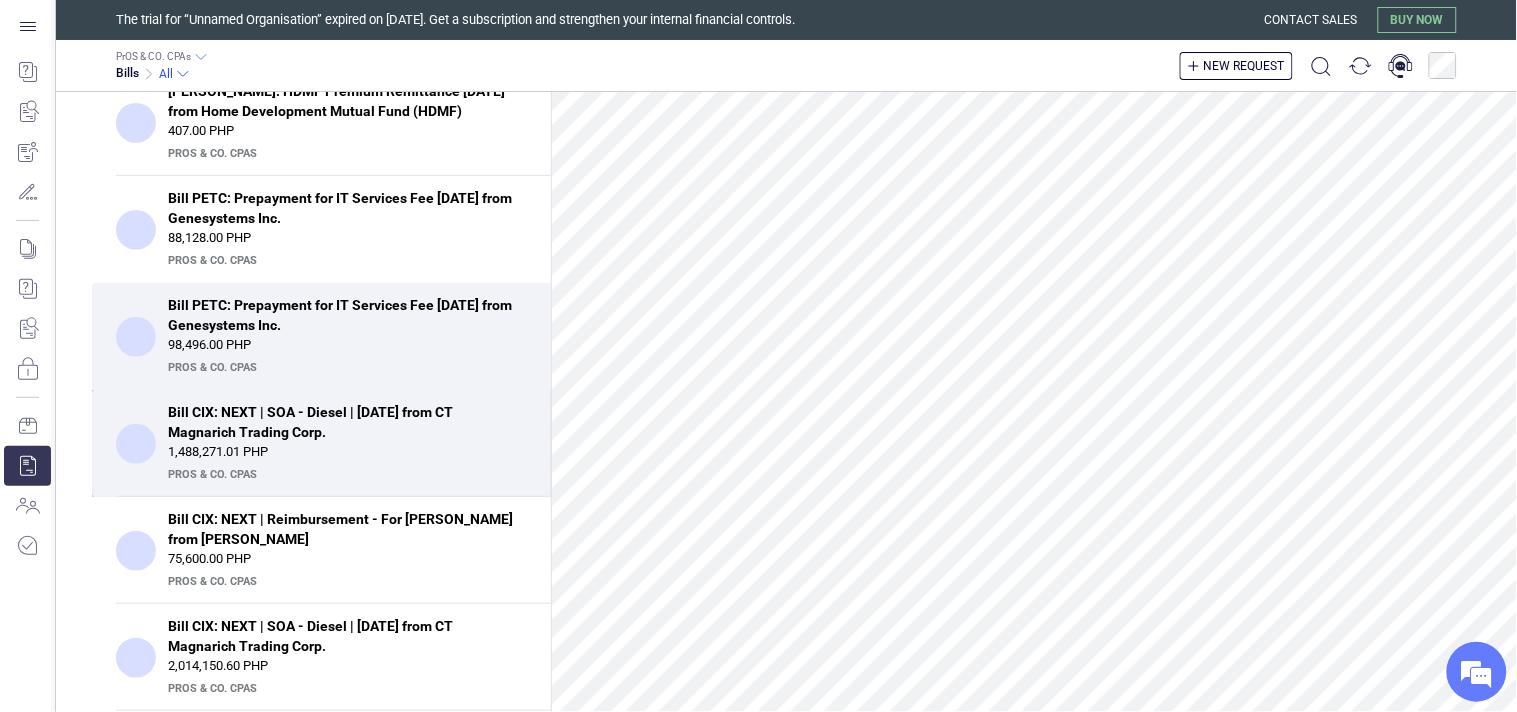scroll, scrollTop: 0, scrollLeft: 0, axis: both 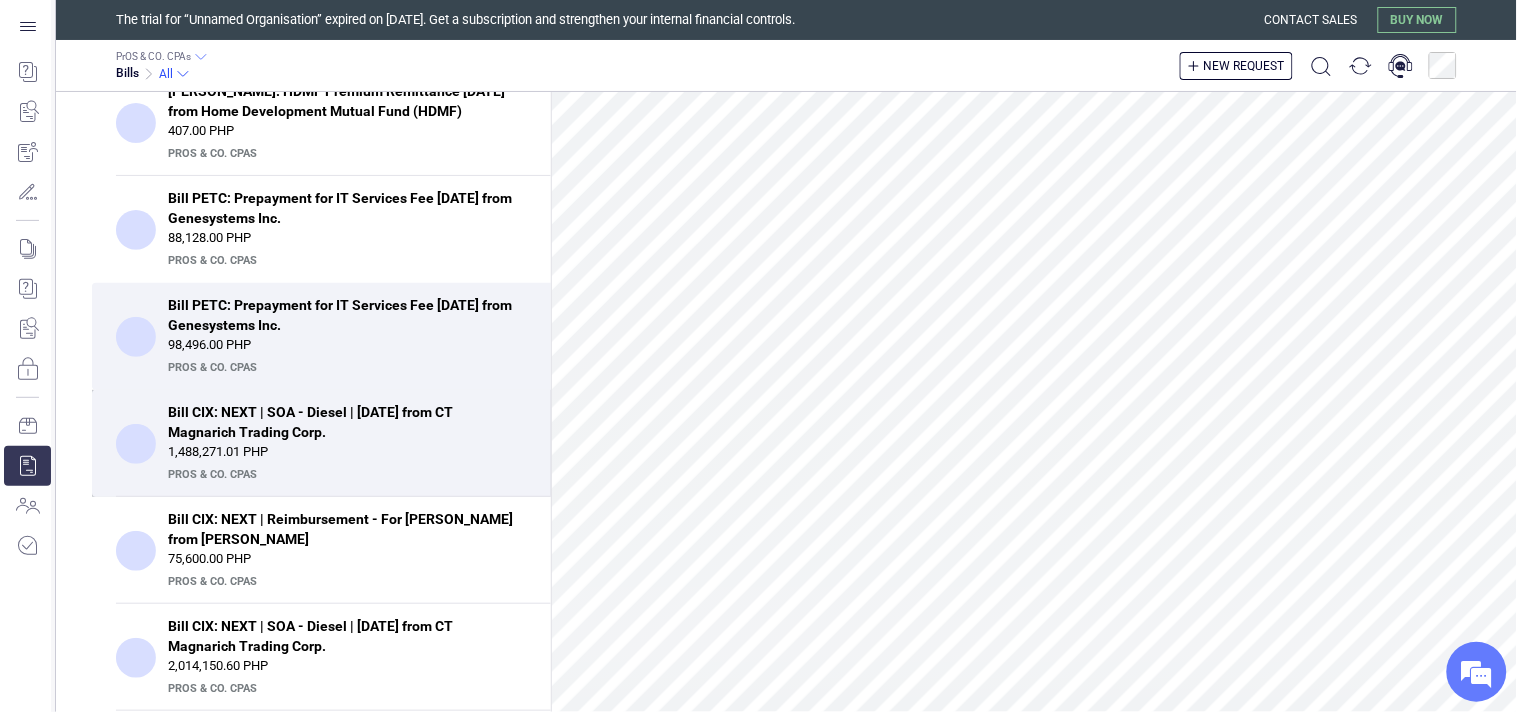 click on "Bill CIX: NEXT | SOA - Diesel | April, 2025 from CT Magnarich Trading Corp." at bounding box center [341, 422] 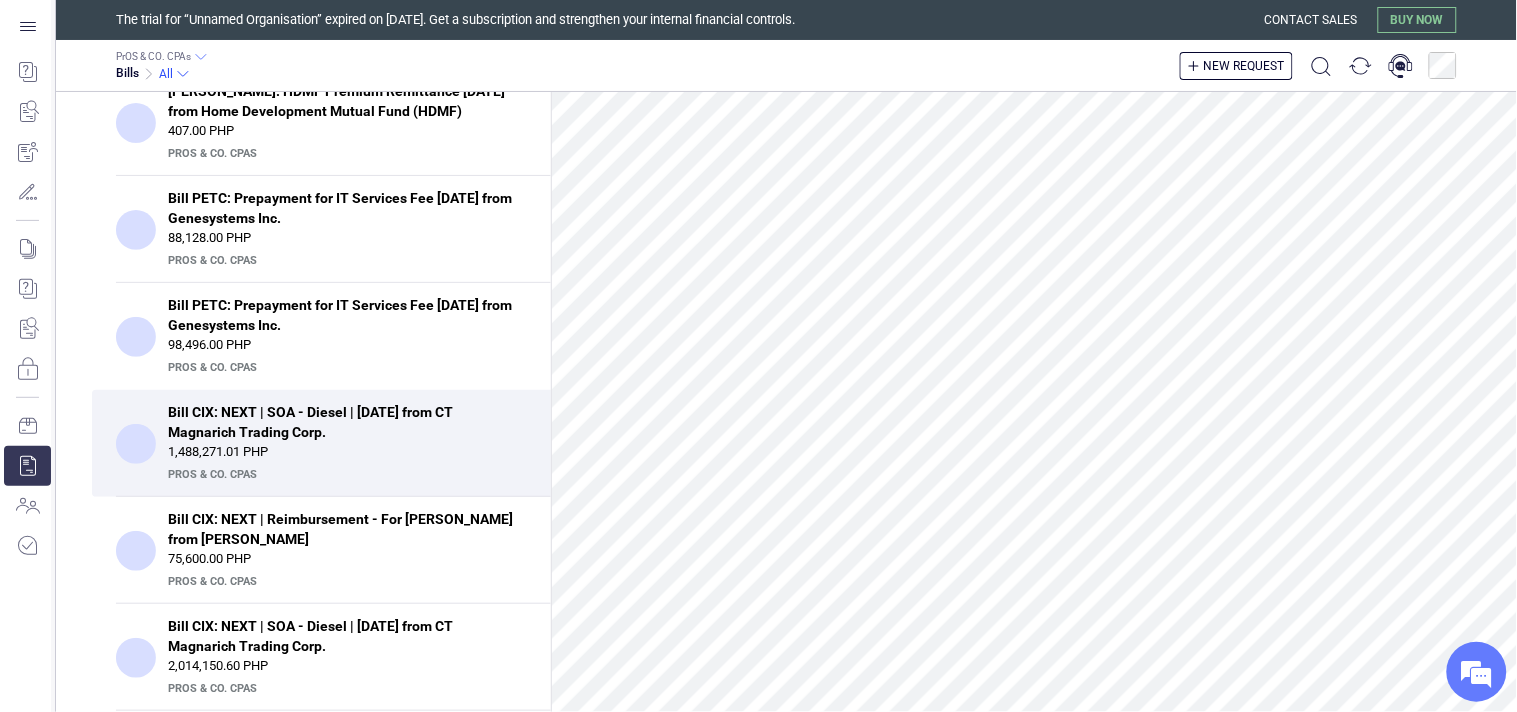 scroll, scrollTop: 18294, scrollLeft: 0, axis: vertical 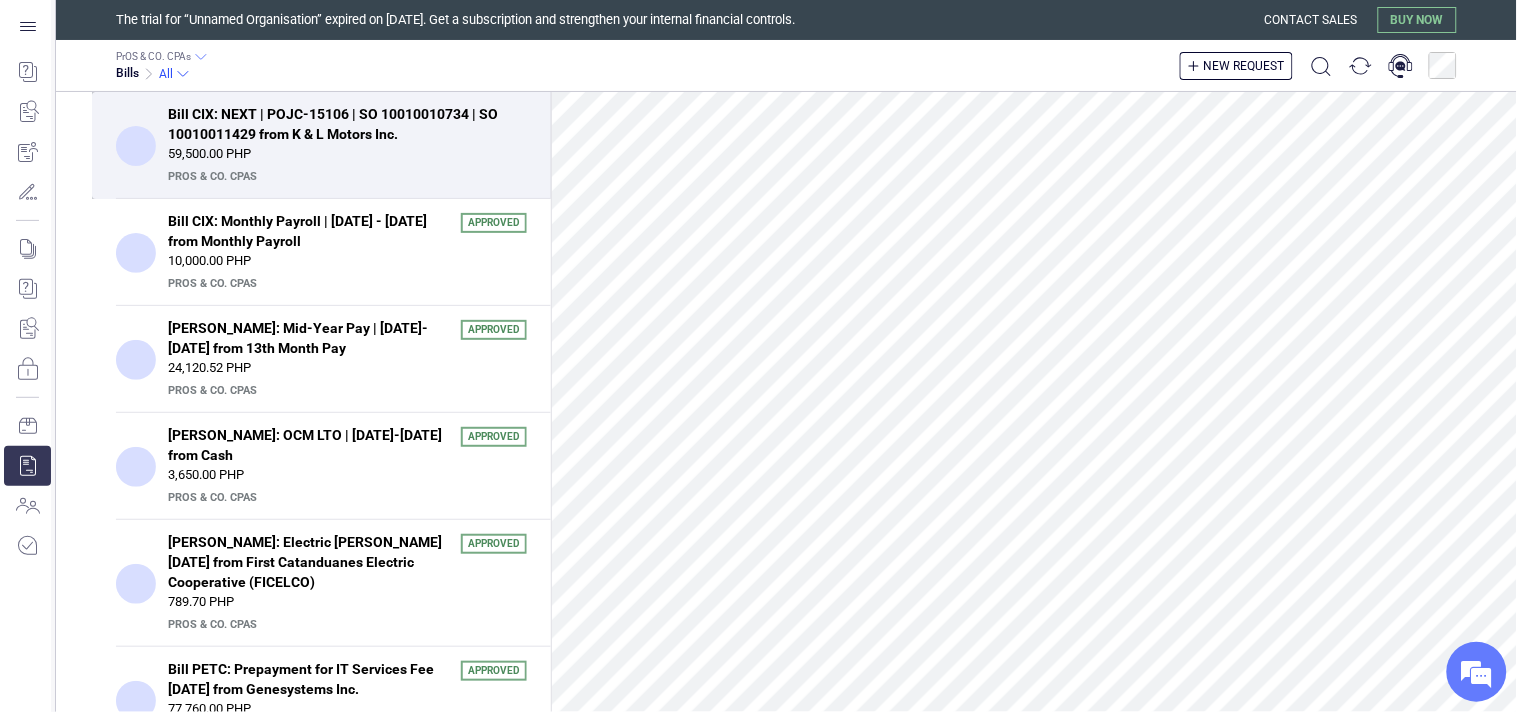 click on "59,500.00 PHP" at bounding box center (347, 154) 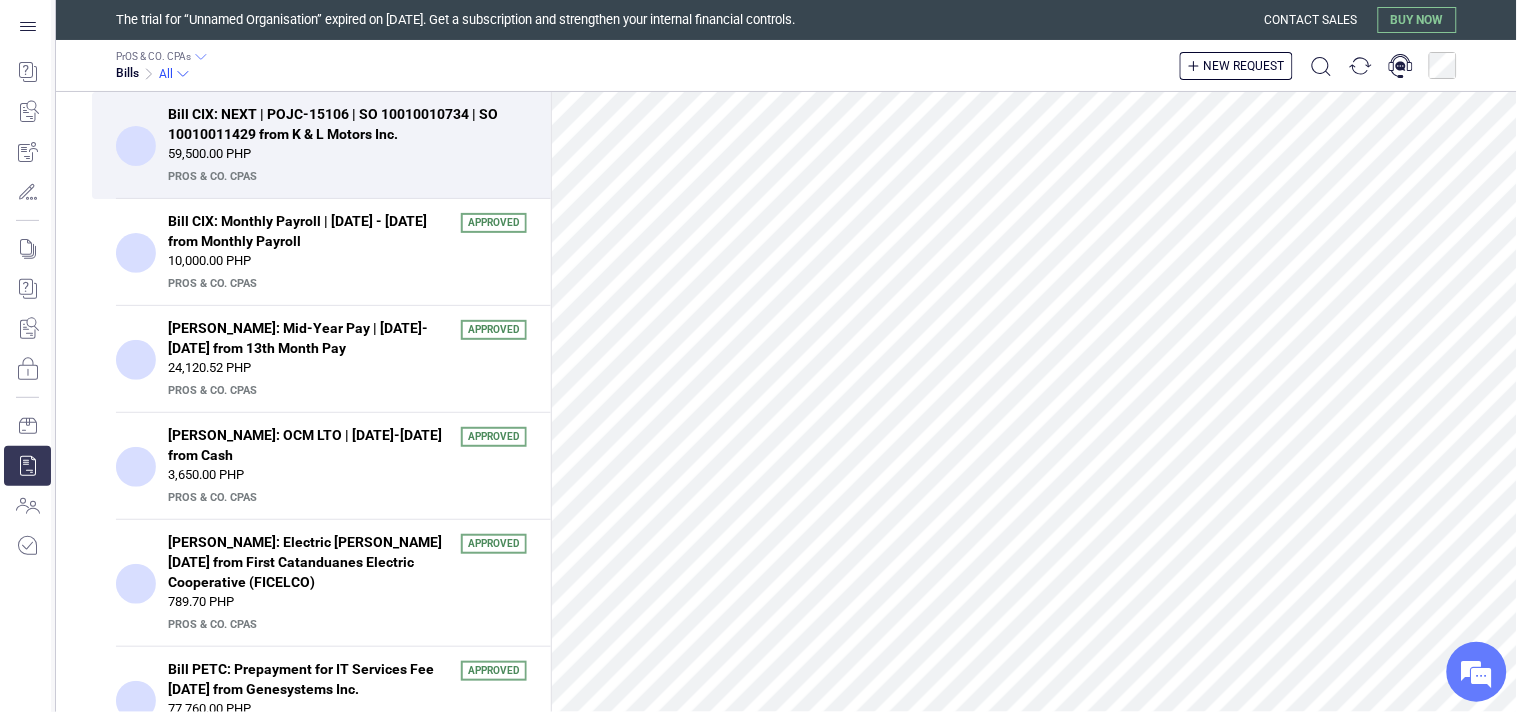scroll, scrollTop: 1373, scrollLeft: 0, axis: vertical 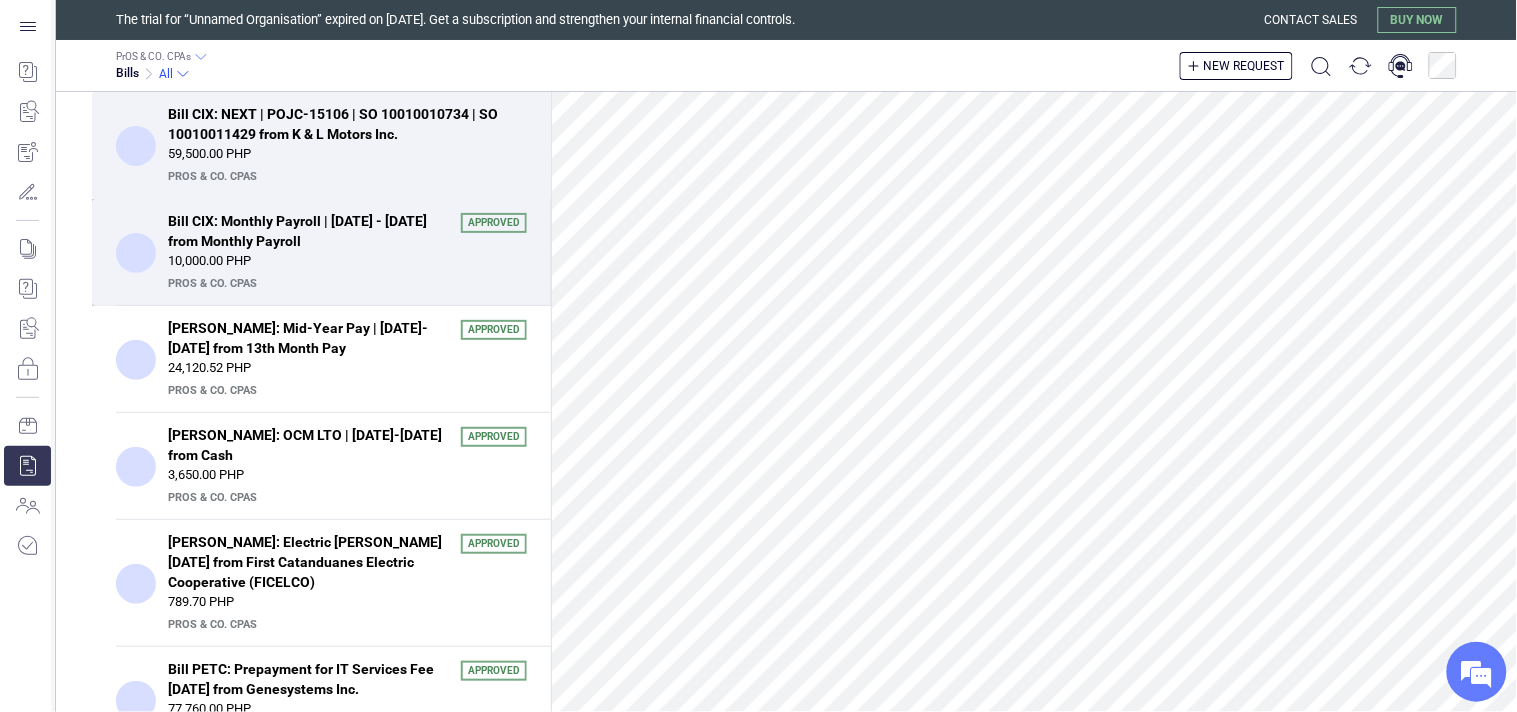 drag, startPoint x: 440, startPoint y: 236, endPoint x: 402, endPoint y: 234, distance: 38.052597 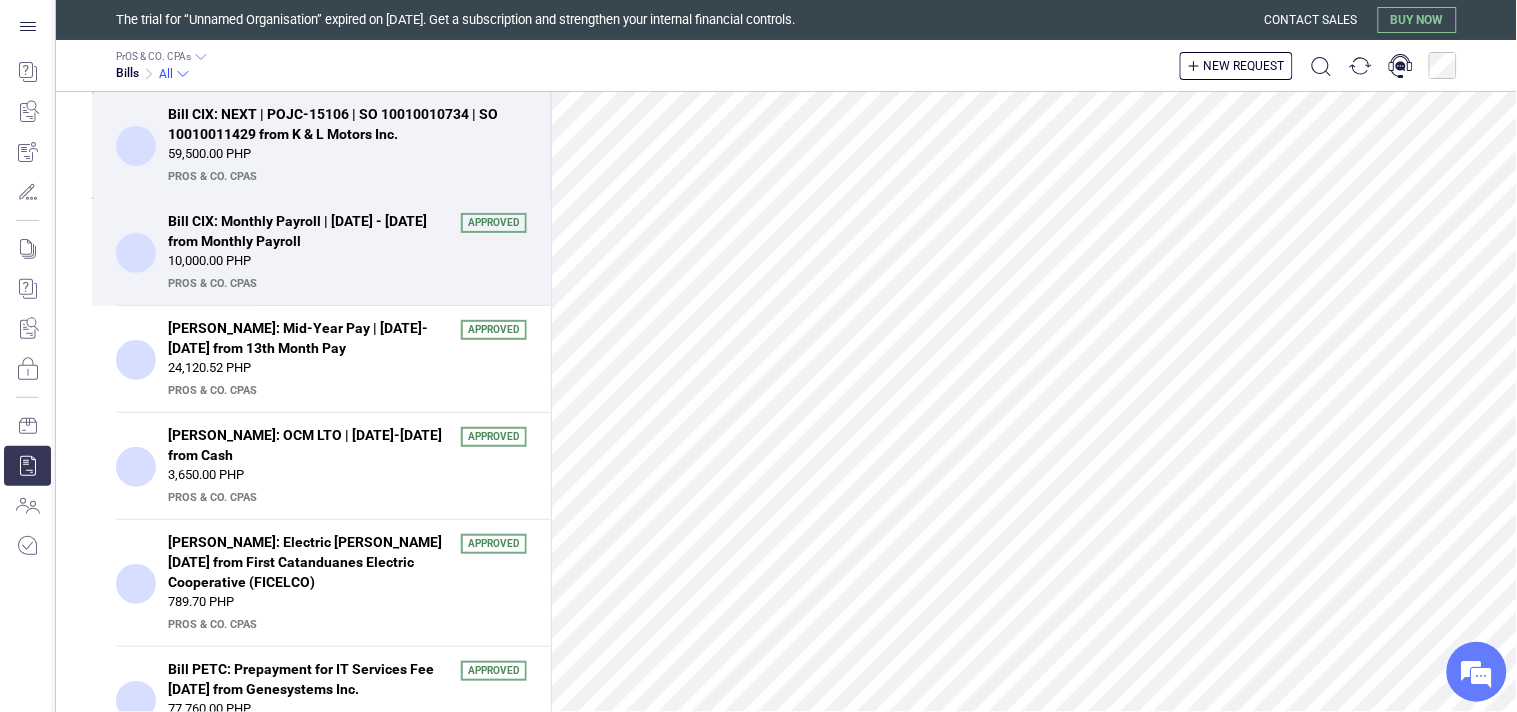 scroll, scrollTop: 0, scrollLeft: 0, axis: both 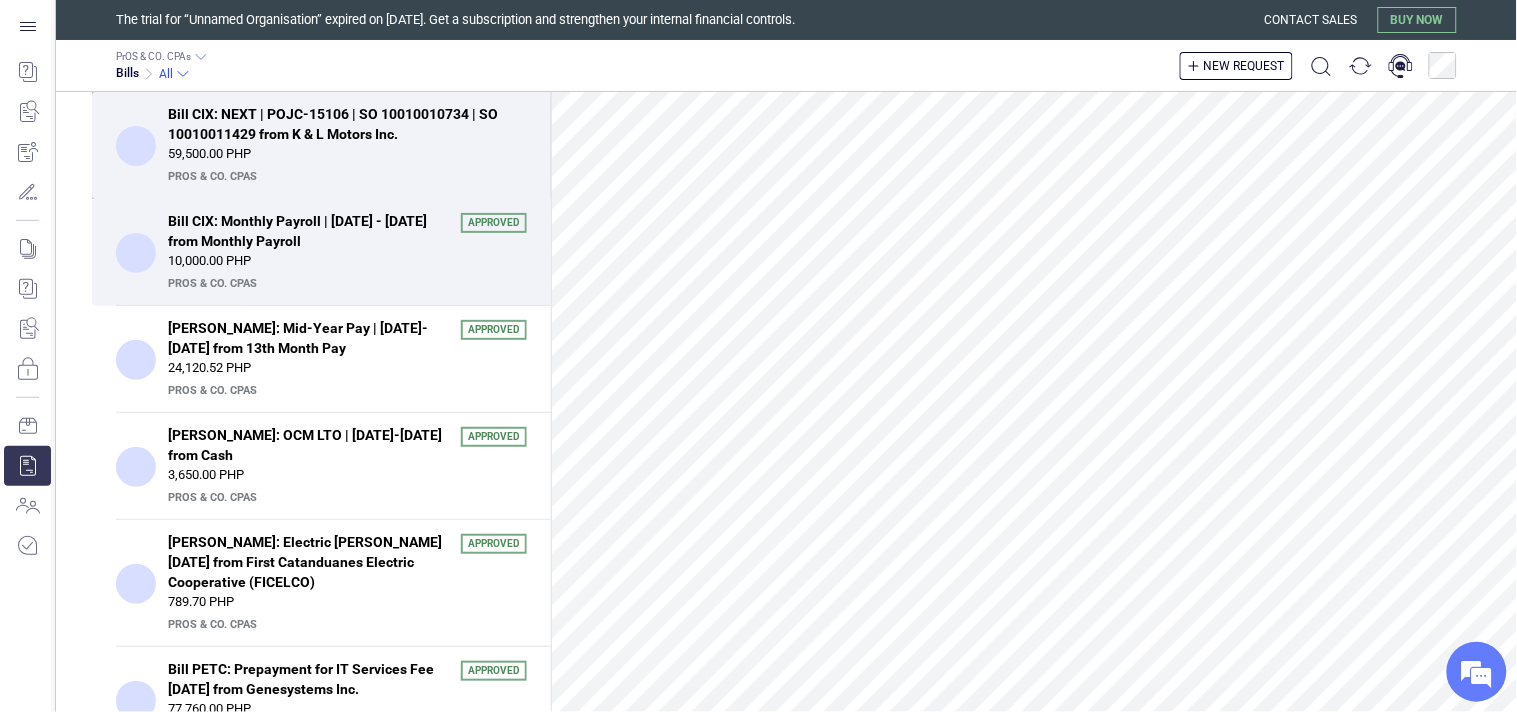 click on "Bill CIX: NEXT | POJC-15106 | SO 10010010734 | SO 10010011429  from K & L Motors Inc." at bounding box center (341, 124) 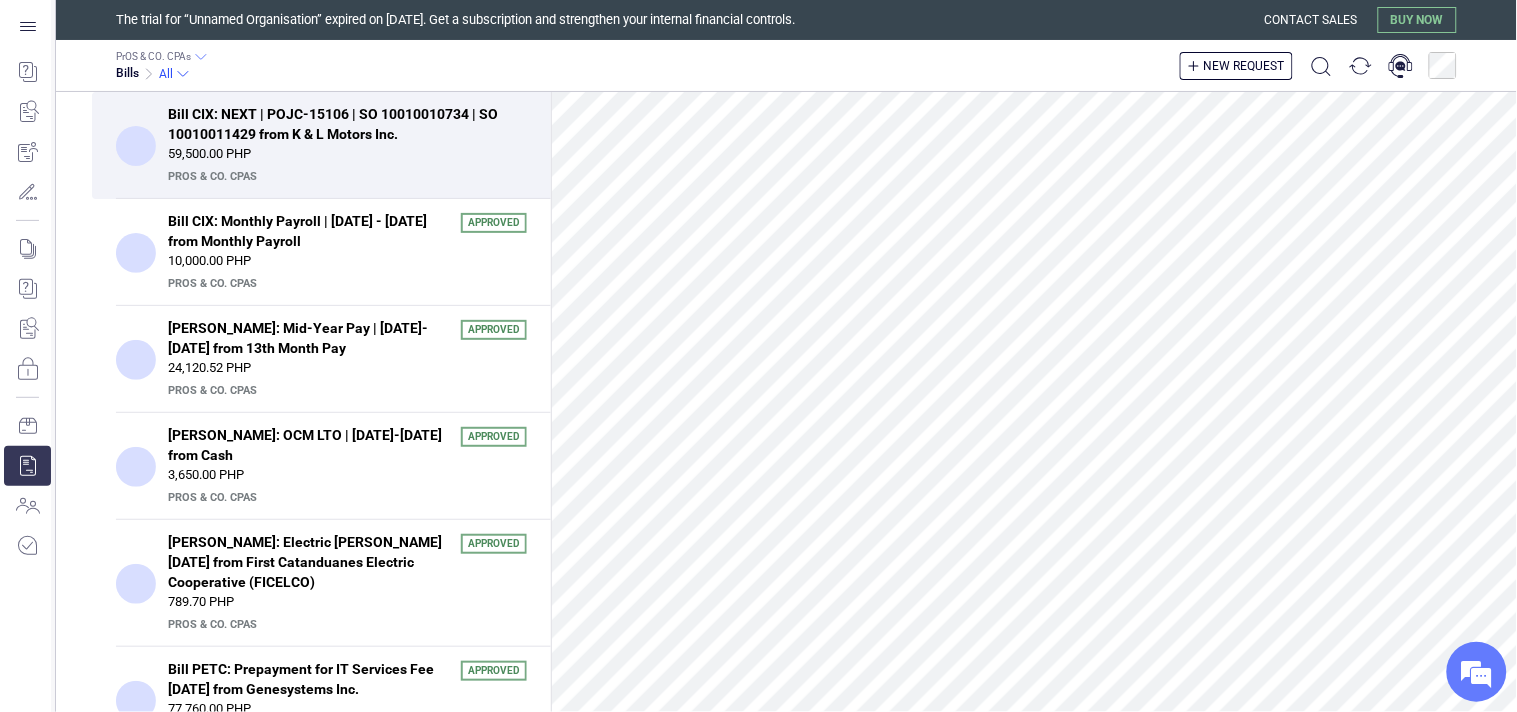 scroll, scrollTop: 1373, scrollLeft: 0, axis: vertical 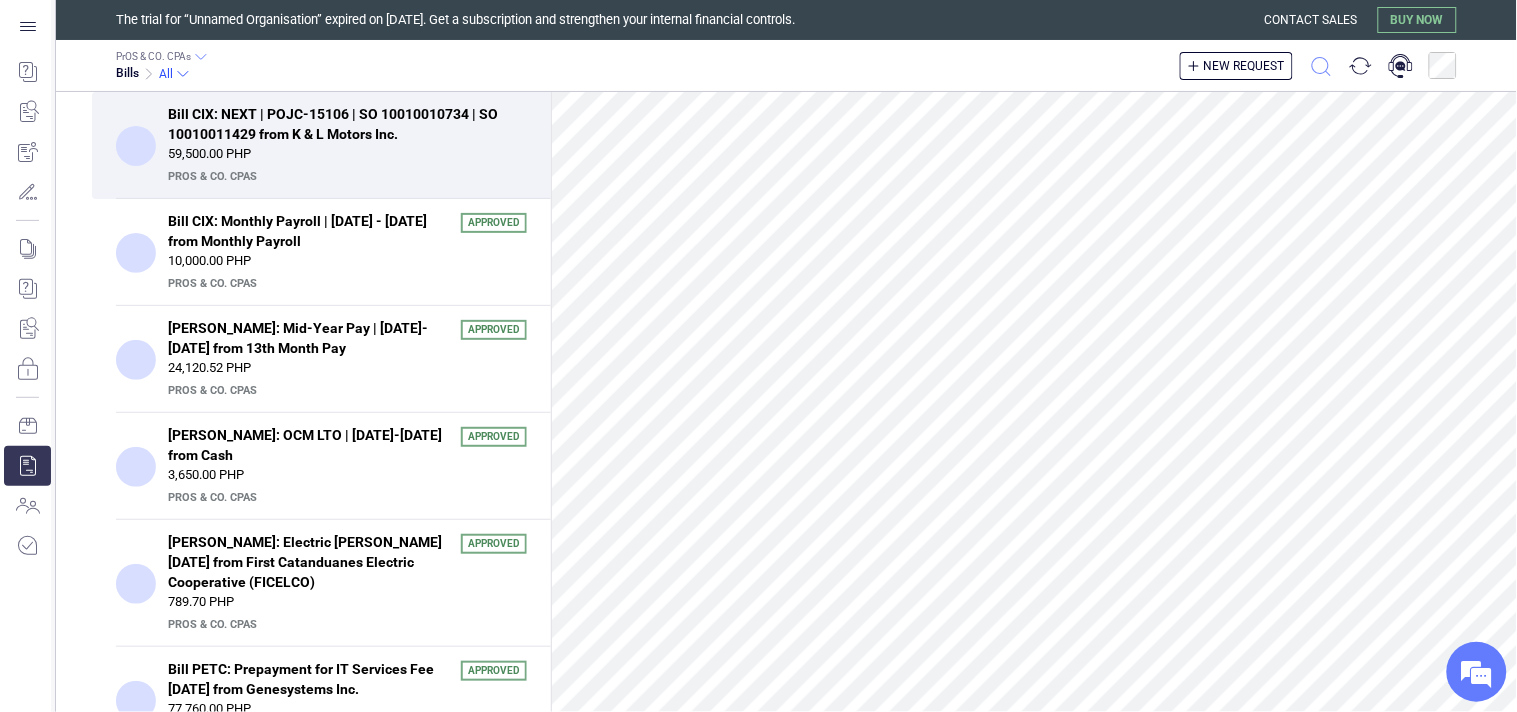 click 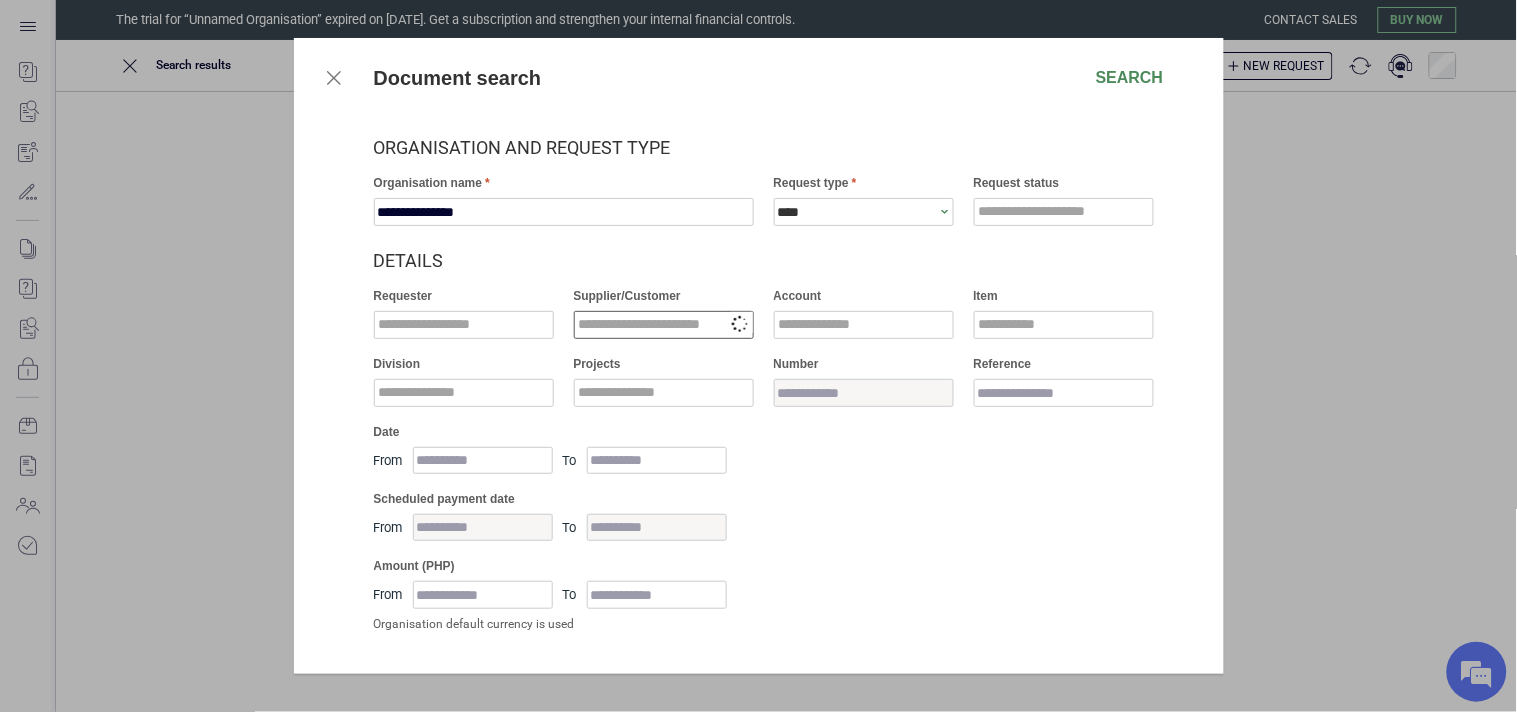 click at bounding box center (664, 325) 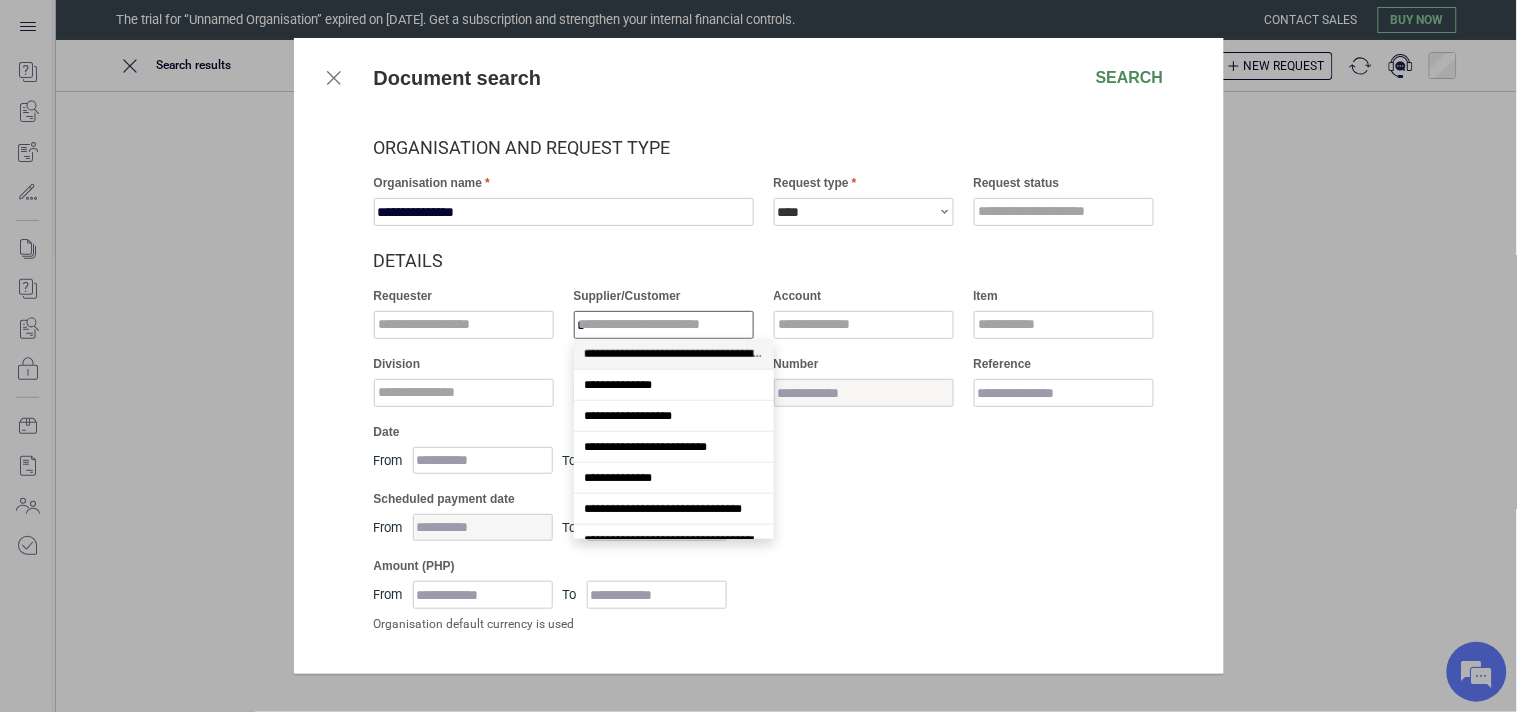 scroll, scrollTop: 17, scrollLeft: 0, axis: vertical 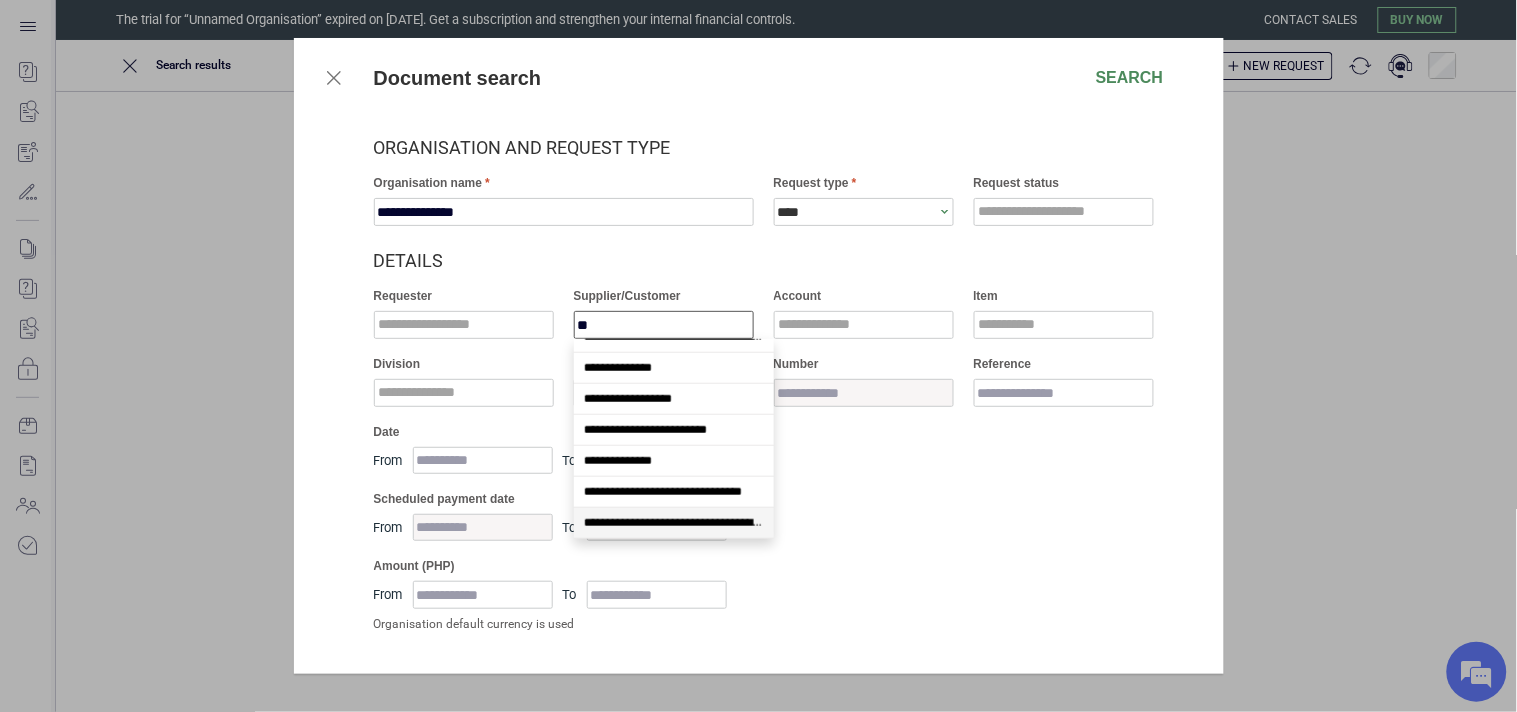 type on "***" 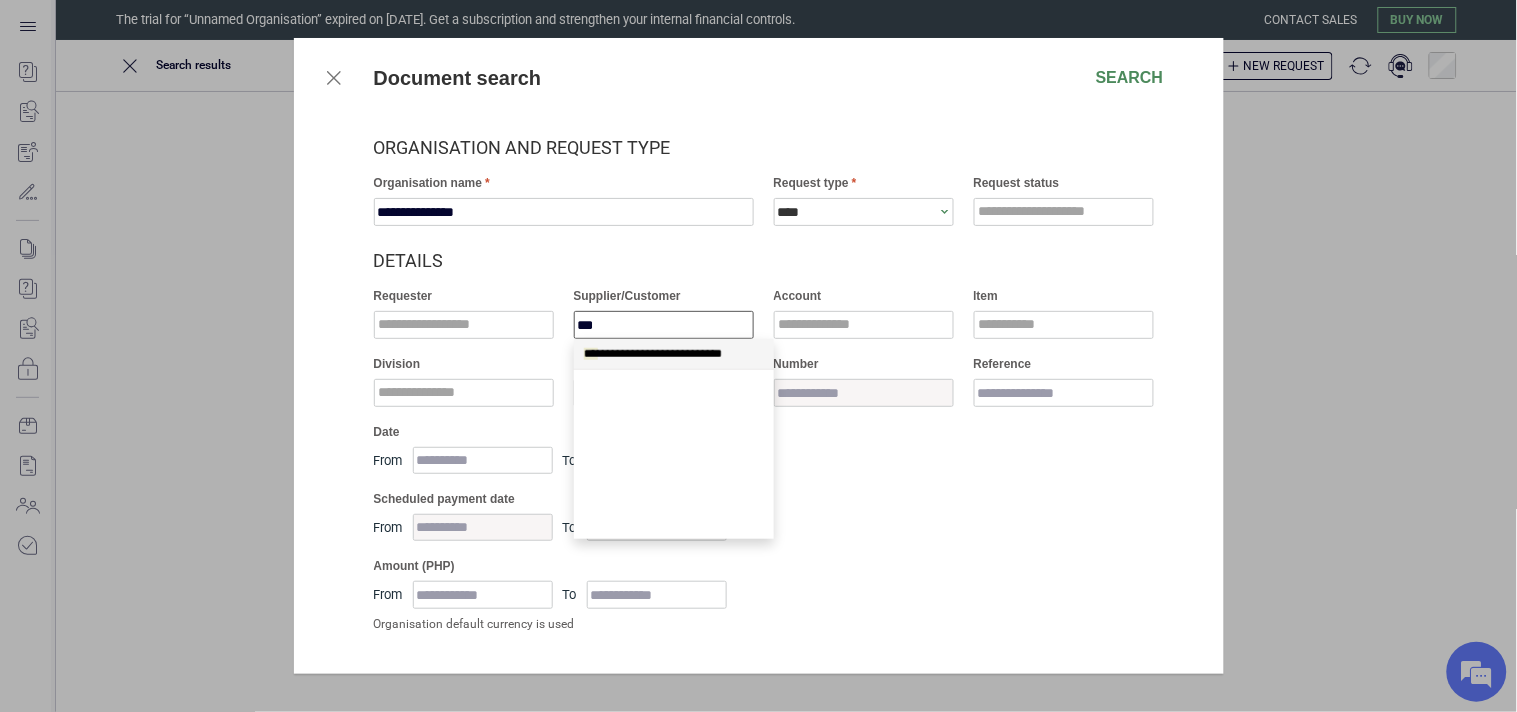 scroll, scrollTop: 0, scrollLeft: 0, axis: both 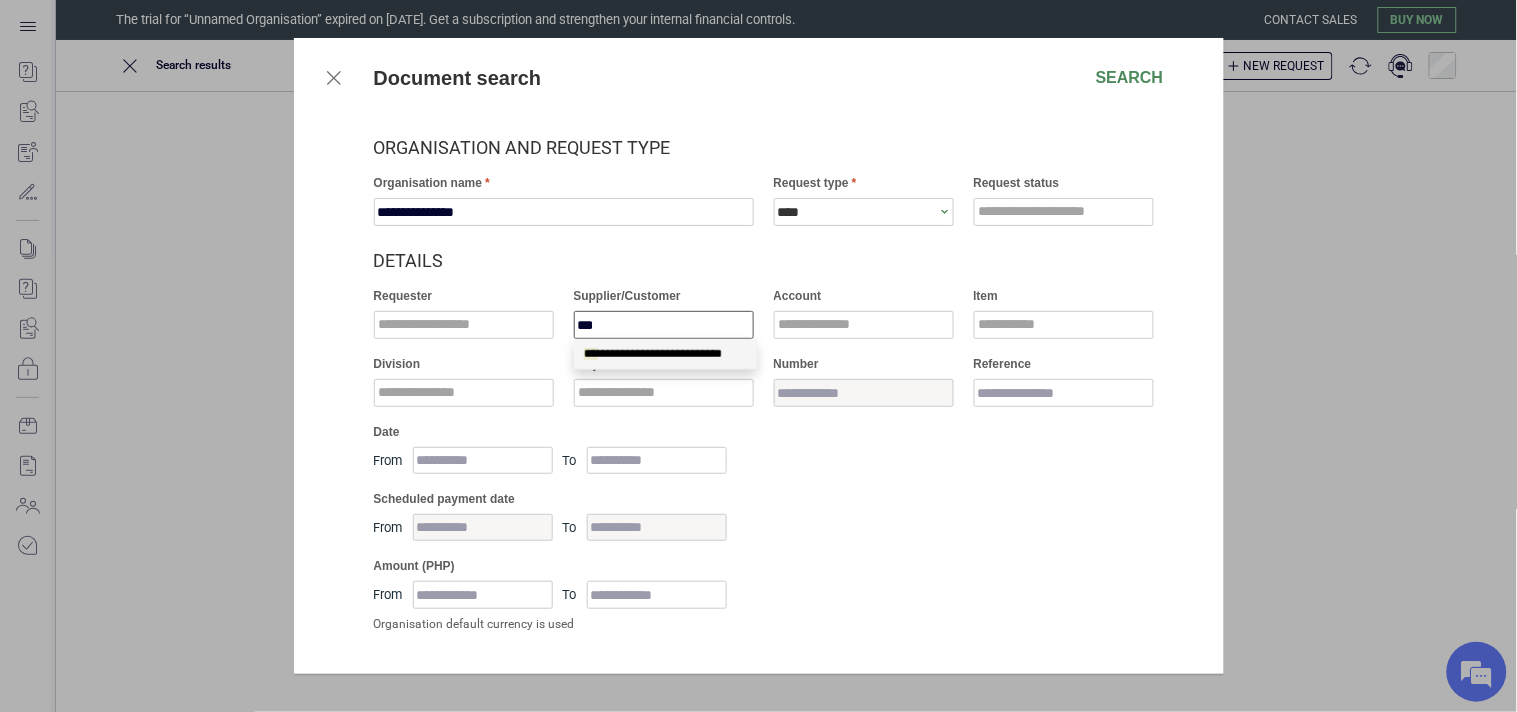 drag, startPoint x: 687, startPoint y: 352, endPoint x: 697, endPoint y: 358, distance: 11.661903 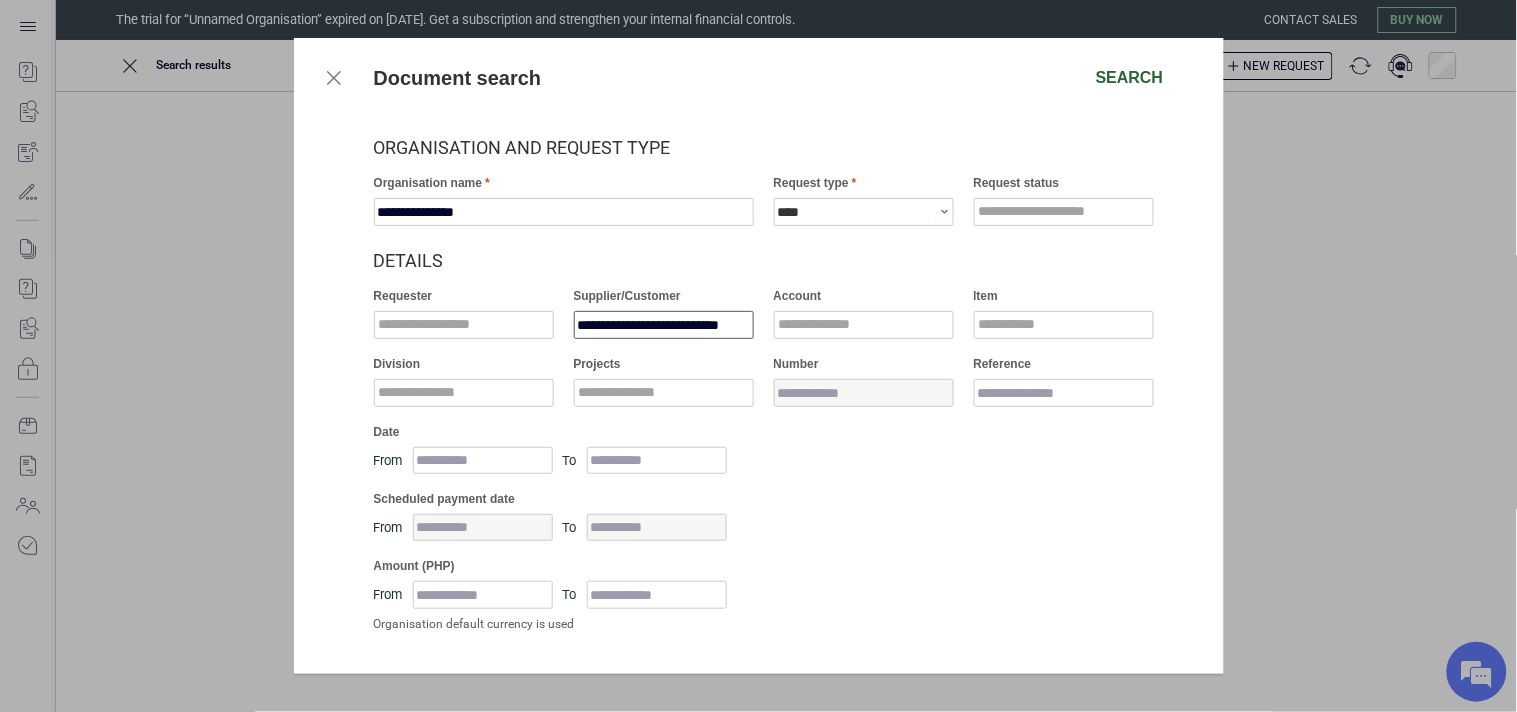 type on "**********" 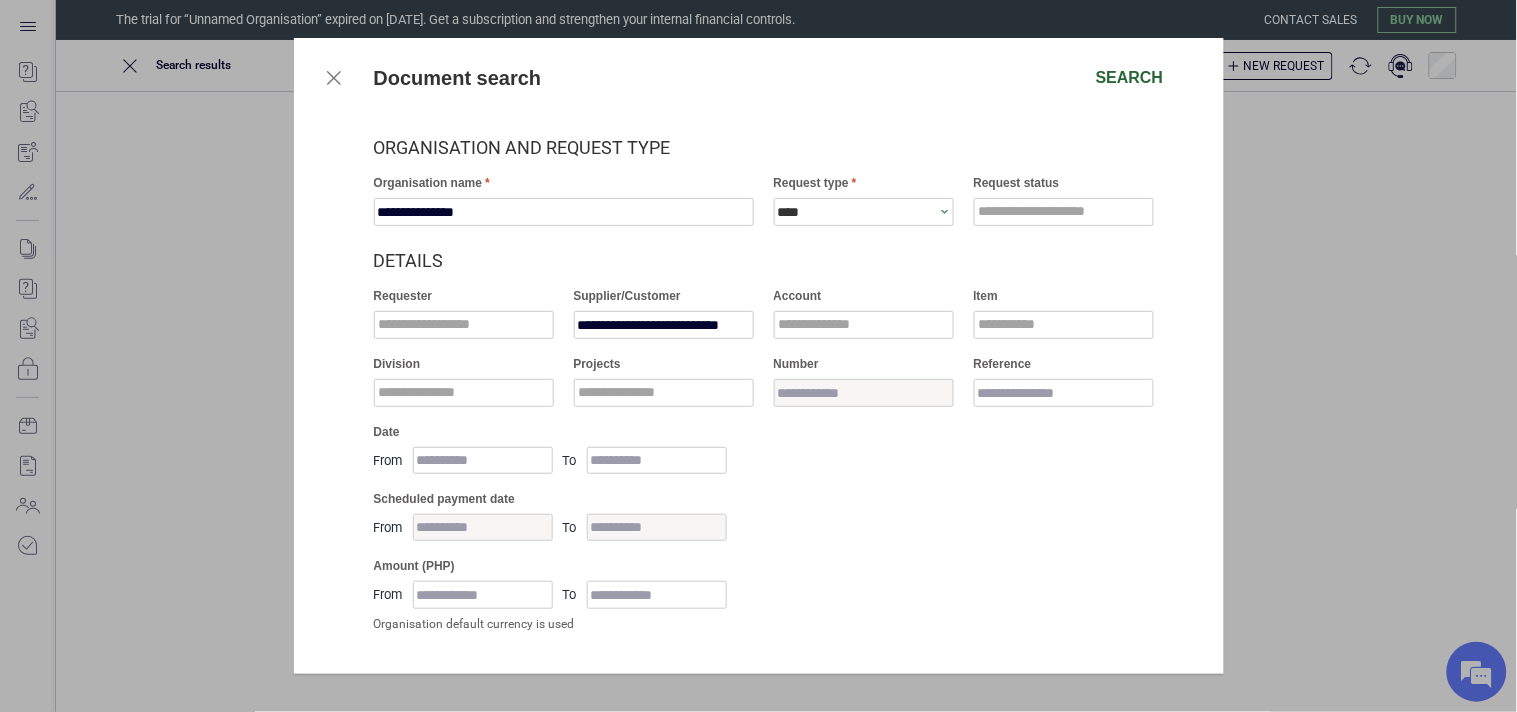 click on "Search" at bounding box center (1130, 78) 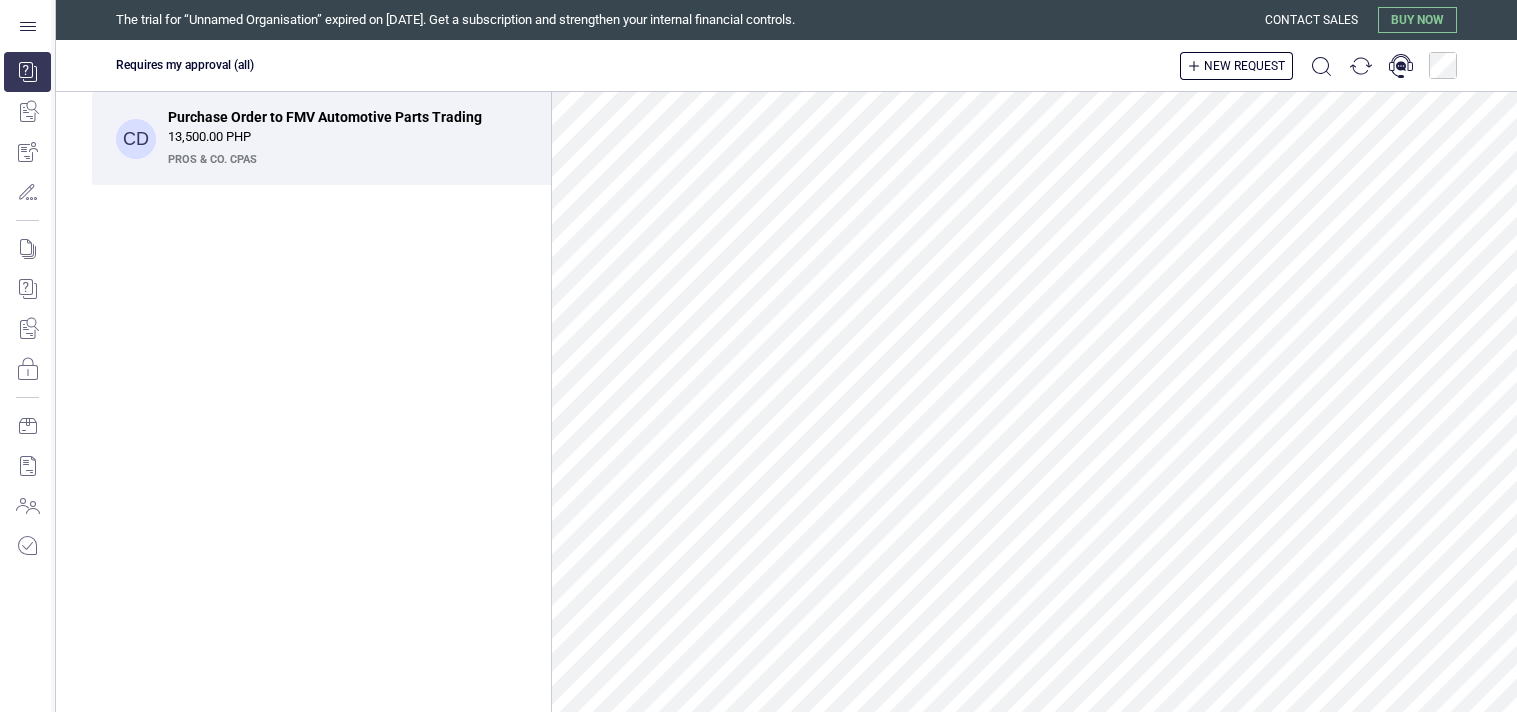 scroll, scrollTop: 0, scrollLeft: 0, axis: both 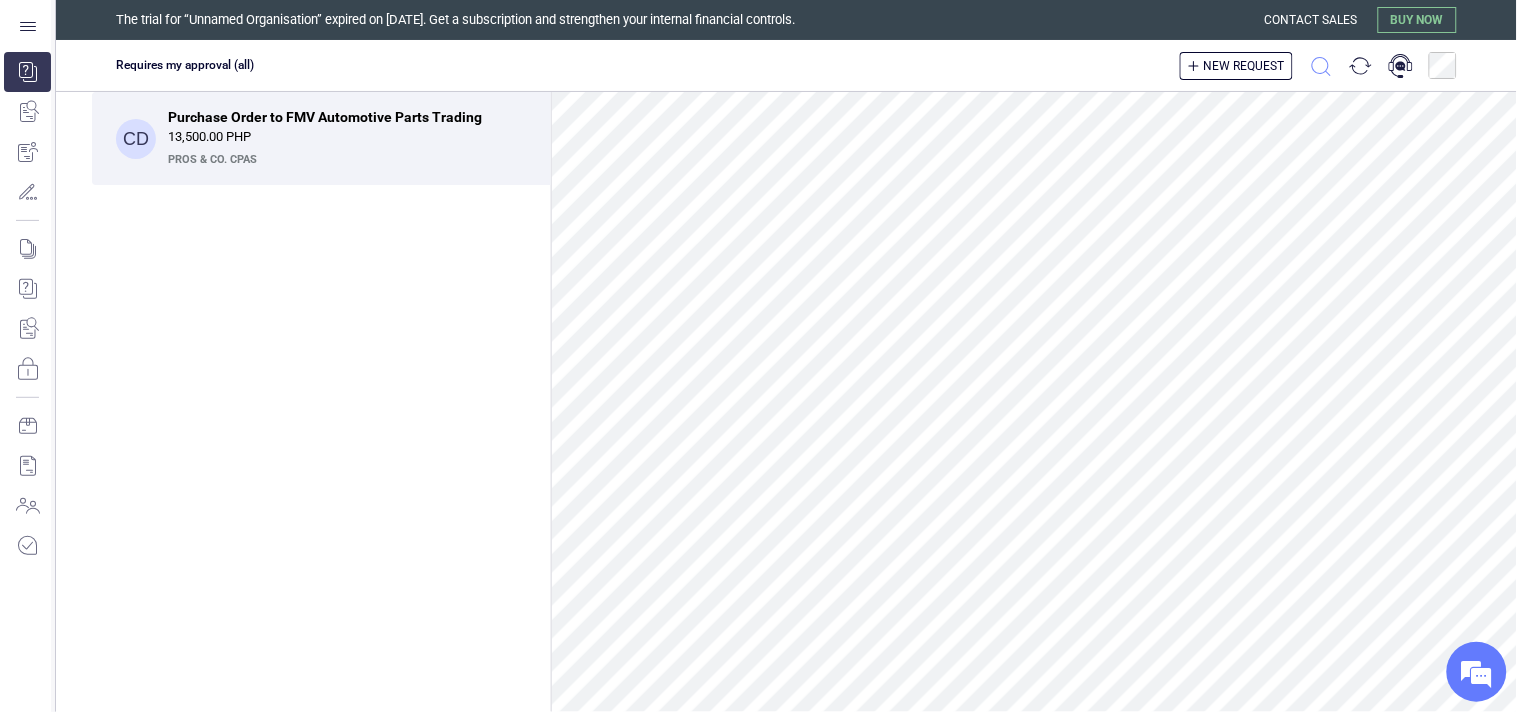 click 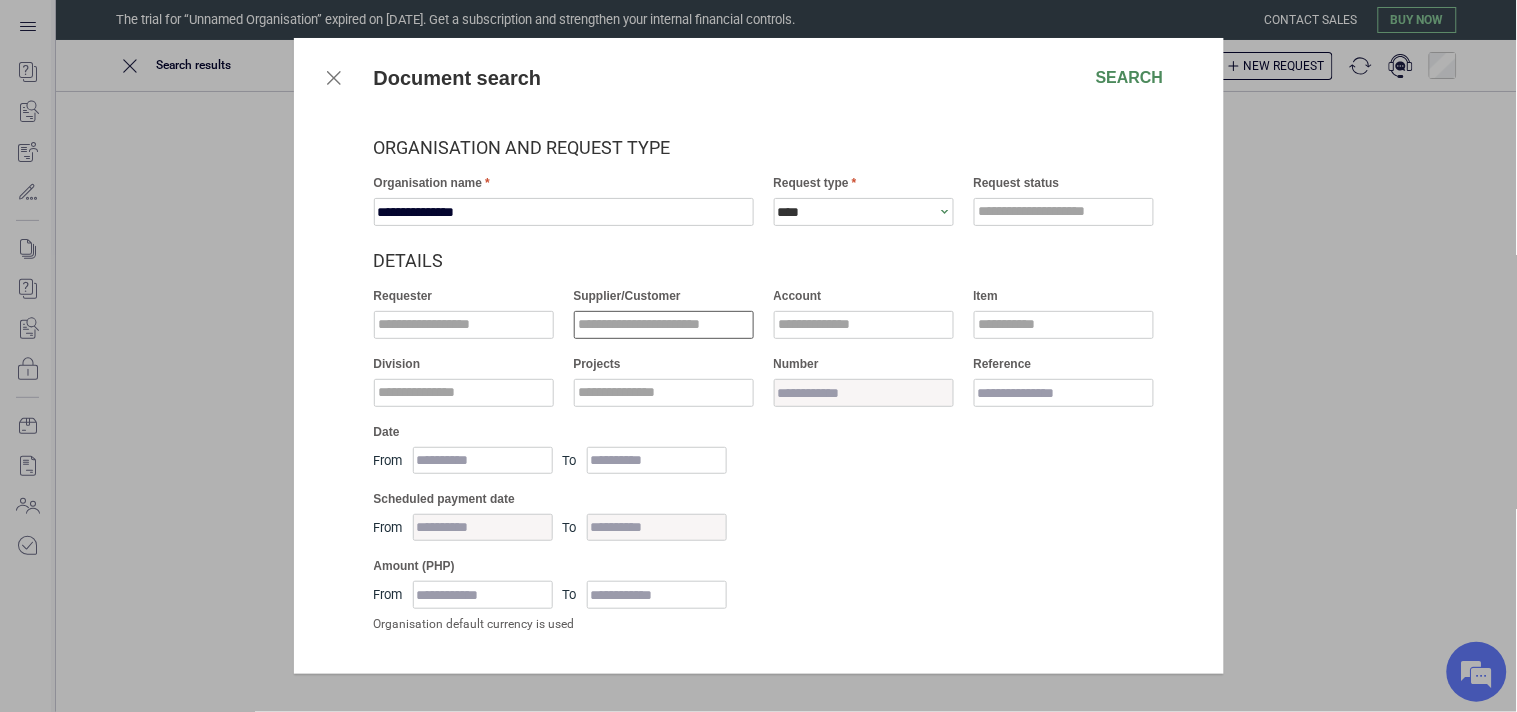 click at bounding box center [664, 325] 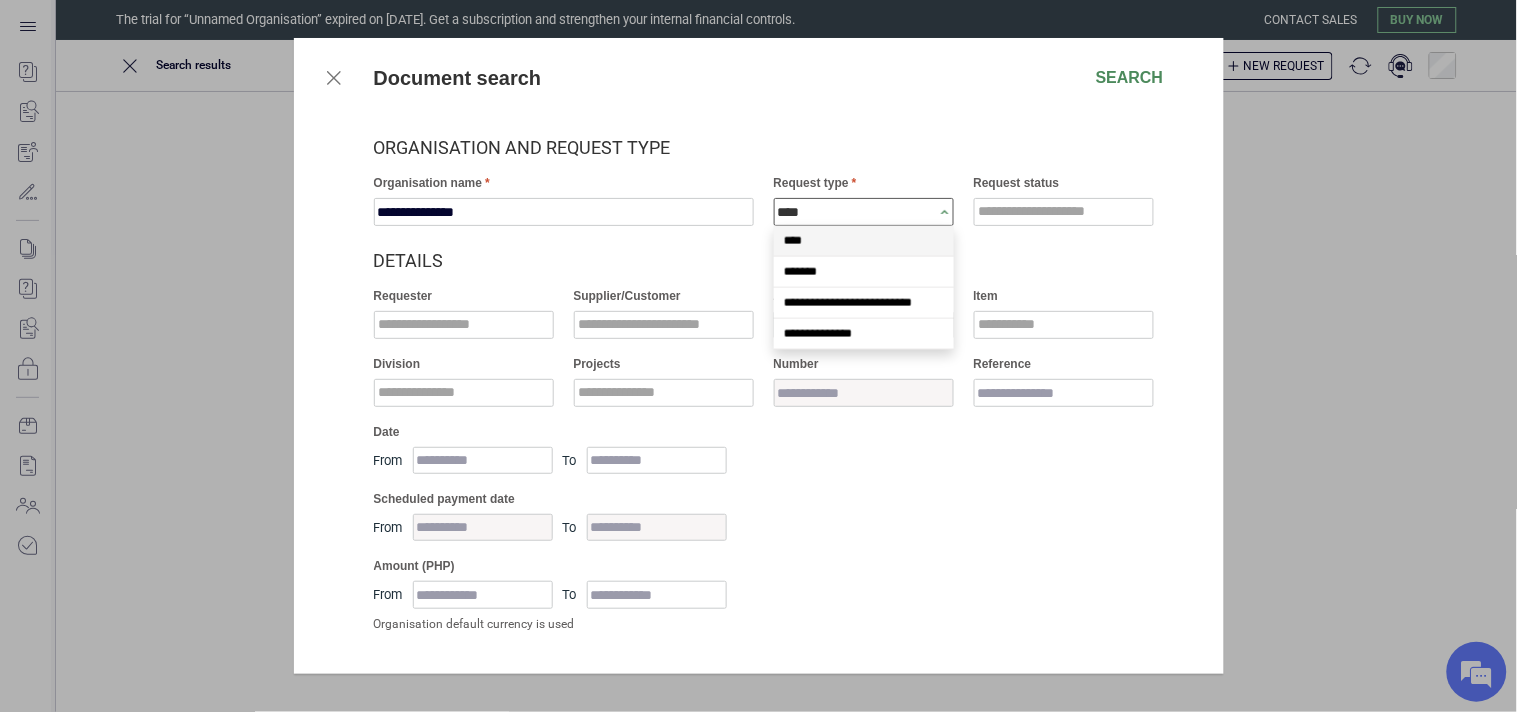 click on "****" at bounding box center (857, 212) 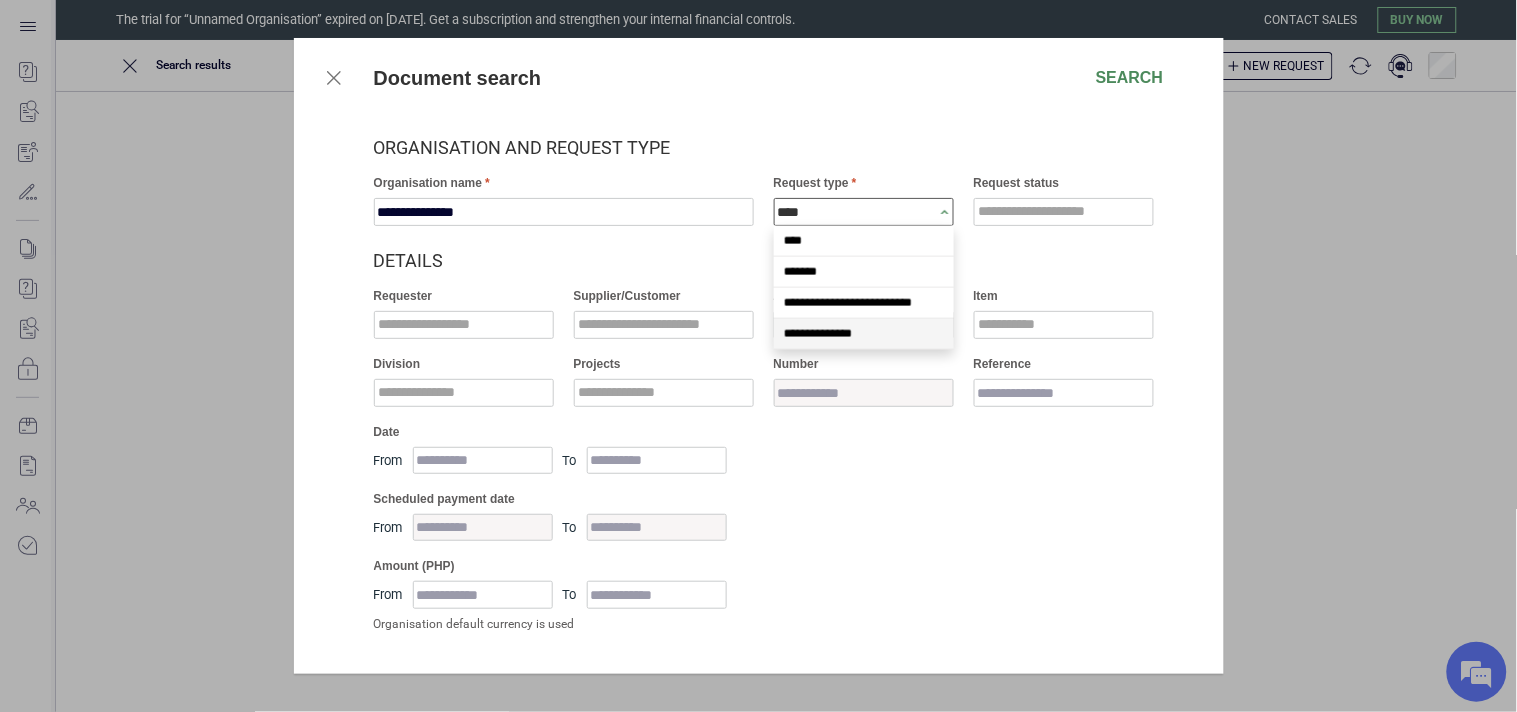 click on "**********" at bounding box center (864, 334) 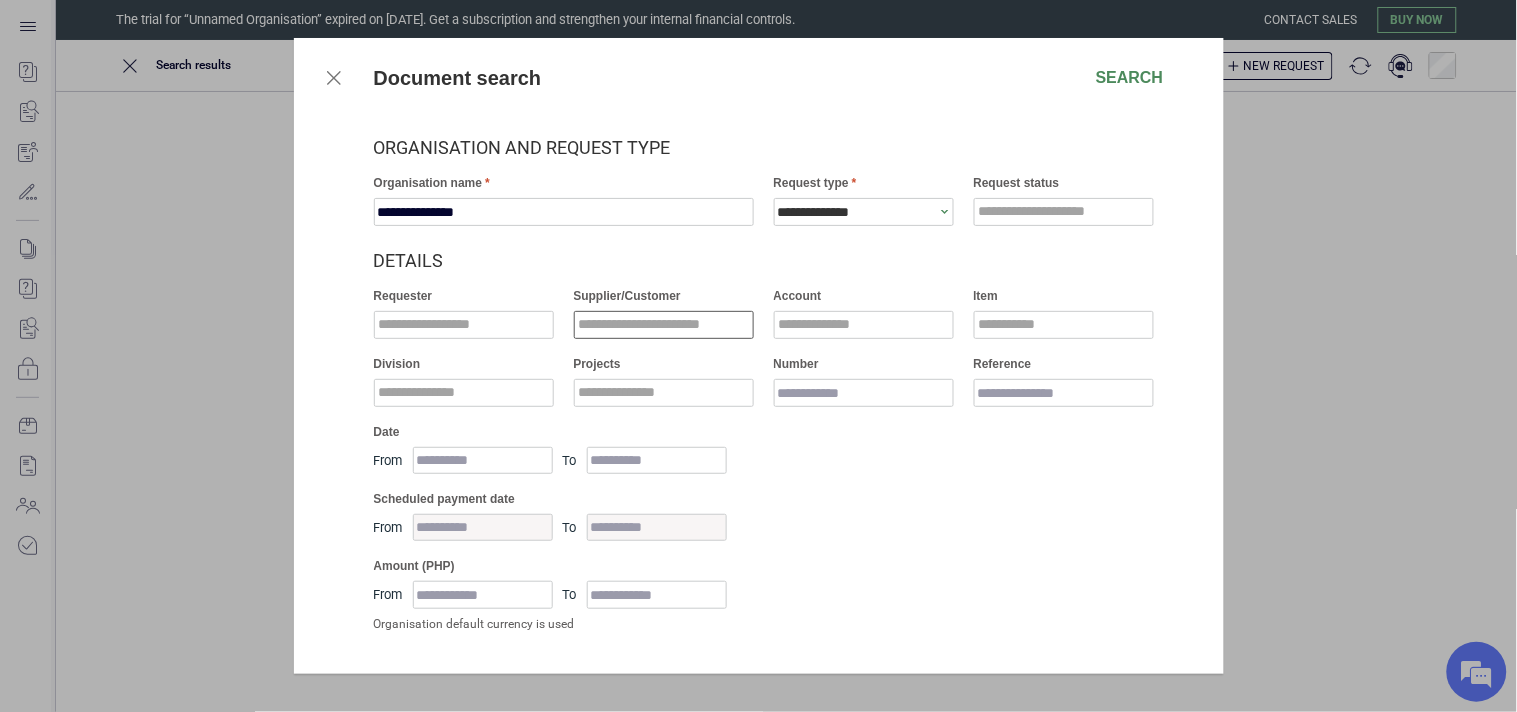 click at bounding box center (664, 325) 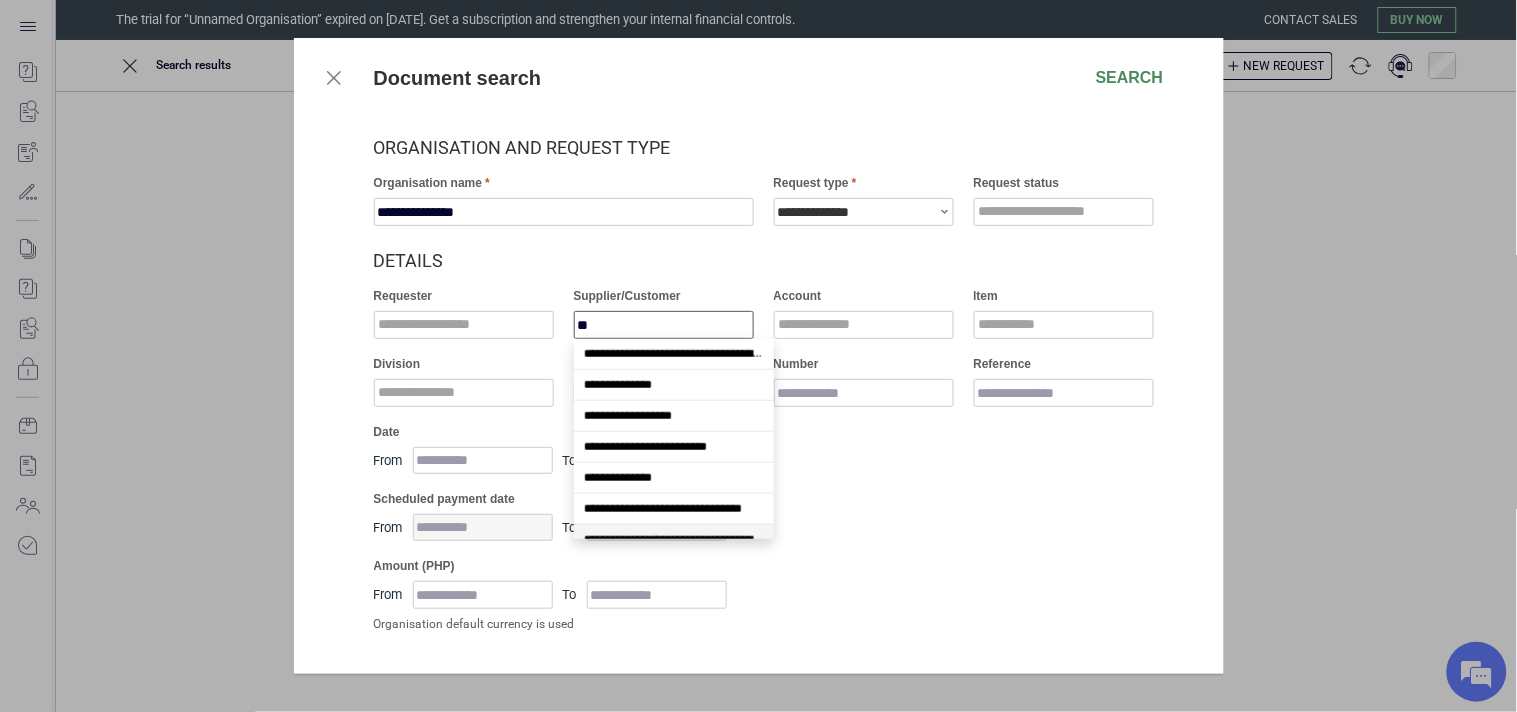 scroll, scrollTop: 17, scrollLeft: 0, axis: vertical 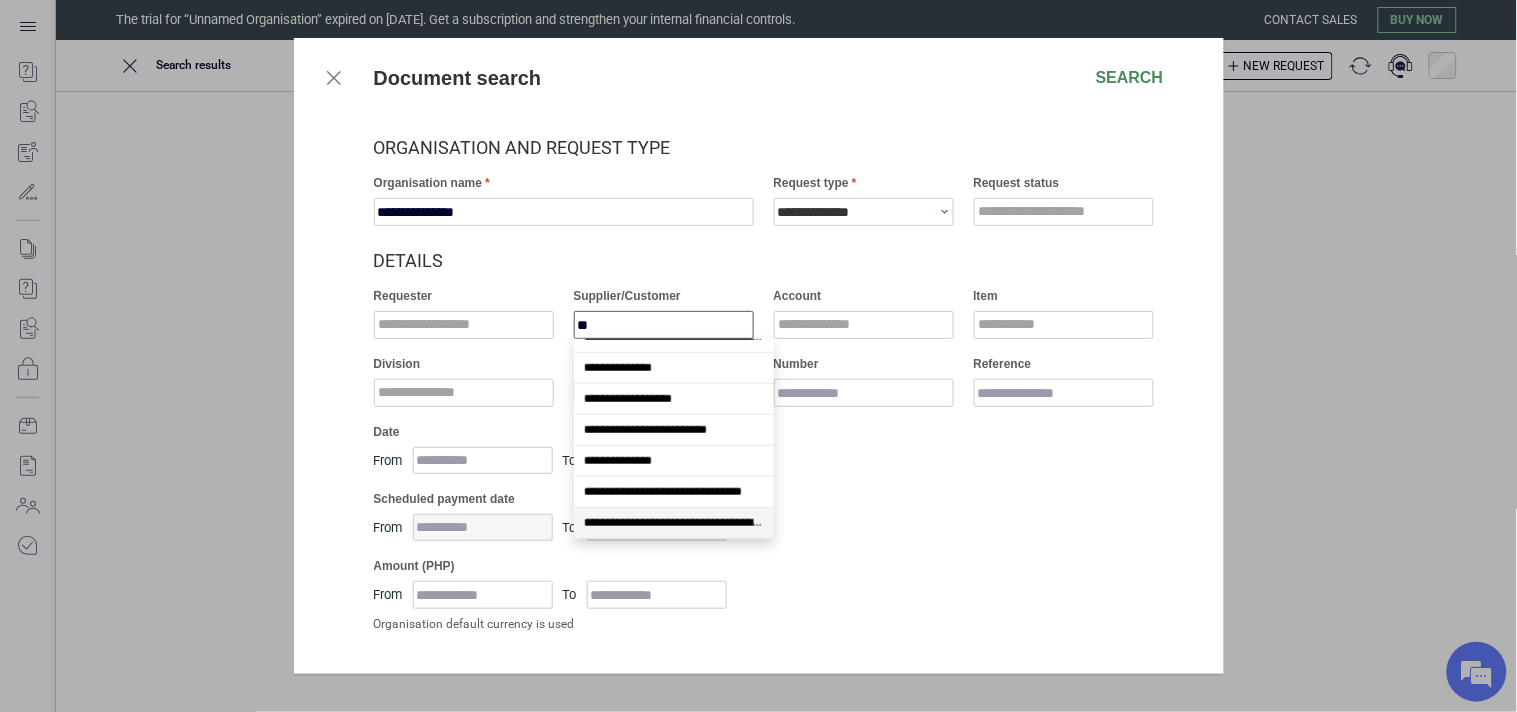 type on "***" 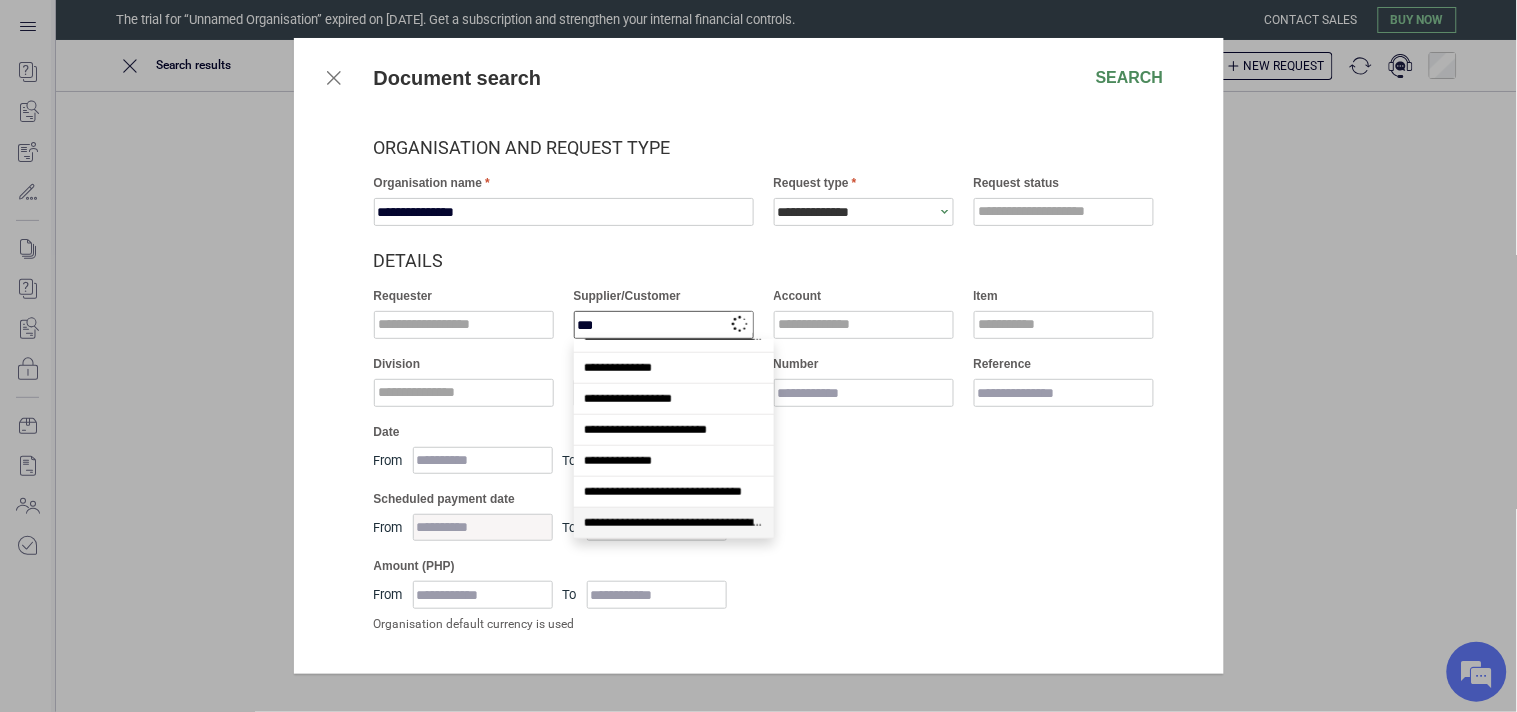 scroll, scrollTop: 0, scrollLeft: 0, axis: both 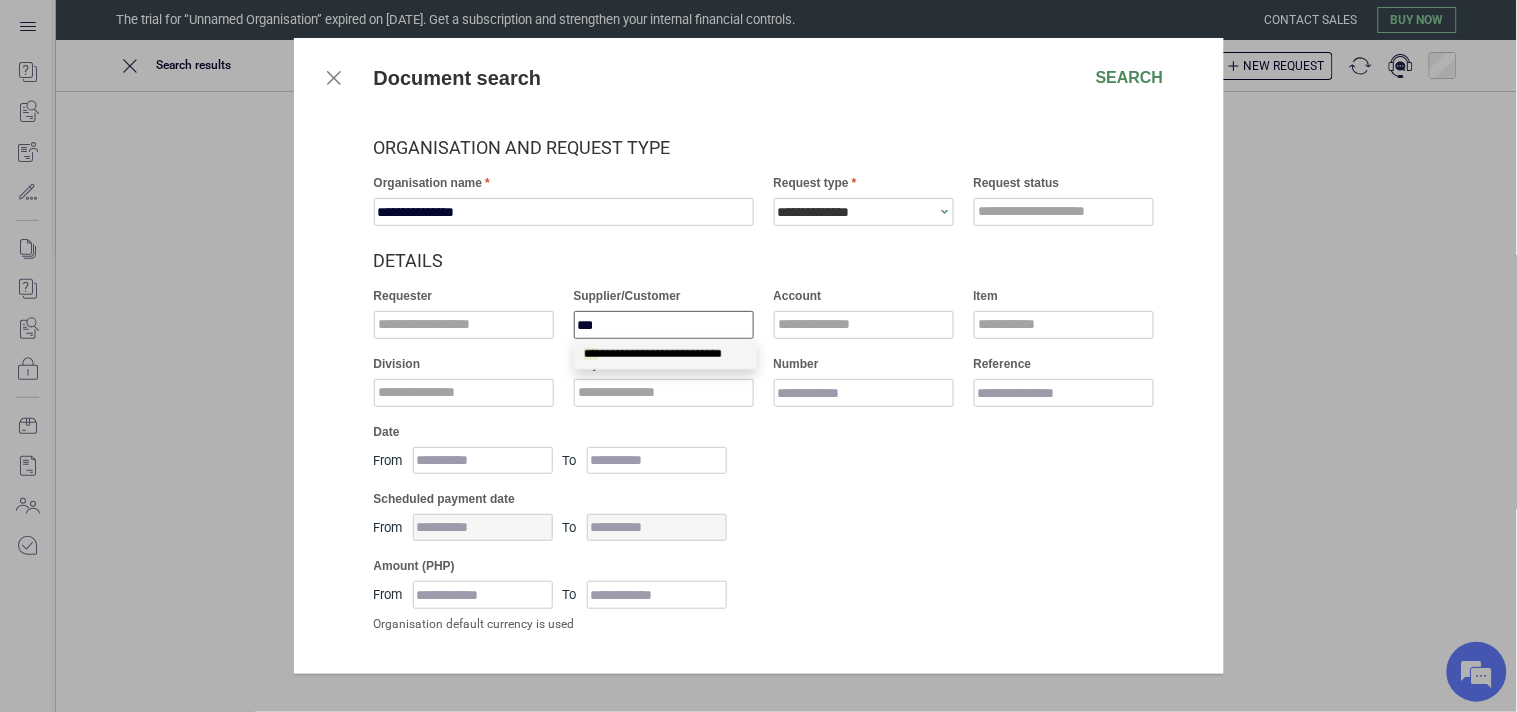 click on "**********" at bounding box center (653, 354) 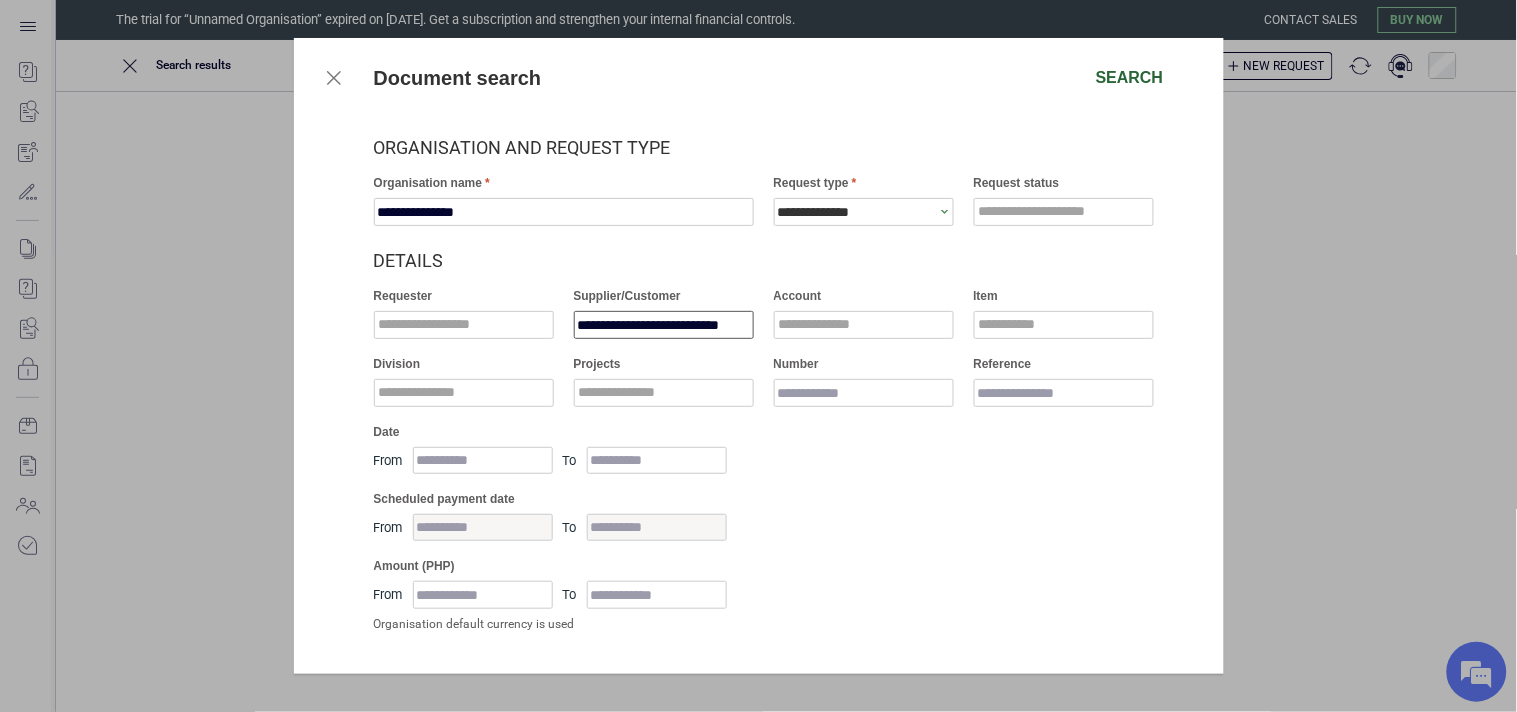 type on "**********" 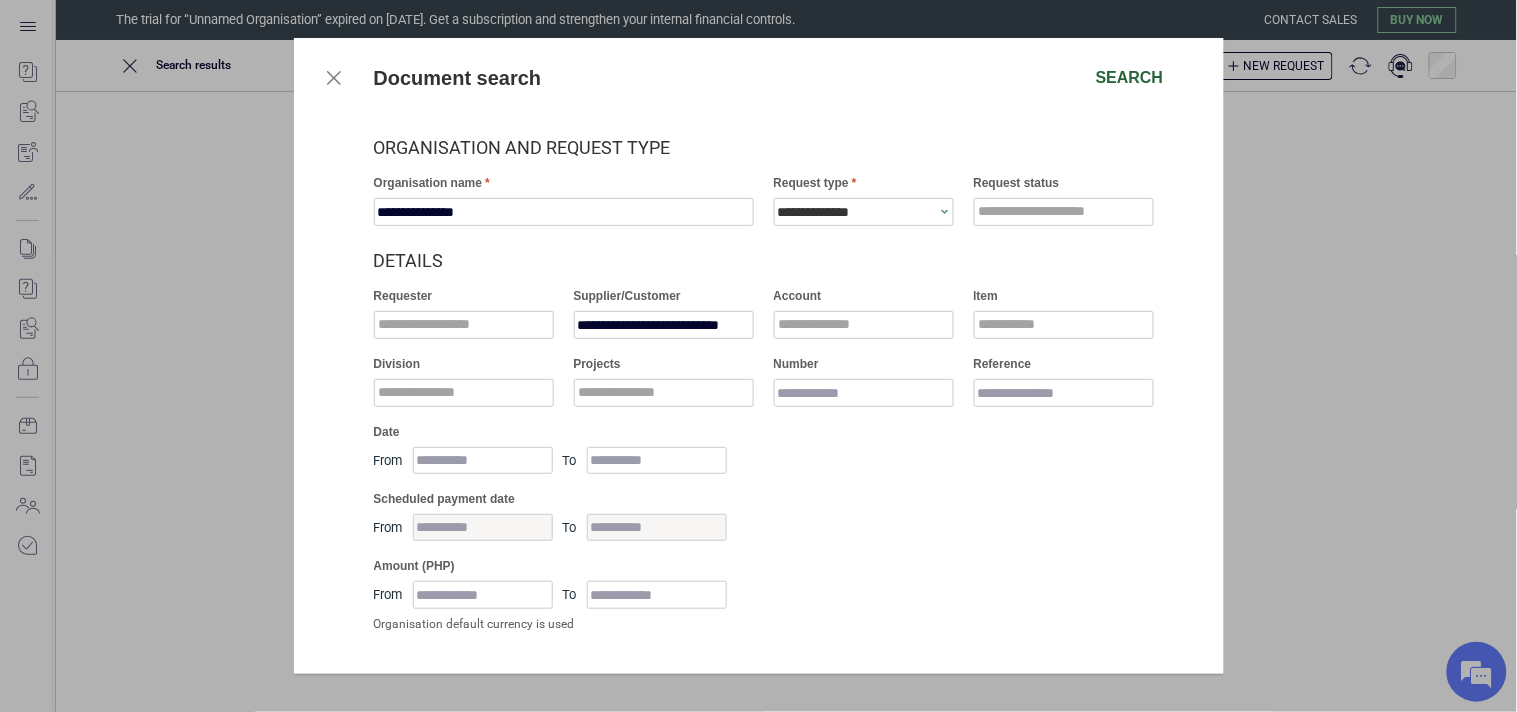 click on "Search" at bounding box center (1130, 78) 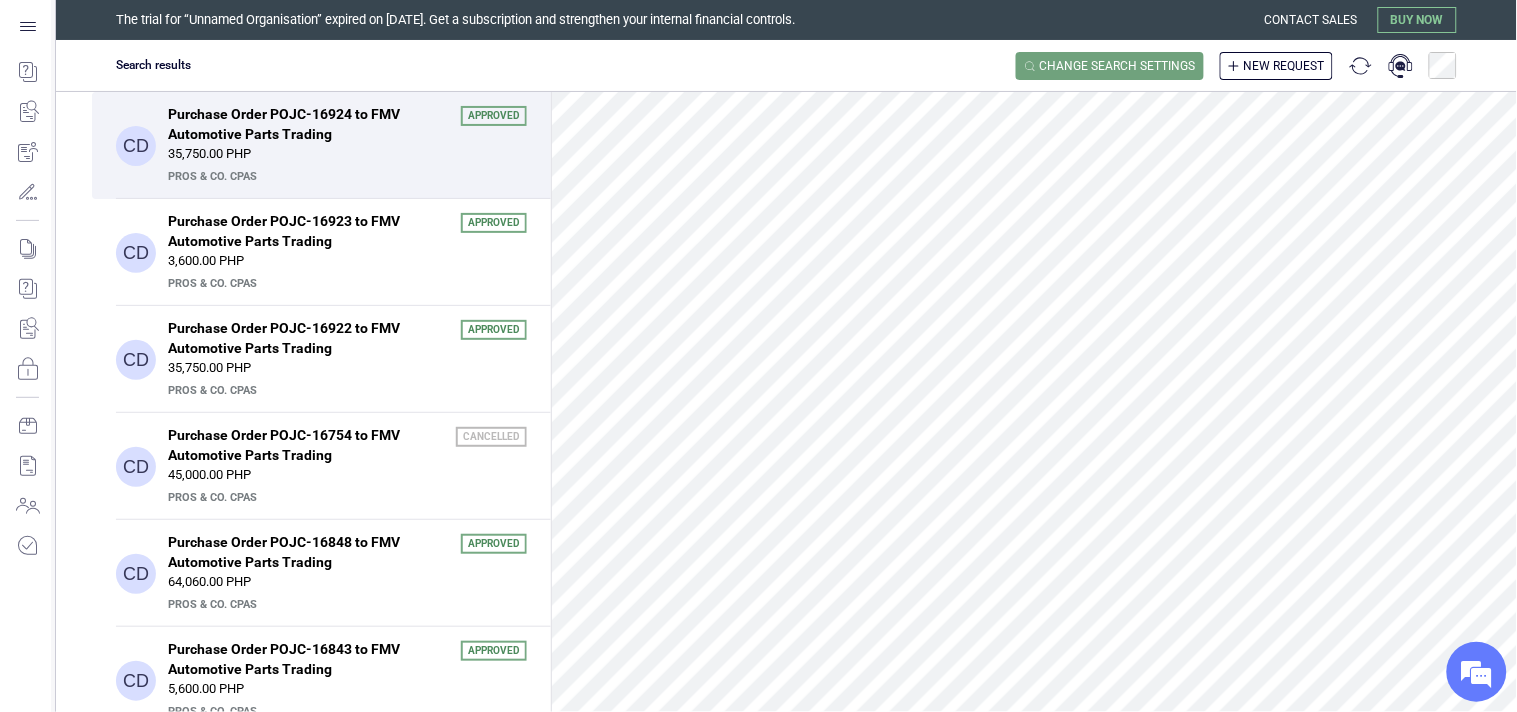 scroll, scrollTop: 333, scrollLeft: 0, axis: vertical 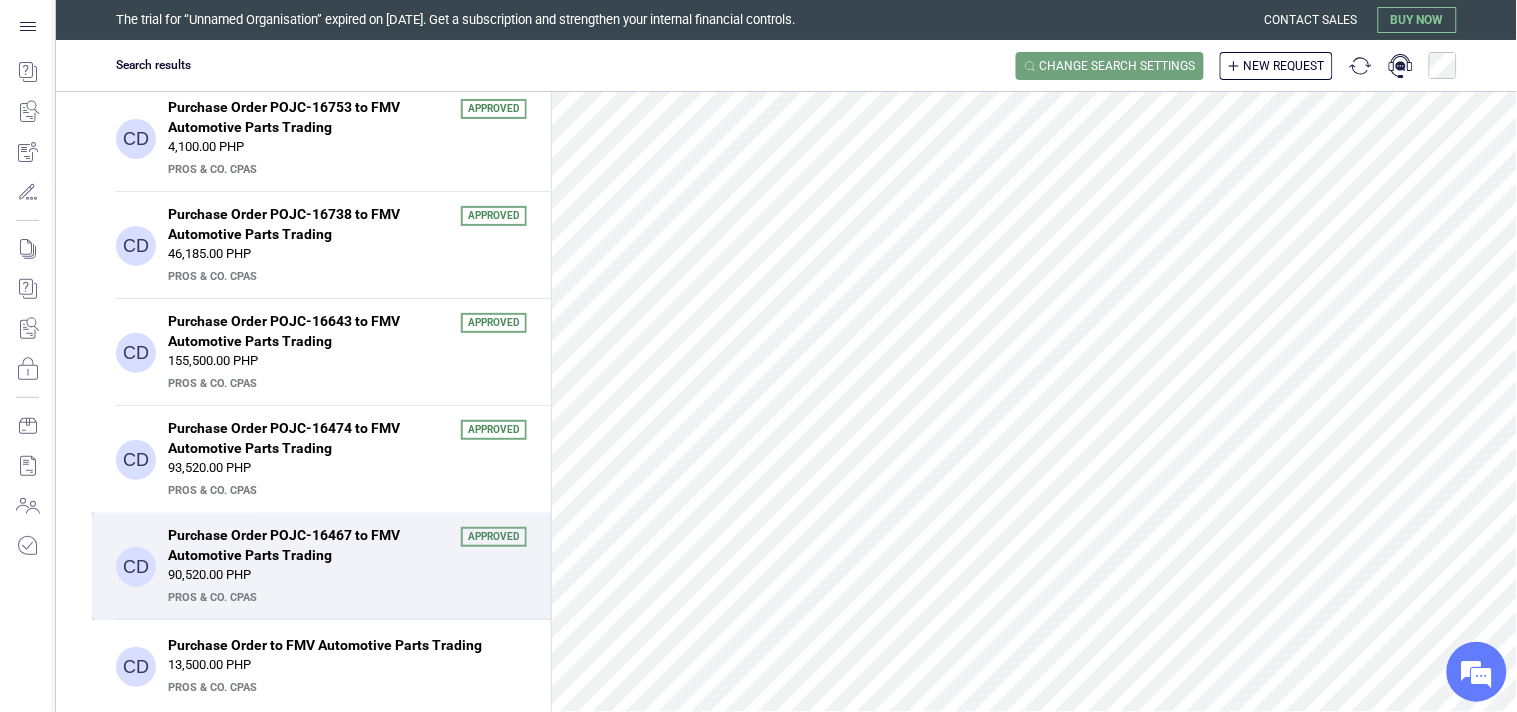 click on "90,520.00 PHP" at bounding box center (347, 575) 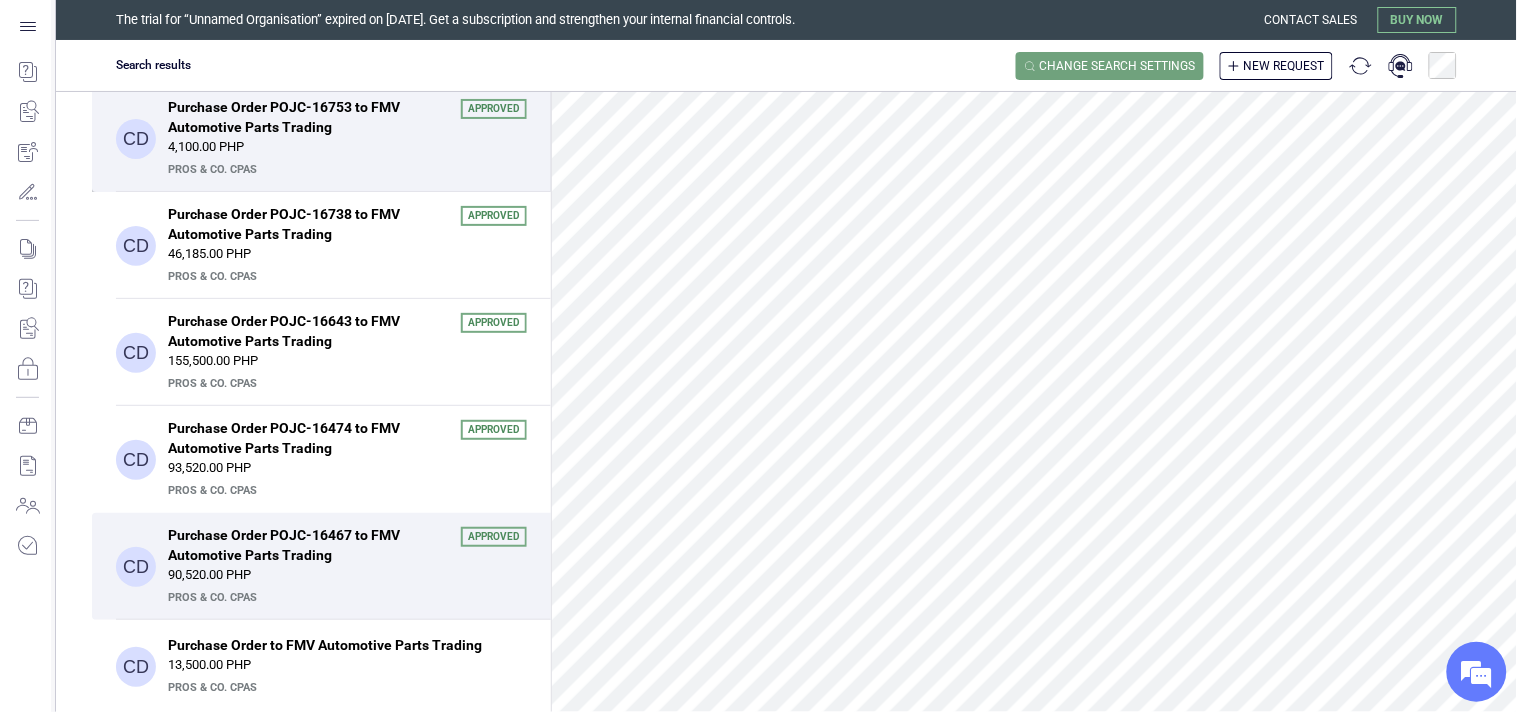 scroll, scrollTop: 1234, scrollLeft: 0, axis: vertical 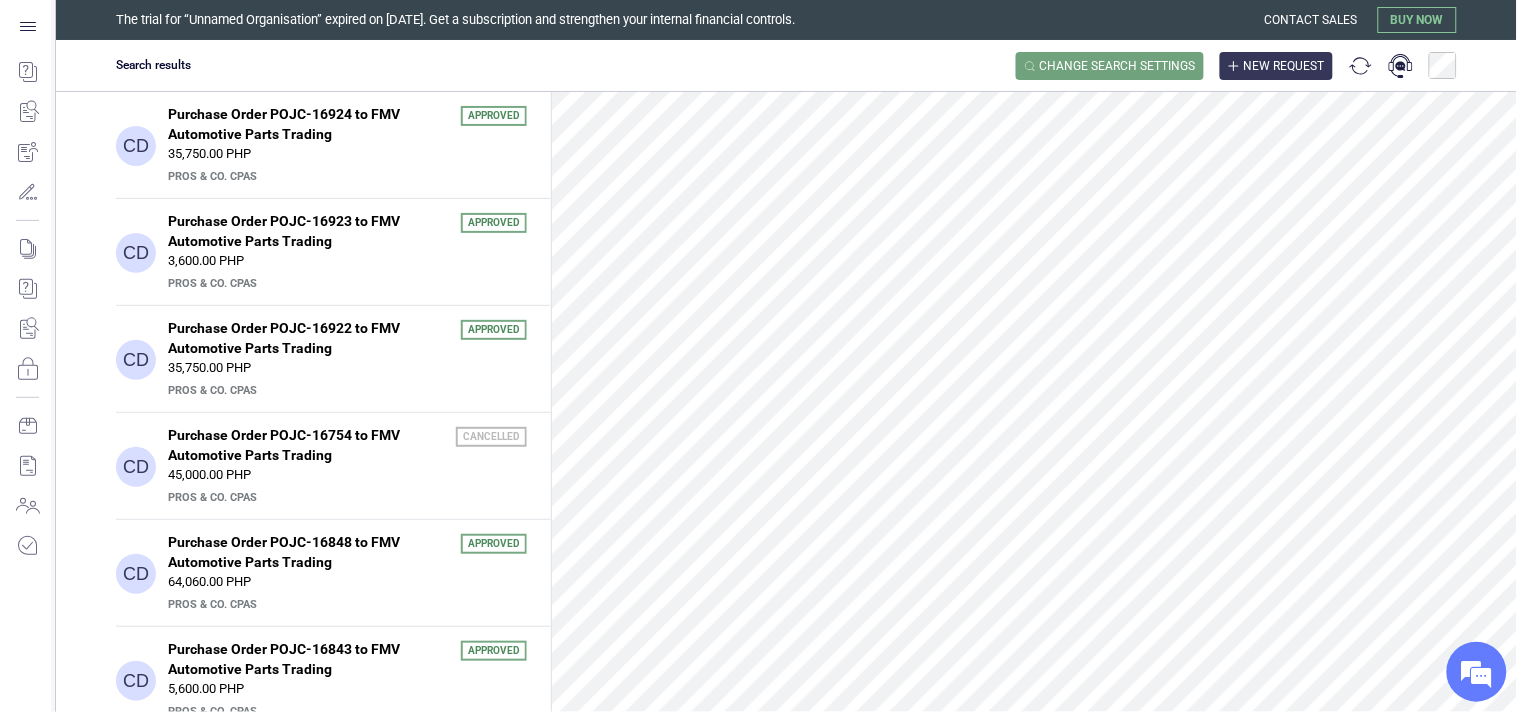 click on "New request" at bounding box center (1284, 66) 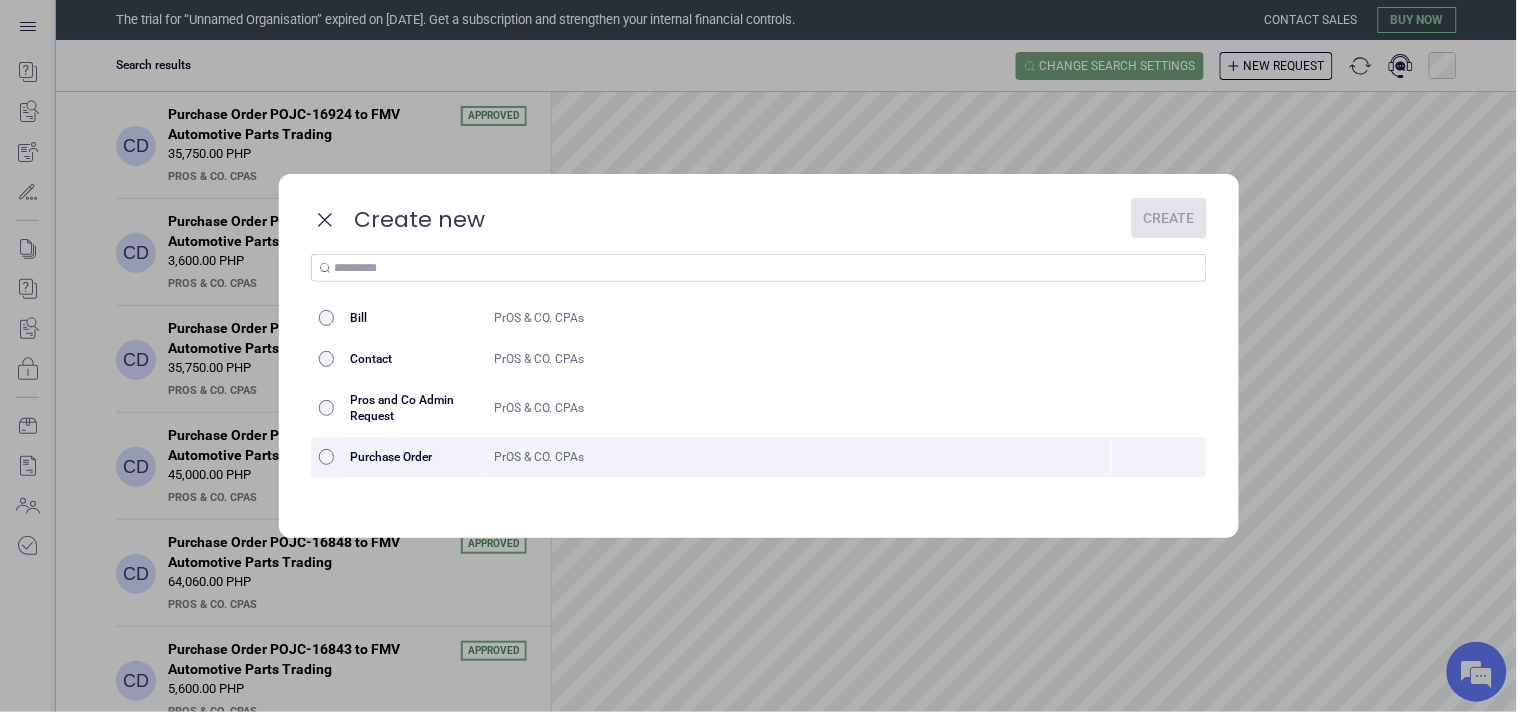 click on "Purchase Order" at bounding box center (415, 457) 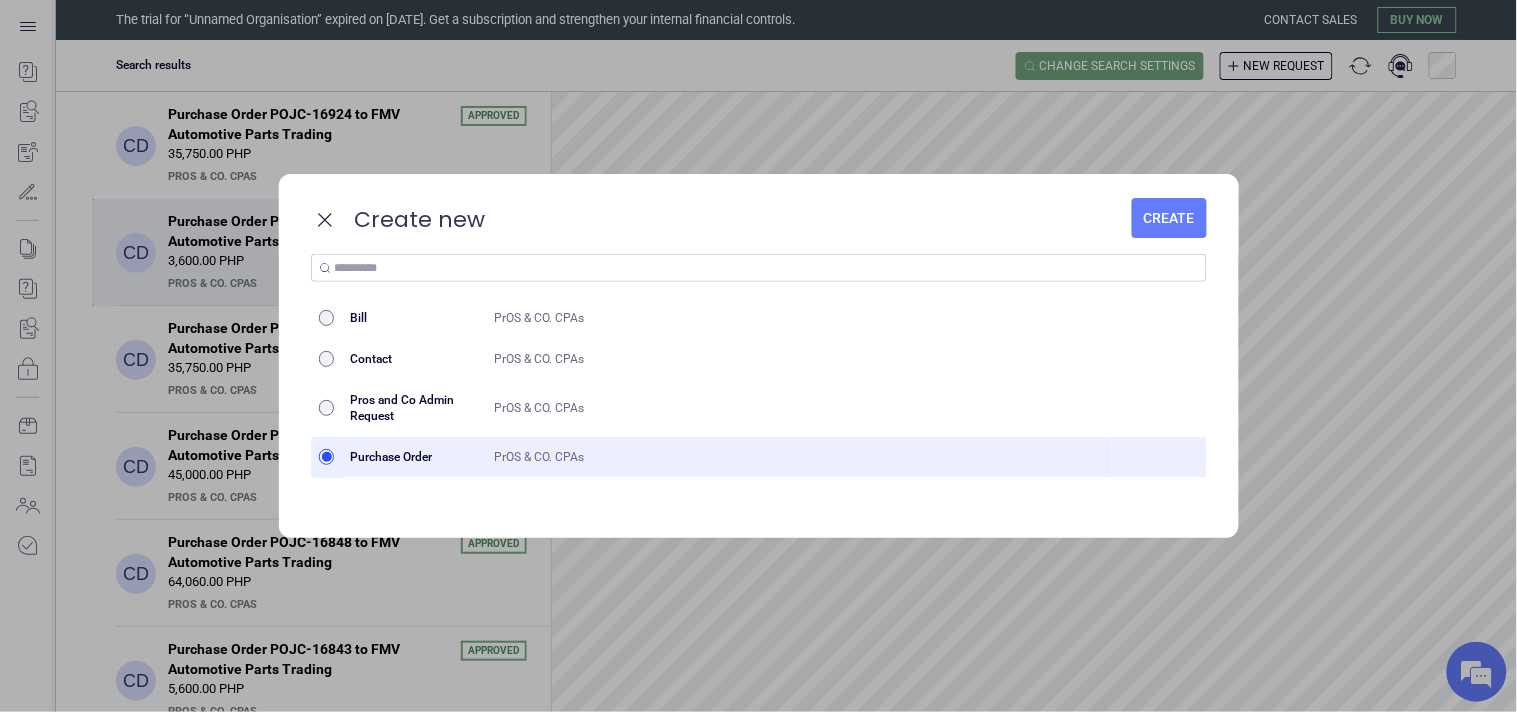 drag, startPoint x: 325, startPoint y: 225, endPoint x: 351, endPoint y: 230, distance: 26.476404 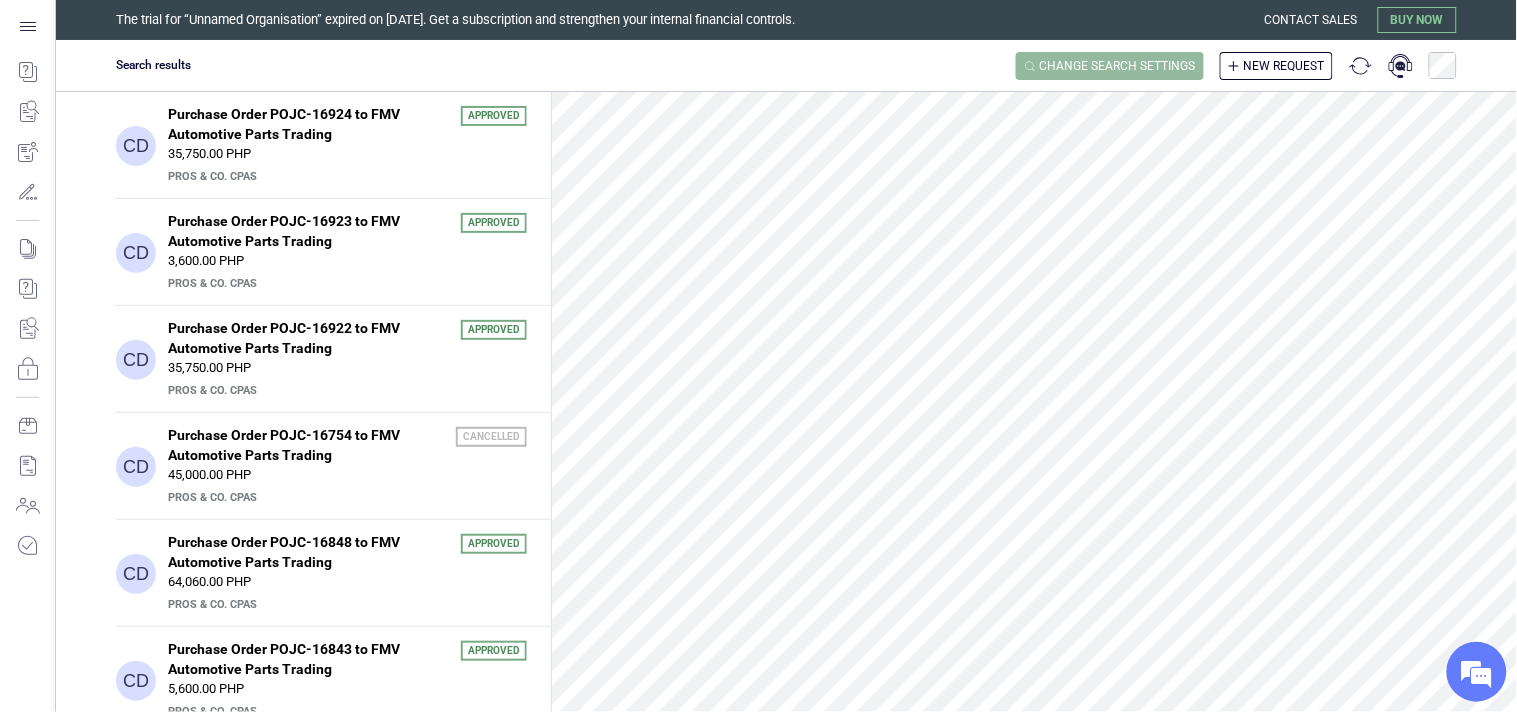 click on "Change search settings" at bounding box center (1118, 66) 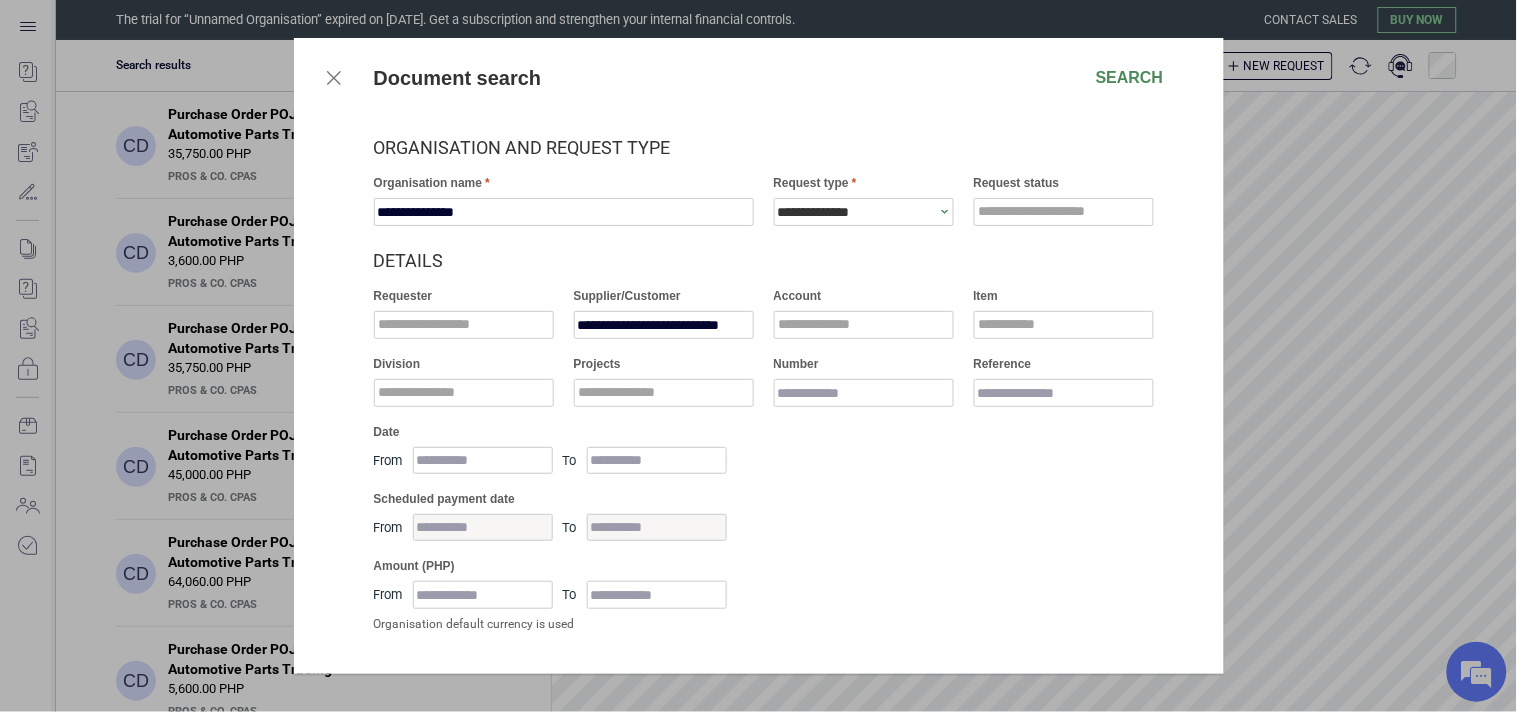 drag, startPoint x: 667, startPoint y: 308, endPoint x: 664, endPoint y: 320, distance: 12.369317 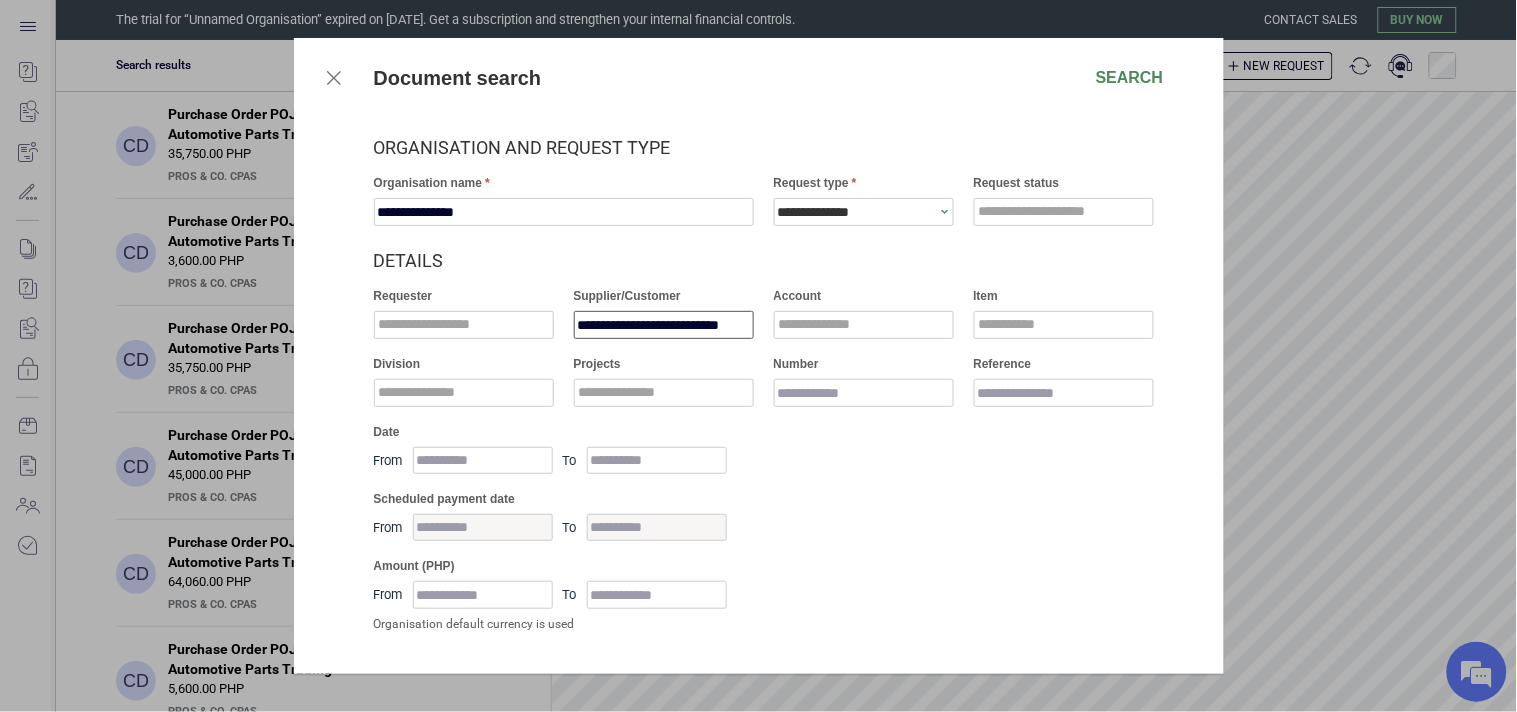 click on "**********" at bounding box center (664, 325) 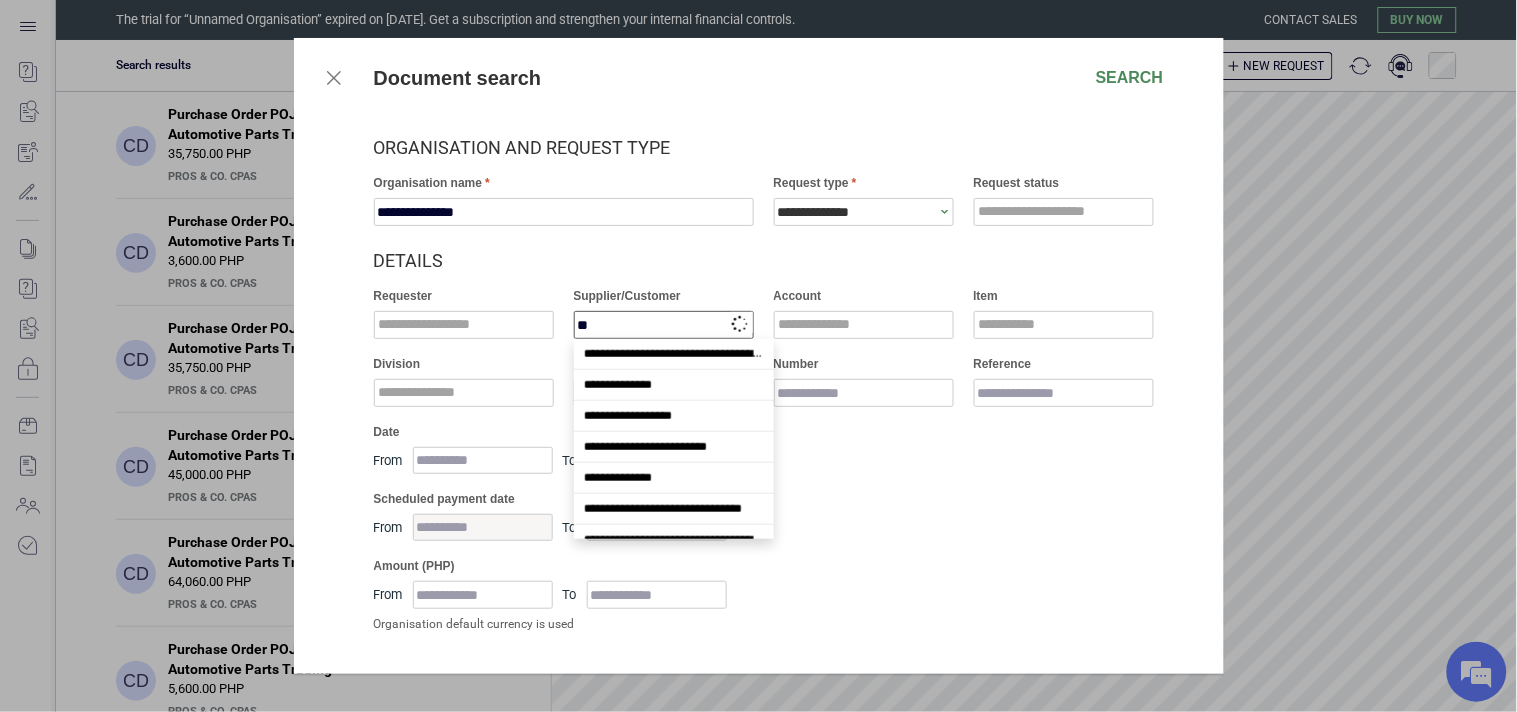 scroll, scrollTop: 204, scrollLeft: 0, axis: vertical 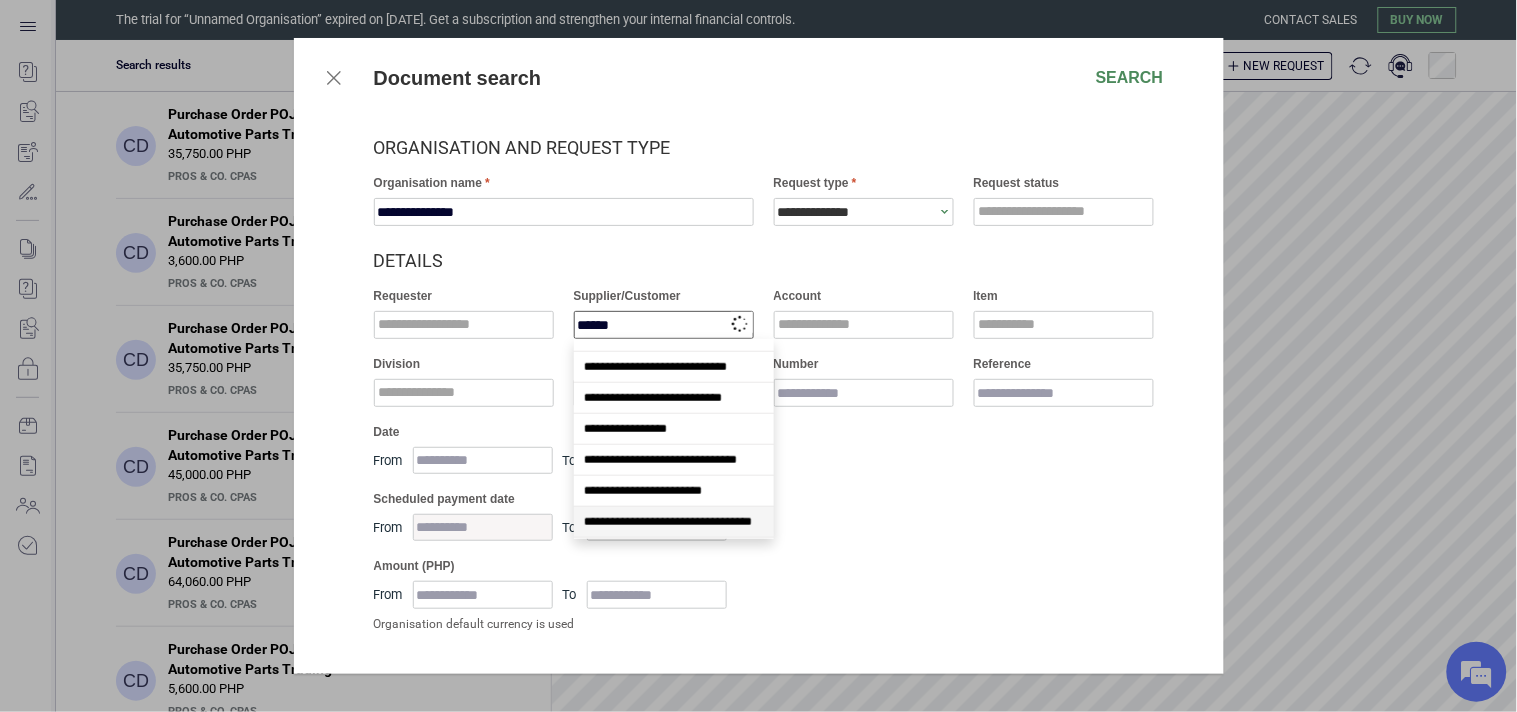type on "*******" 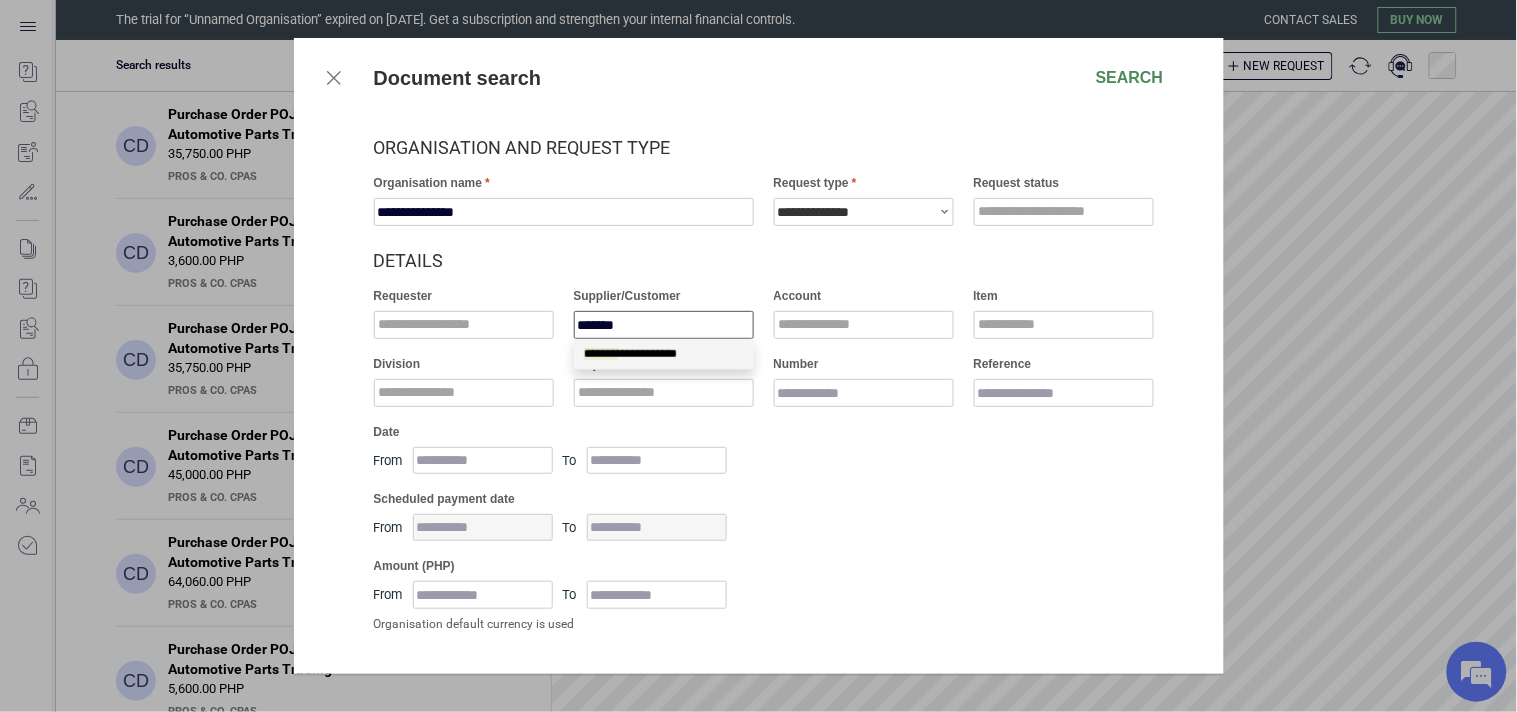 scroll, scrollTop: 0, scrollLeft: 0, axis: both 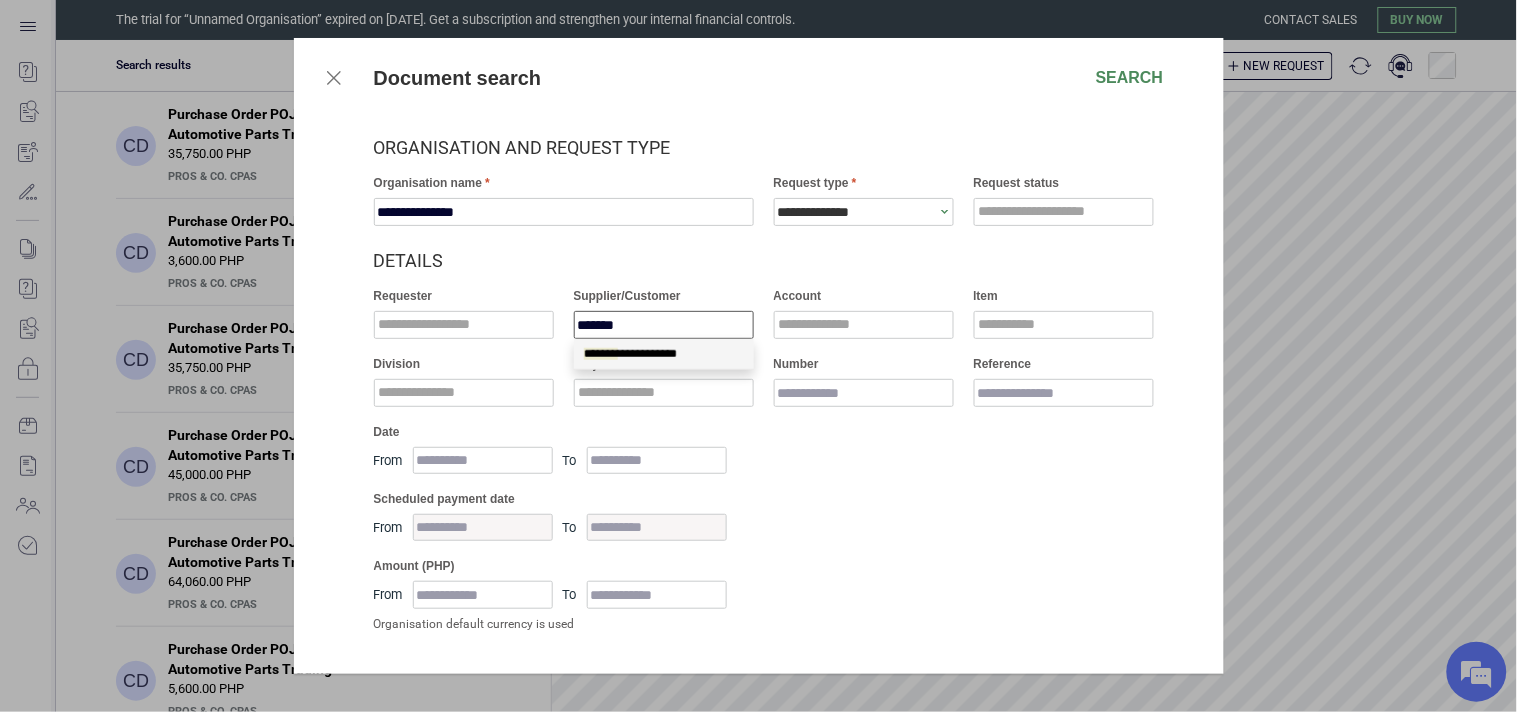 click on "**********" at bounding box center (630, 354) 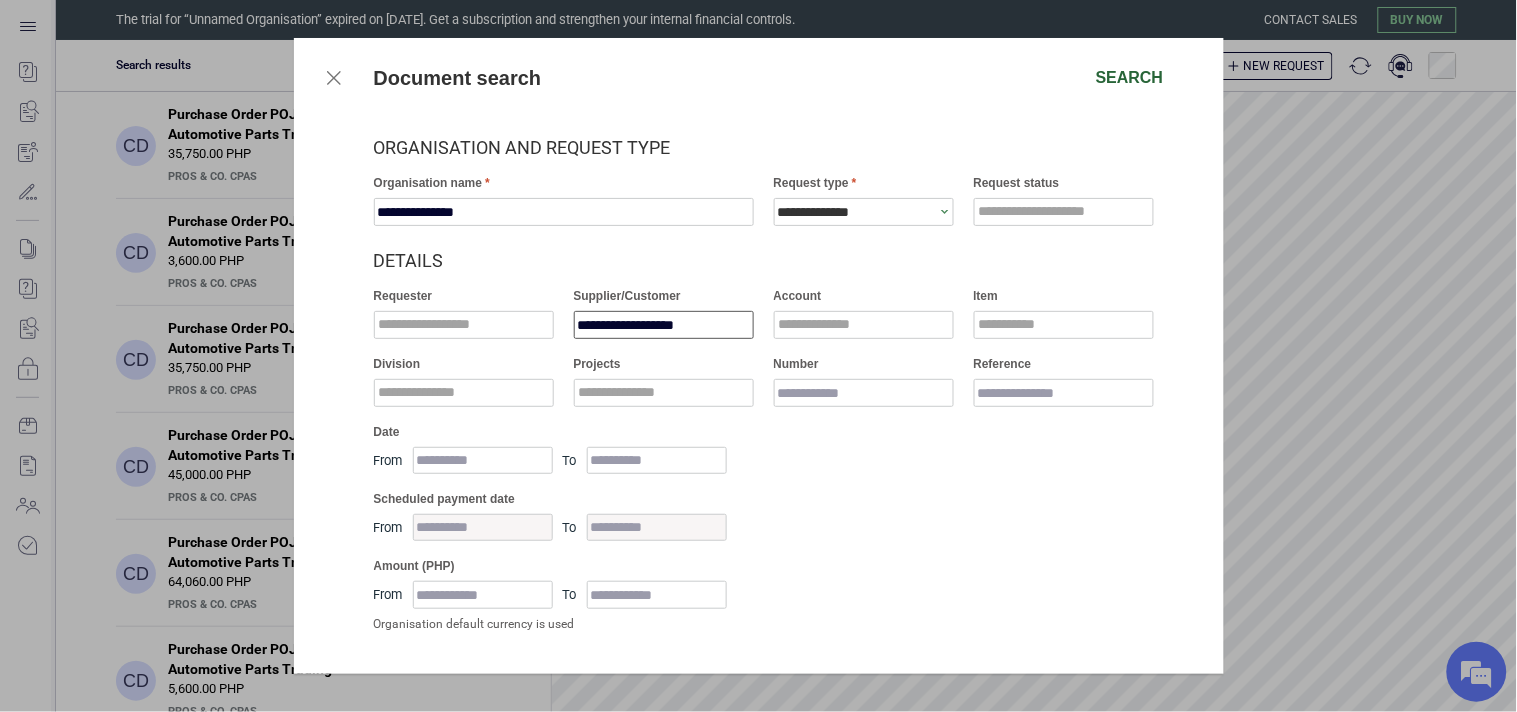 type on "**********" 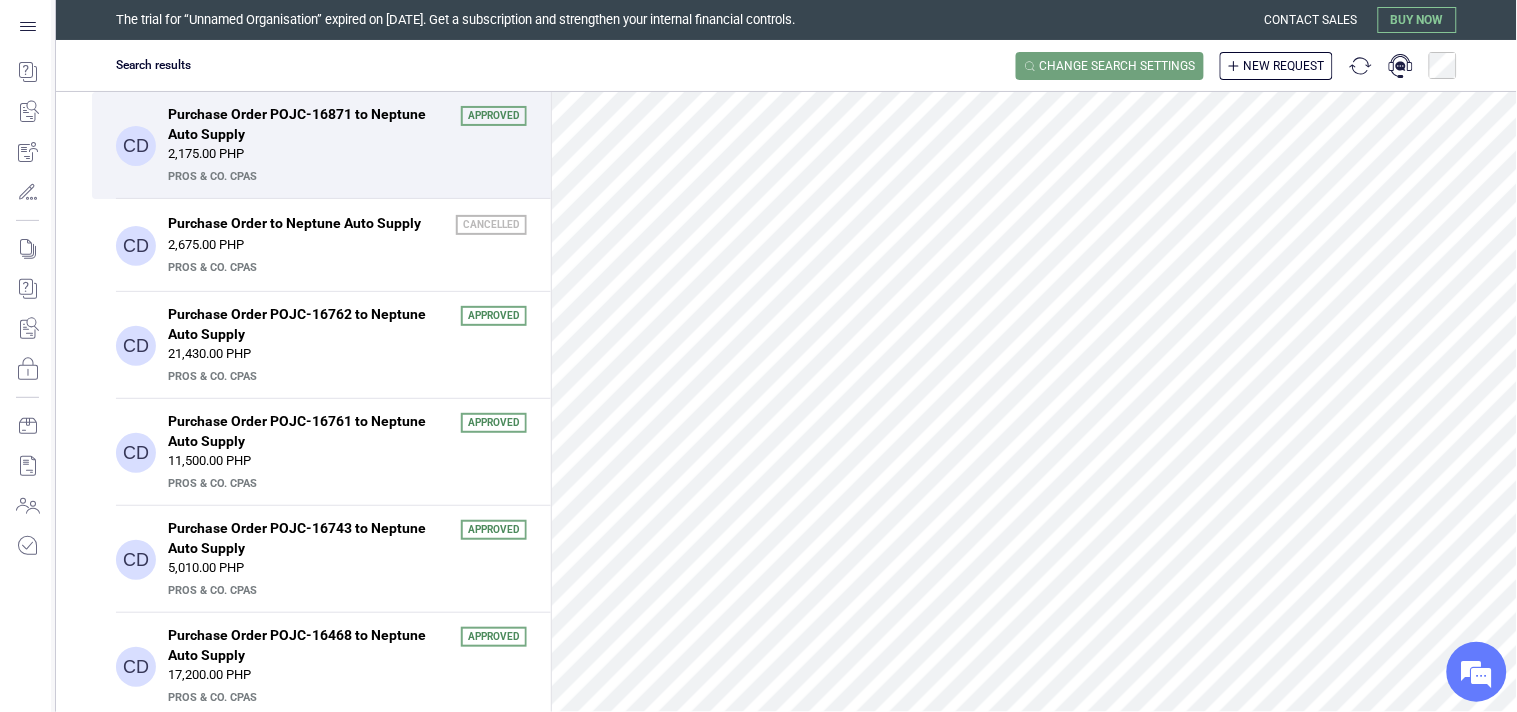 scroll, scrollTop: 0, scrollLeft: 0, axis: both 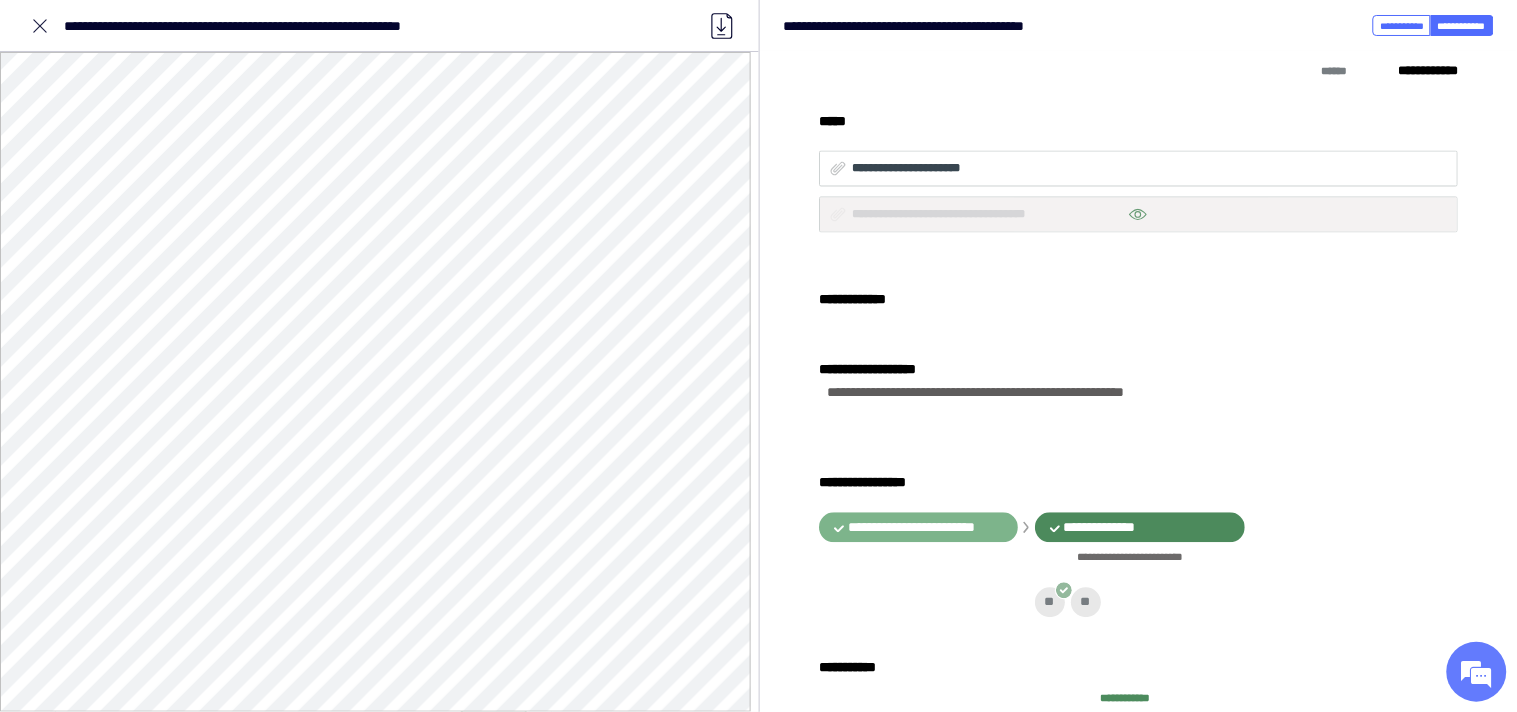 click at bounding box center [1138, 215] 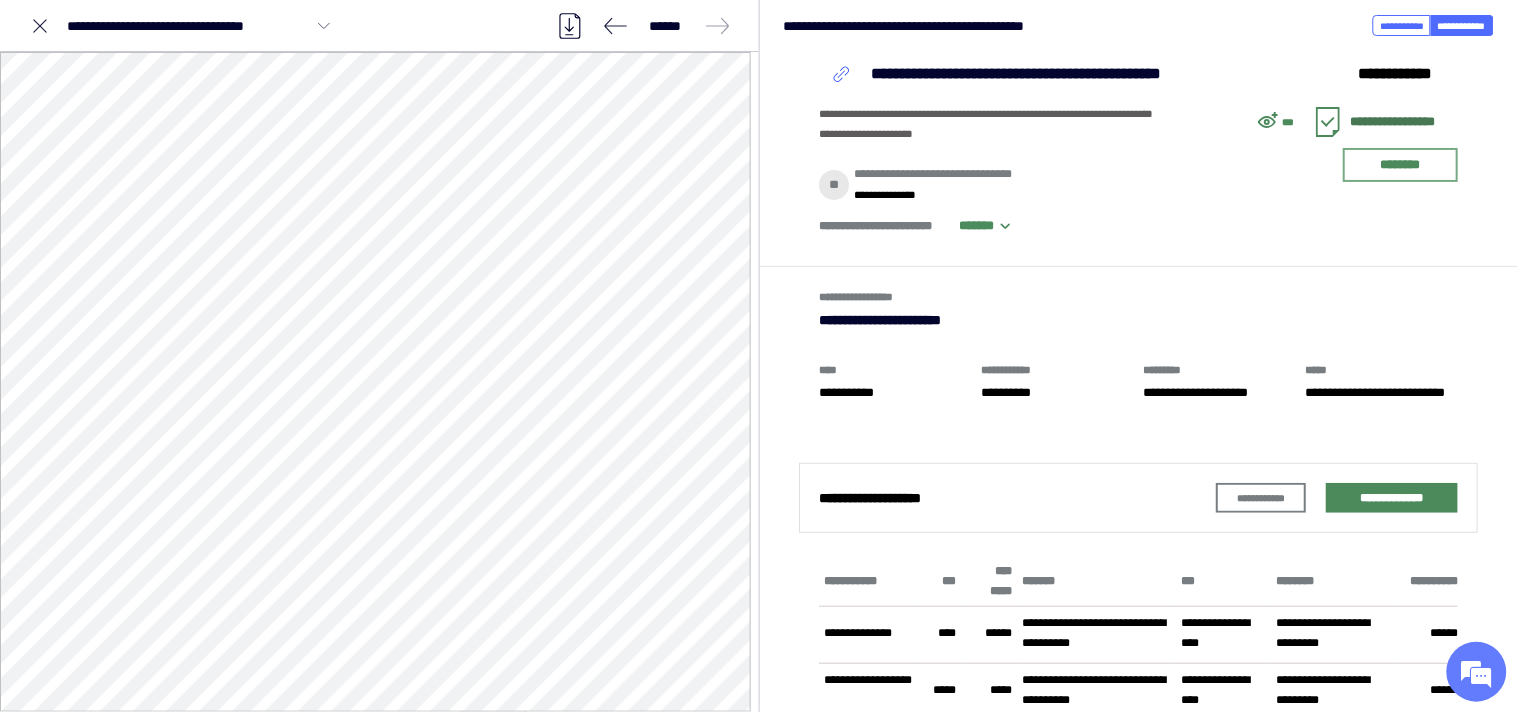 scroll, scrollTop: 0, scrollLeft: 0, axis: both 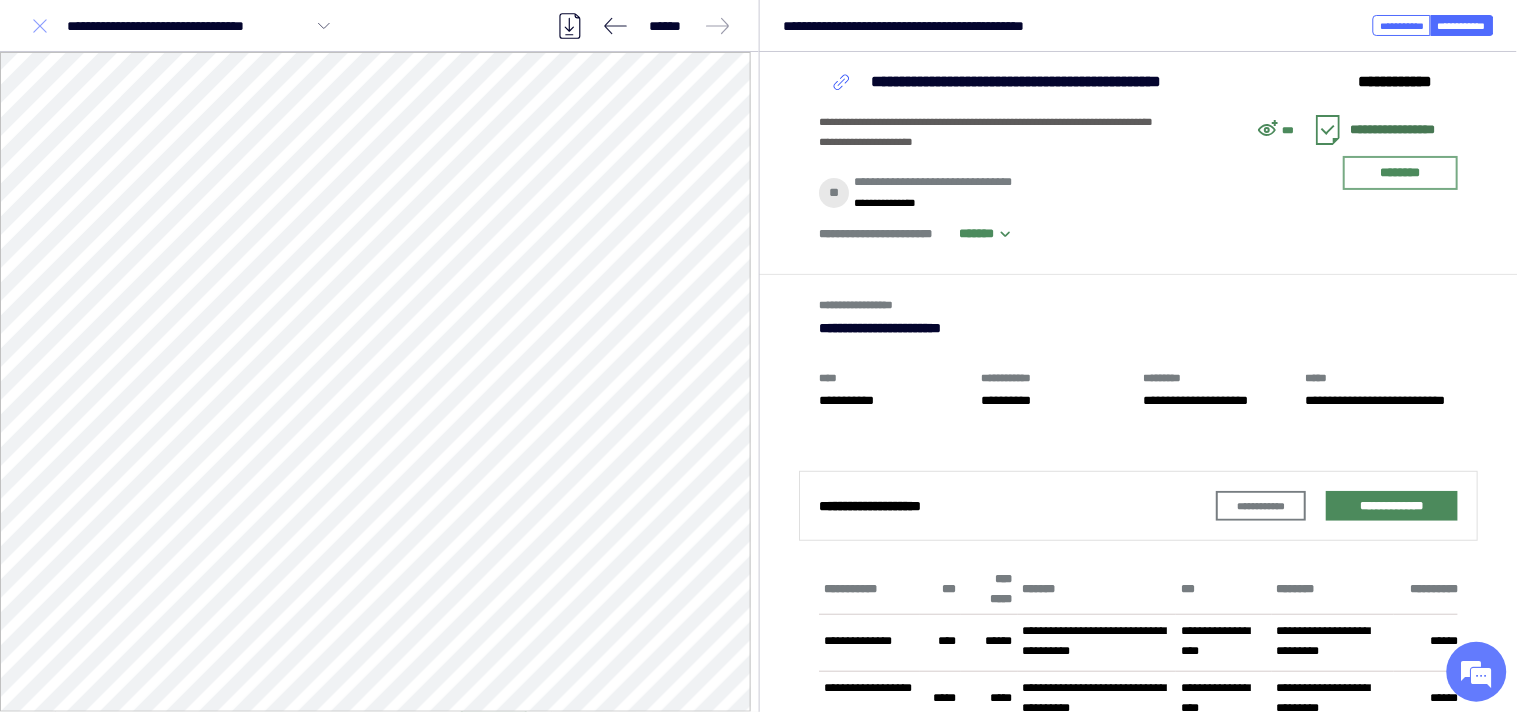 click 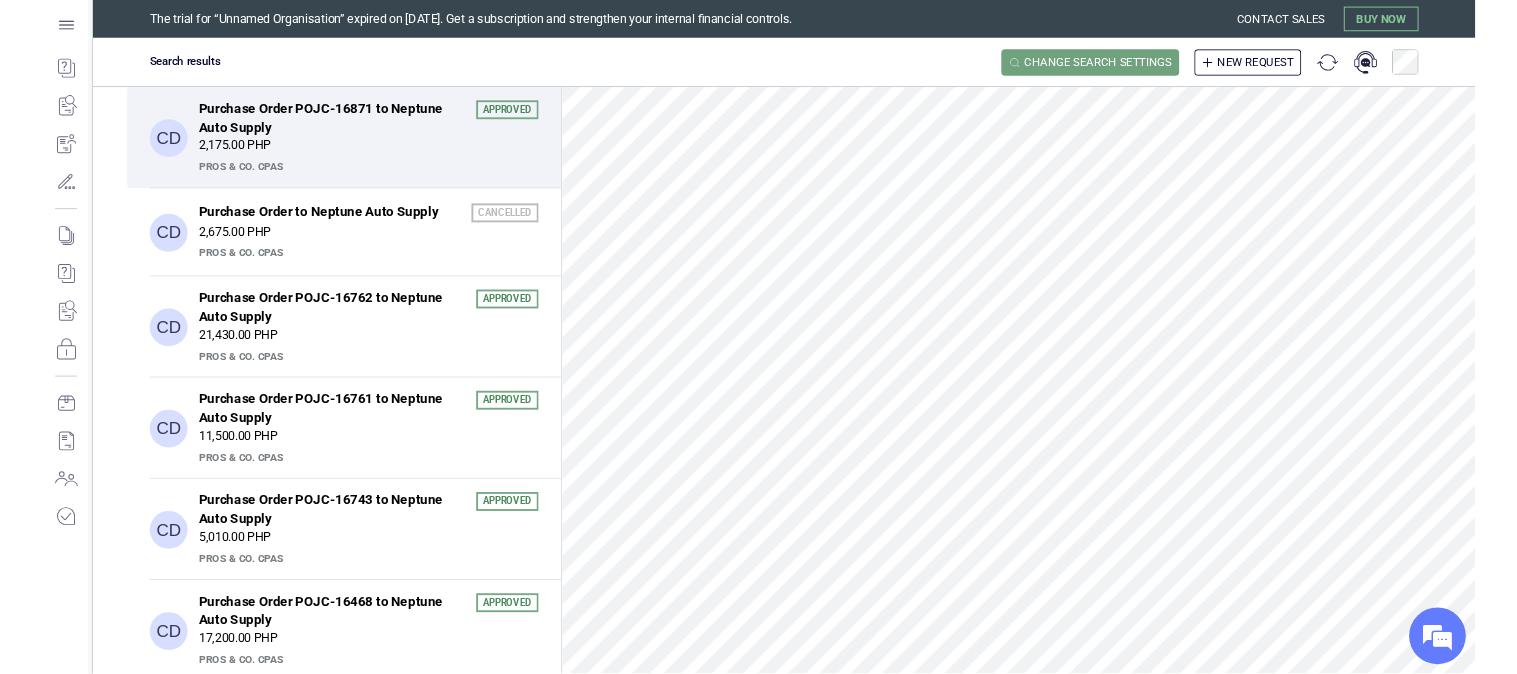 scroll, scrollTop: 0, scrollLeft: 0, axis: both 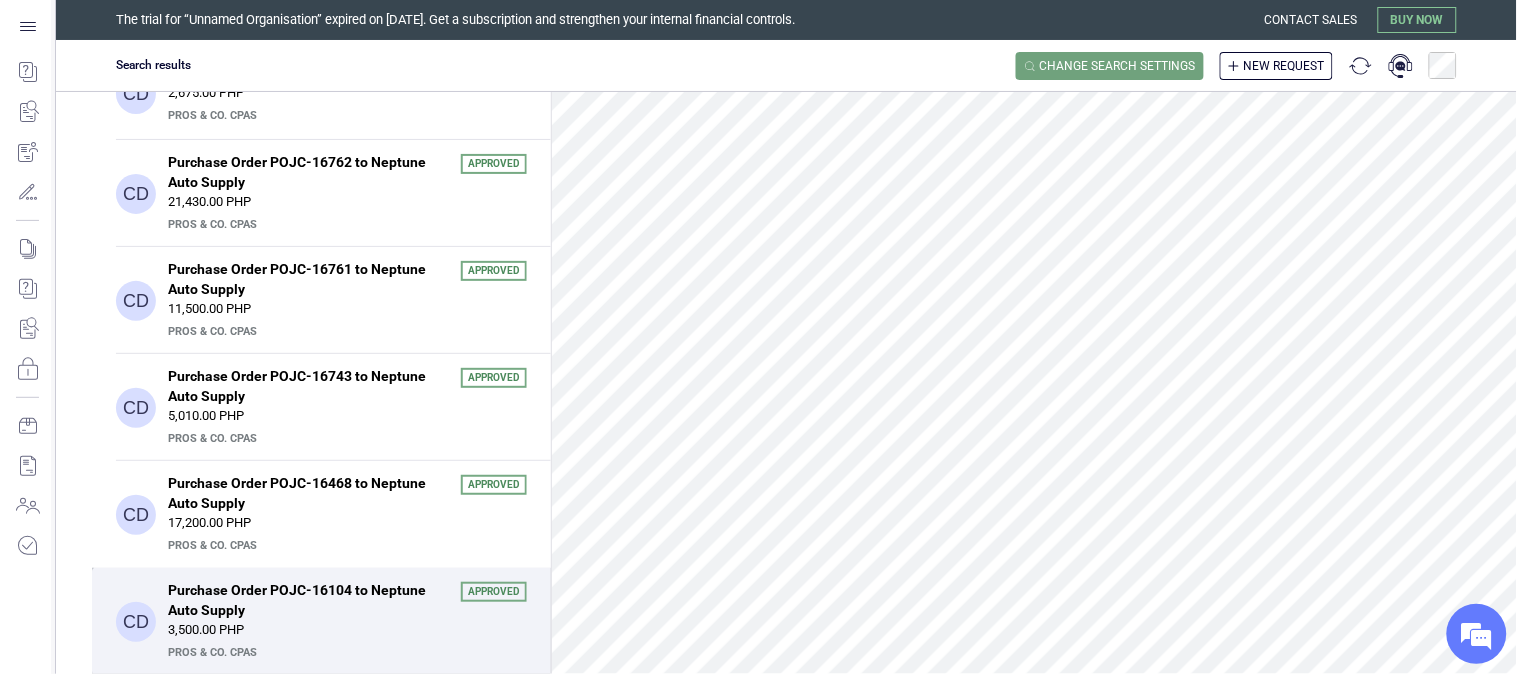click on "Purchase Order POJC-16104 to Neptune Auto Supply" at bounding box center (308, 600) 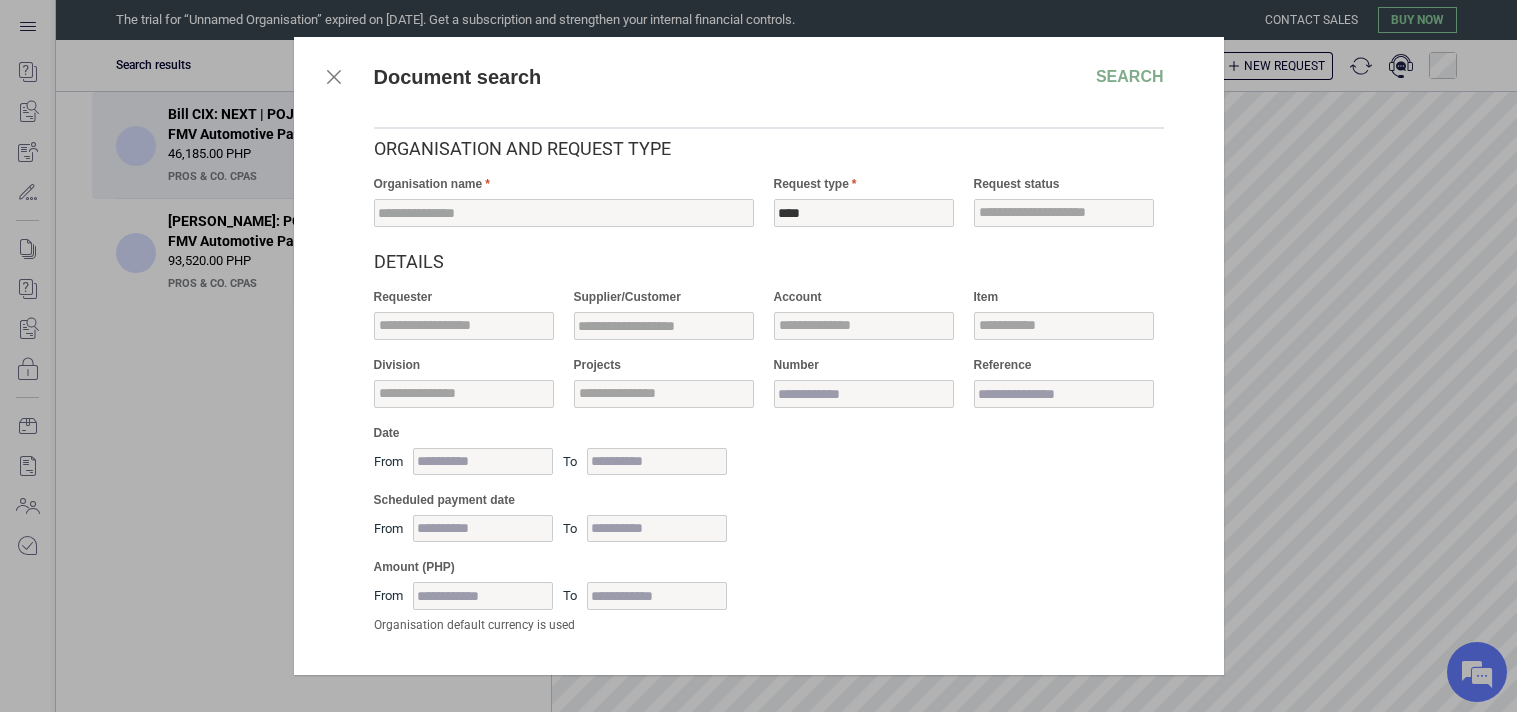 scroll, scrollTop: 0, scrollLeft: 0, axis: both 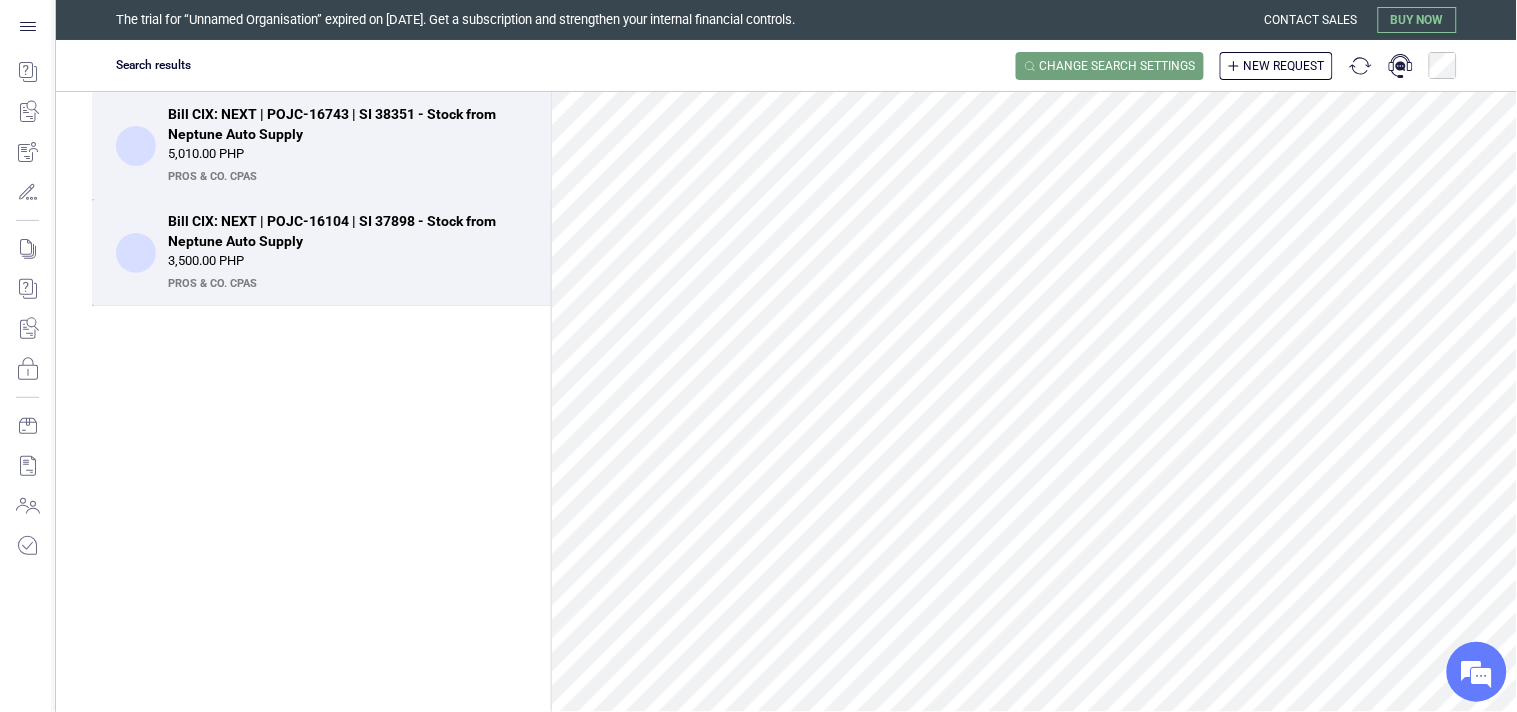 click on "Bill CIX: NEXT | POJC-16104 | SI 37898 - Stock from Neptune Auto Supply" at bounding box center [341, 231] 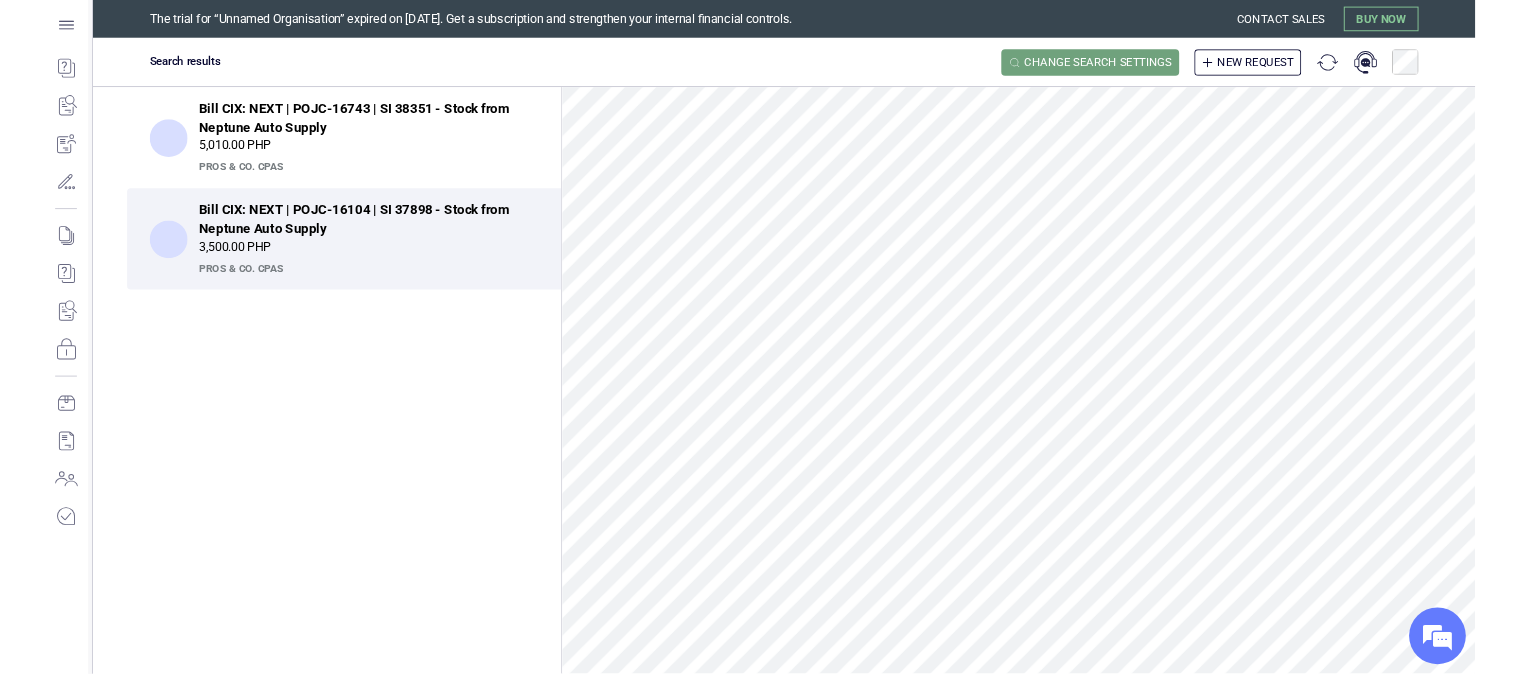 scroll, scrollTop: 123, scrollLeft: 0, axis: vertical 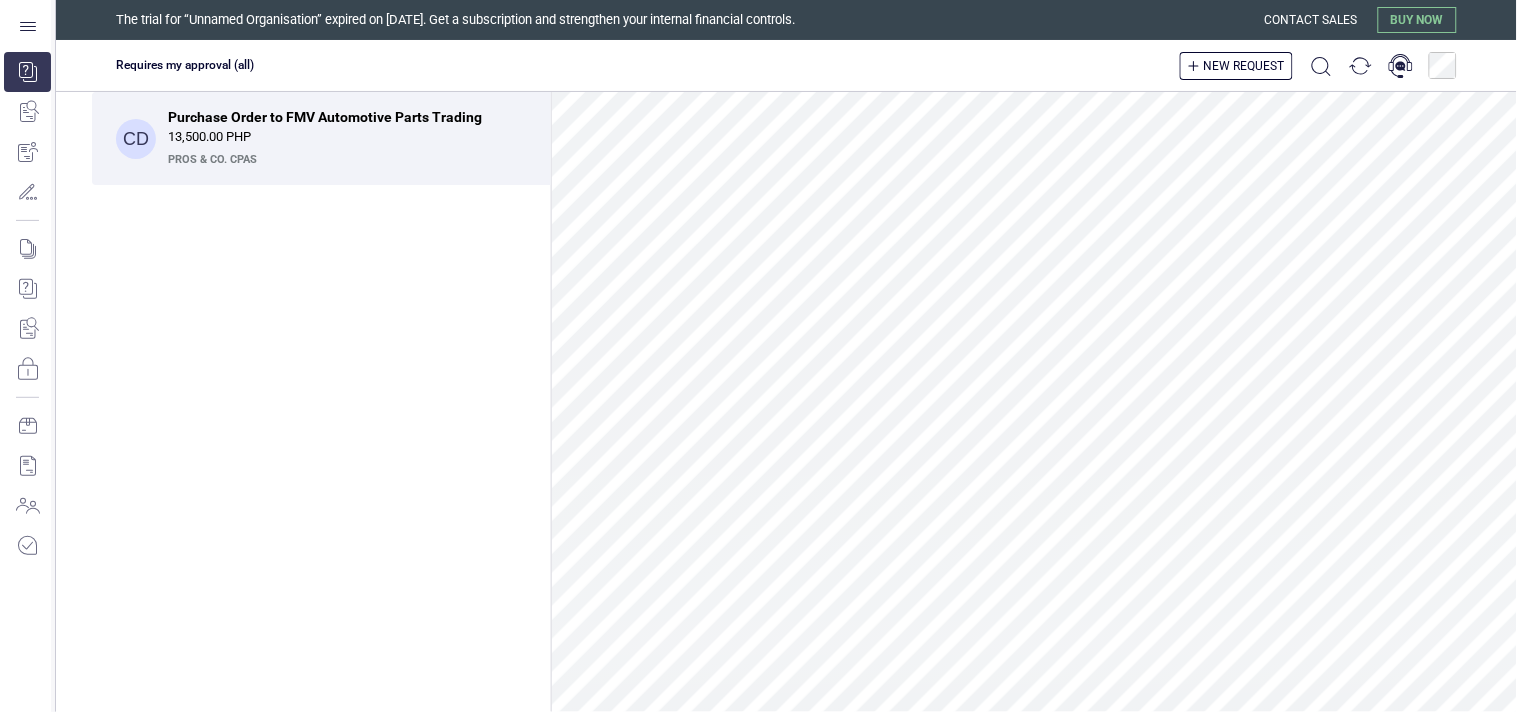 click on "New request" at bounding box center [1236, 66] 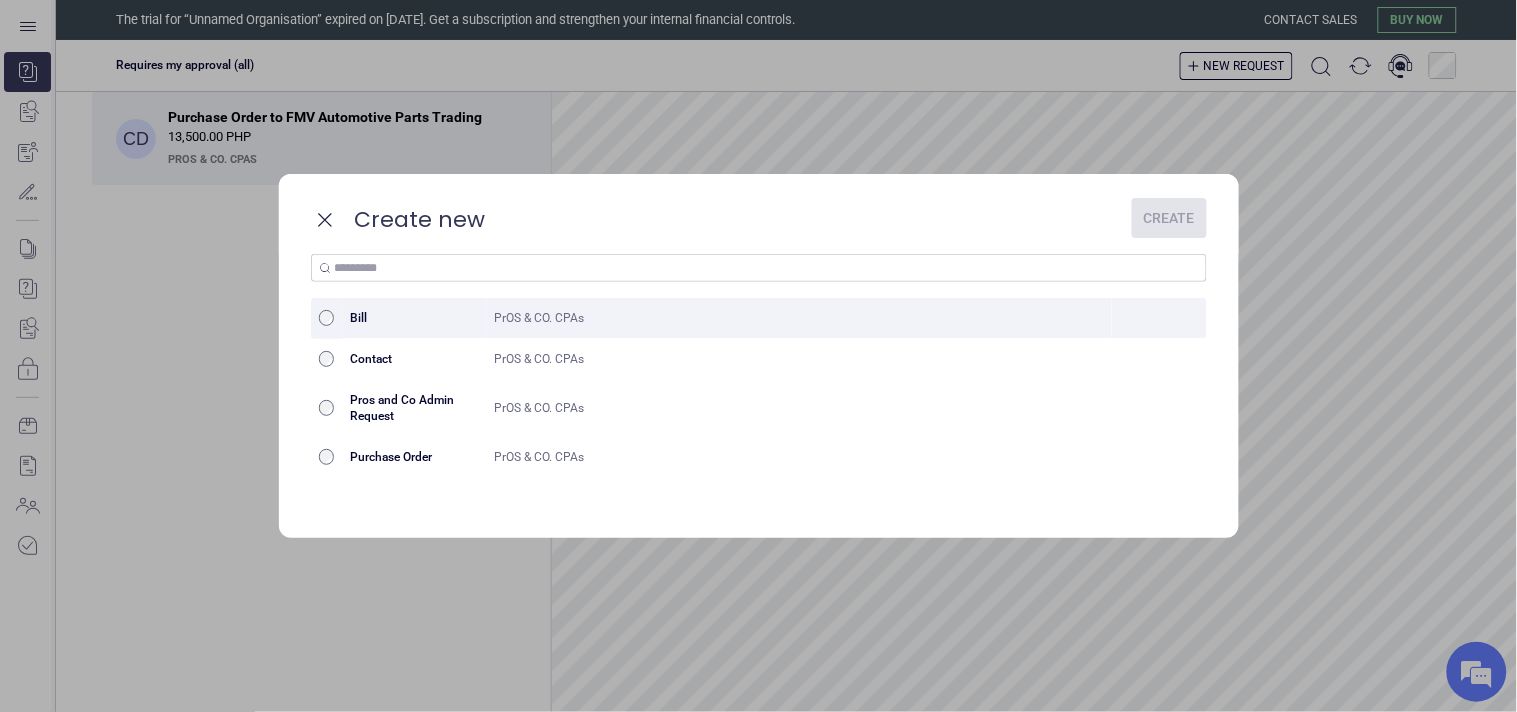 click on "PrOS & CO. CPAs" at bounding box center (800, 318) 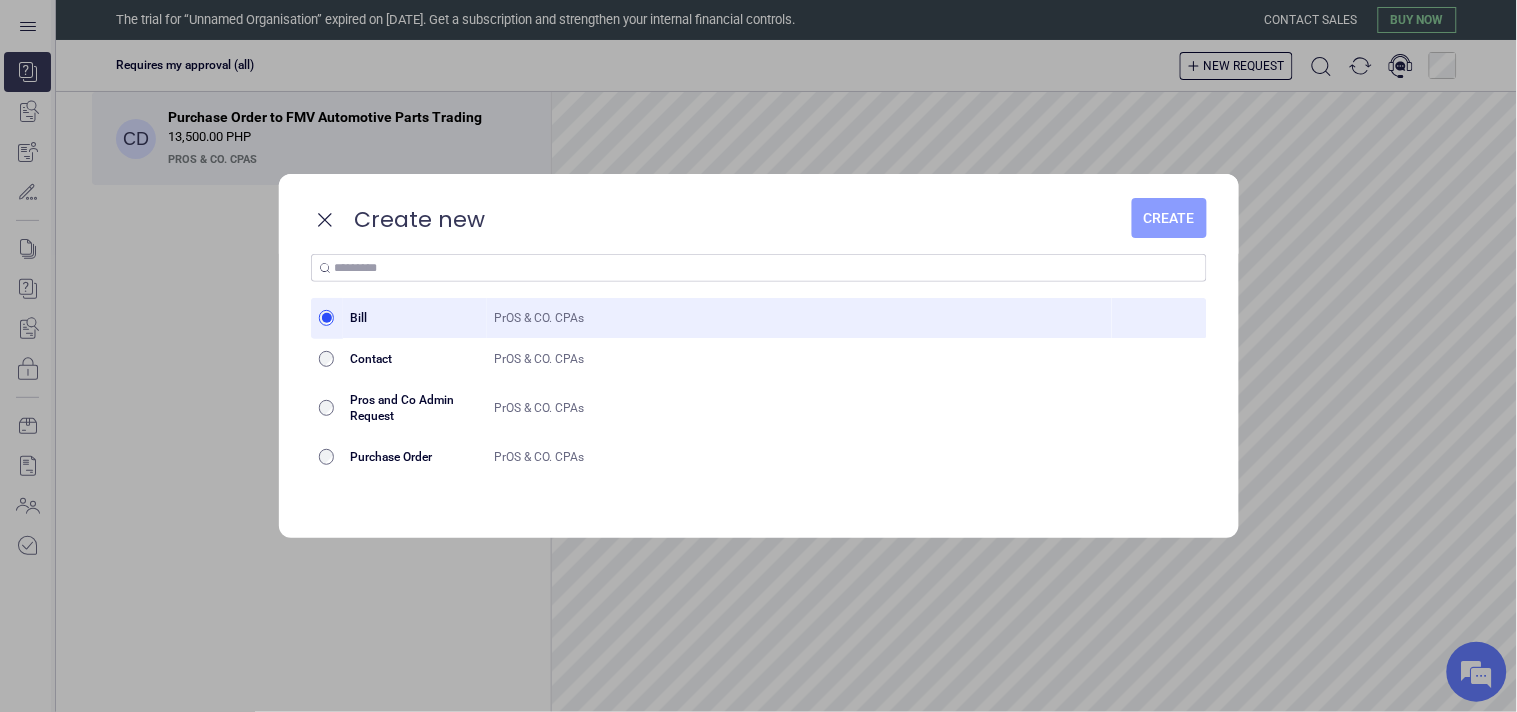 click on "Create" at bounding box center [1169, 218] 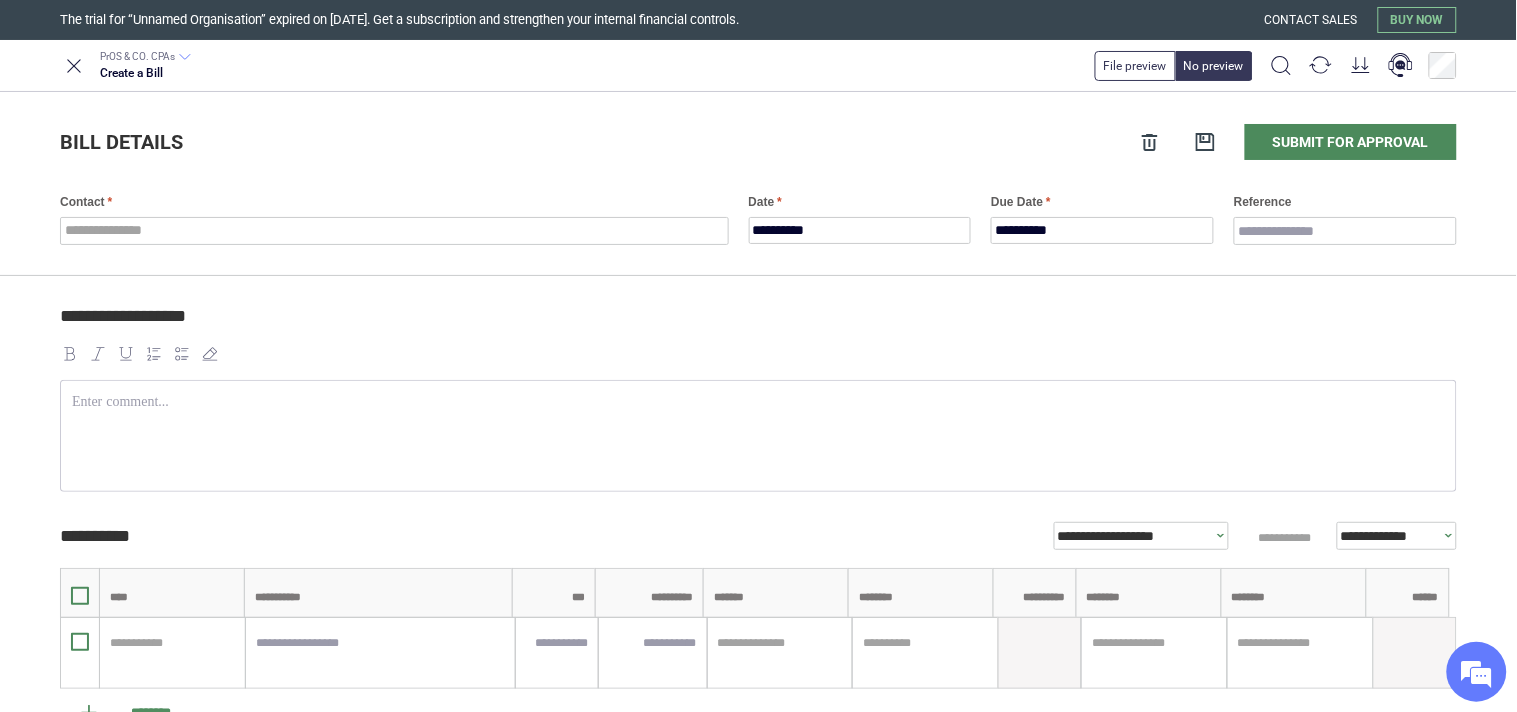 scroll, scrollTop: 0, scrollLeft: 0, axis: both 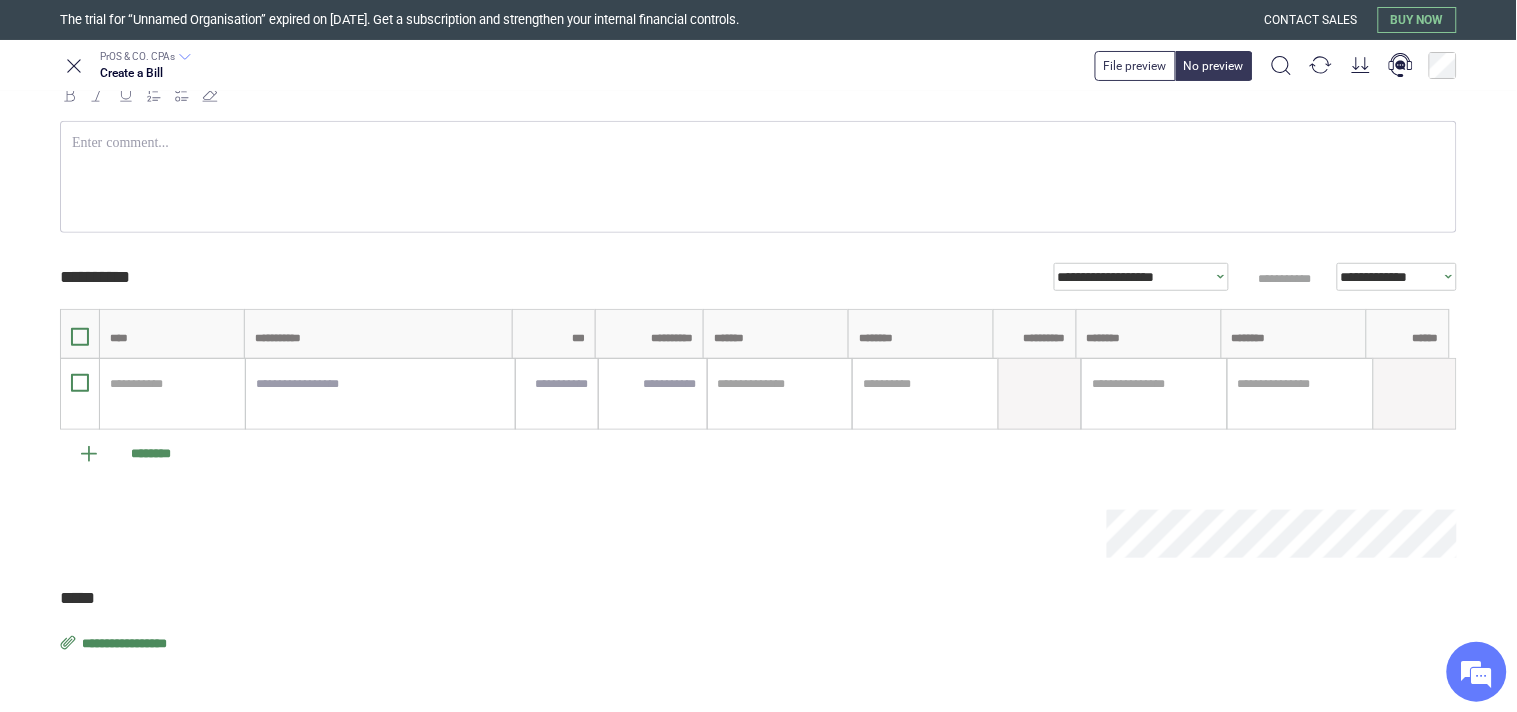 click on "**********" at bounding box center [126, 644] 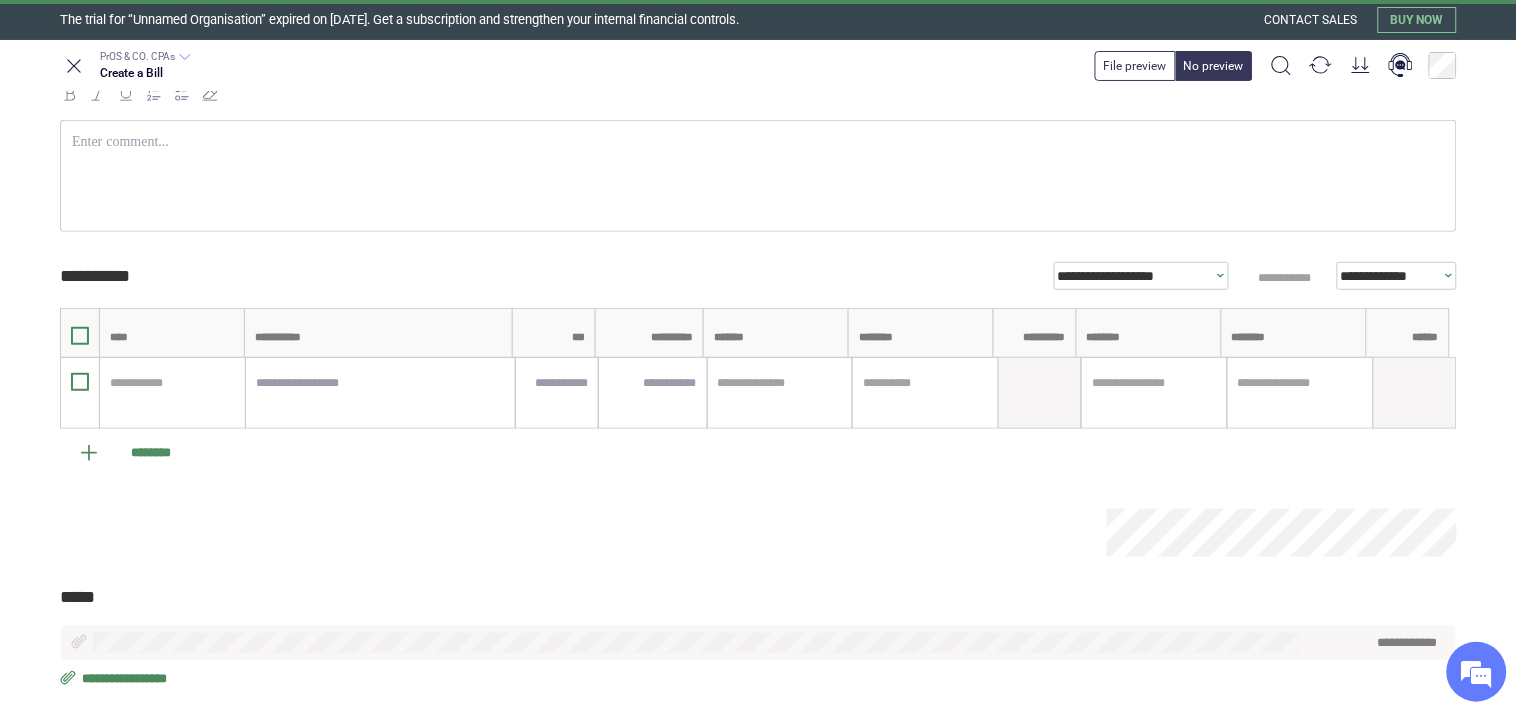 scroll, scrollTop: 0, scrollLeft: 0, axis: both 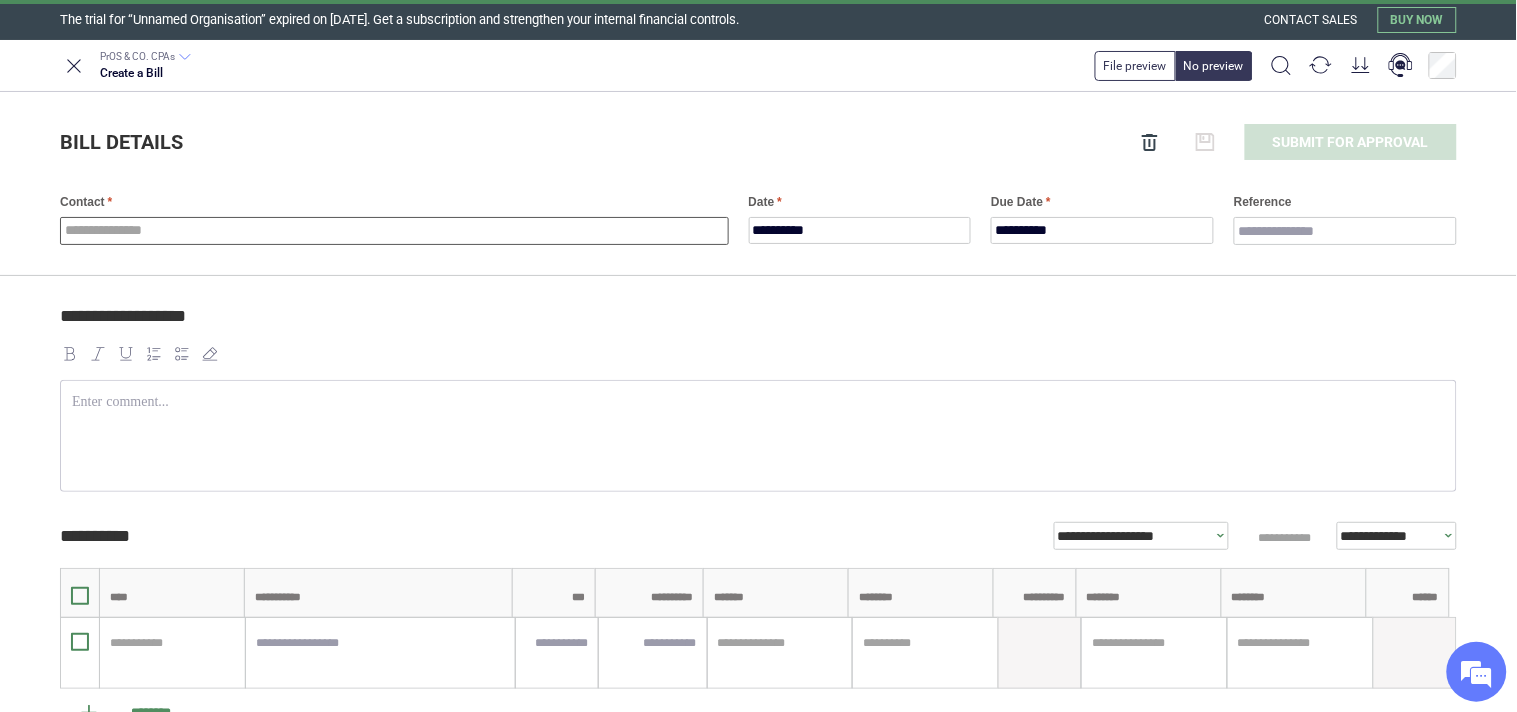 click at bounding box center (394, 231) 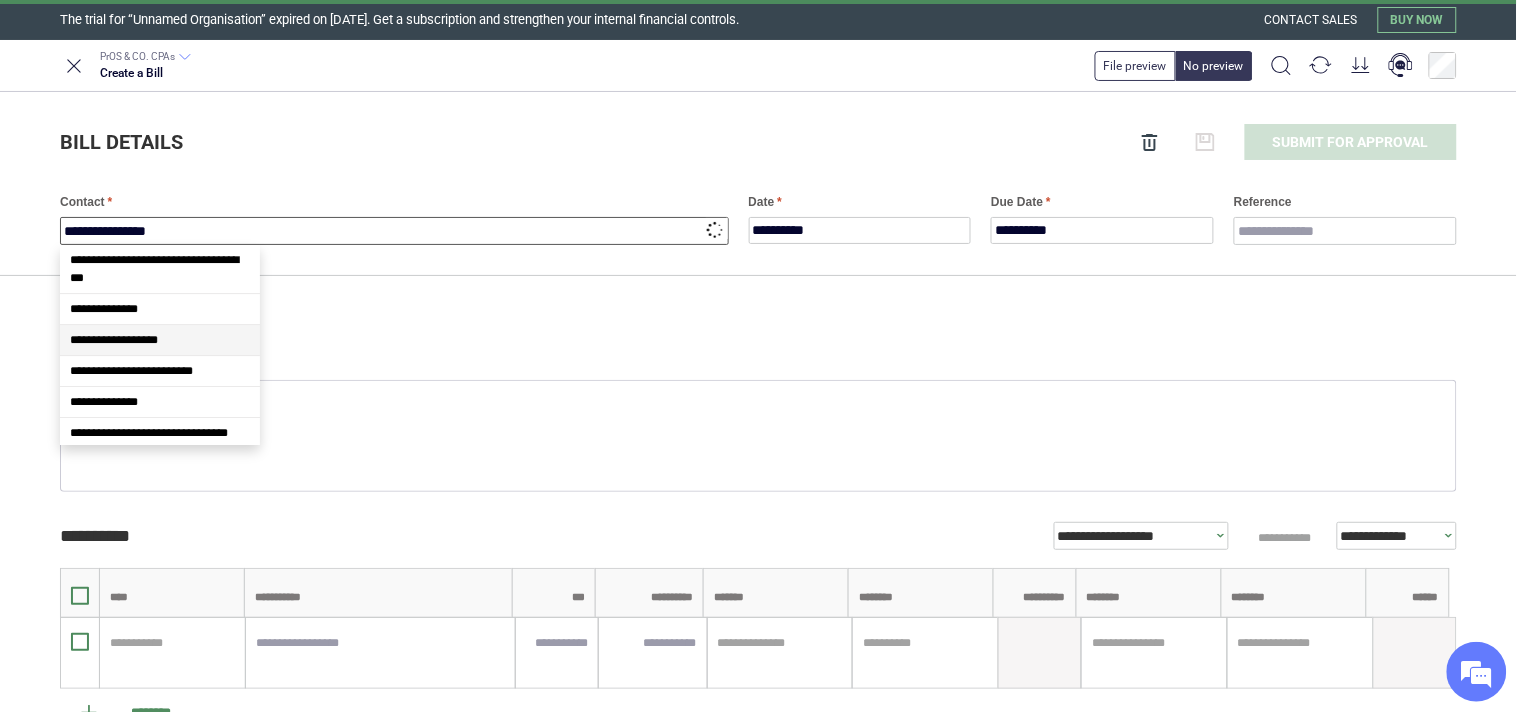 type on "**********" 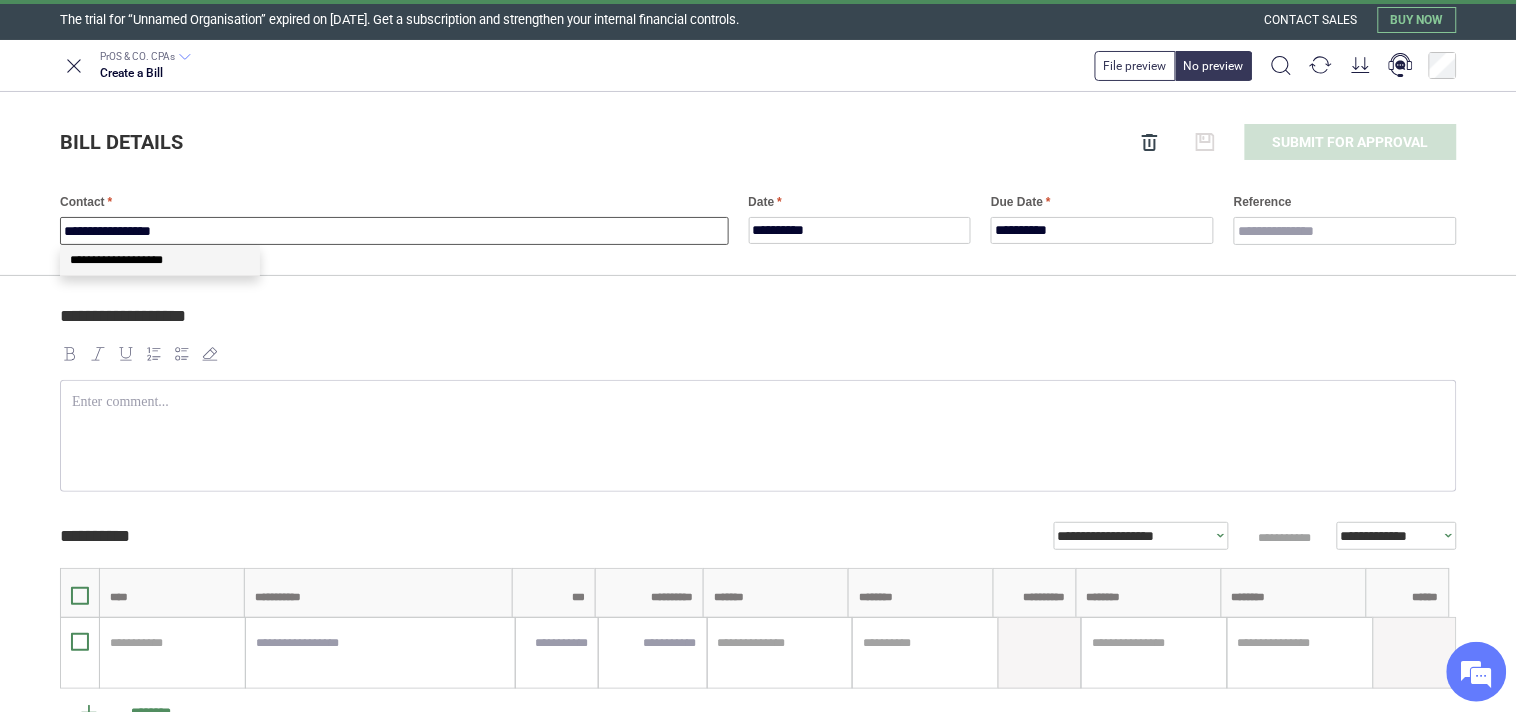 click on "**********" at bounding box center (160, 260) 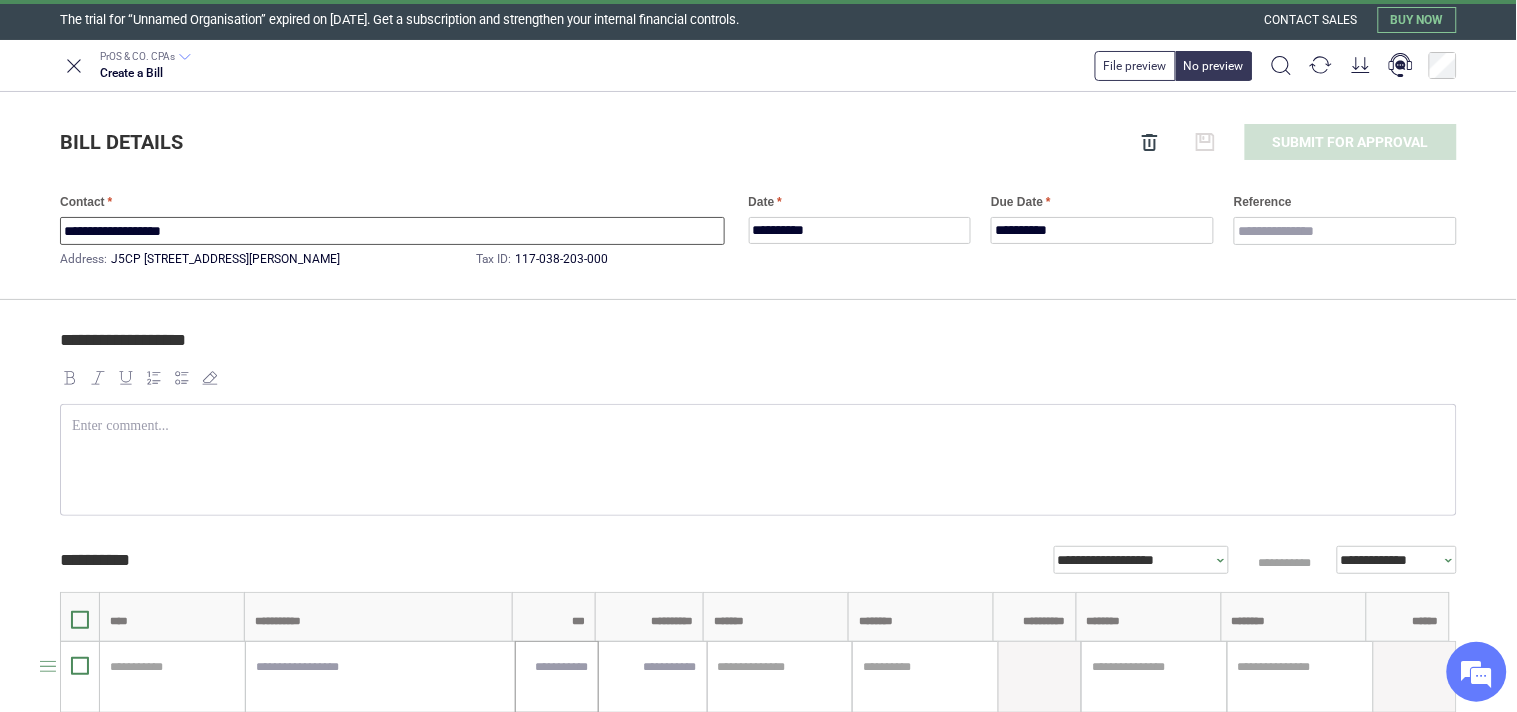 type on "**********" 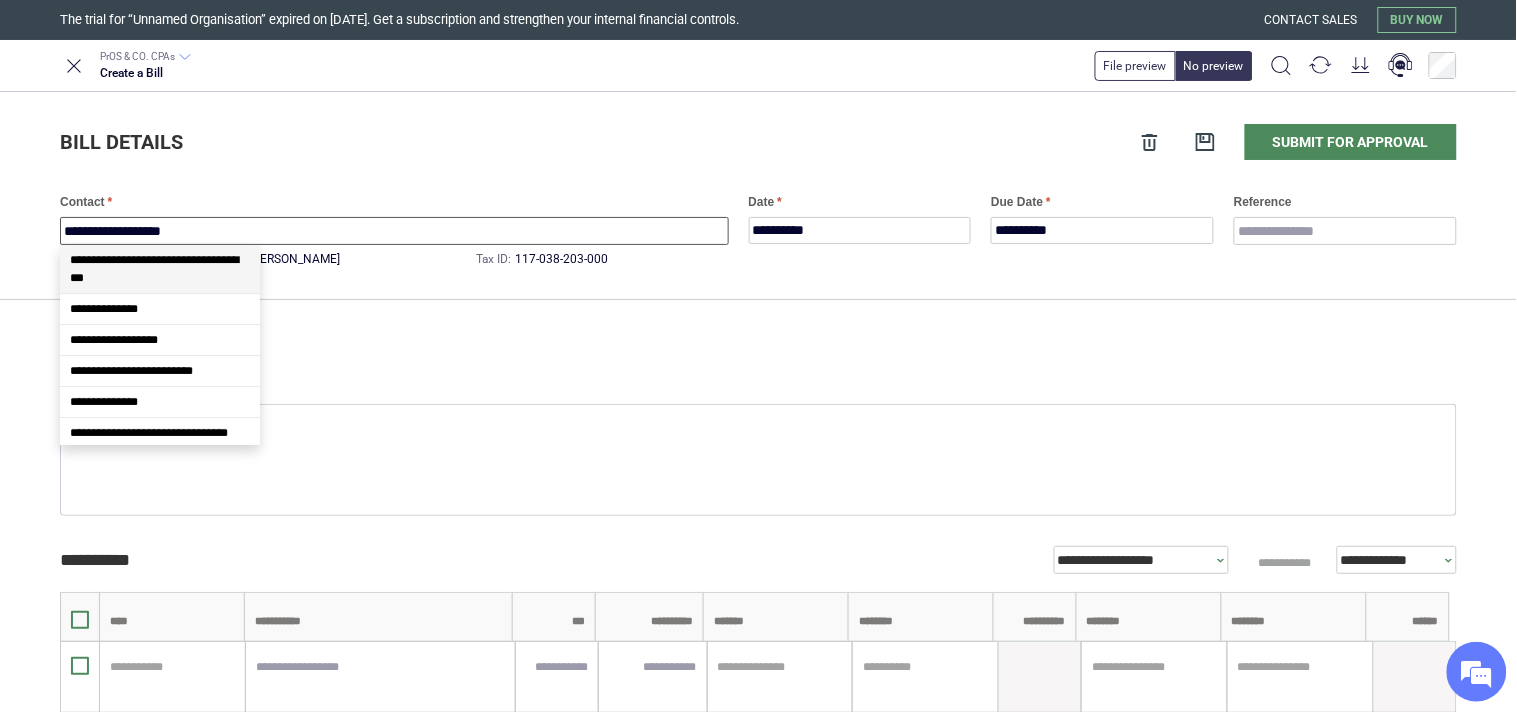click on "**********" at bounding box center [755, 349] 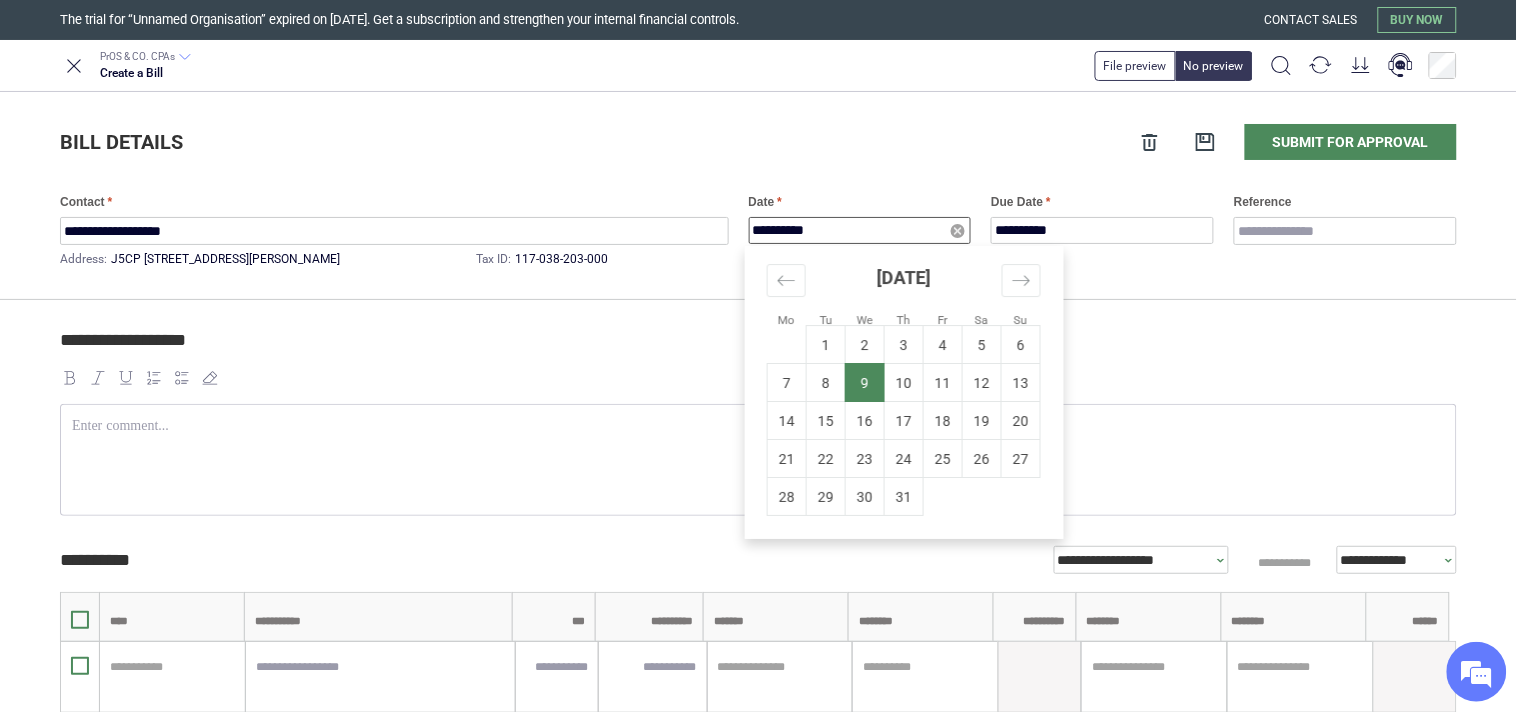 click on "**********" at bounding box center [860, 230] 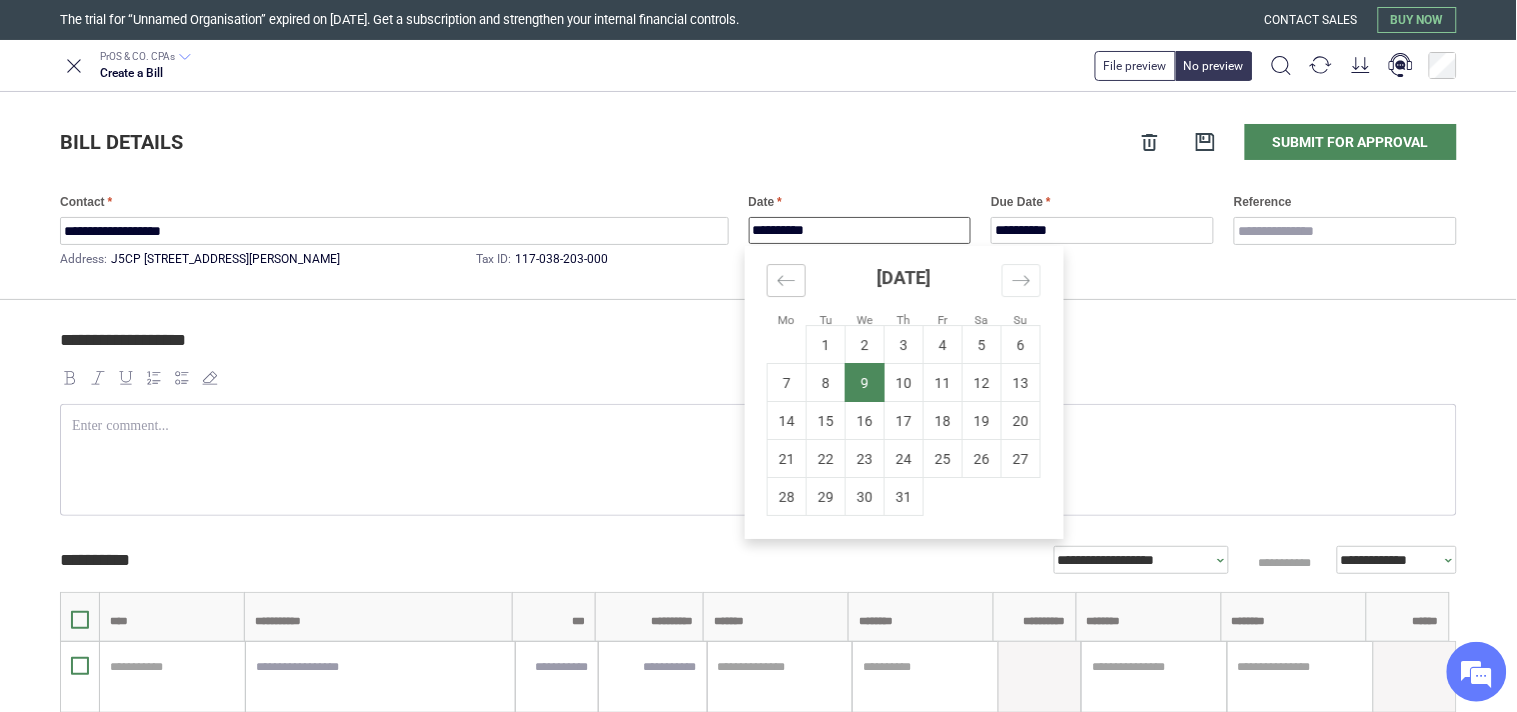 click 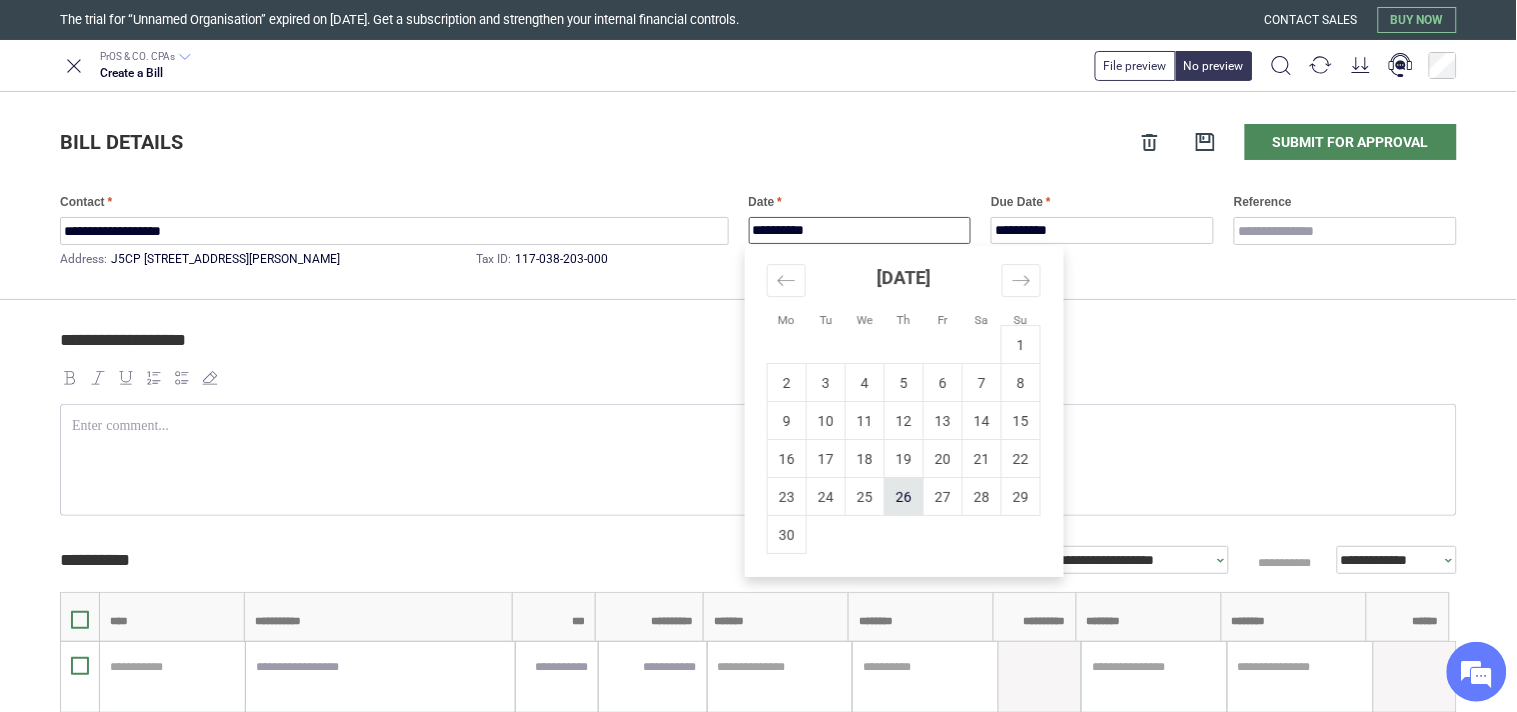 click on "26" at bounding box center (904, 497) 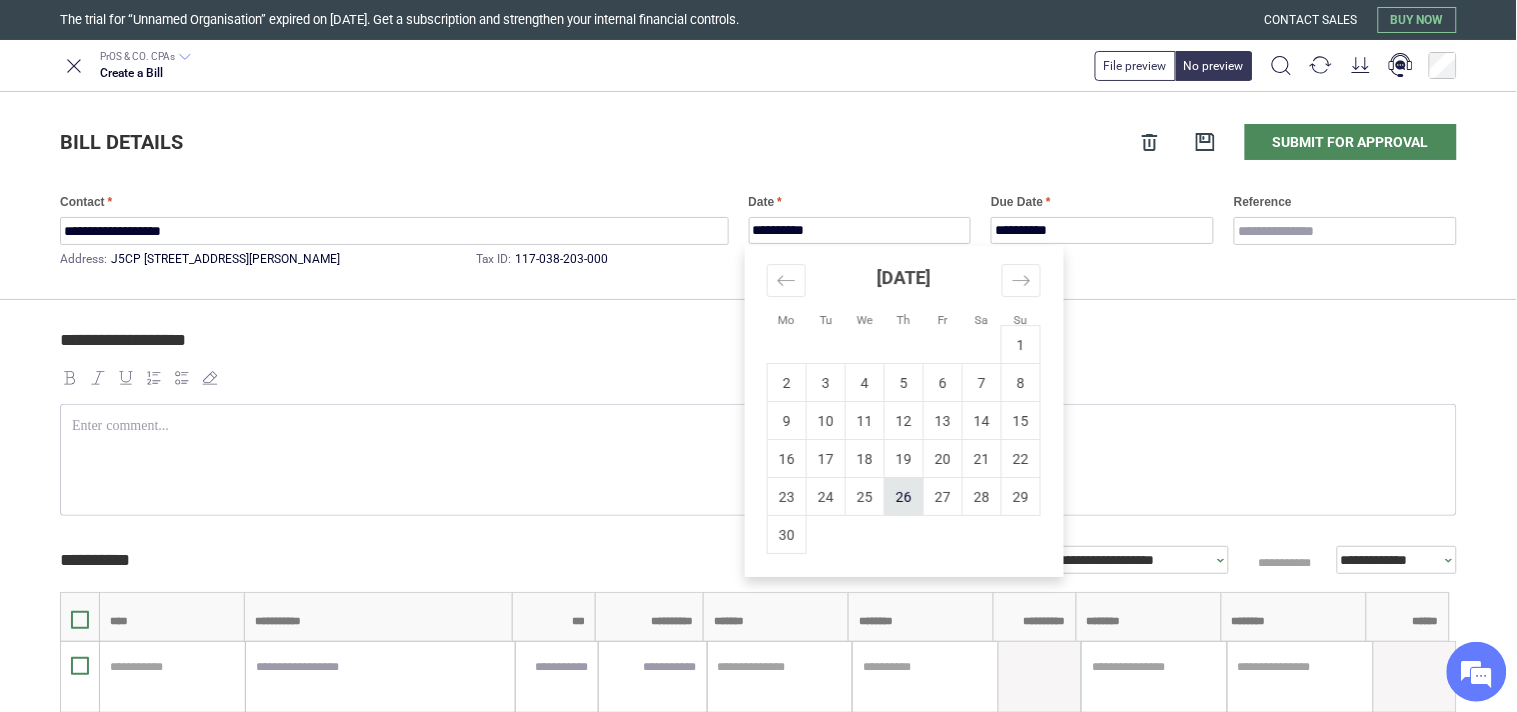 type on "**********" 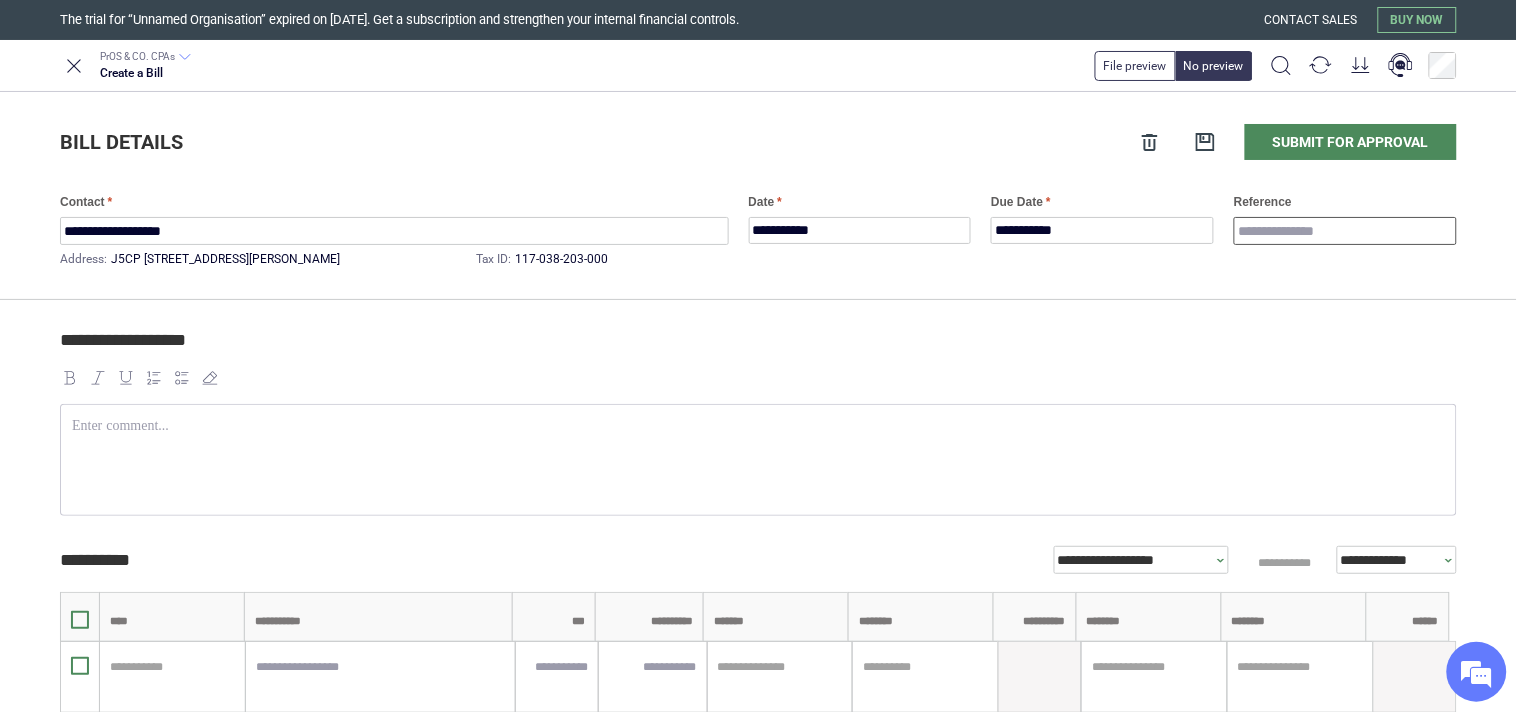 click on "Reference" at bounding box center [1345, 231] 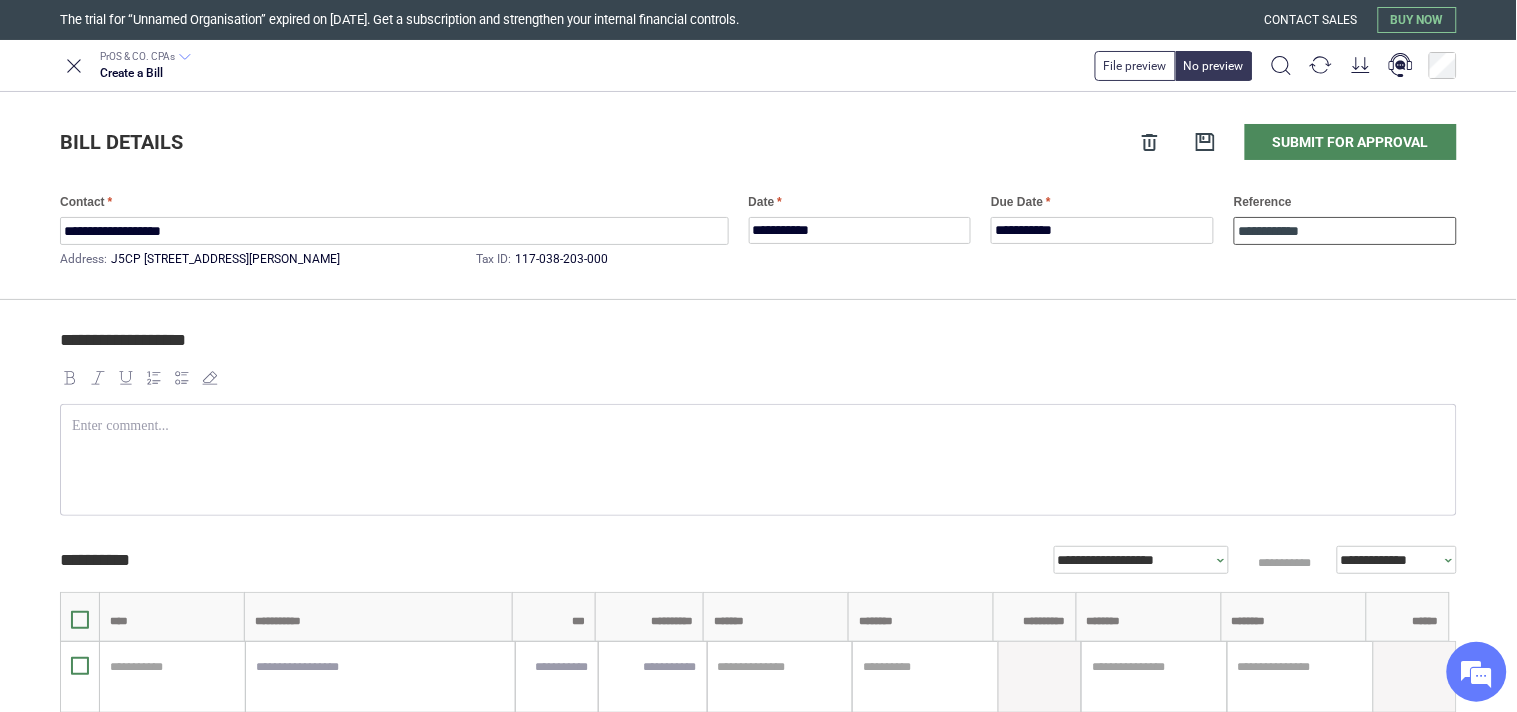 paste on "**********" 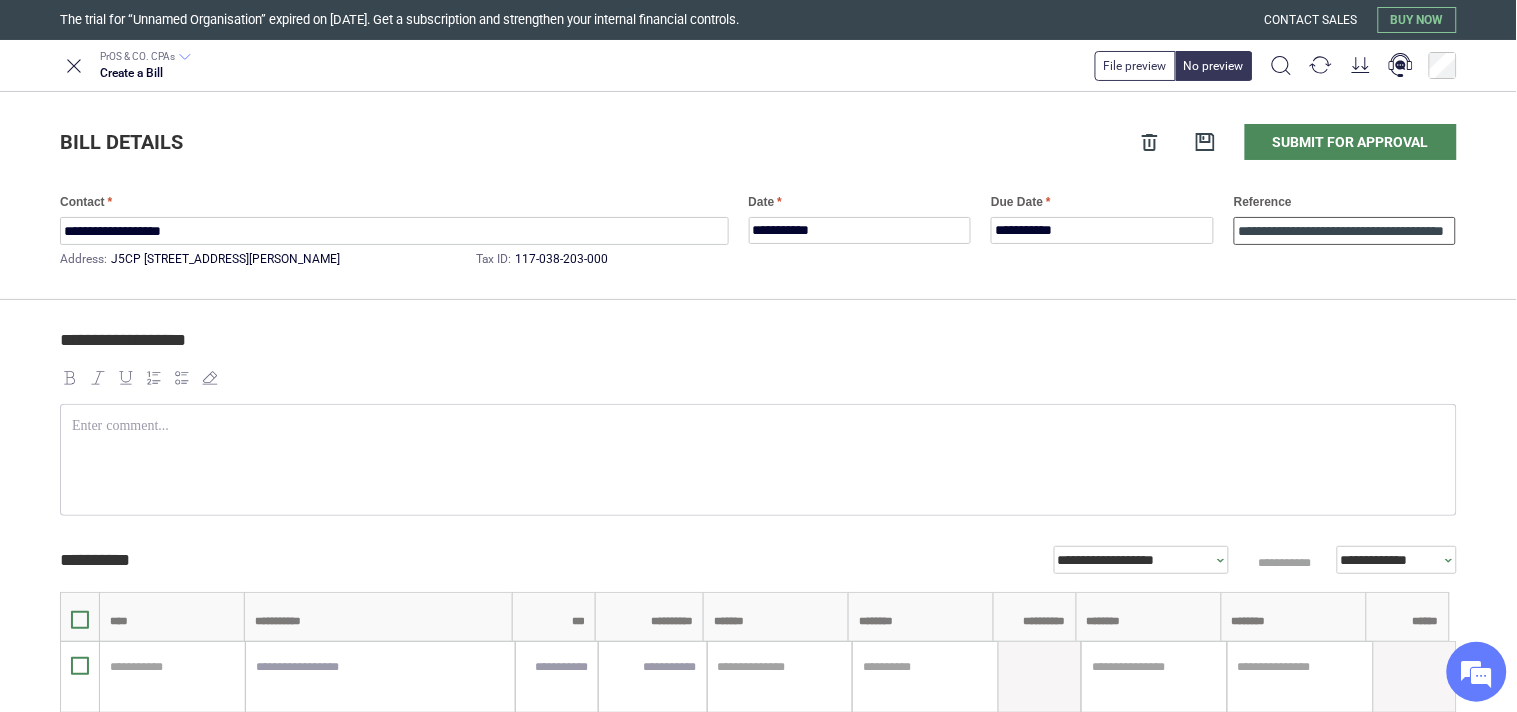 scroll, scrollTop: 0, scrollLeft: 50, axis: horizontal 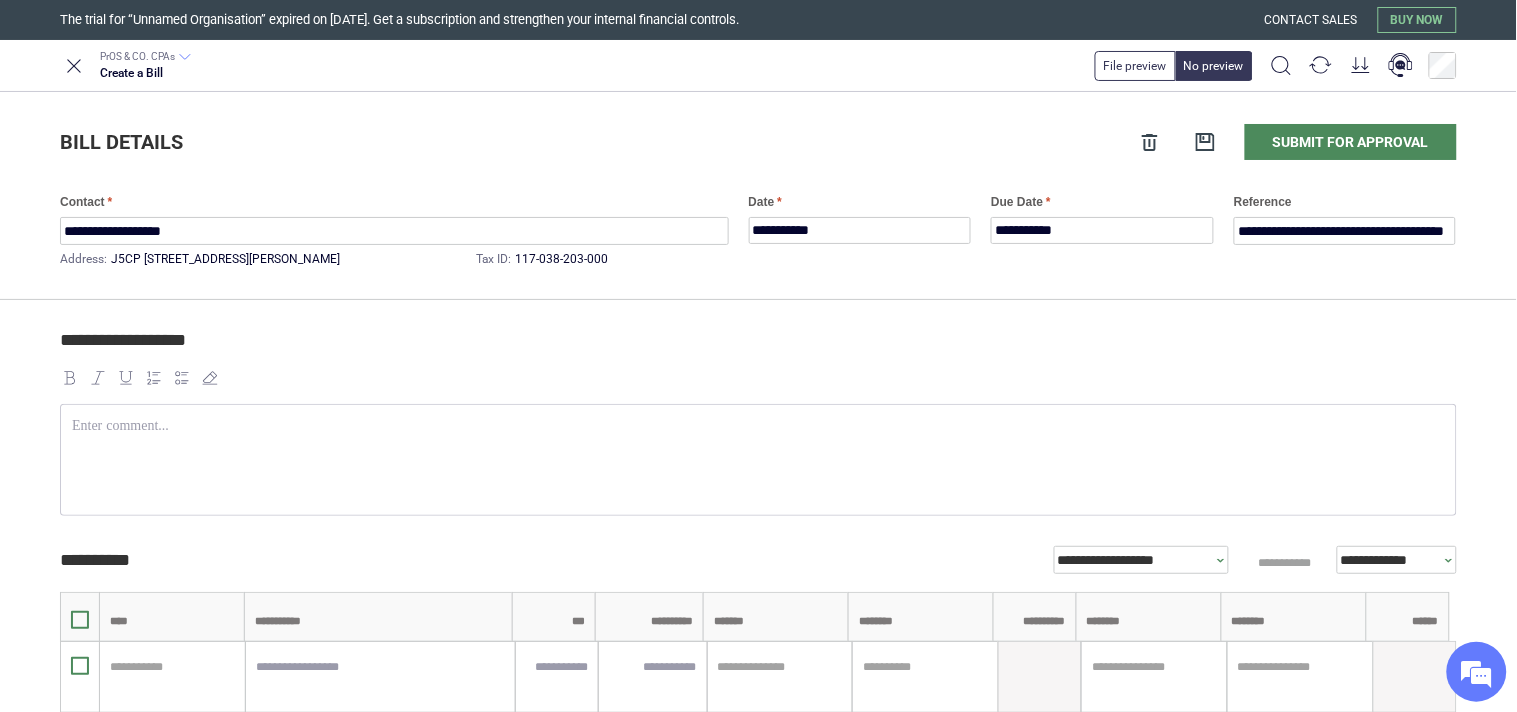 click on "**********" at bounding box center (755, 349) 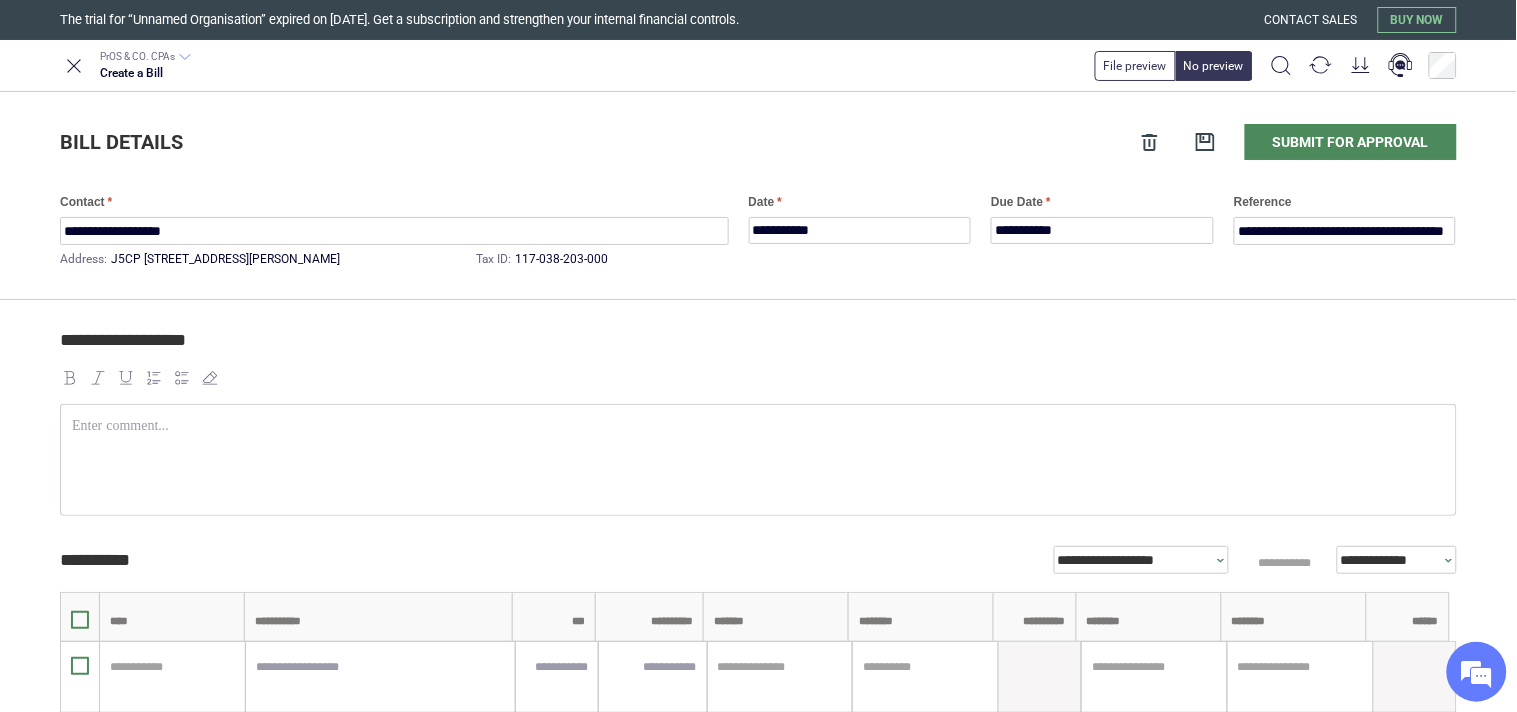 click on "**********" at bounding box center [758, 665] 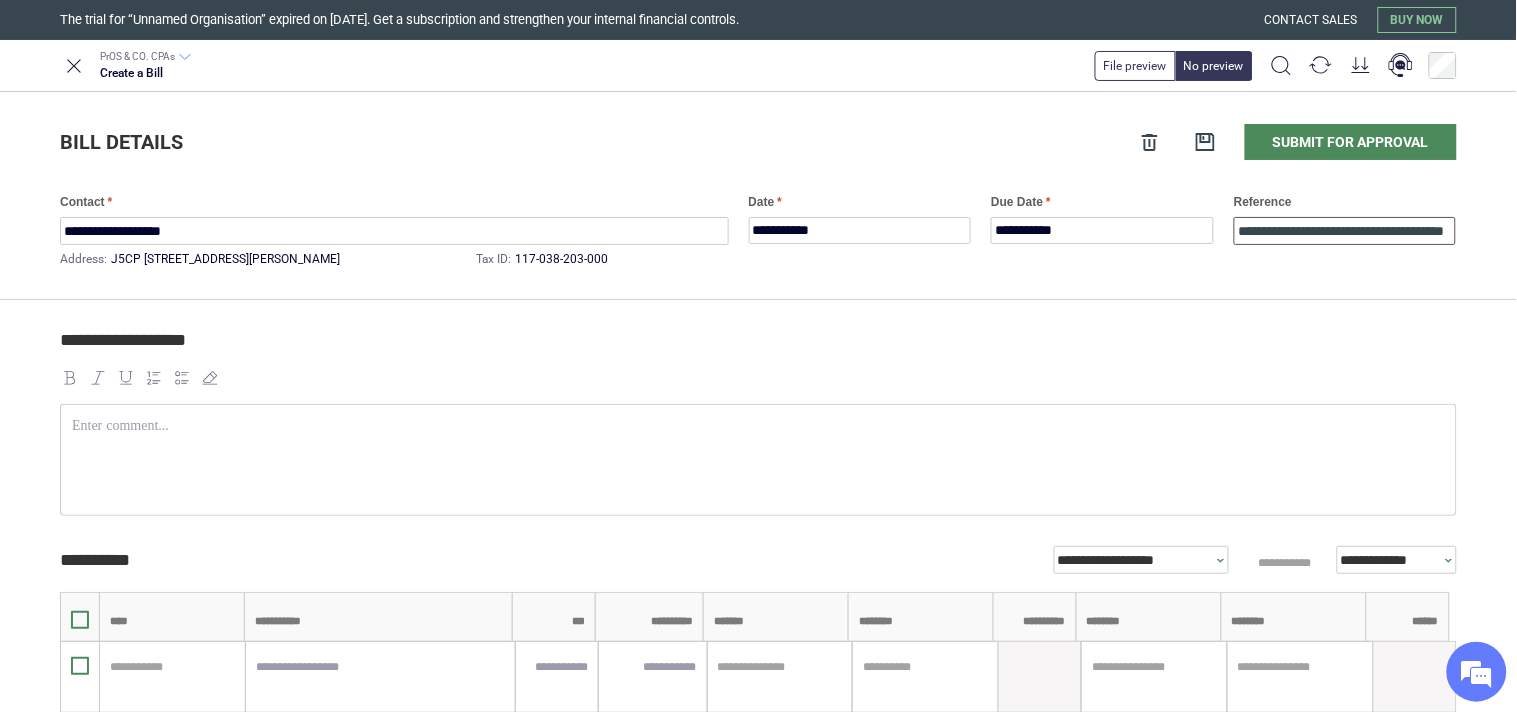 click on "**********" at bounding box center (1345, 231) 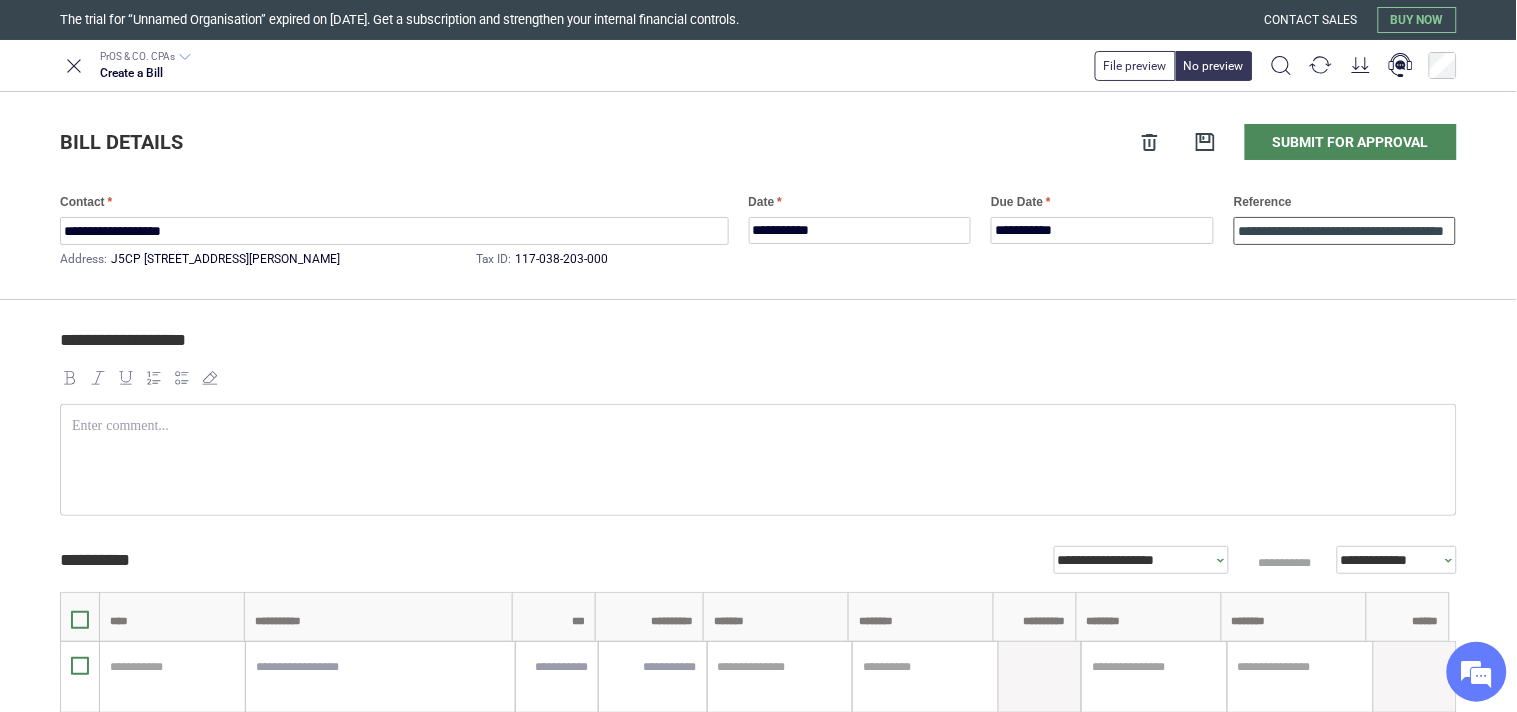 click on "**********" at bounding box center (1345, 231) 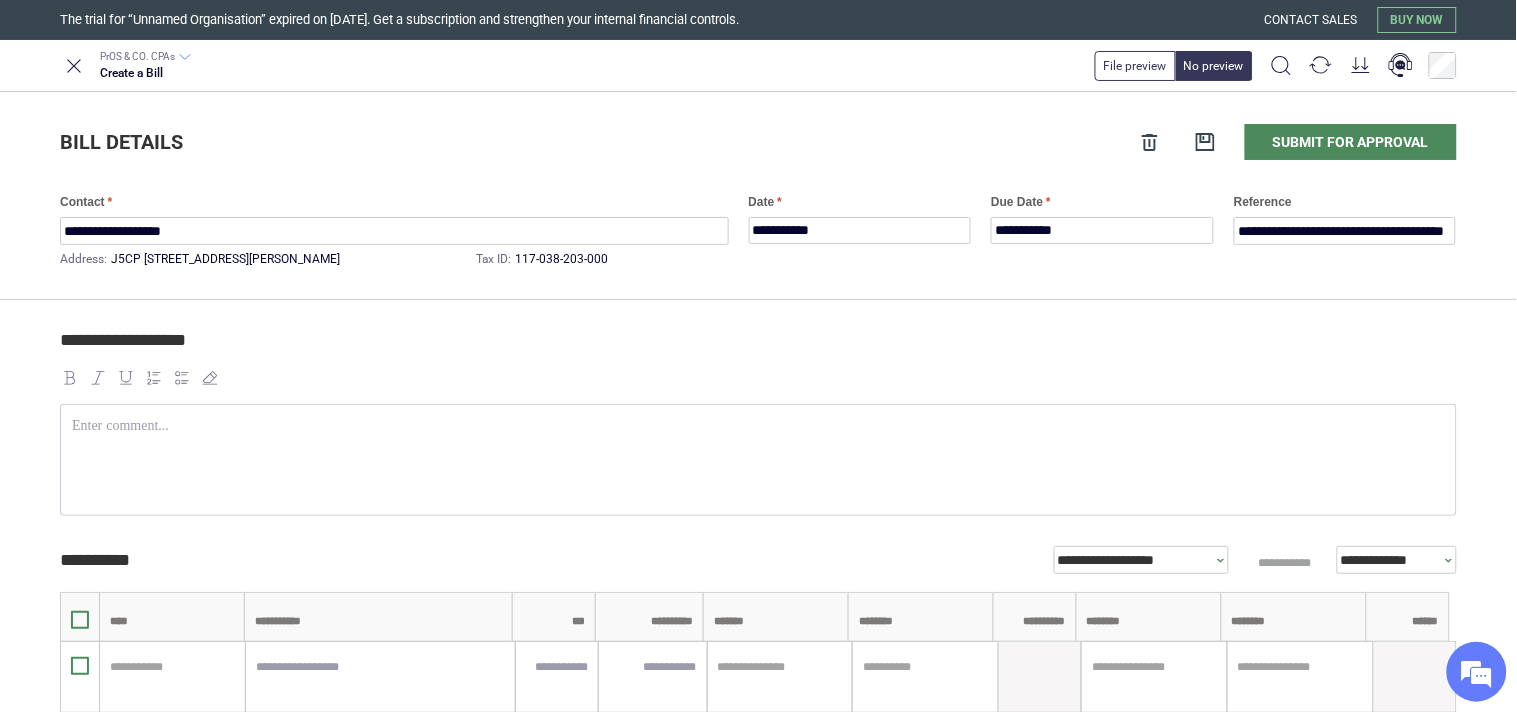 click on "**********" at bounding box center (758, 665) 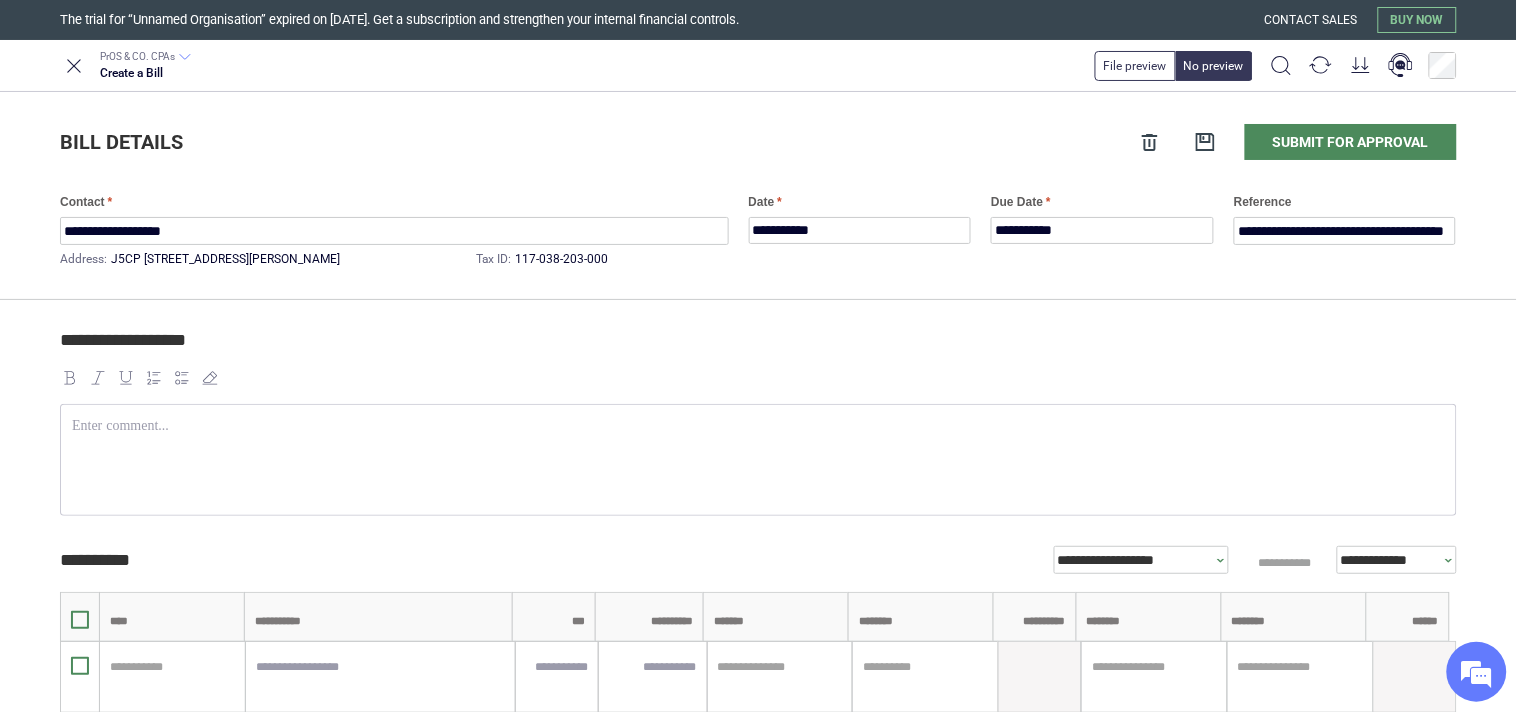 click on "**********" at bounding box center [755, 349] 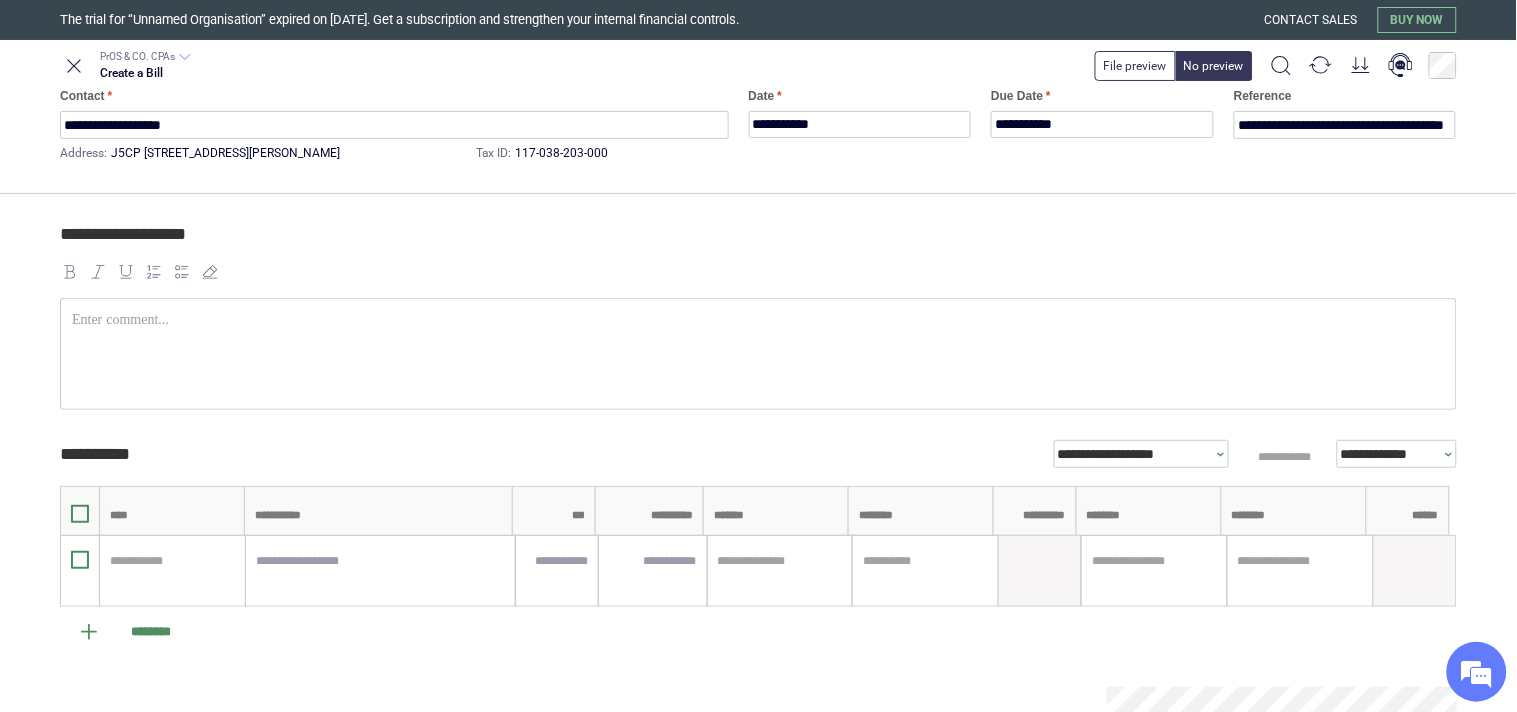 scroll, scrollTop: 318, scrollLeft: 0, axis: vertical 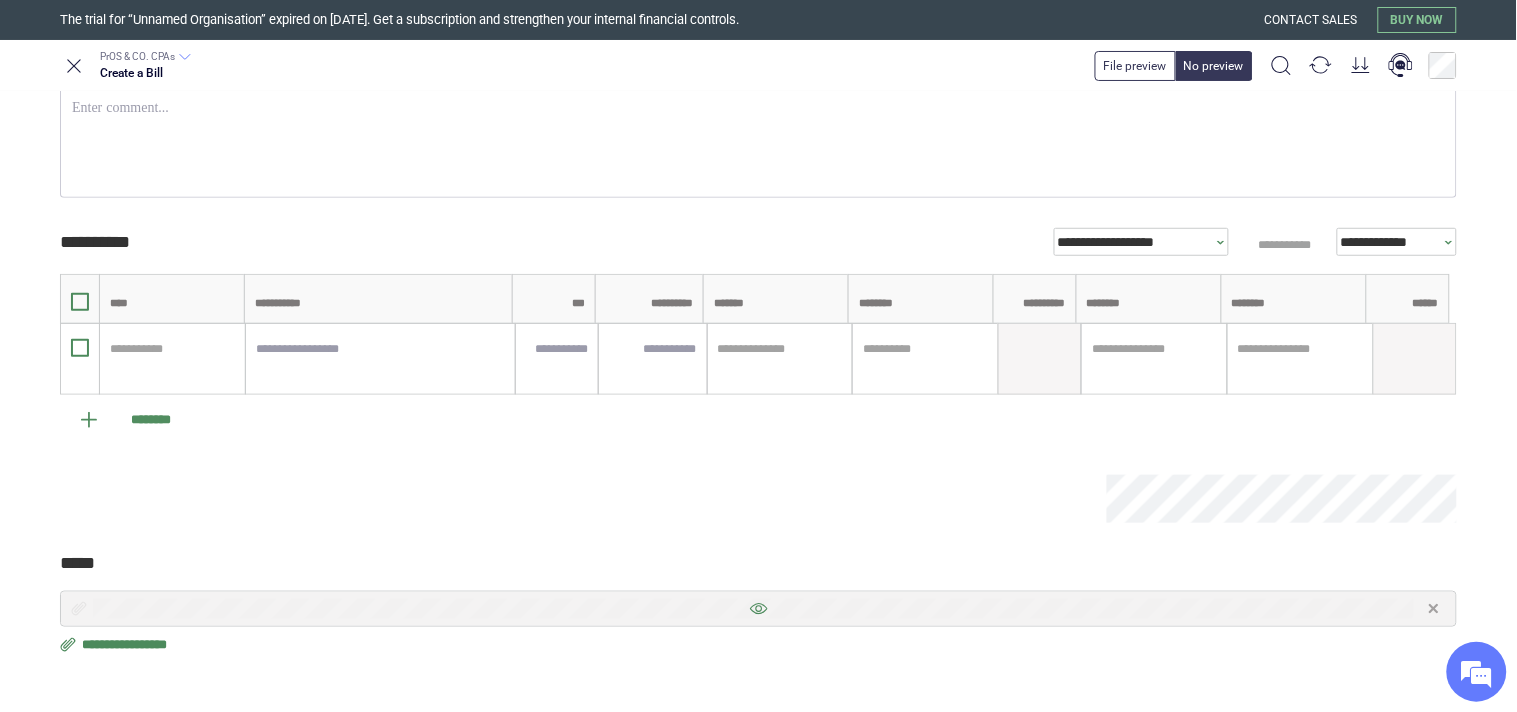 click at bounding box center [758, 609] 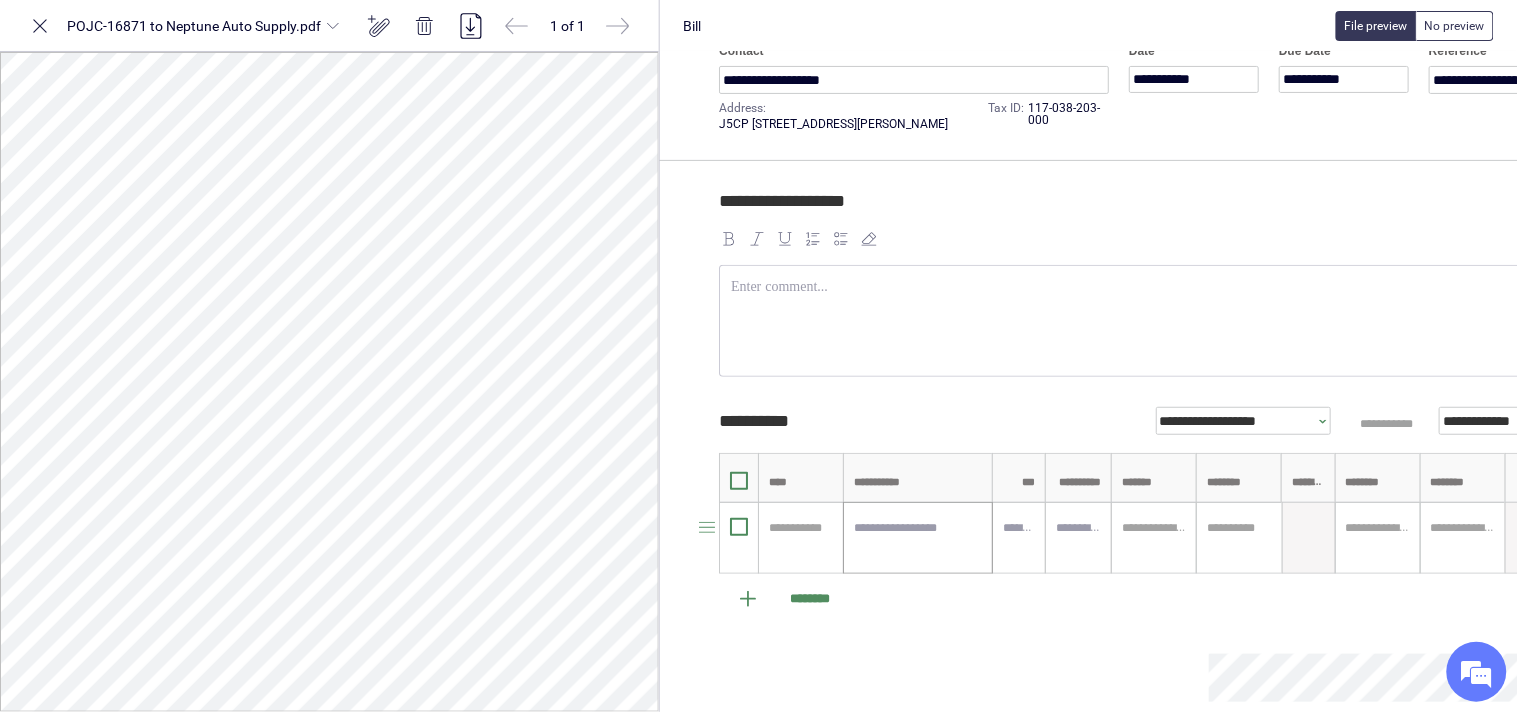 scroll, scrollTop: 222, scrollLeft: 0, axis: vertical 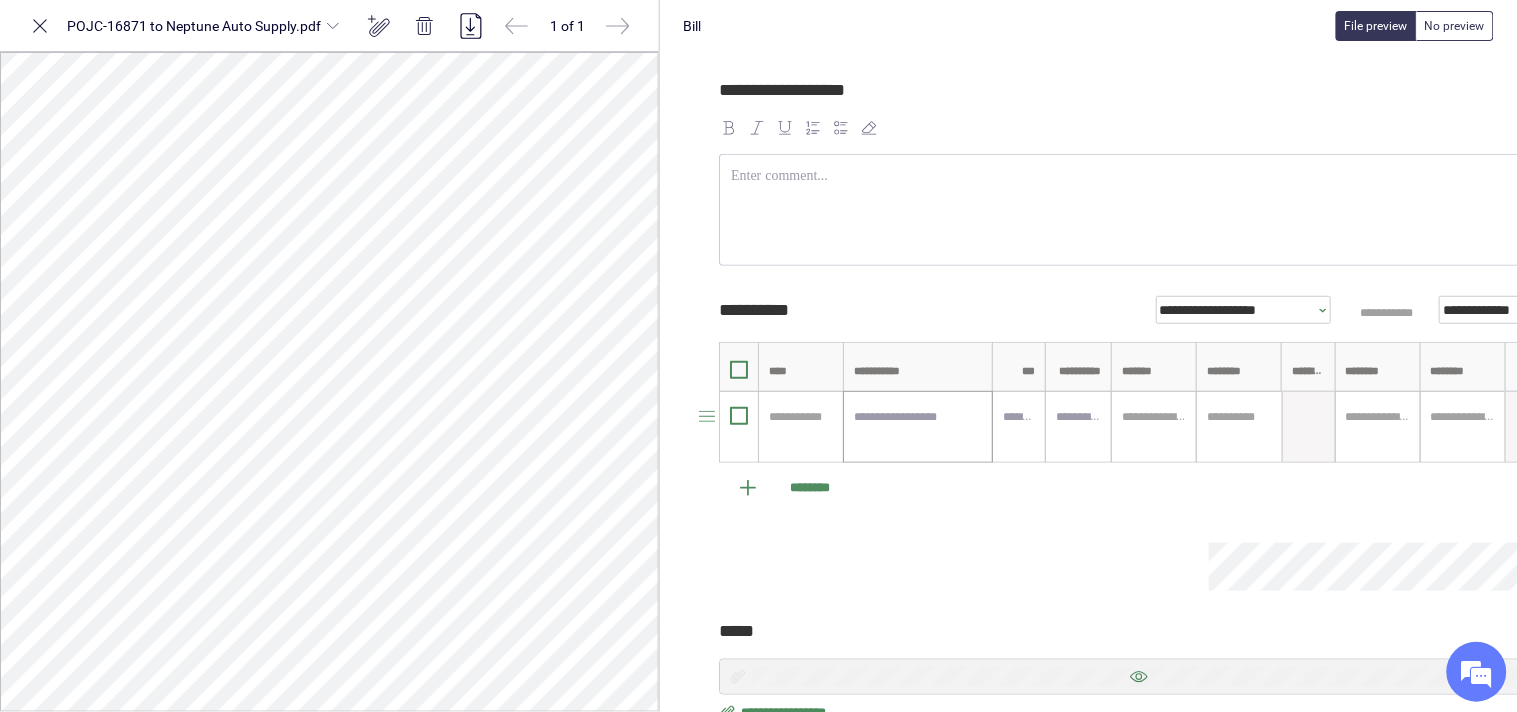click at bounding box center (918, 427) 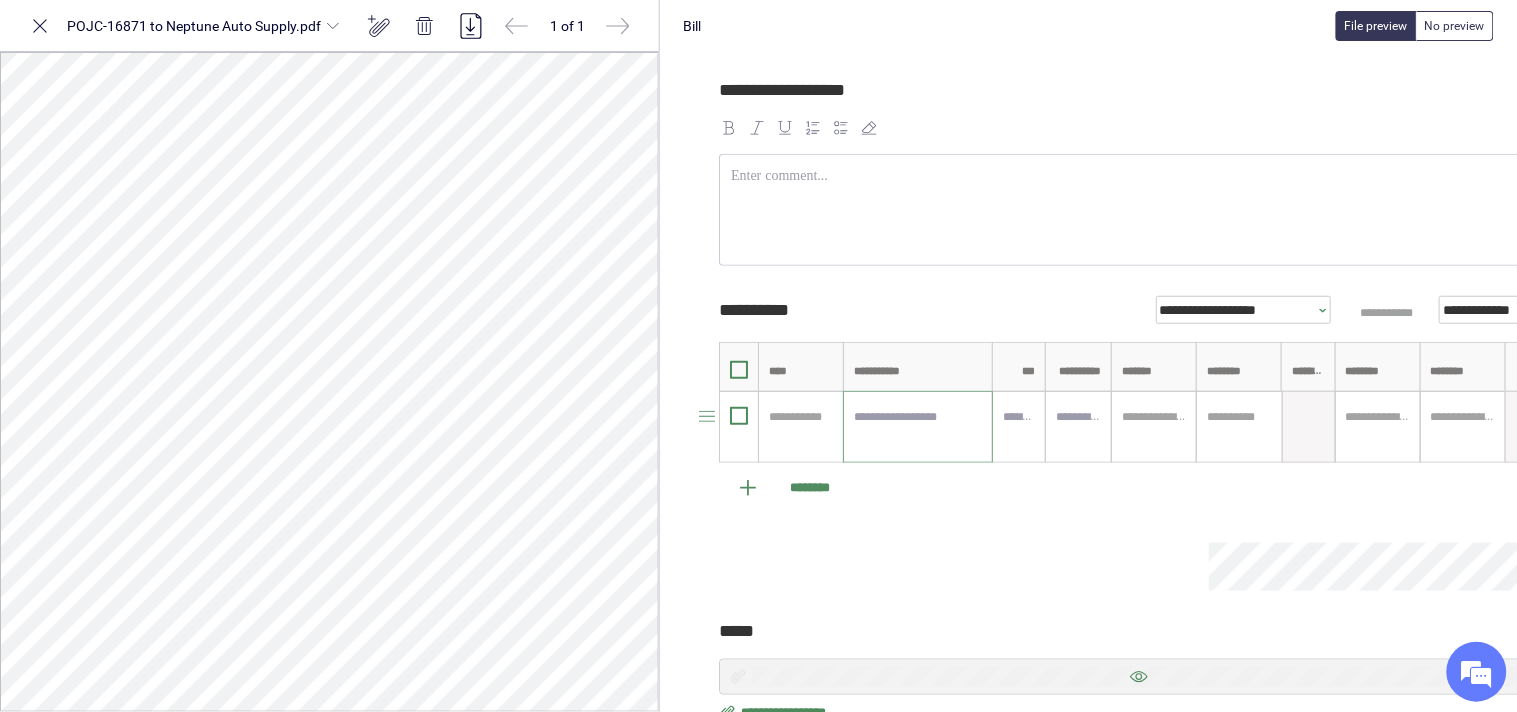 paste on "**********" 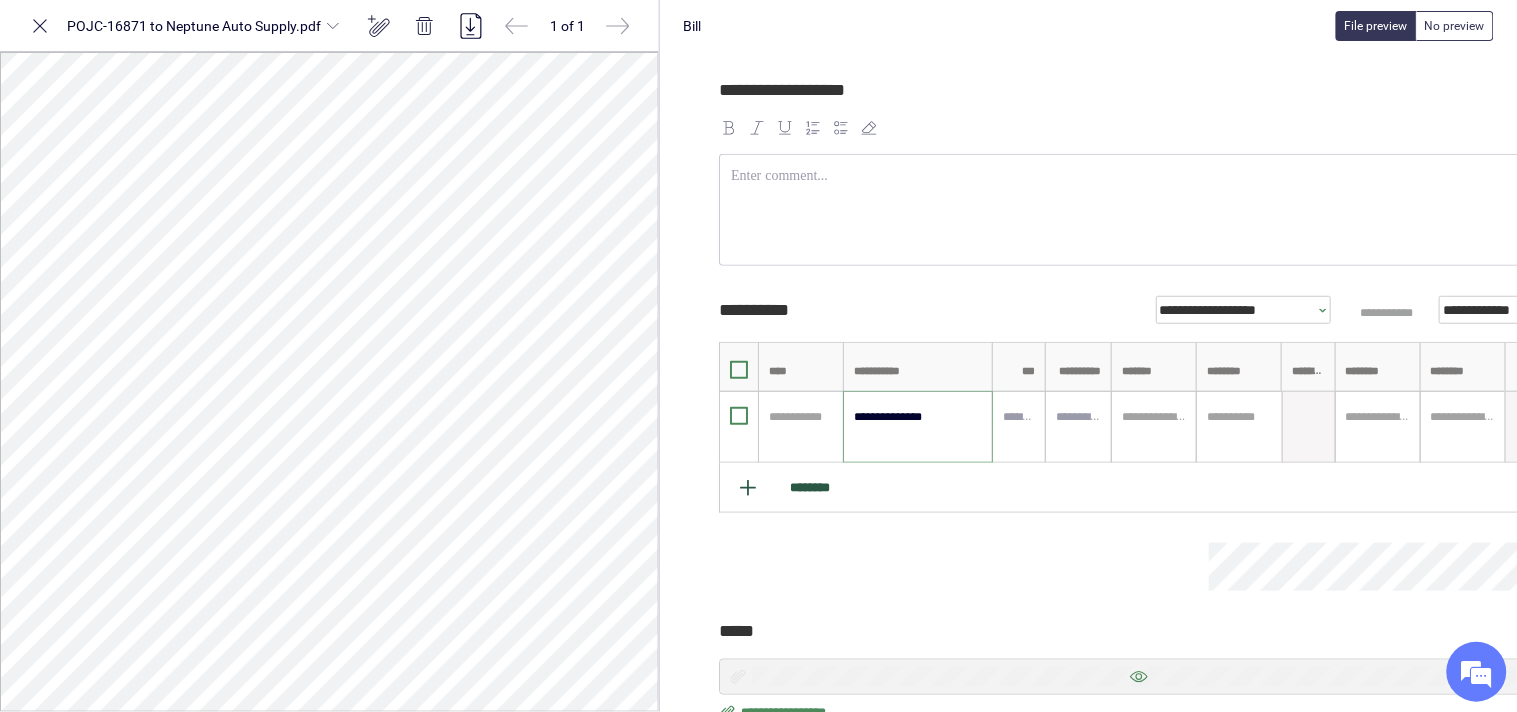 type on "**********" 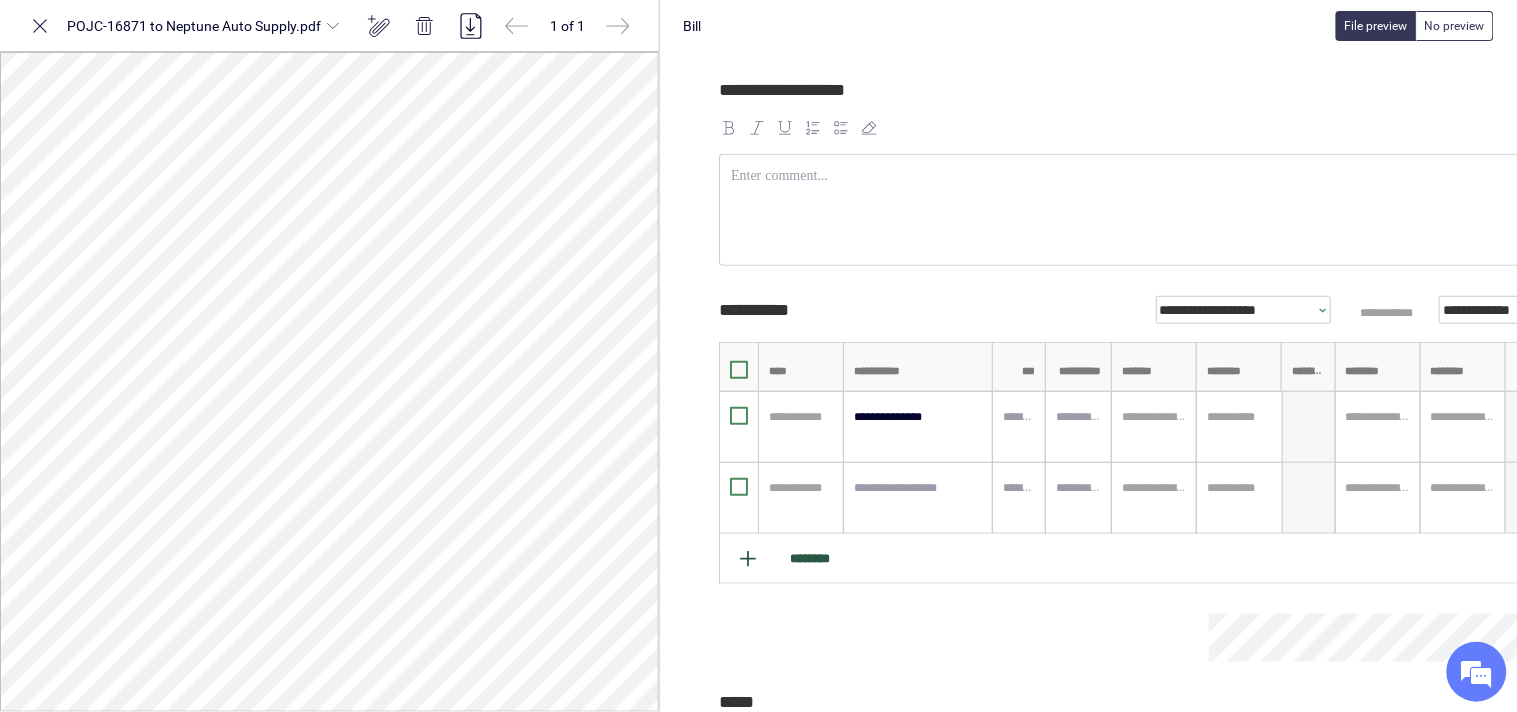 click on "********" at bounding box center (1139, 559) 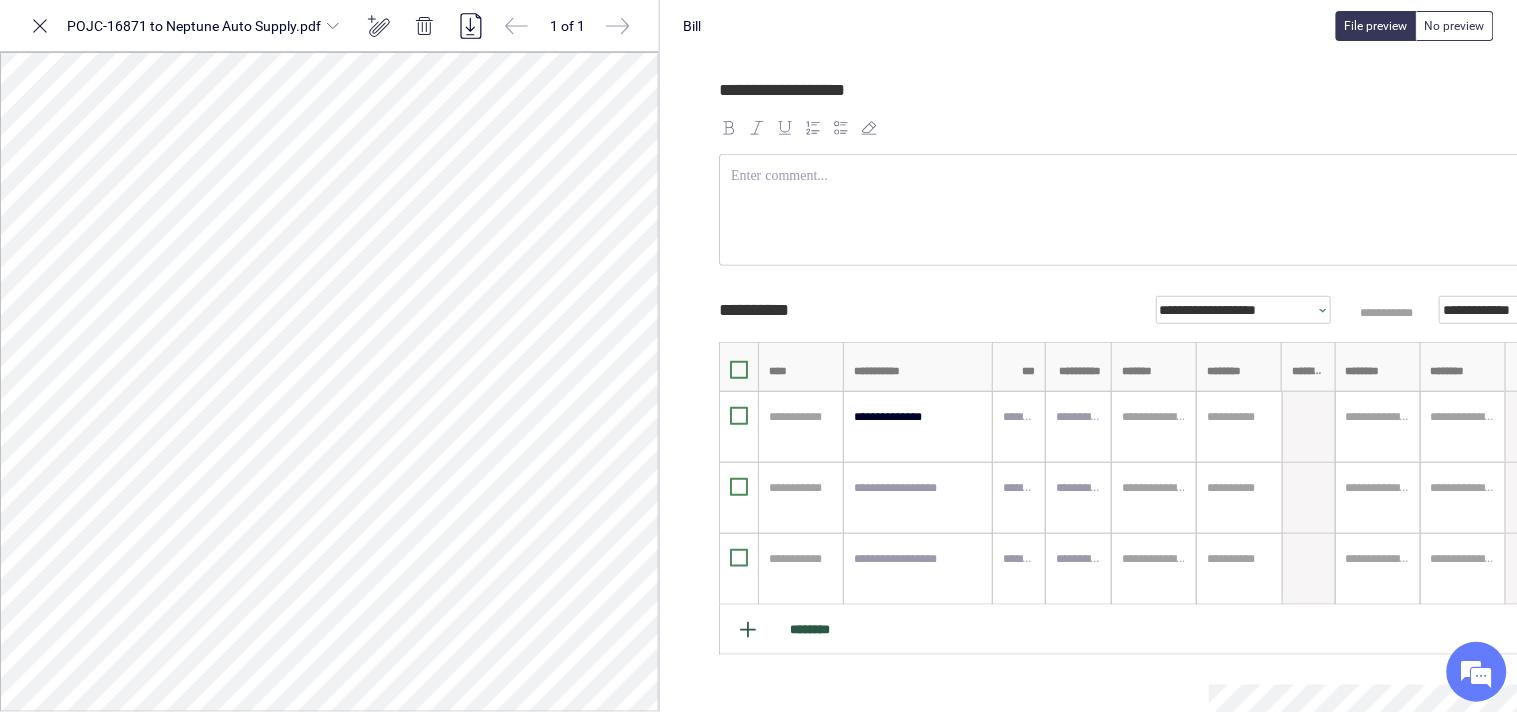 click on "********" at bounding box center (1139, 630) 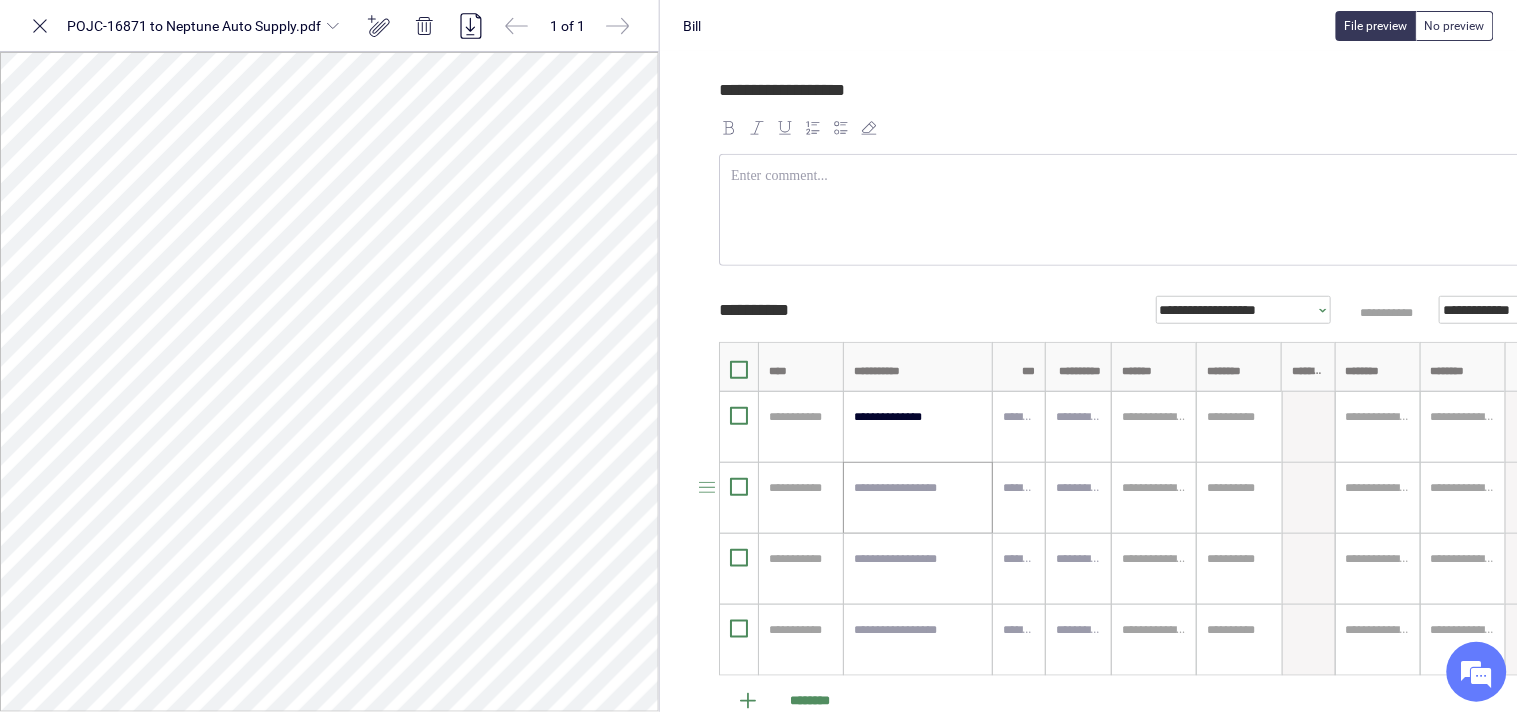 click at bounding box center (918, 498) 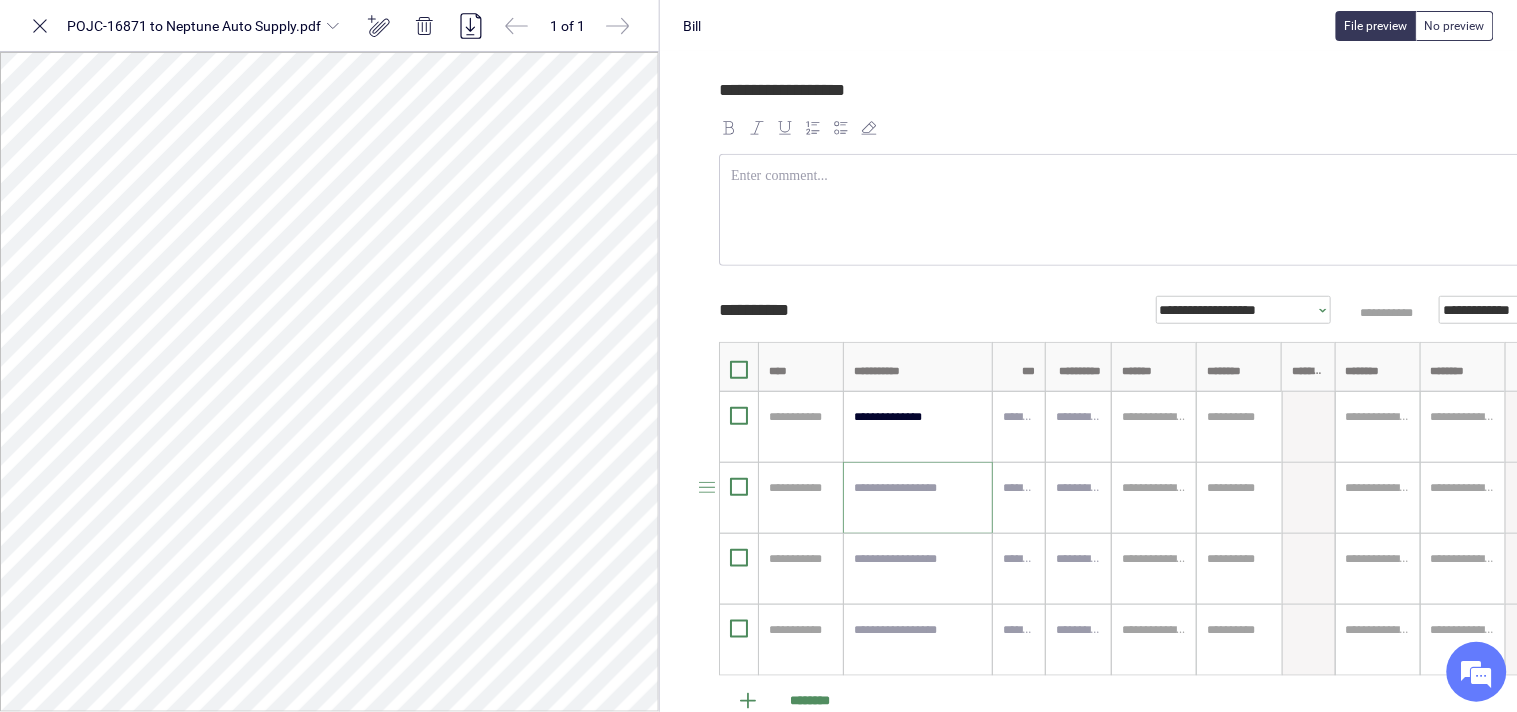 paste on "**********" 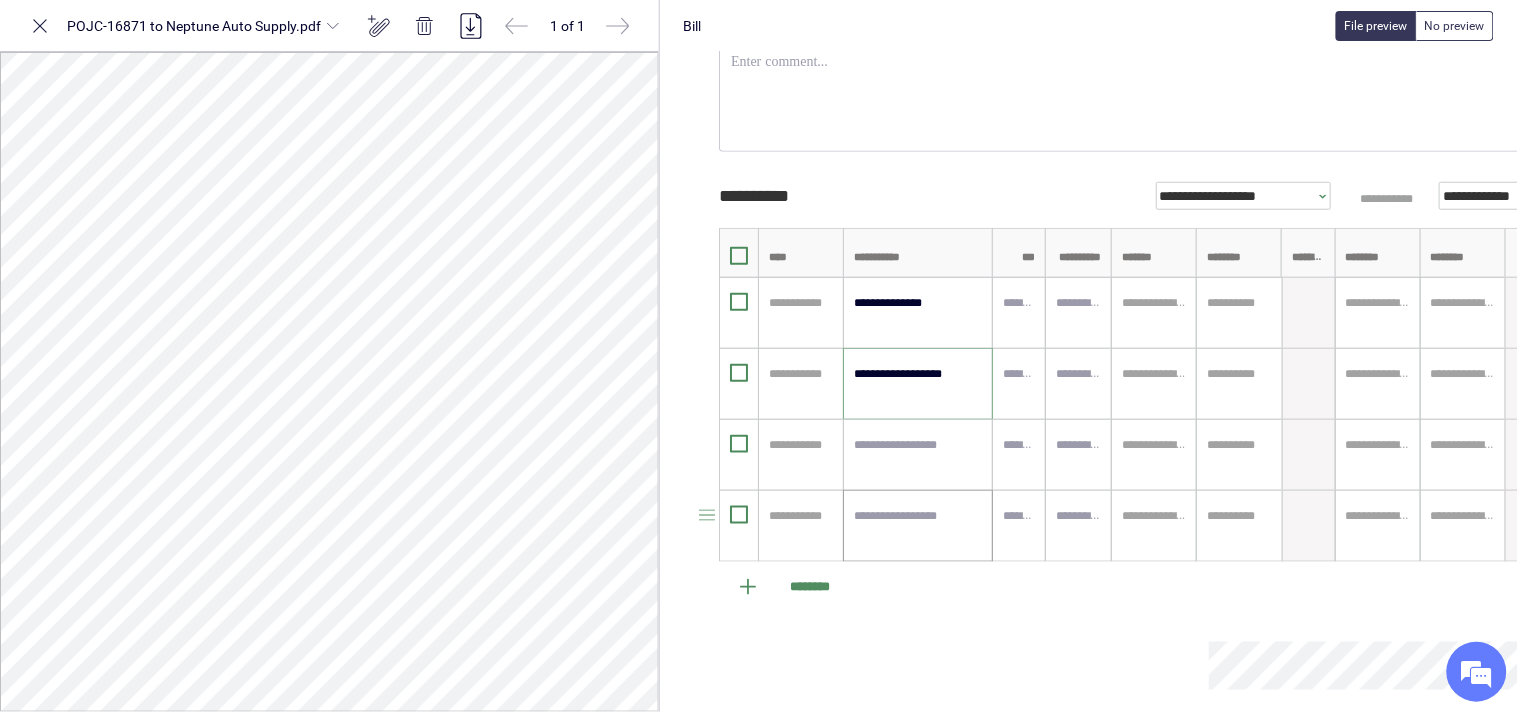 scroll, scrollTop: 444, scrollLeft: 0, axis: vertical 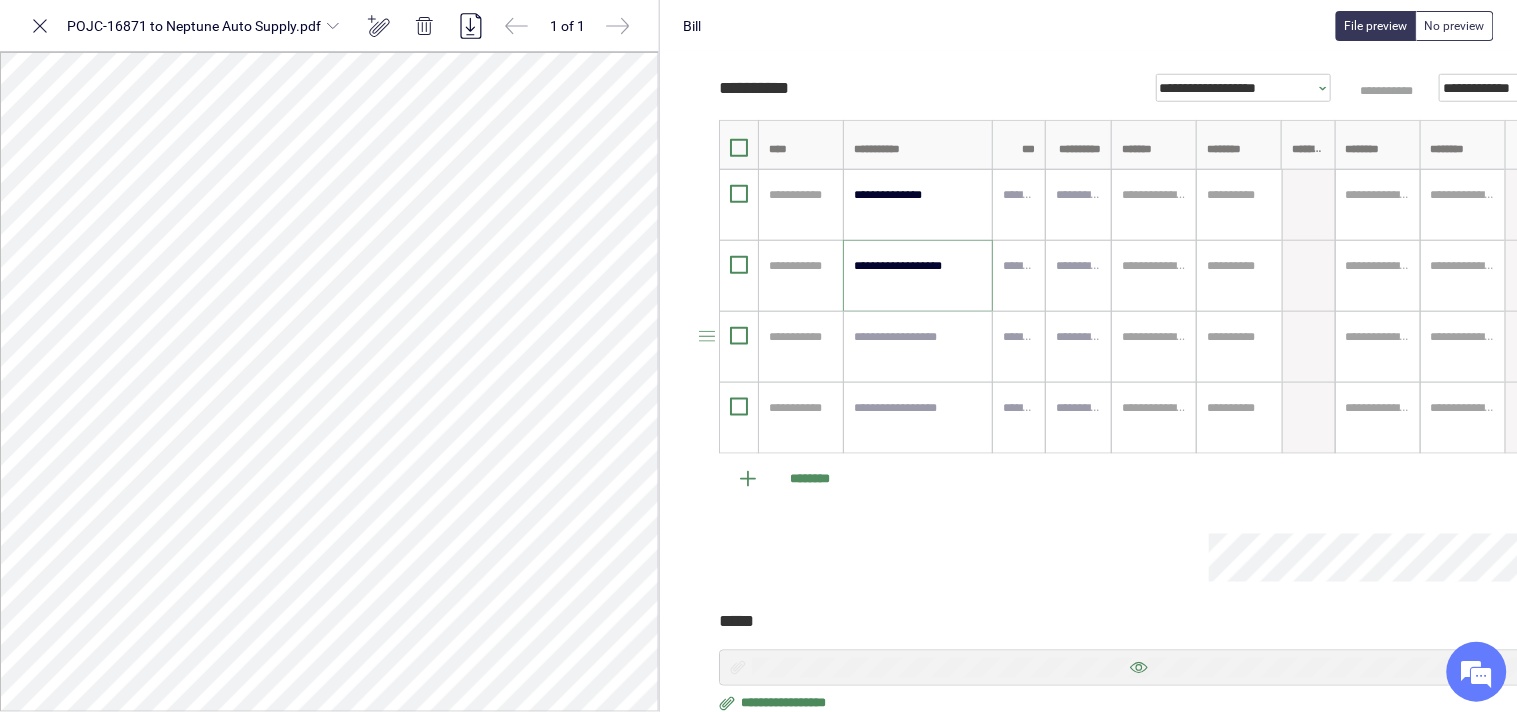 type on "**********" 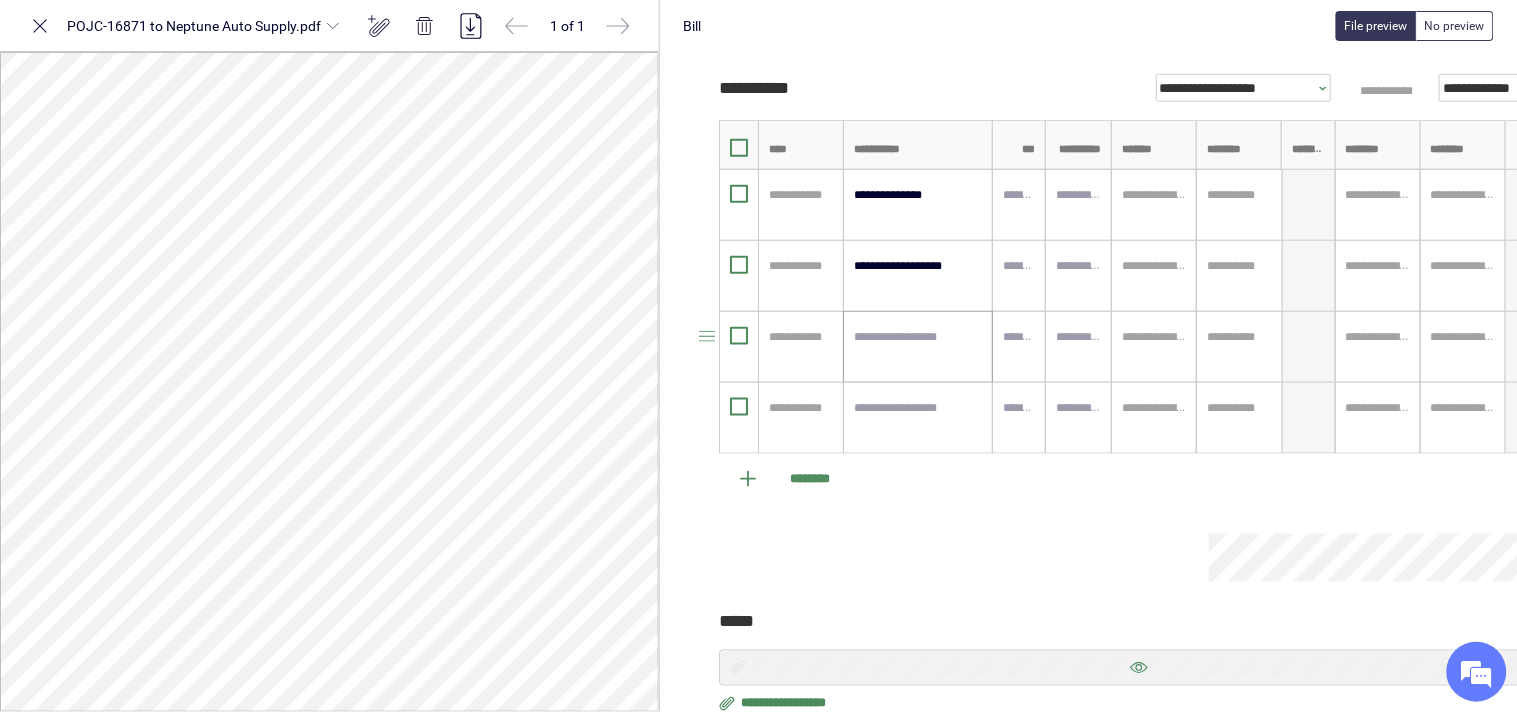 click at bounding box center [918, 347] 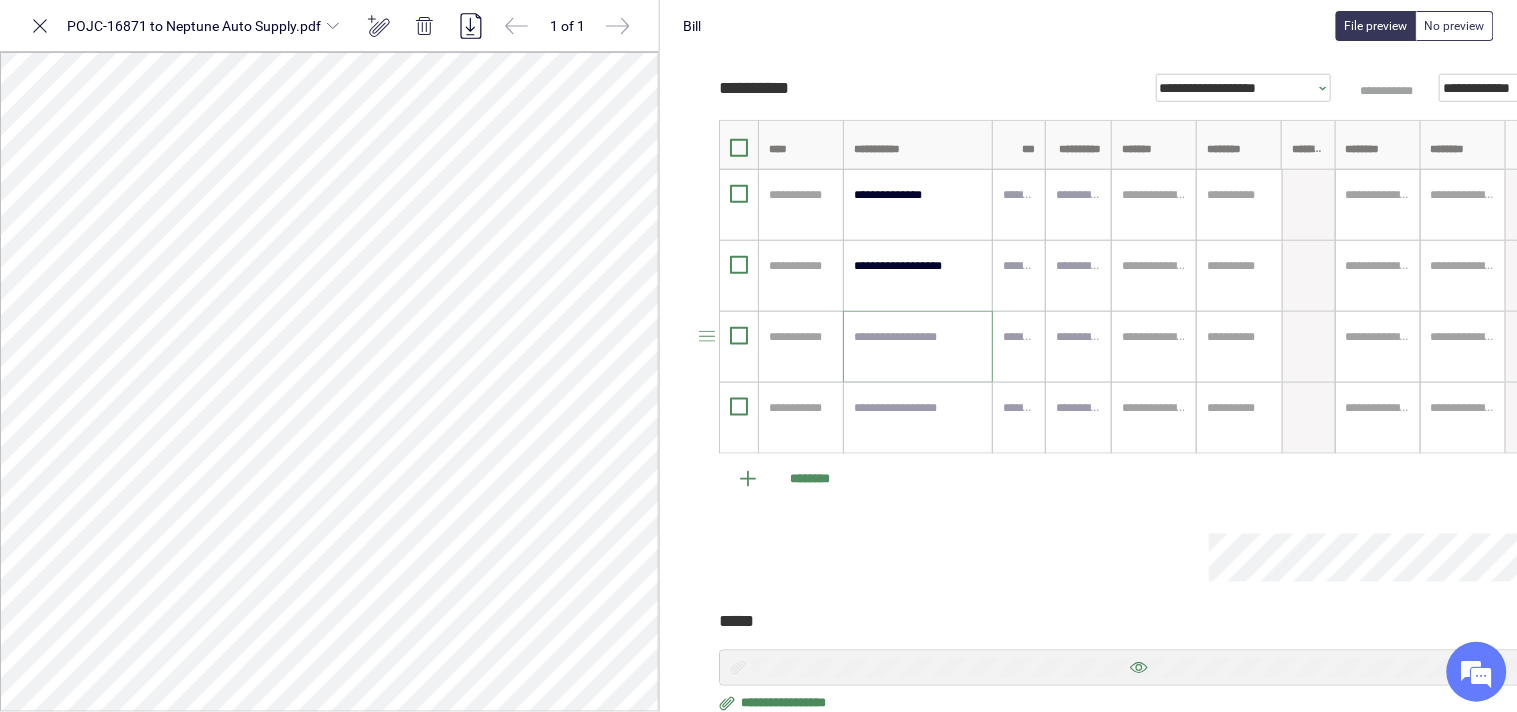 paste on "**********" 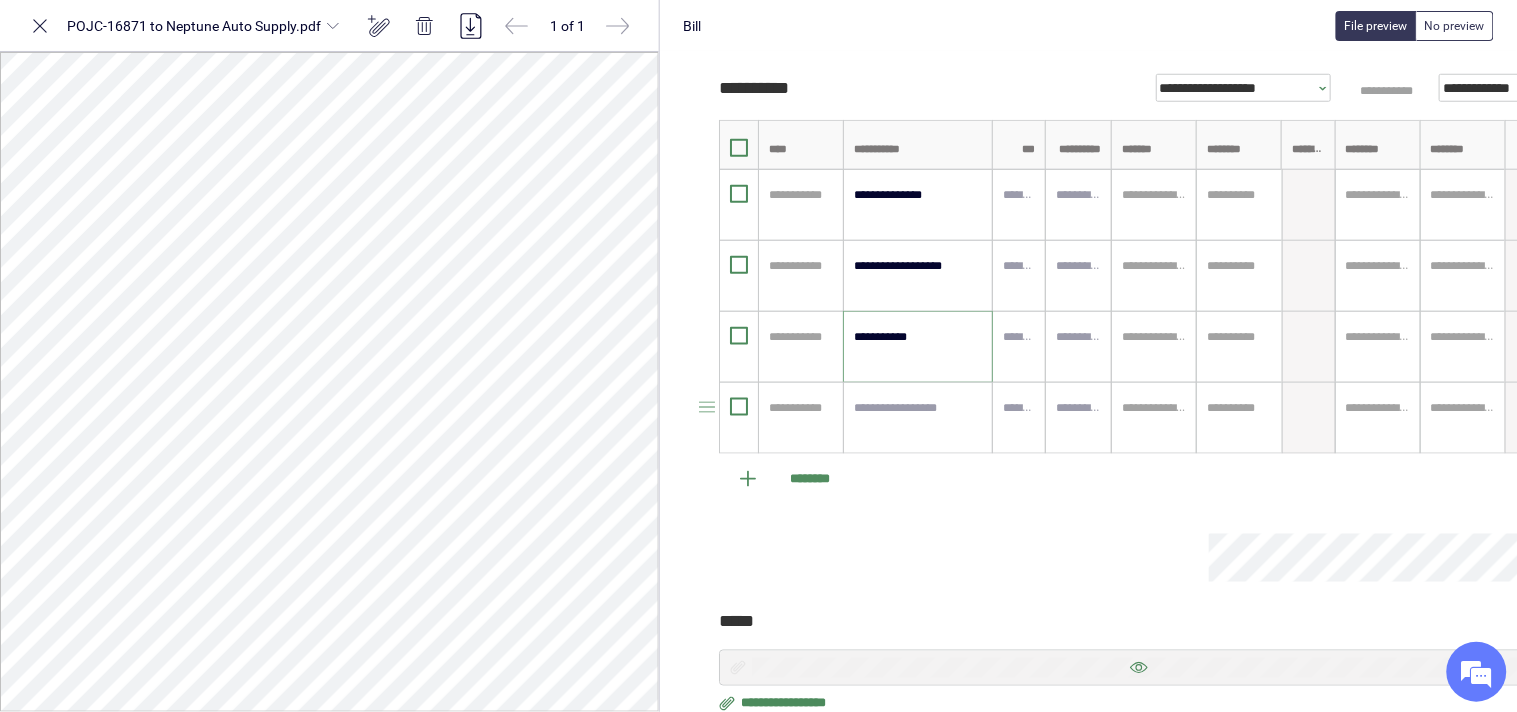 type on "**********" 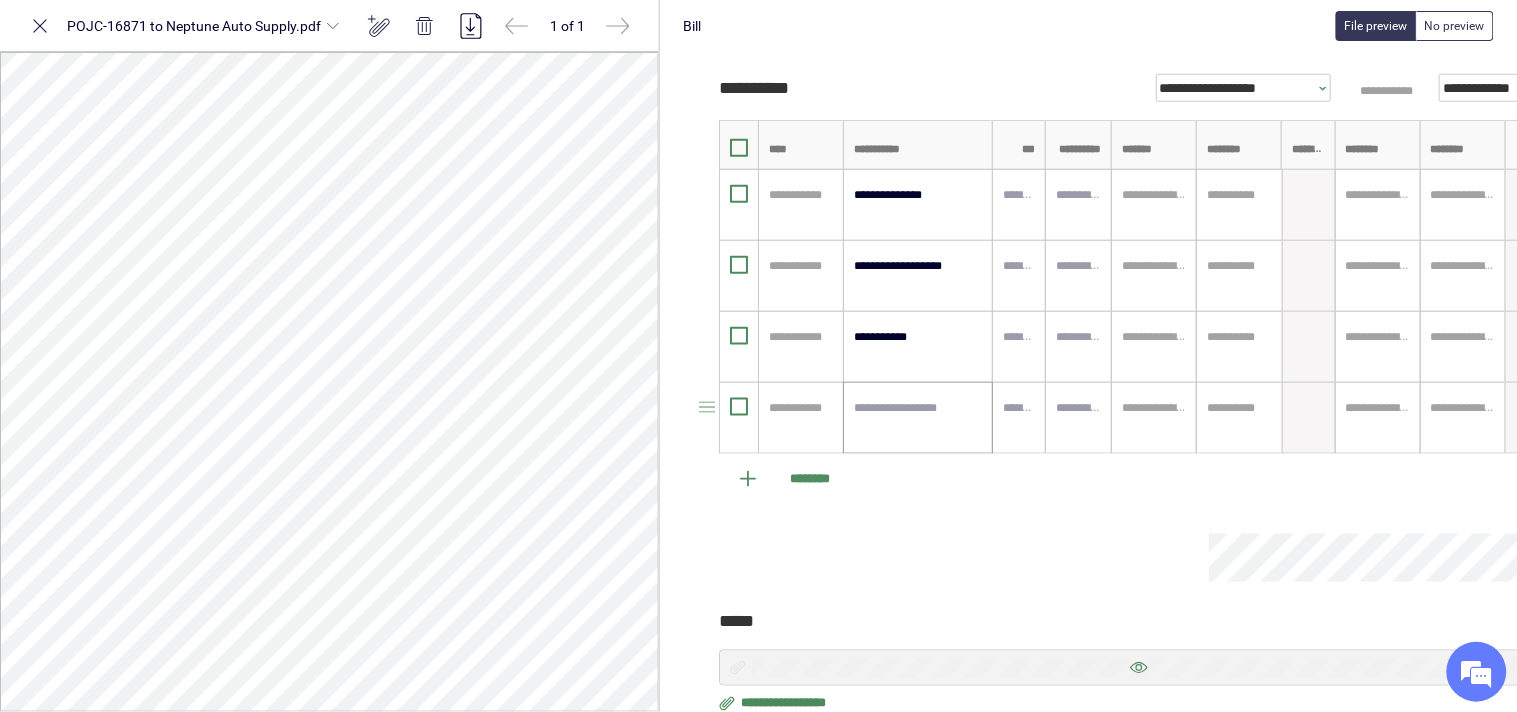 click at bounding box center (918, 418) 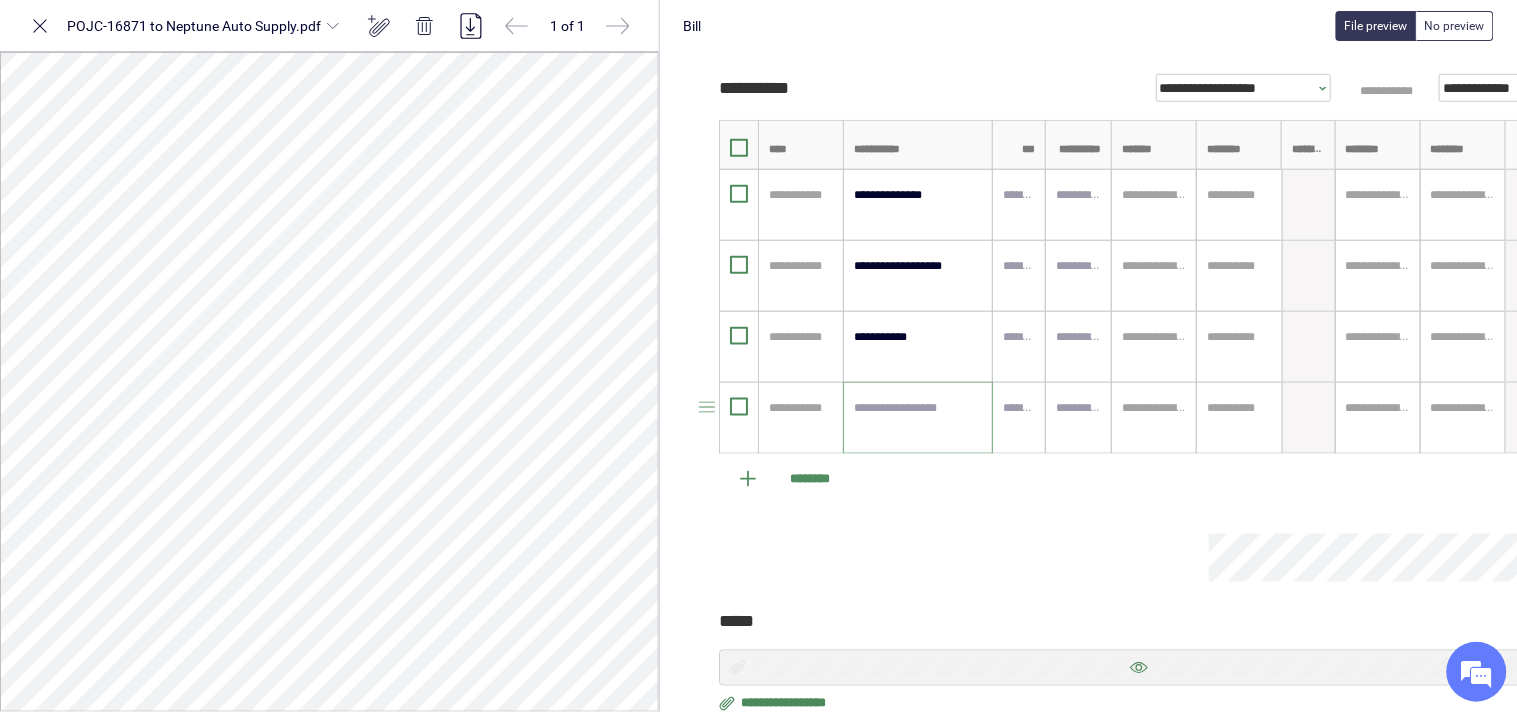 paste on "**********" 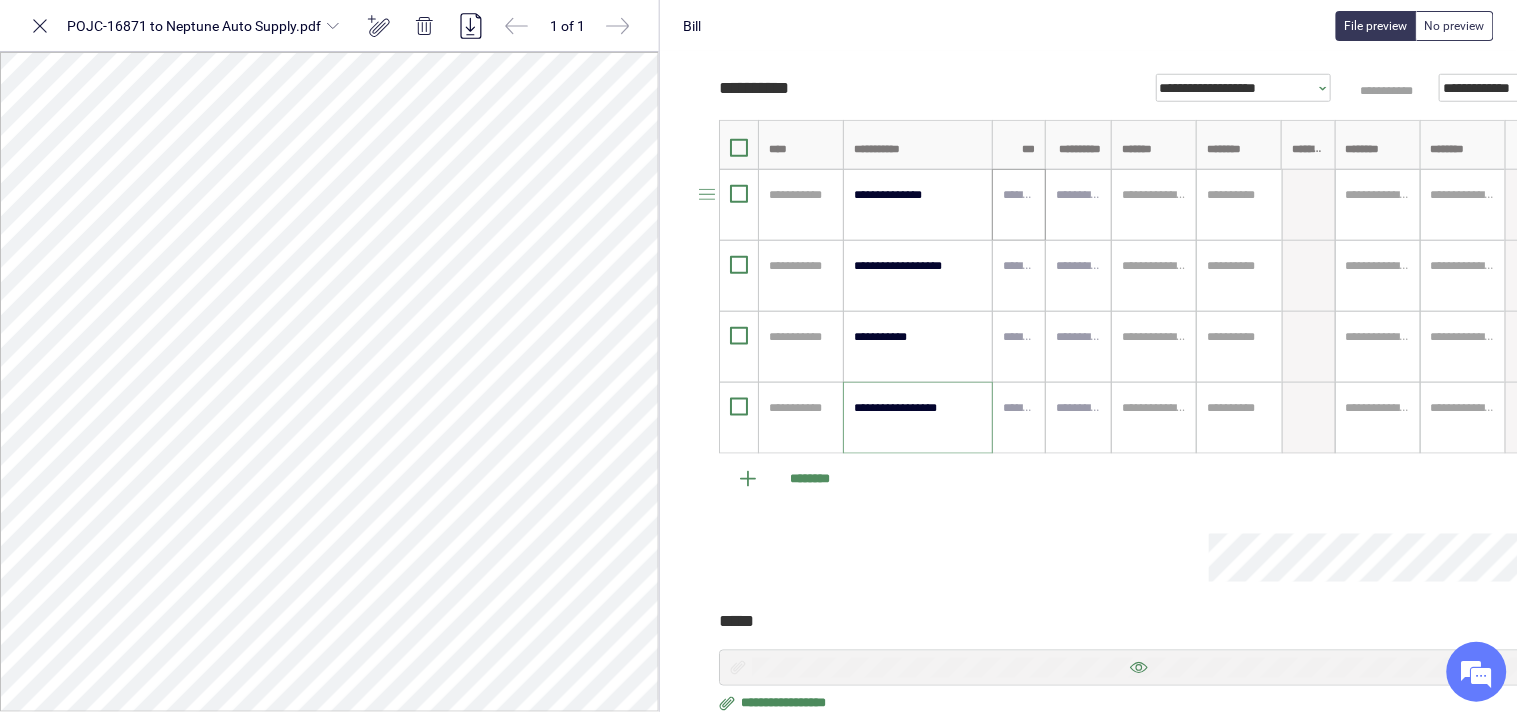 type on "**********" 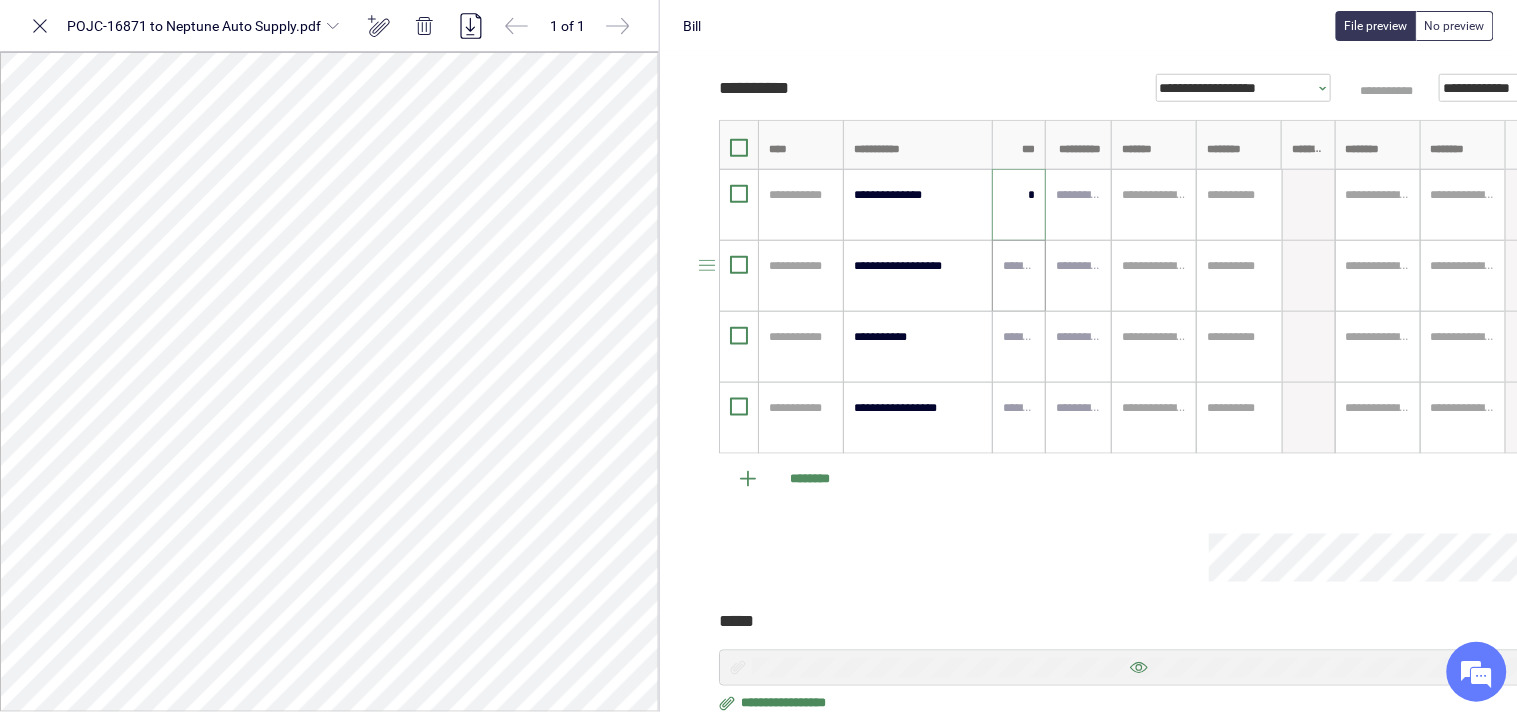 type on "****" 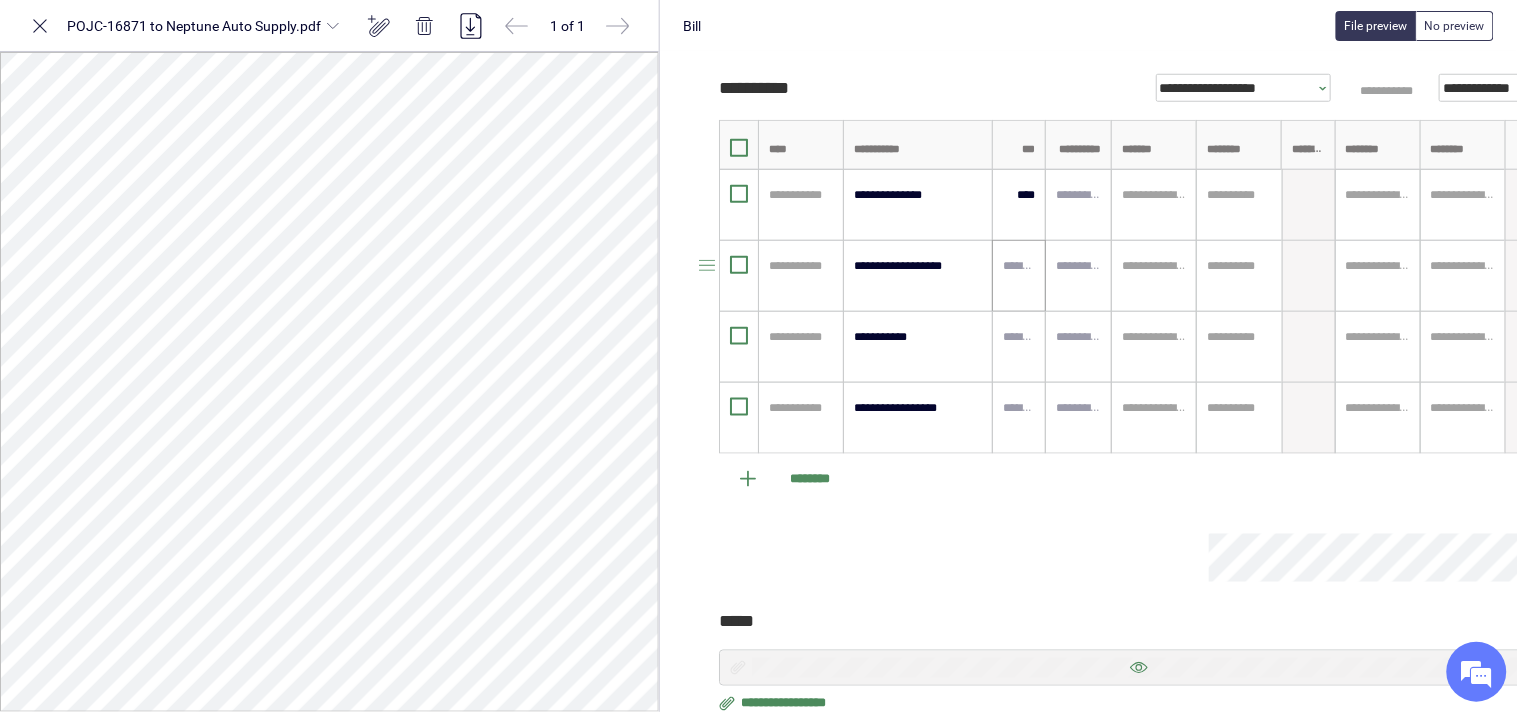 click at bounding box center [1019, 276] 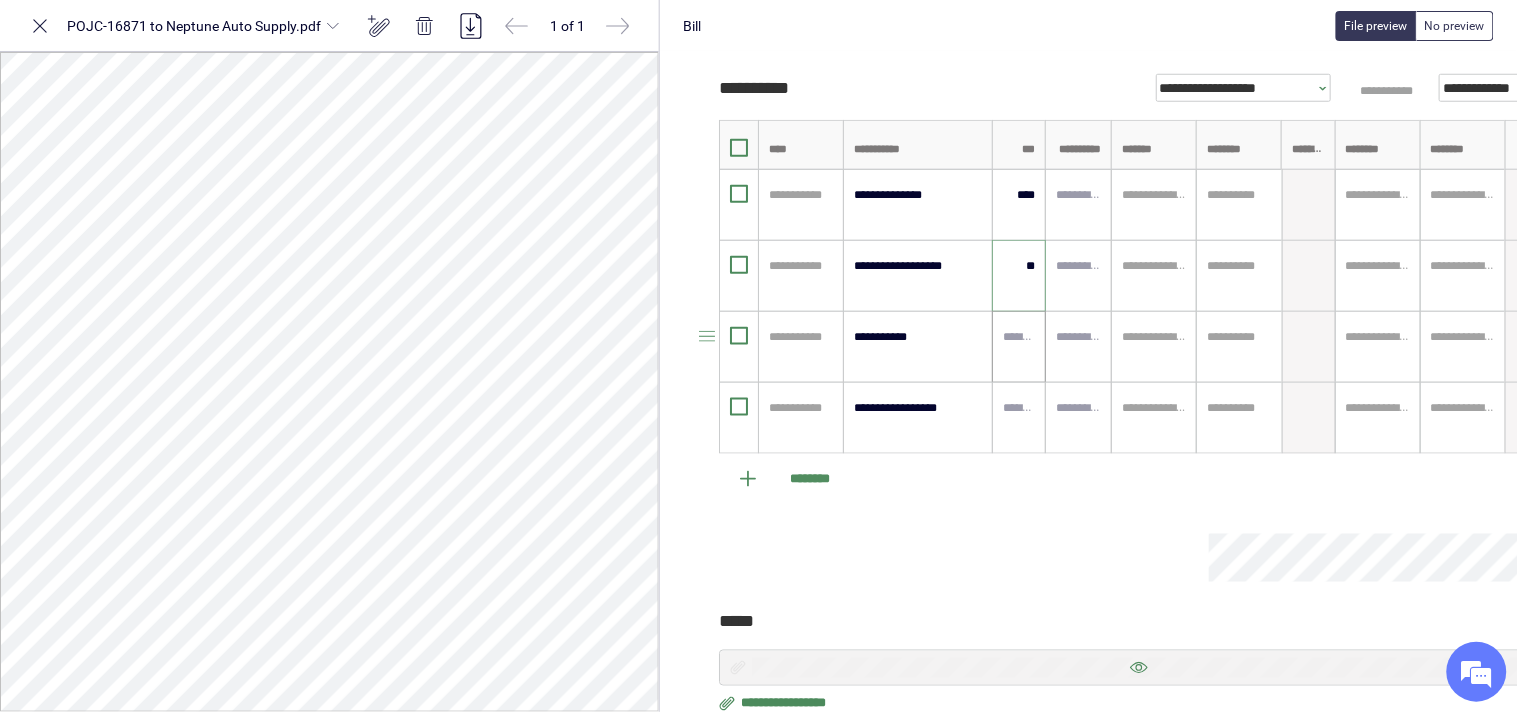type on "*****" 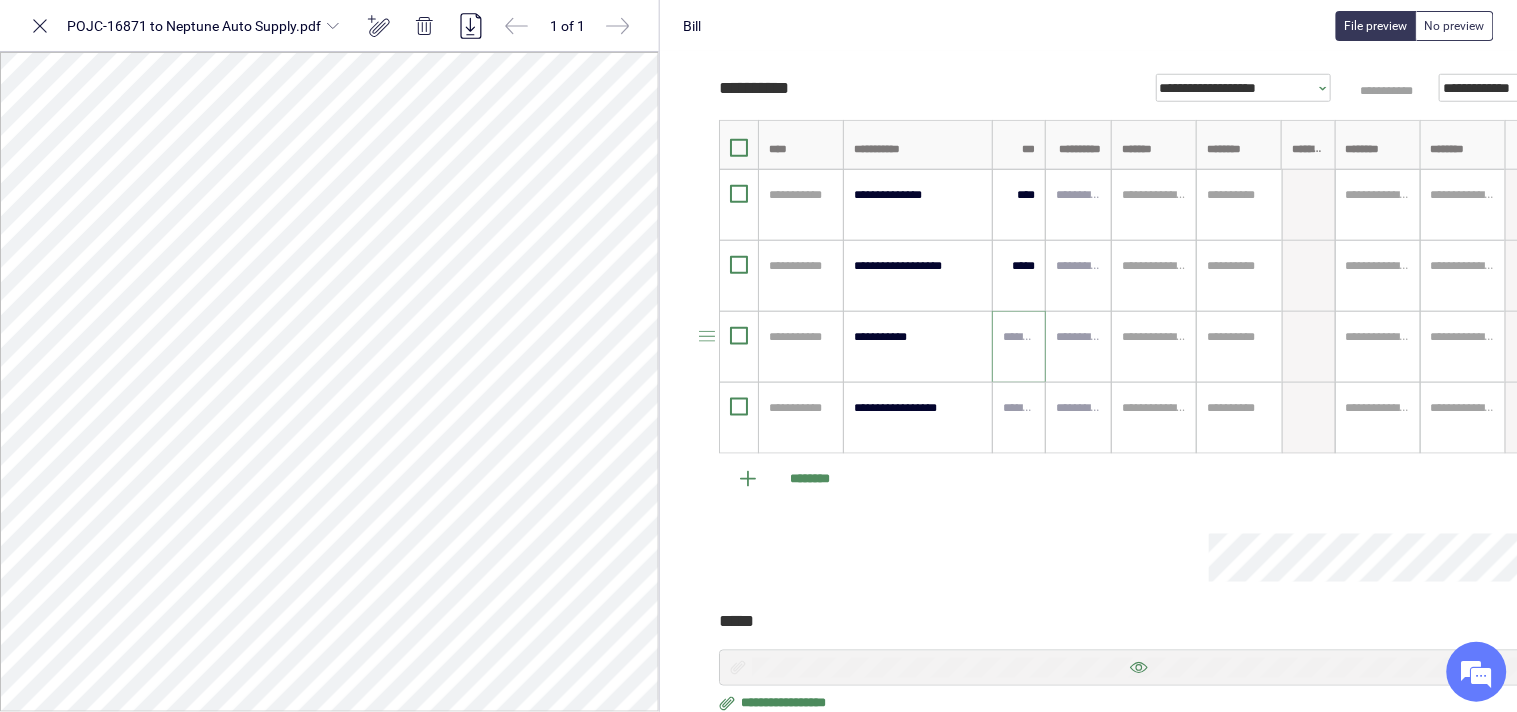 click at bounding box center (1019, 337) 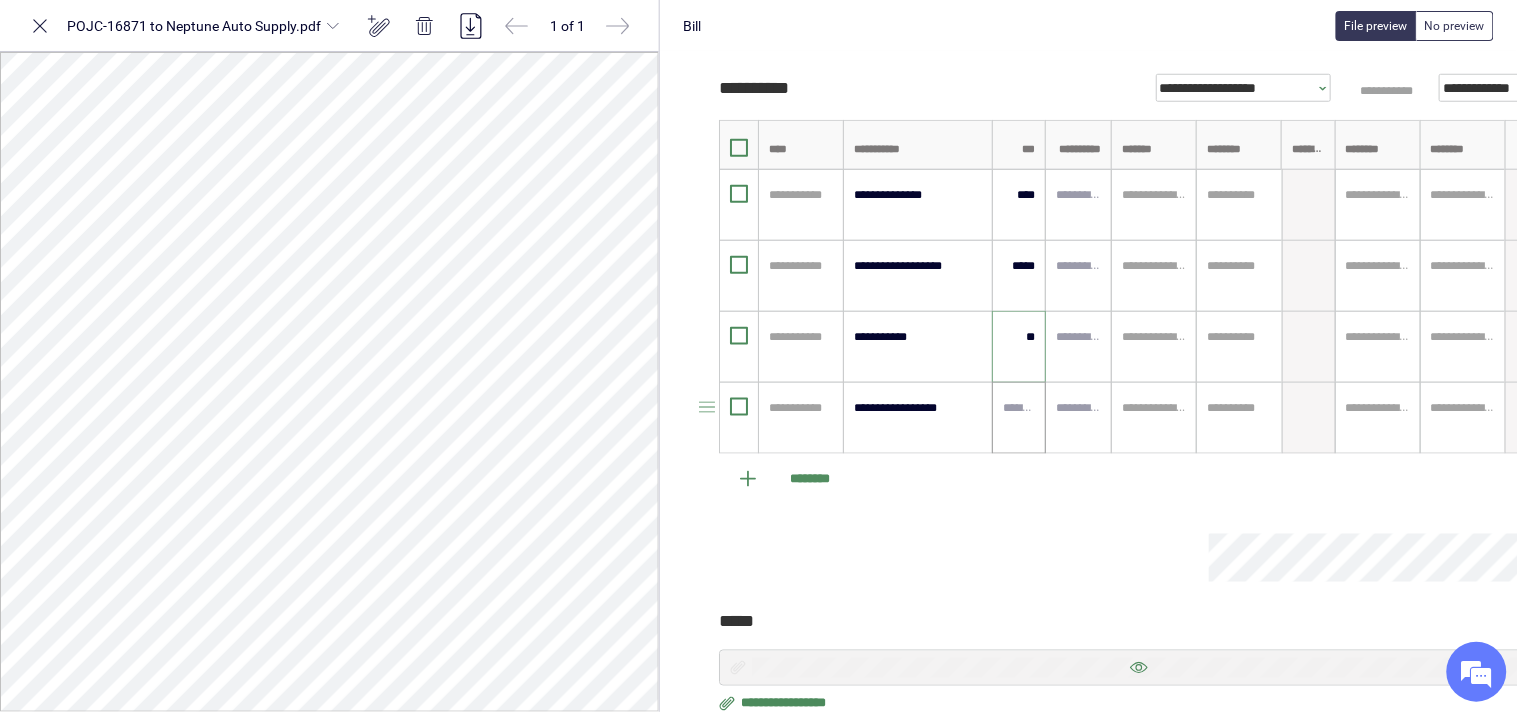 type on "*****" 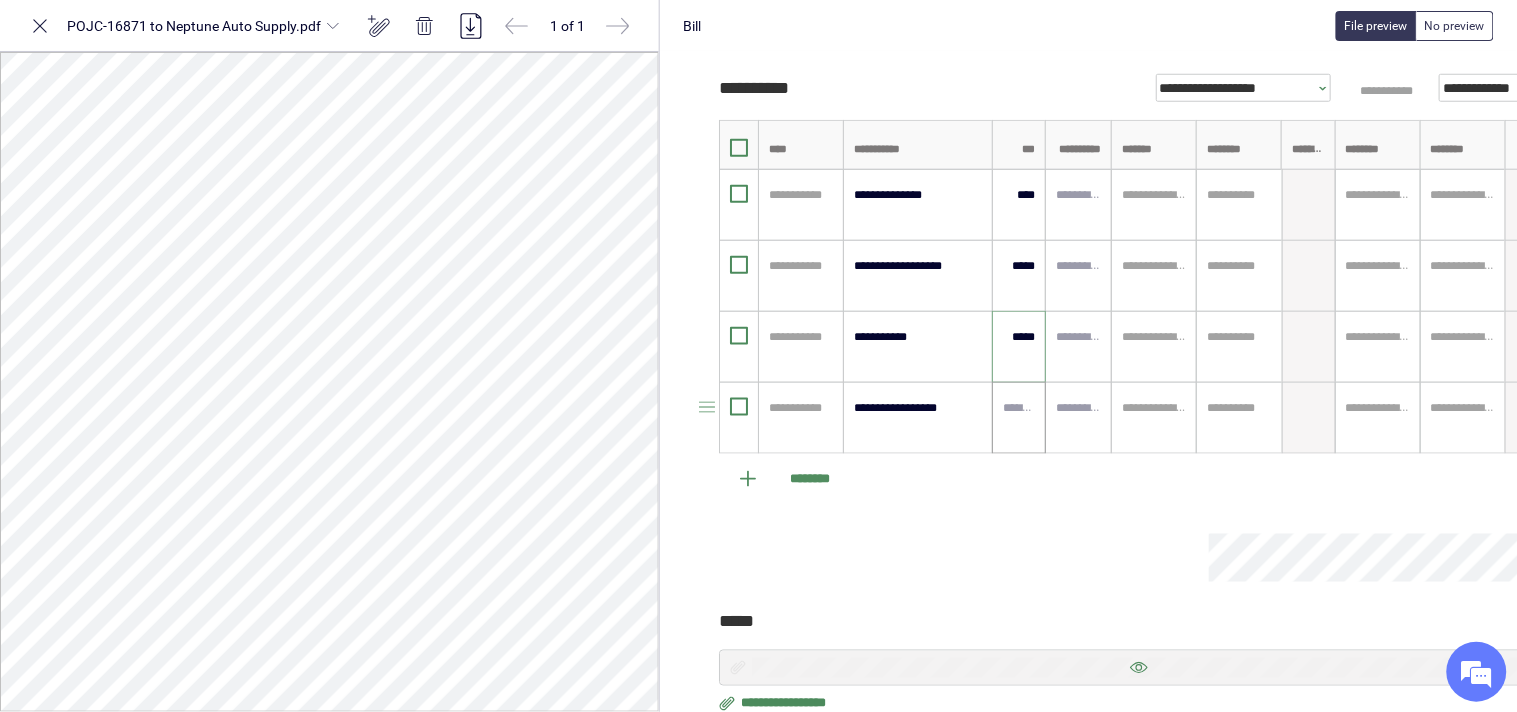click at bounding box center [1019, 408] 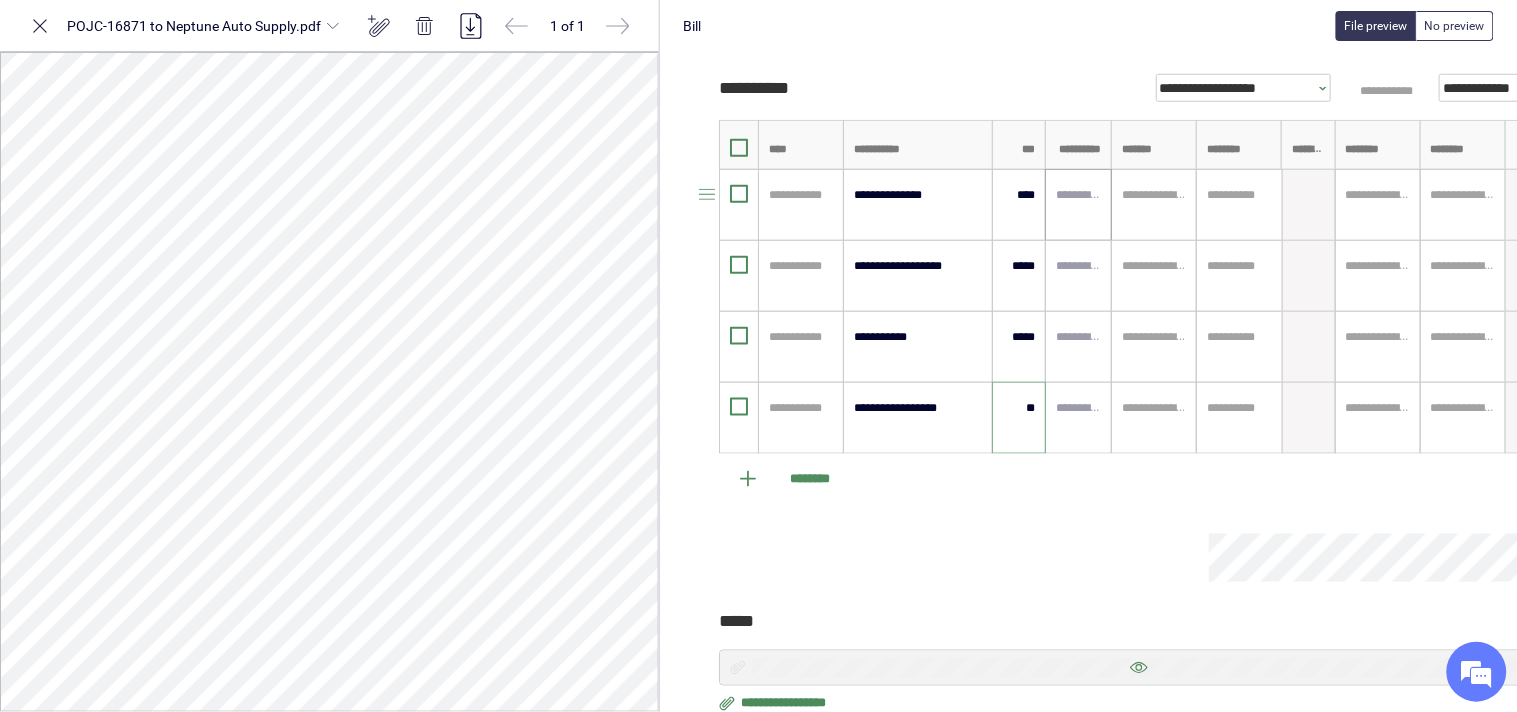 type on "*****" 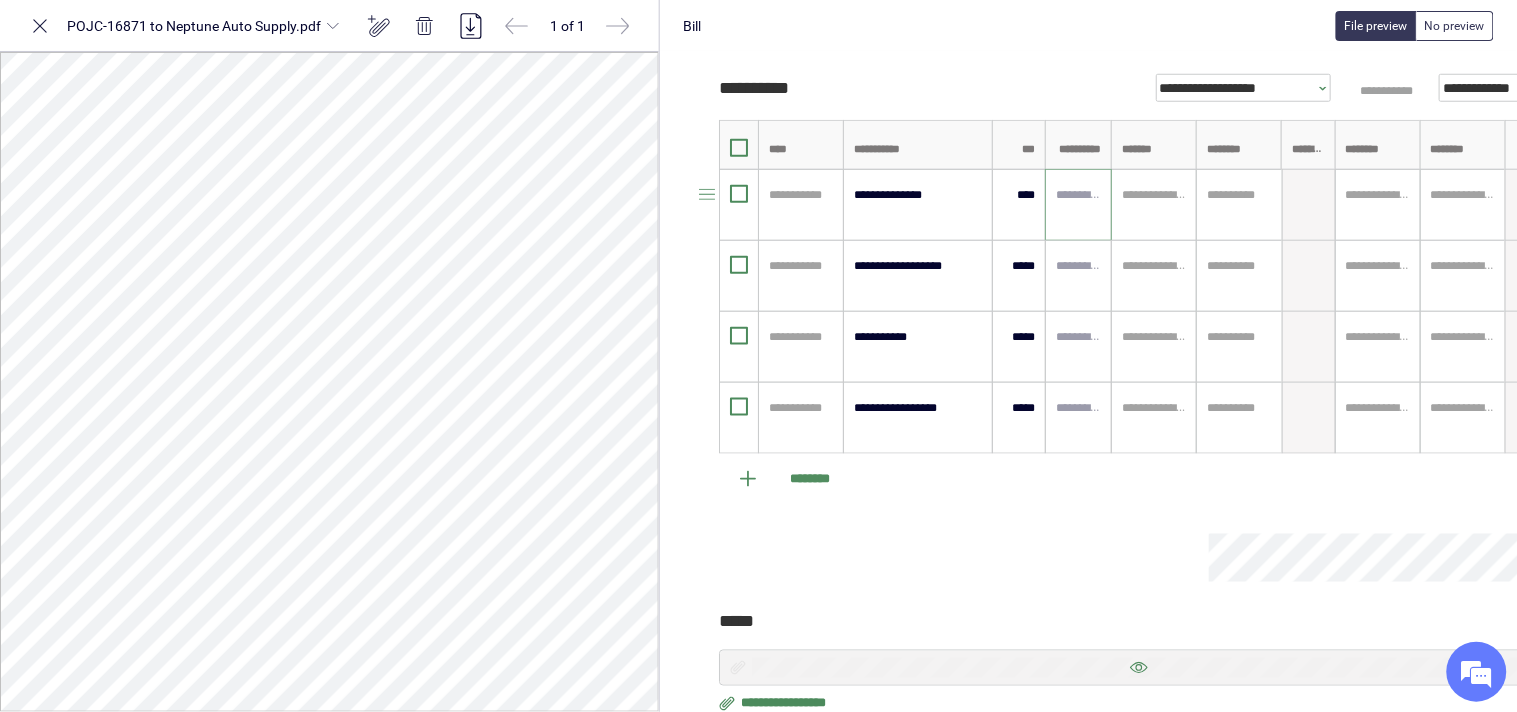 click at bounding box center (1078, 195) 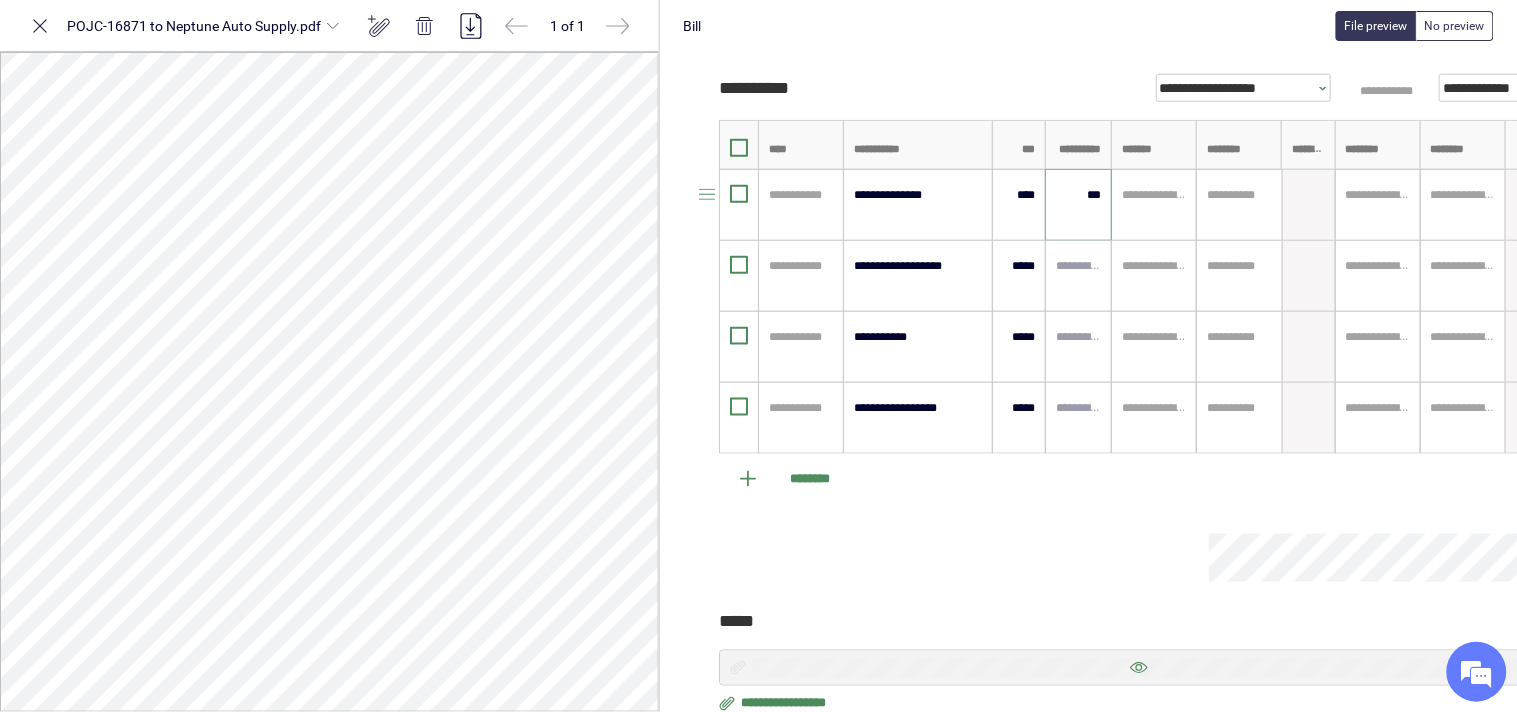type on "******" 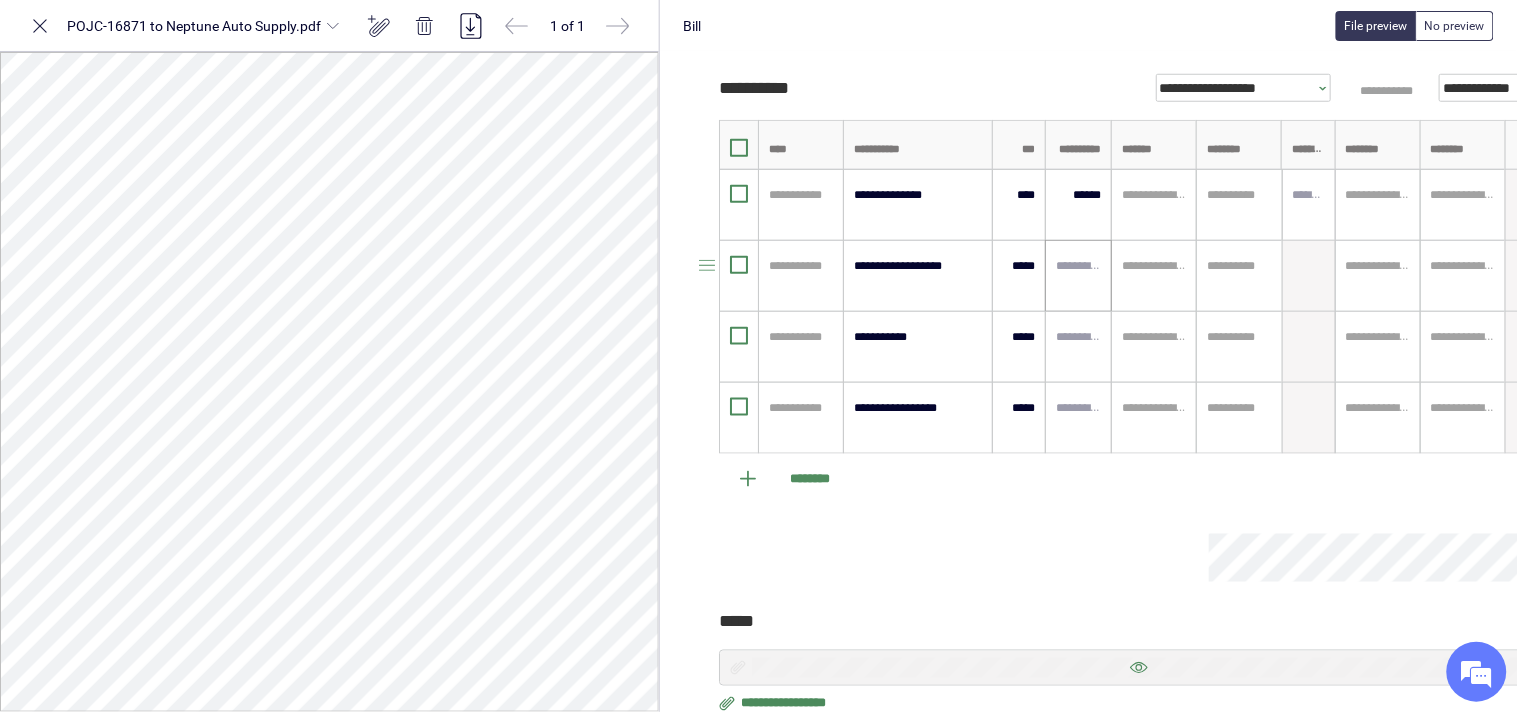 click at bounding box center (1078, 266) 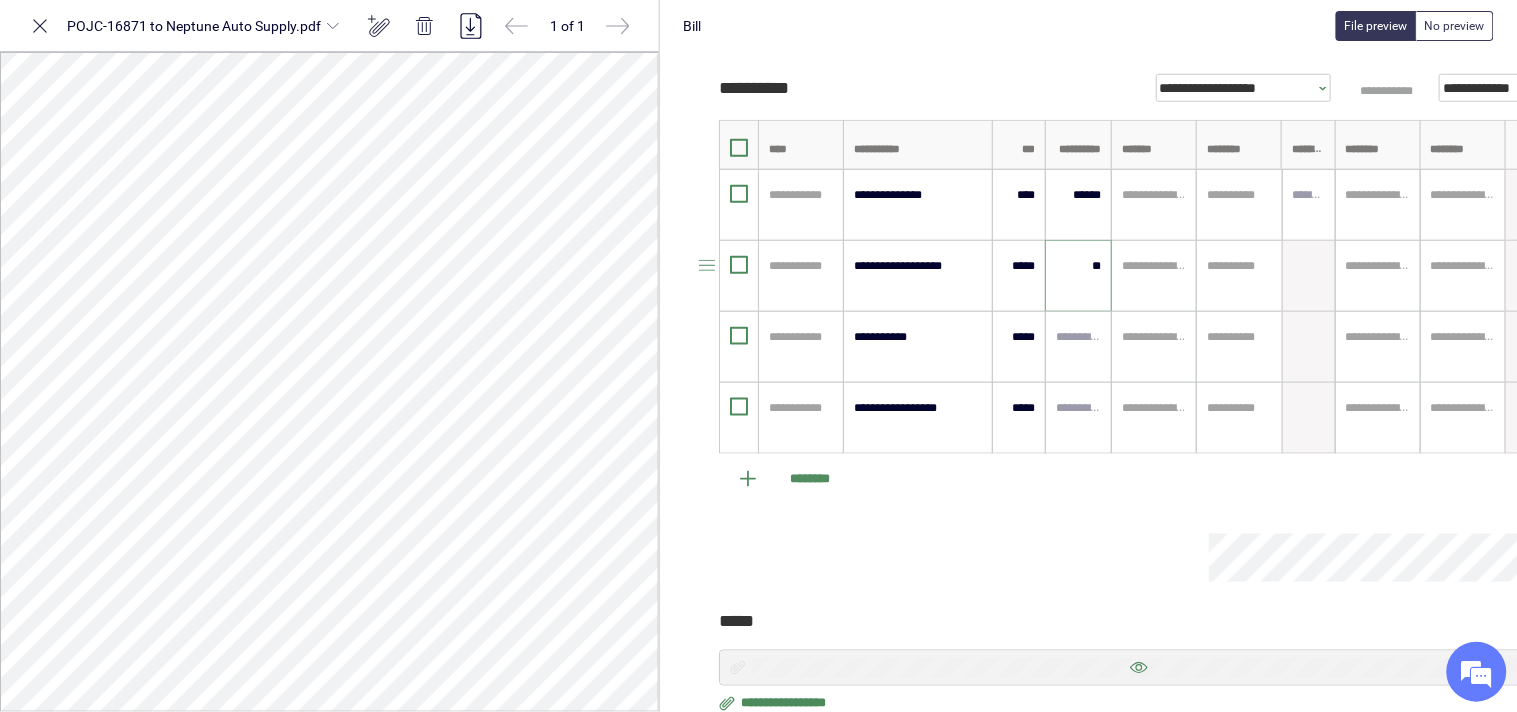 type on "*****" 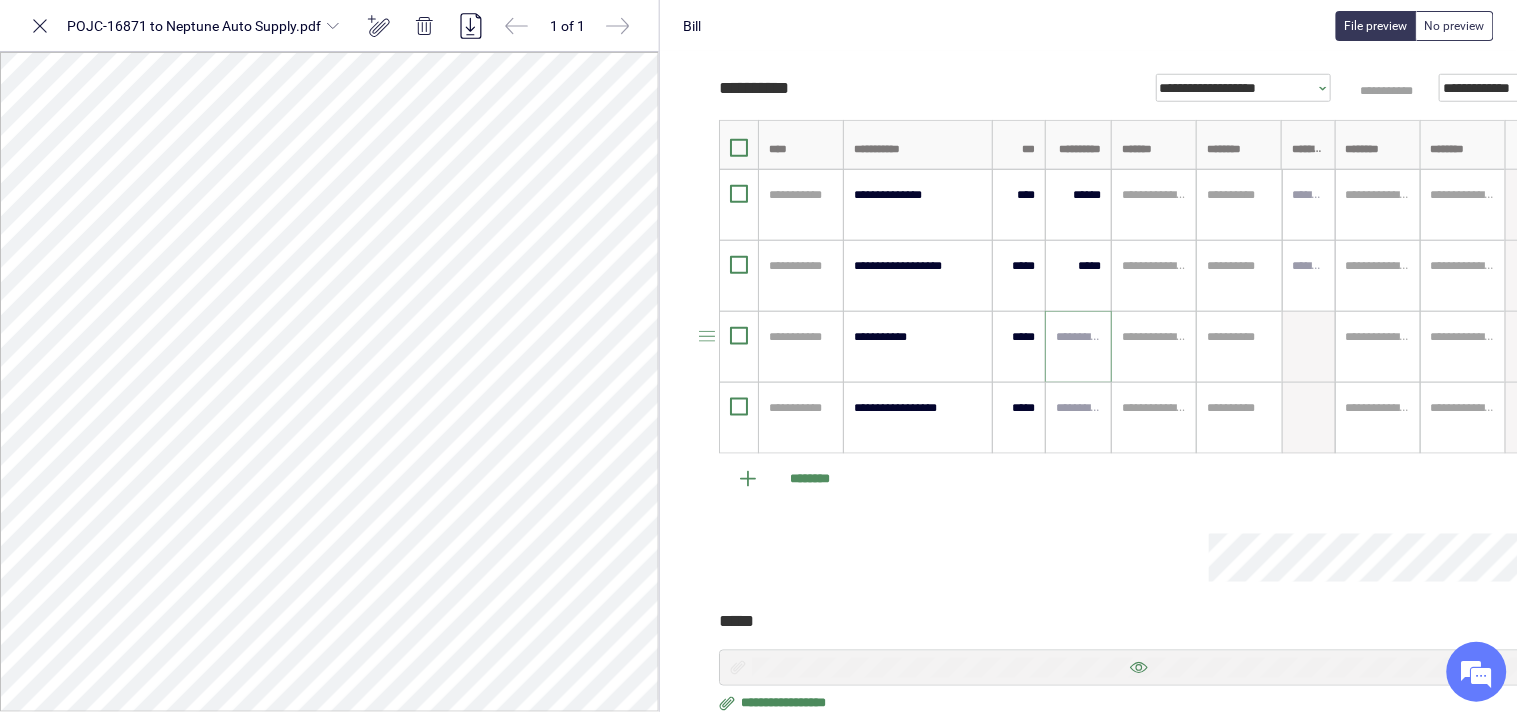 click at bounding box center [1078, 337] 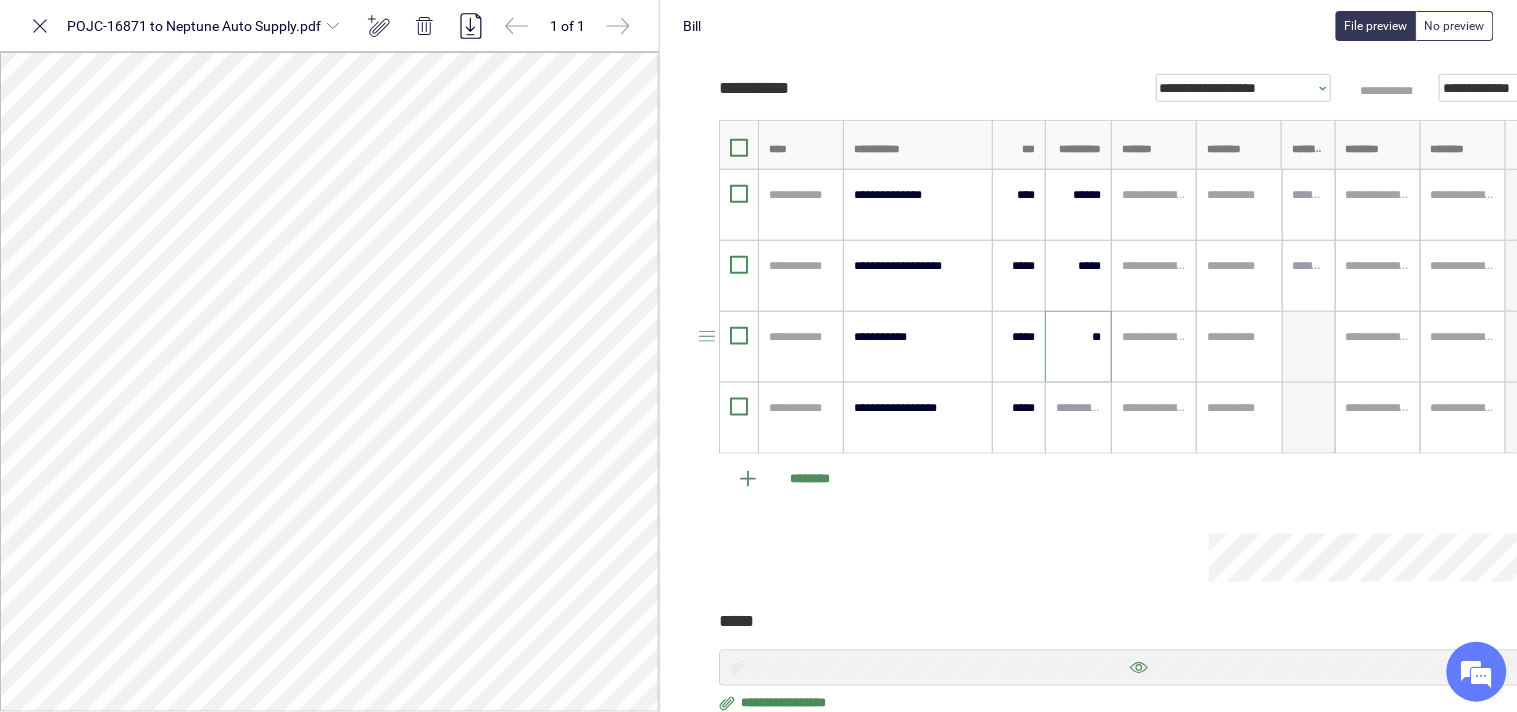 type on "*****" 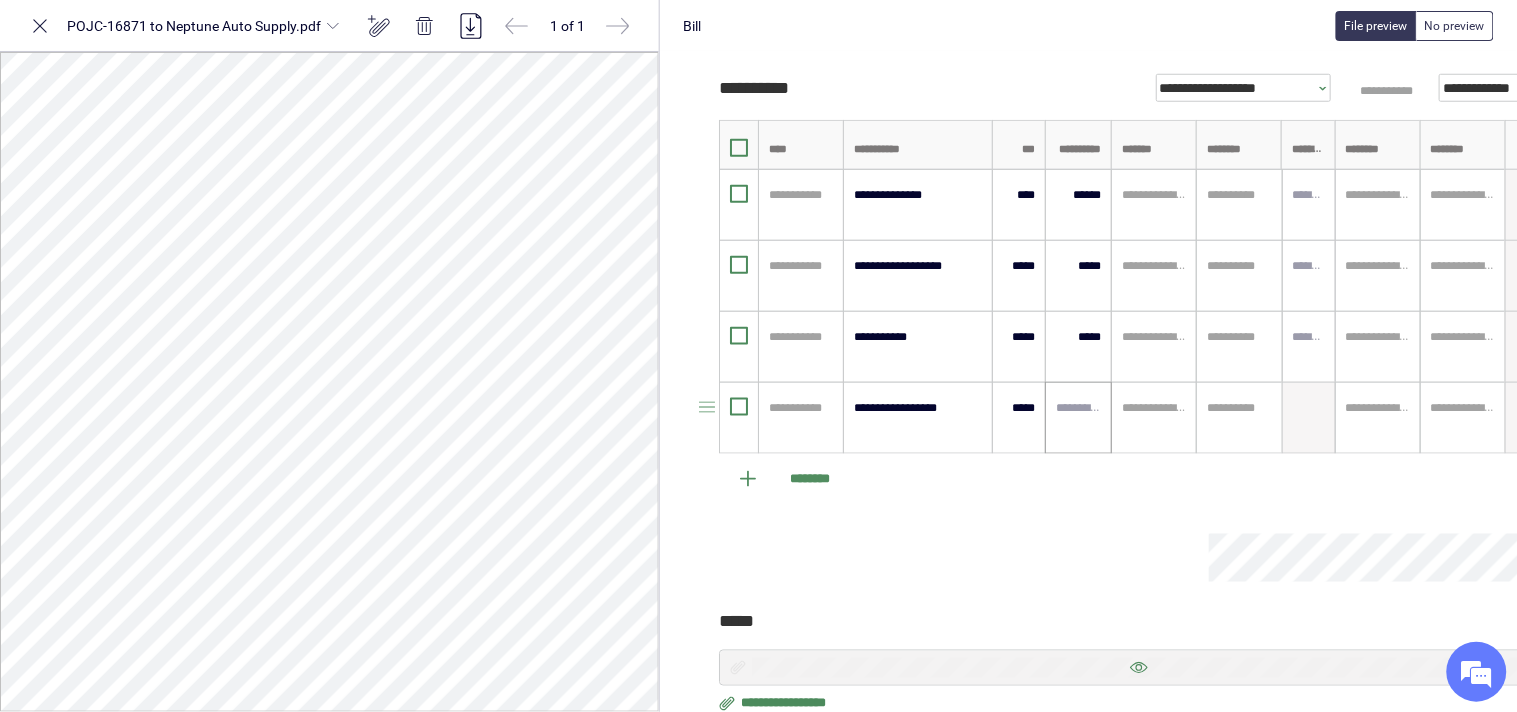 click at bounding box center [1078, 408] 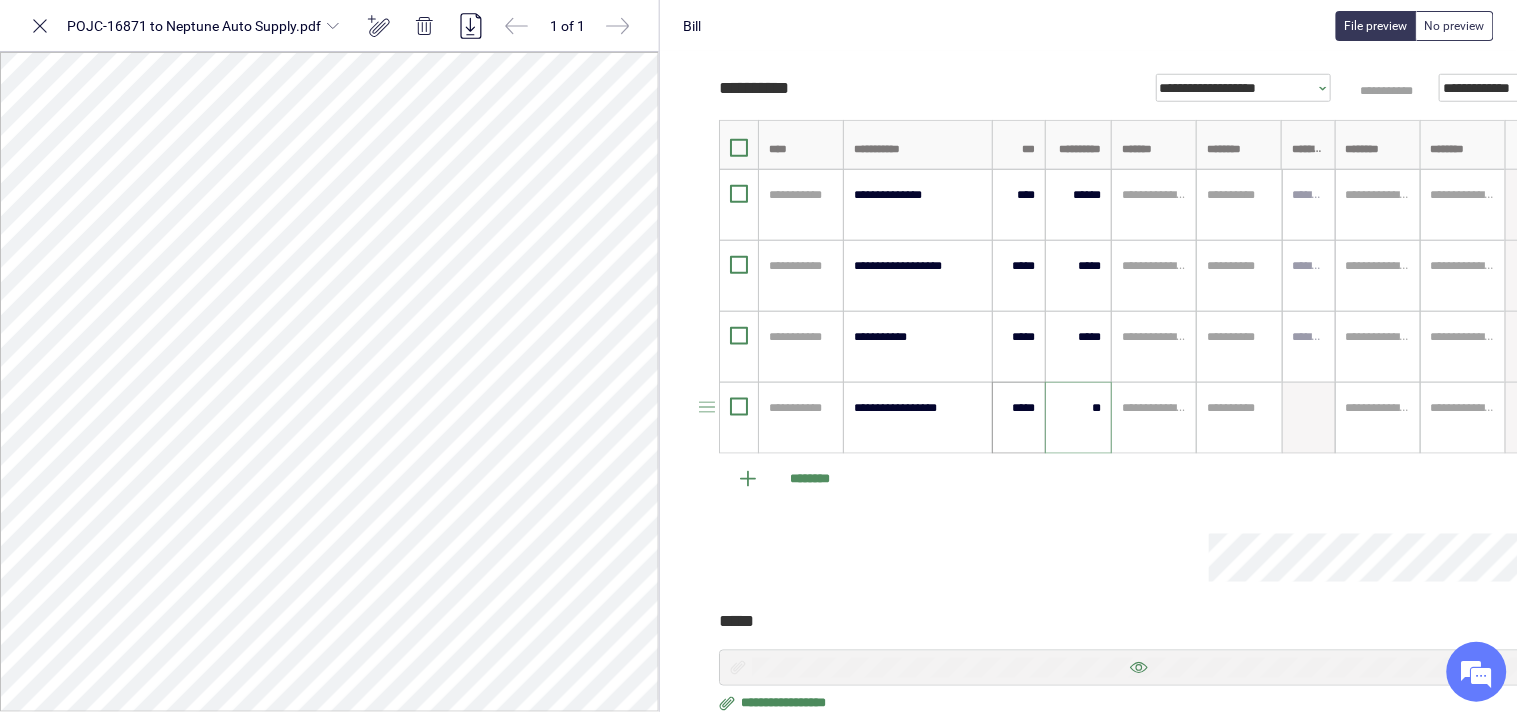 type on "*****" 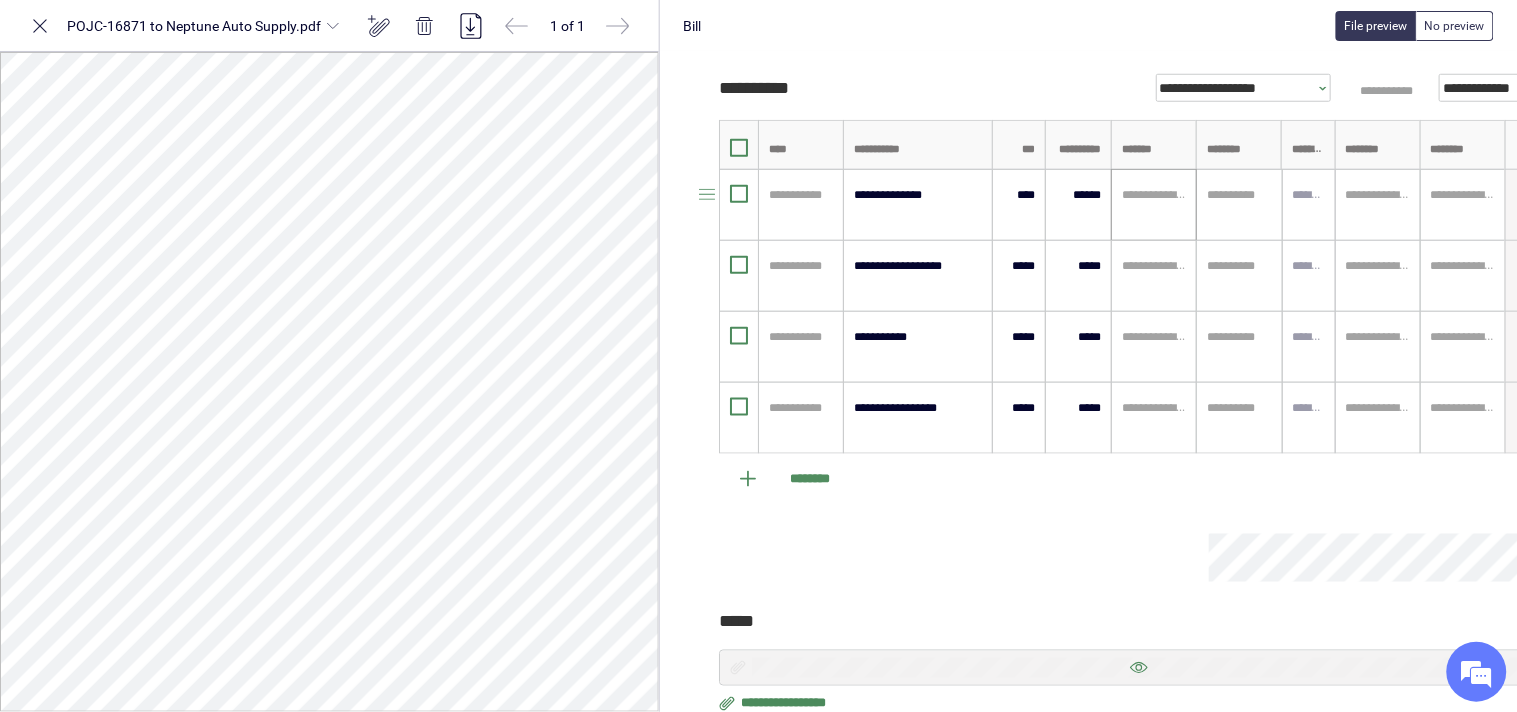 click at bounding box center (1154, 195) 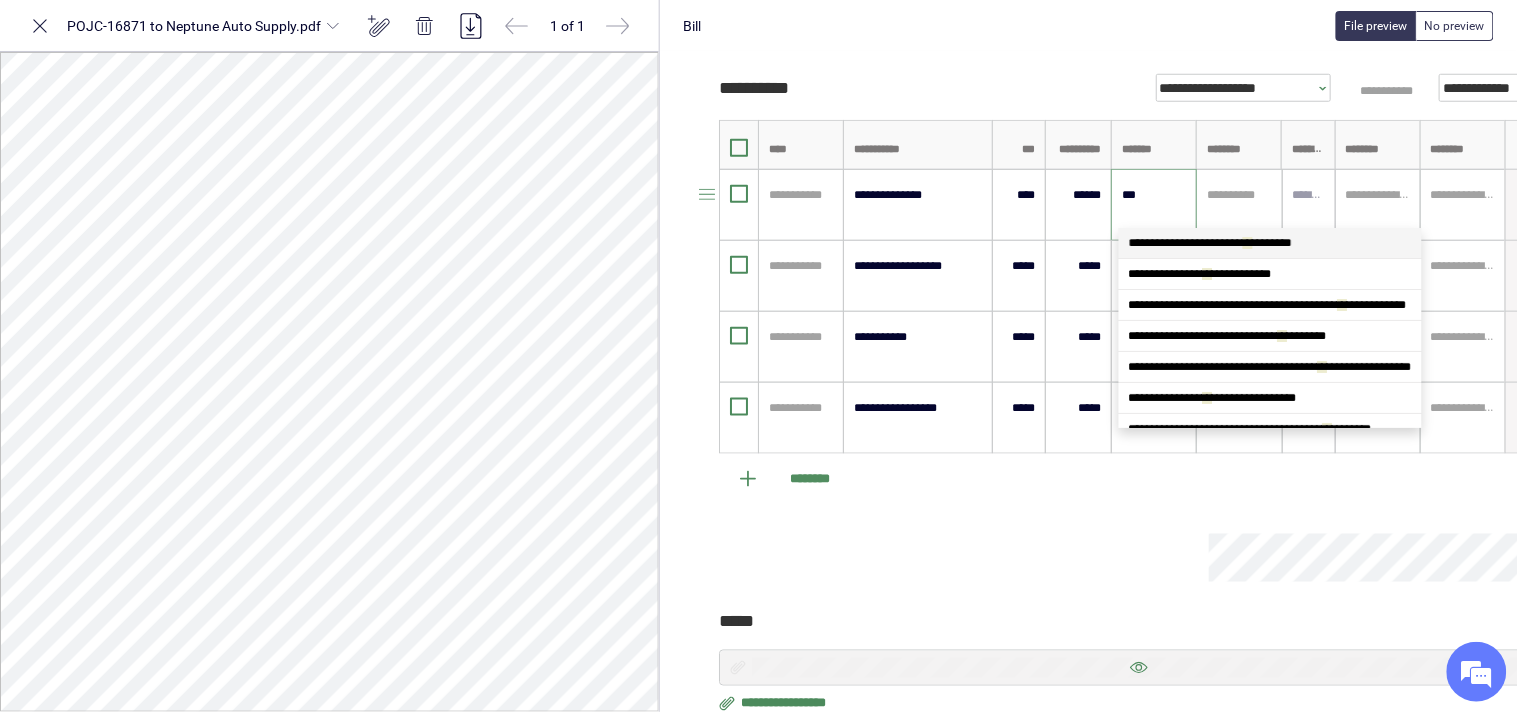 scroll, scrollTop: 0, scrollLeft: 0, axis: both 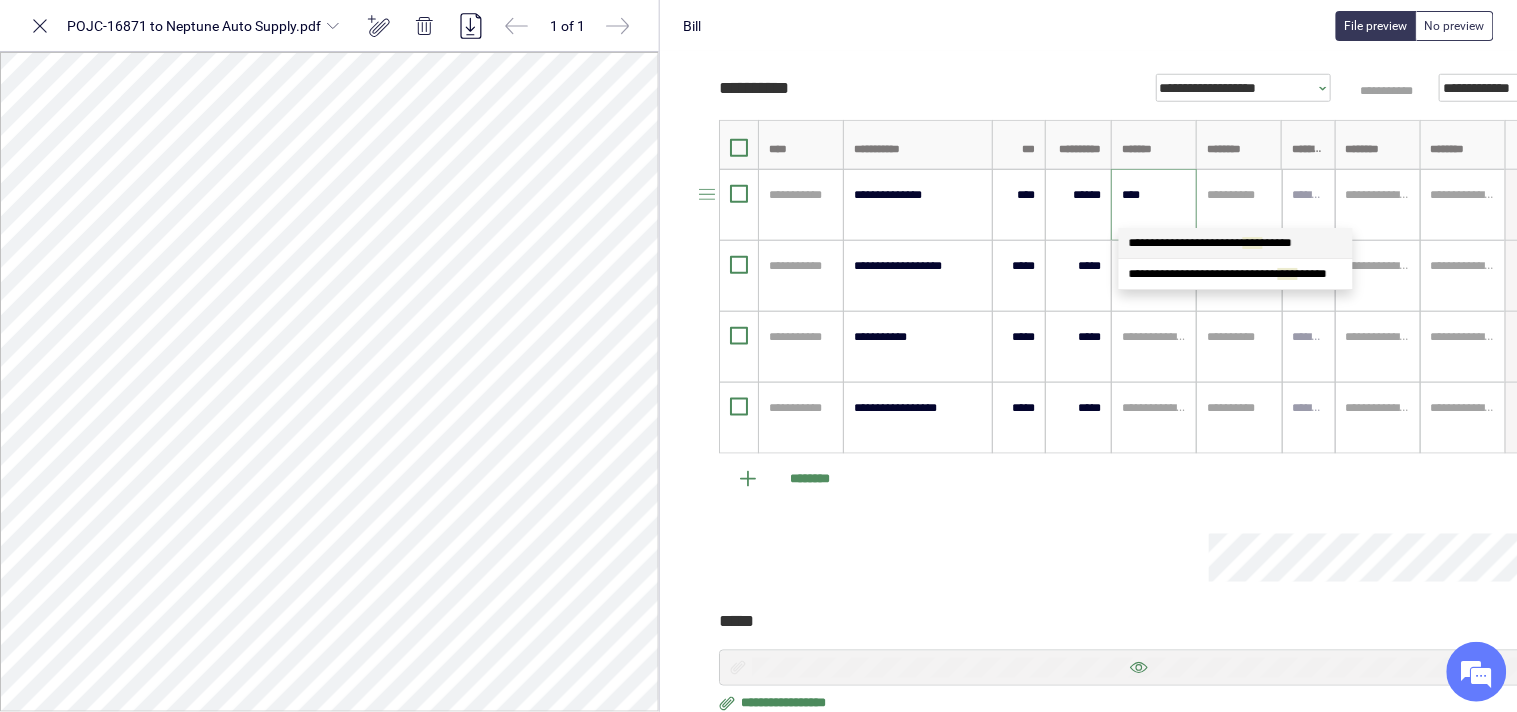 type on "*****" 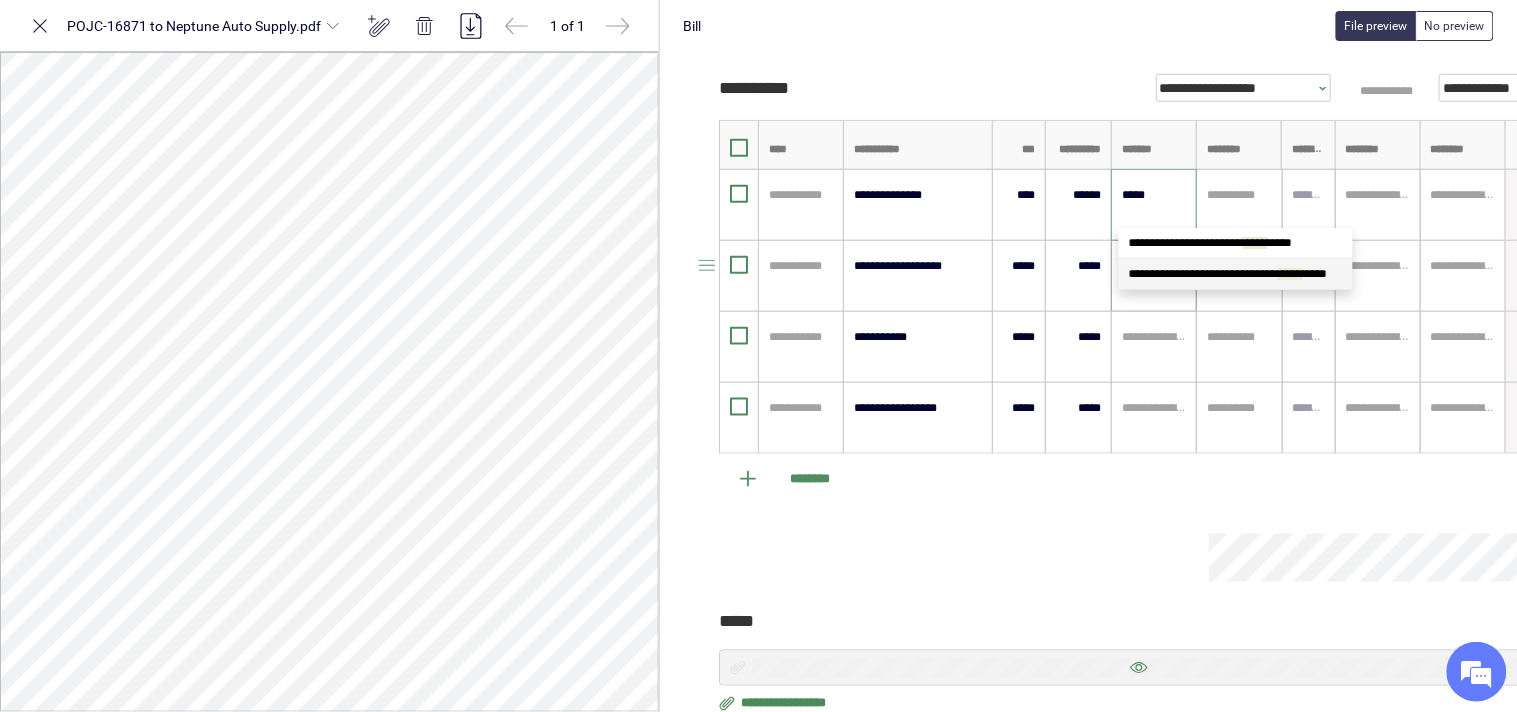 click on "**********" at bounding box center (1228, 274) 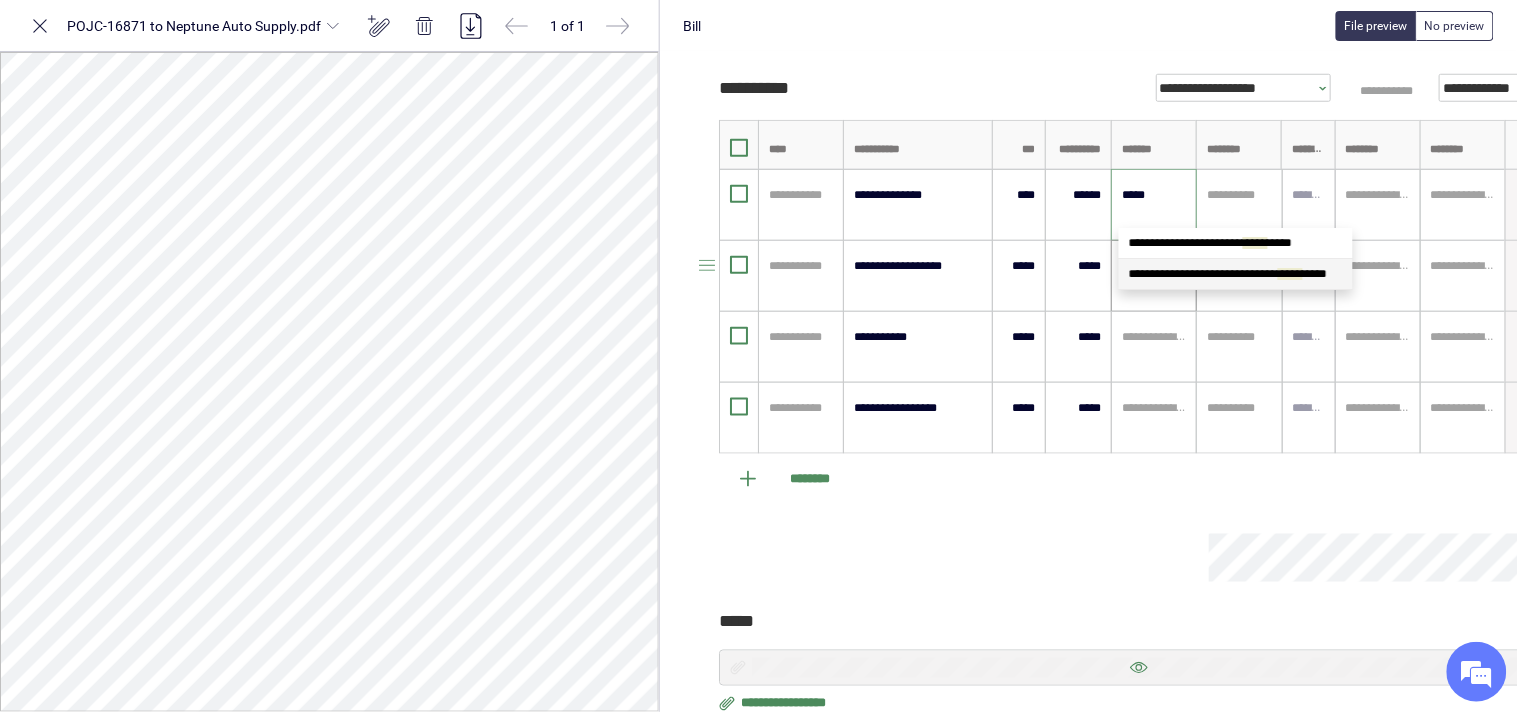 type 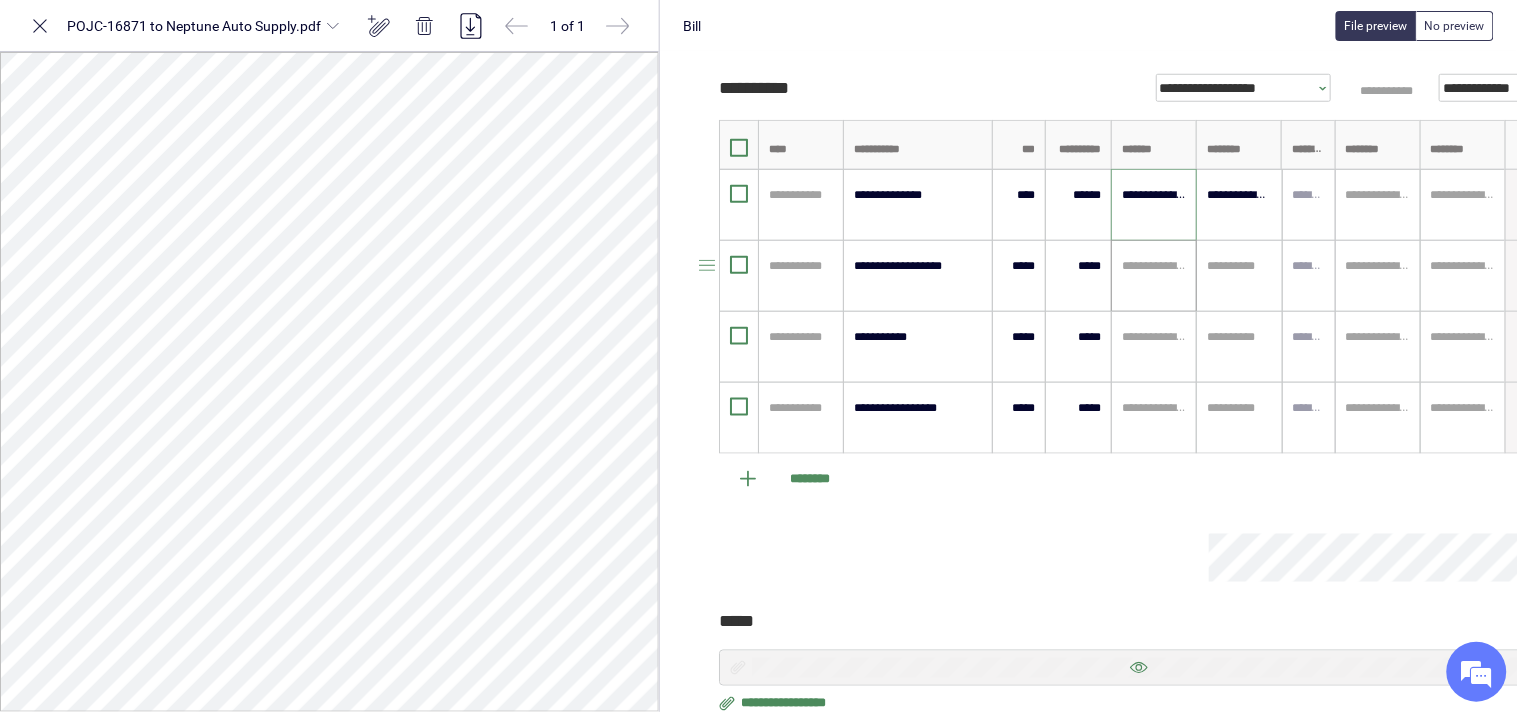 type on "**********" 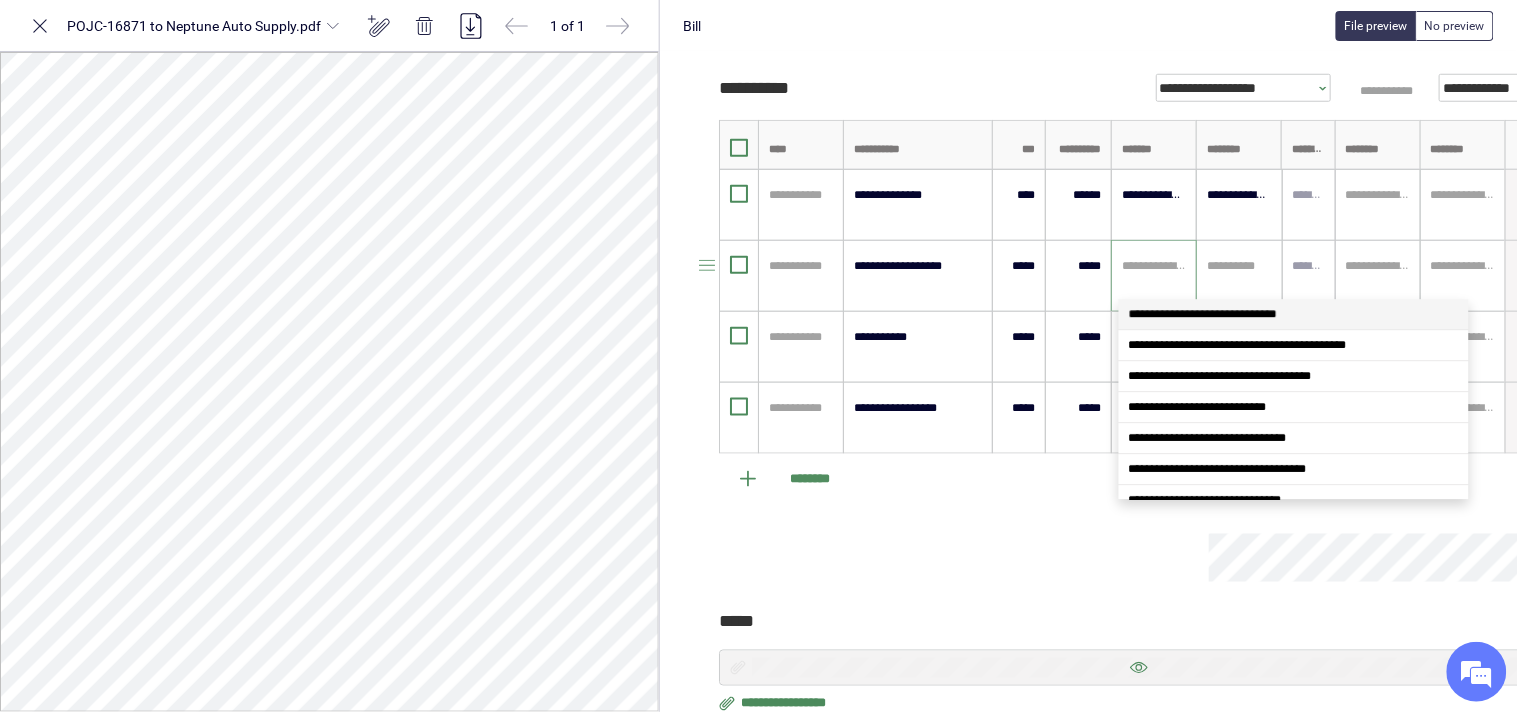 click at bounding box center (1154, 266) 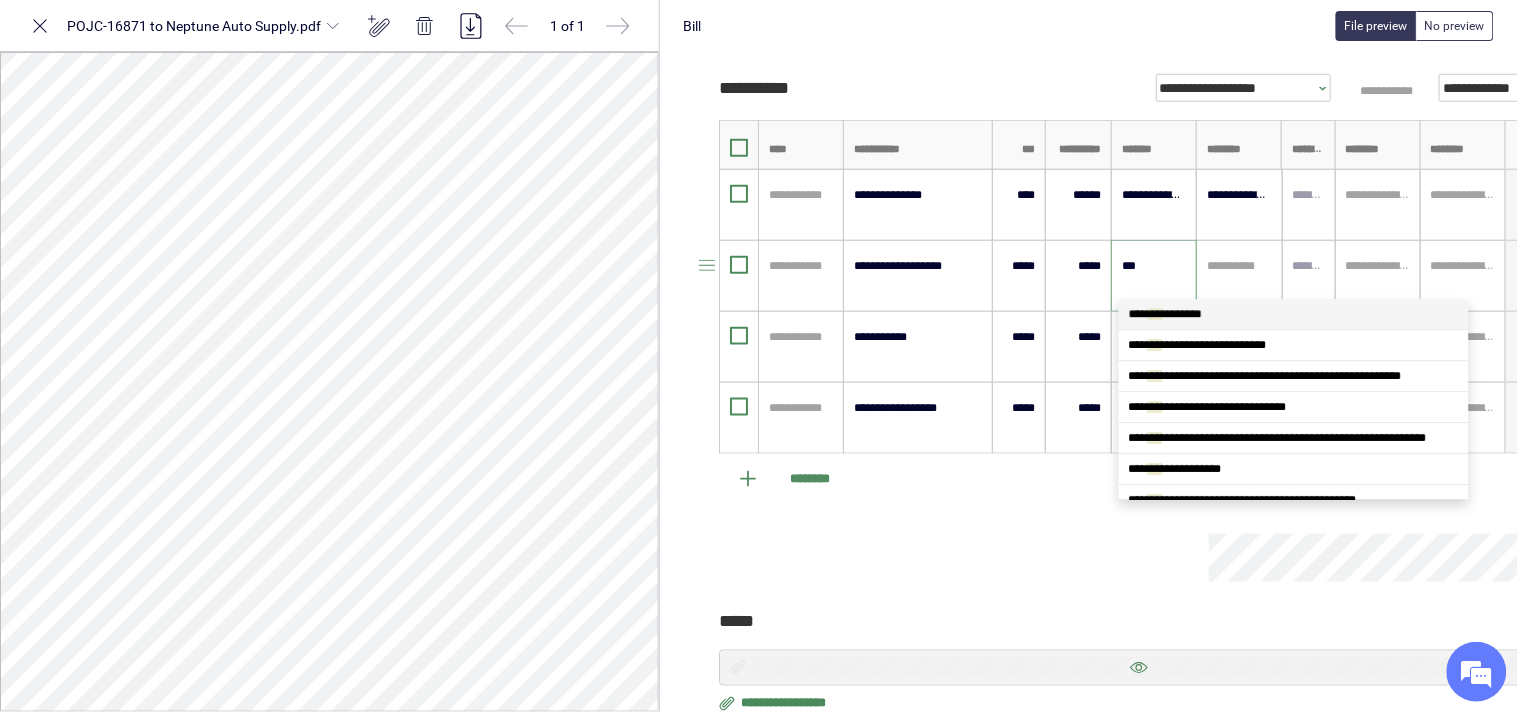 type on "****" 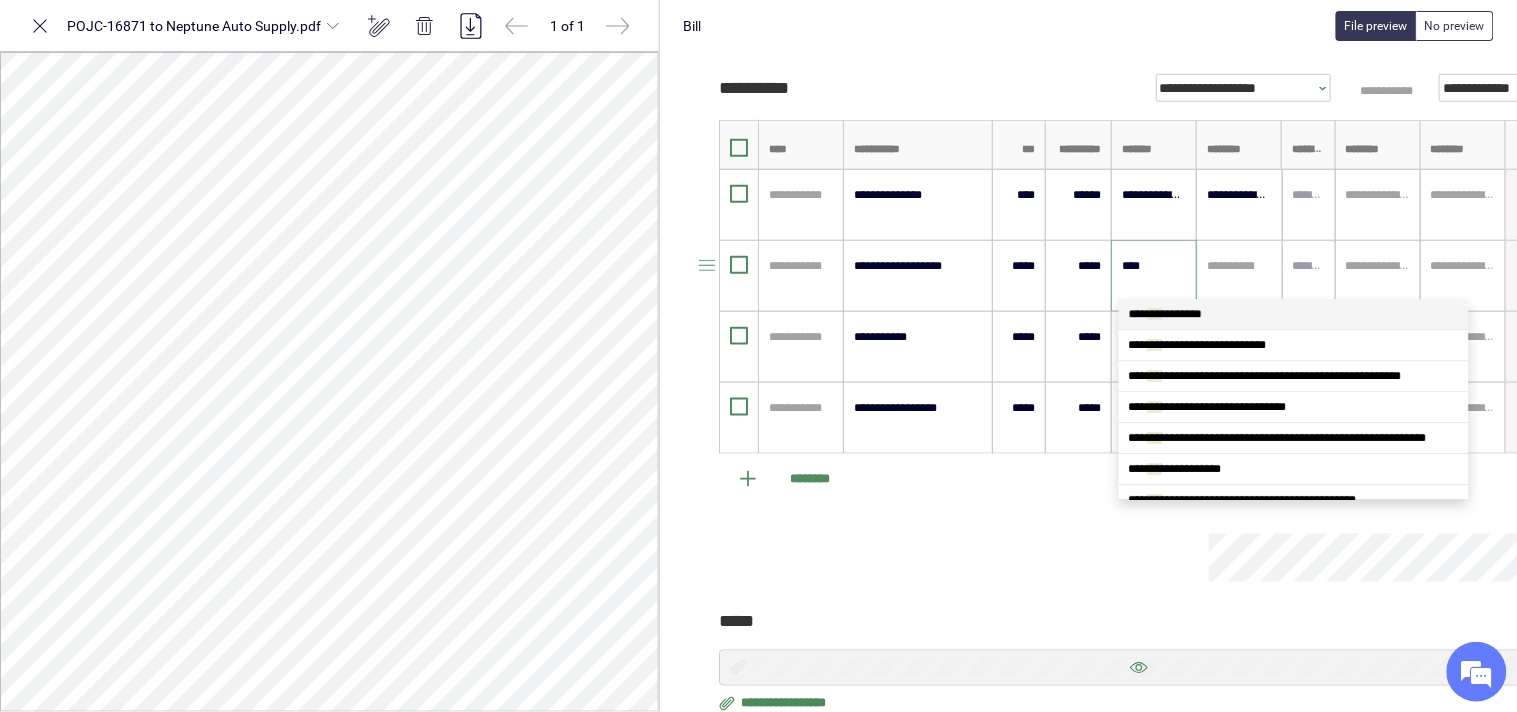 scroll, scrollTop: 0, scrollLeft: 0, axis: both 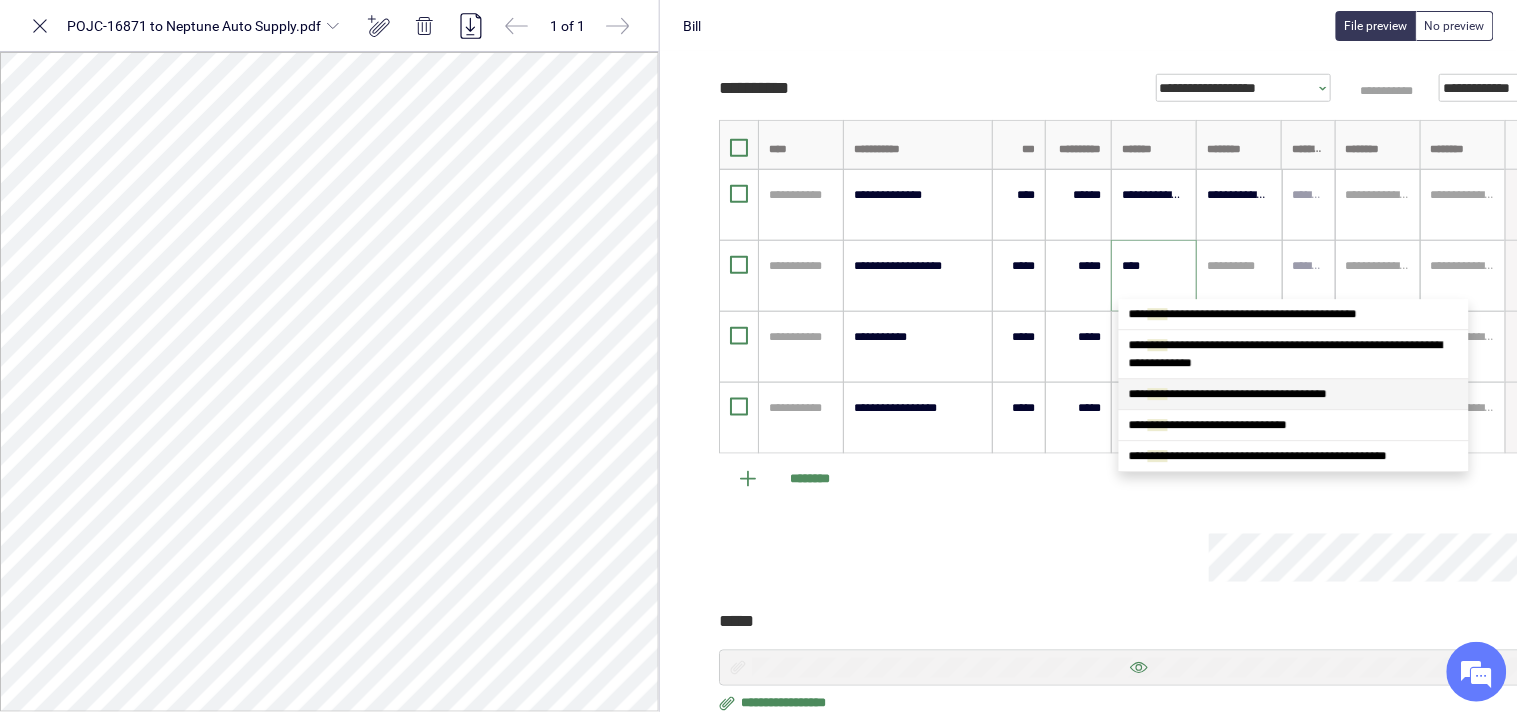click on "**********" at bounding box center (1228, 394) 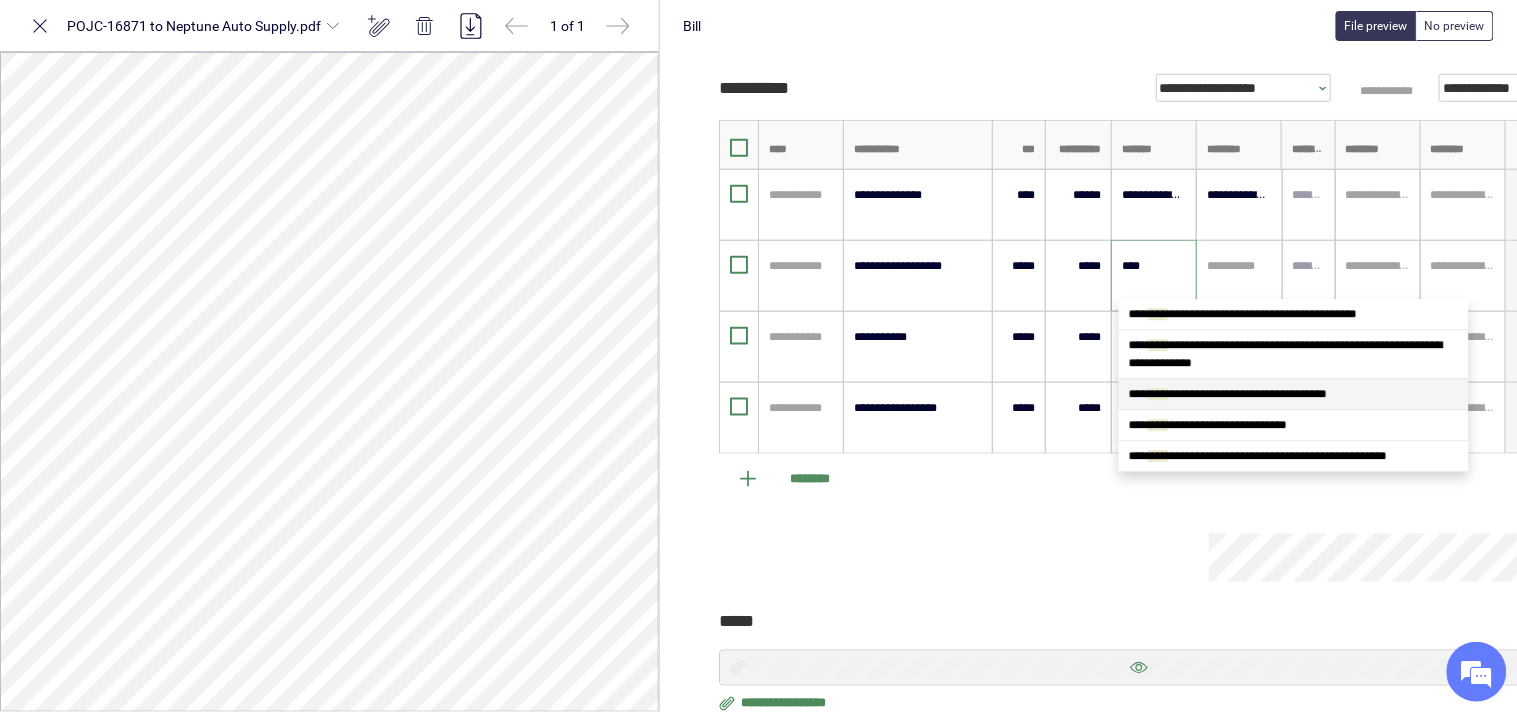 type 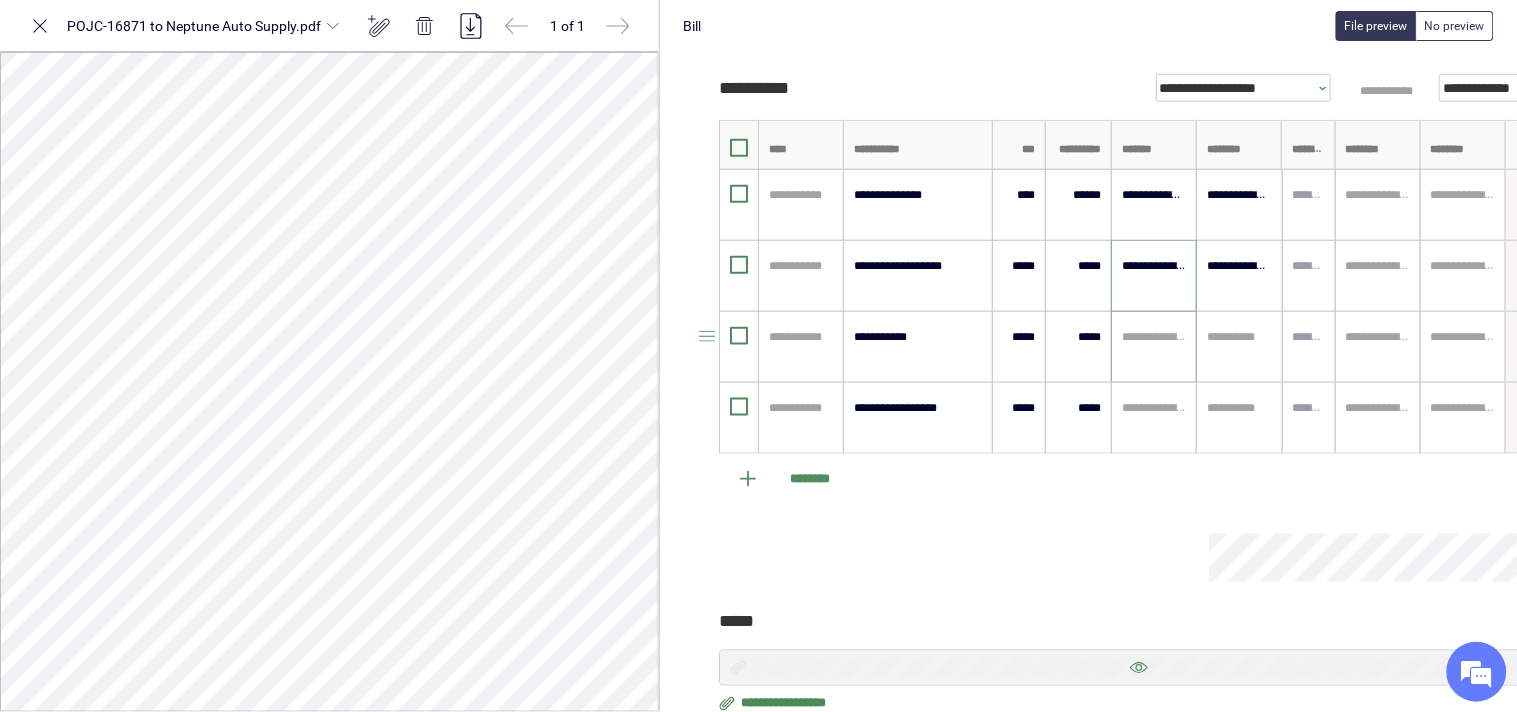 type on "**********" 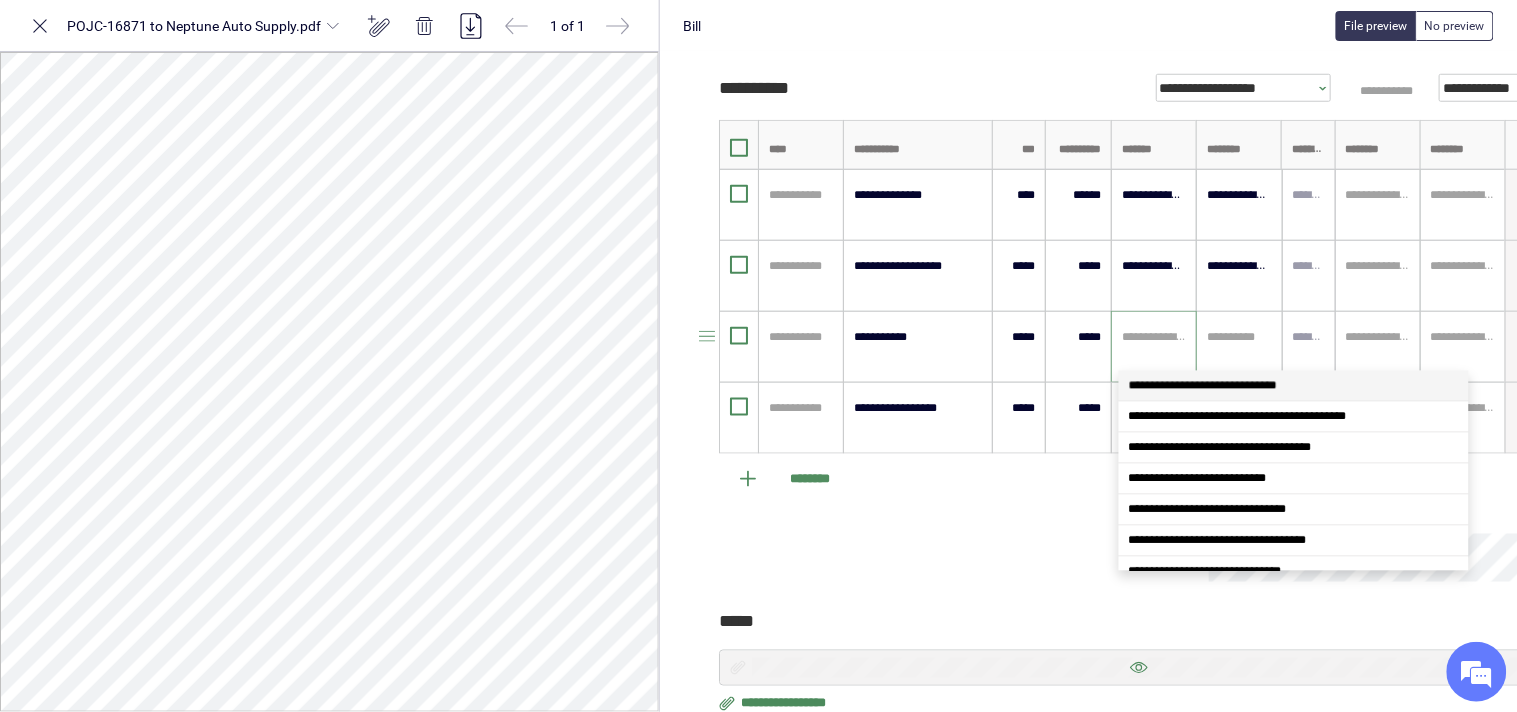 click at bounding box center [1154, 337] 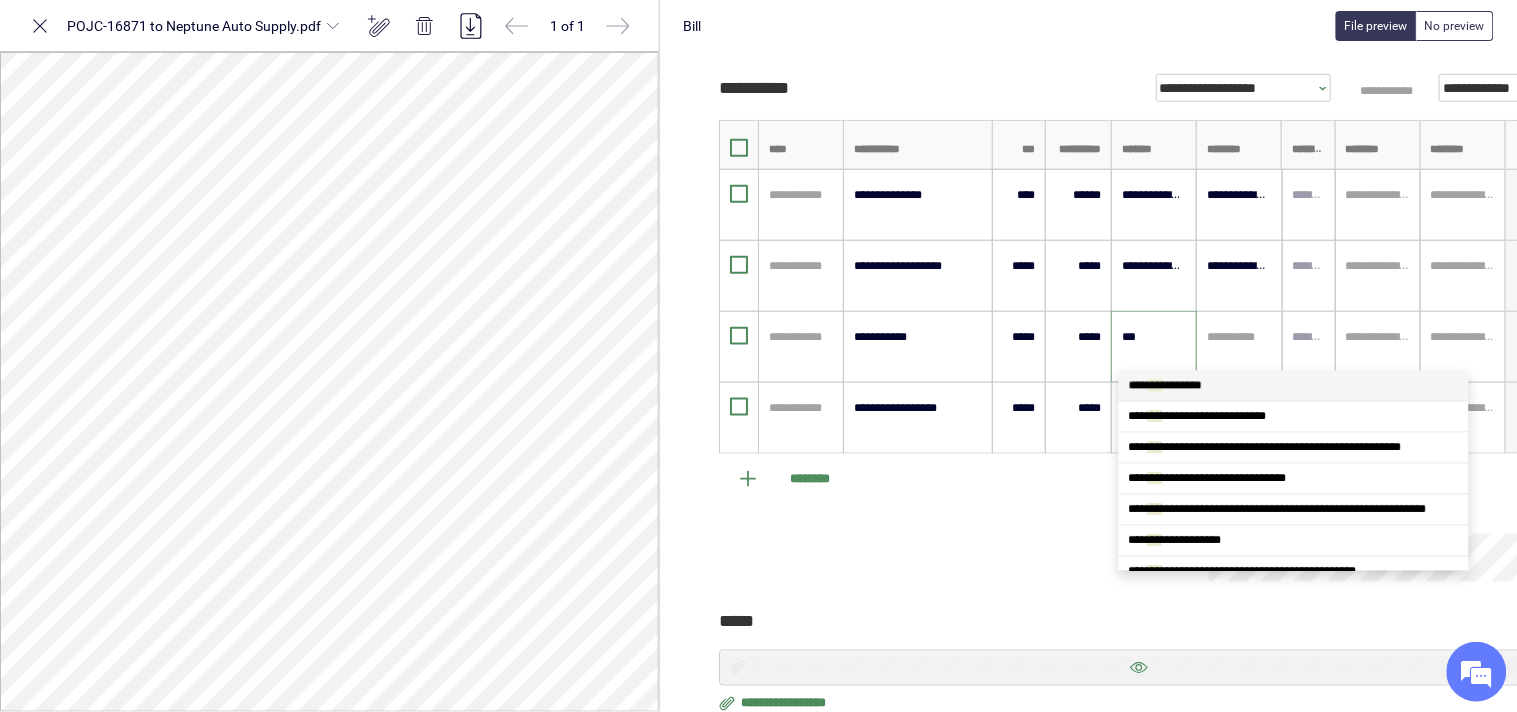 type on "****" 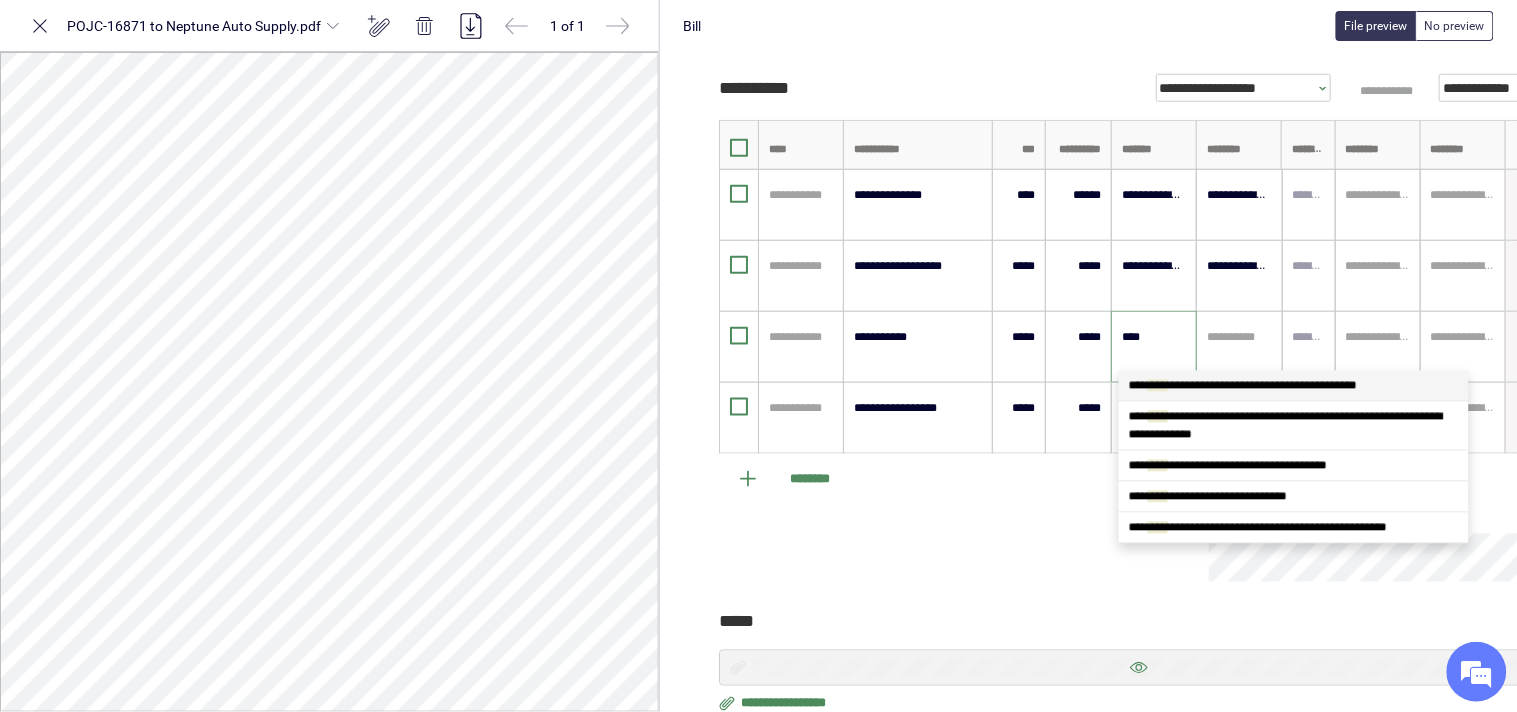 scroll, scrollTop: 0, scrollLeft: 0, axis: both 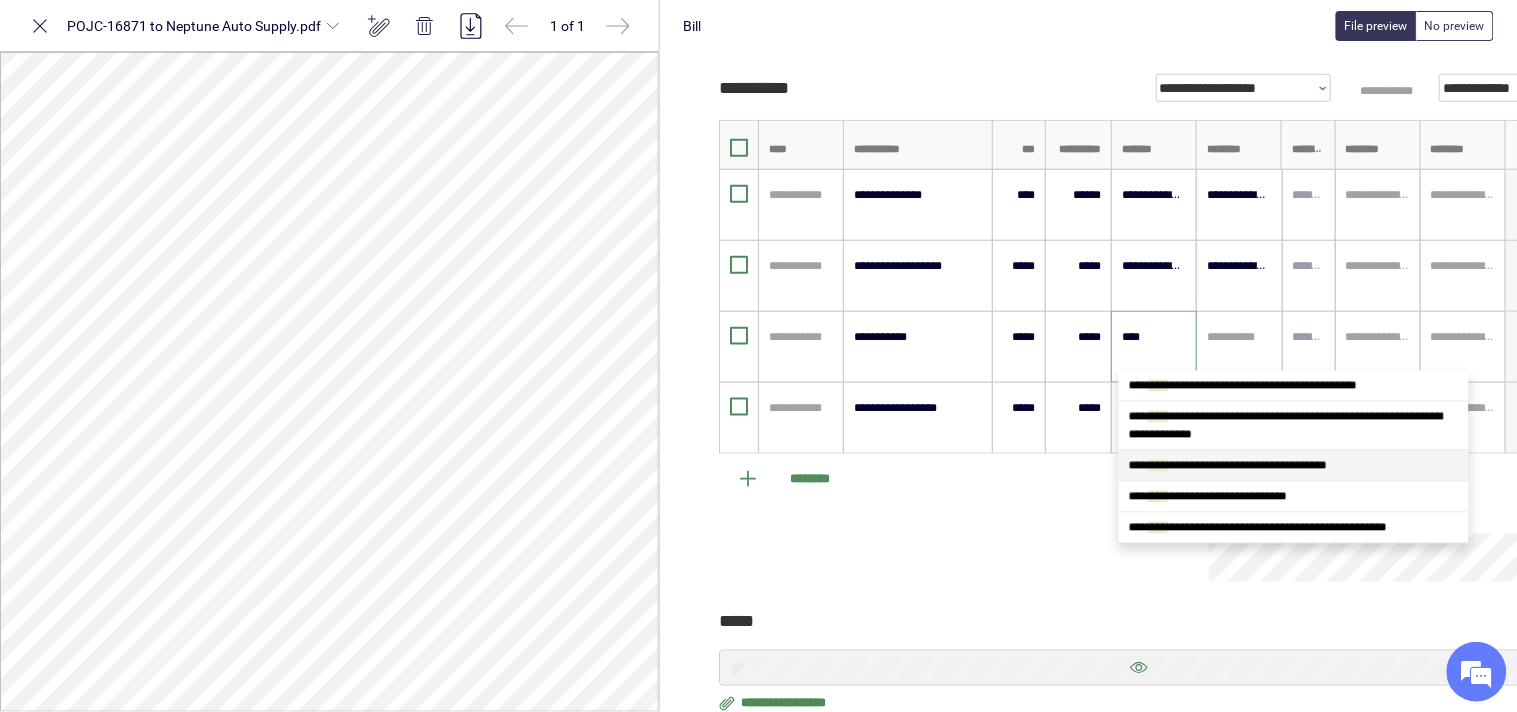 click on "**********" at bounding box center (1228, 466) 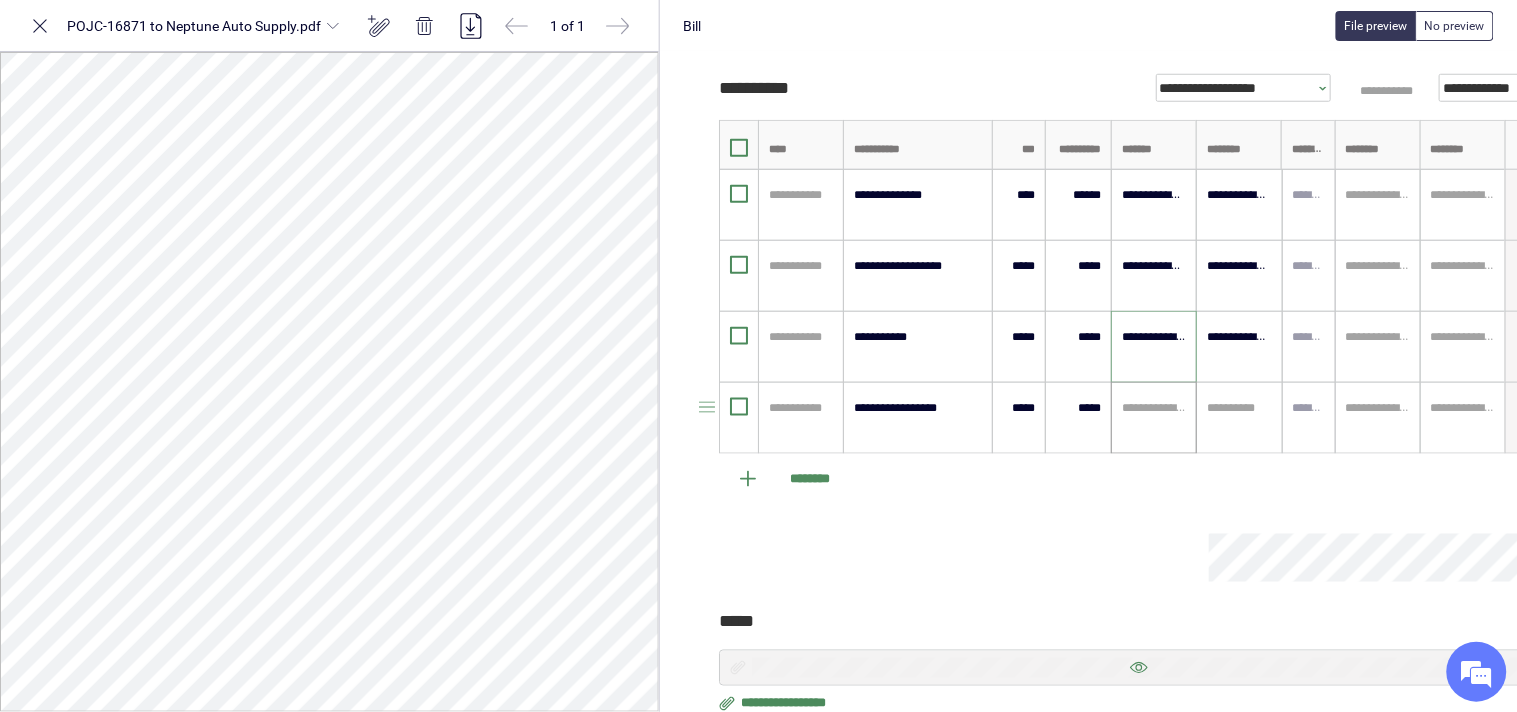 type on "**********" 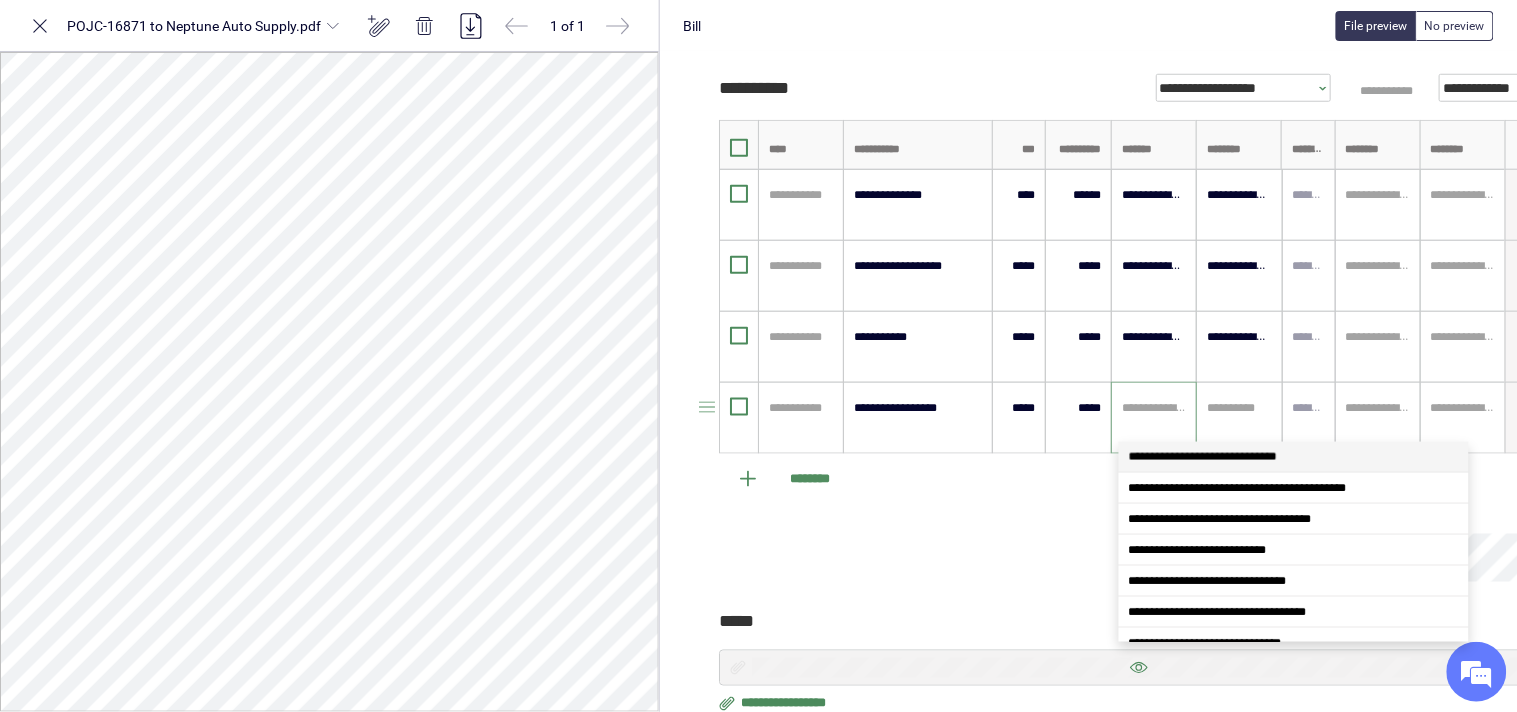 click at bounding box center (1154, 408) 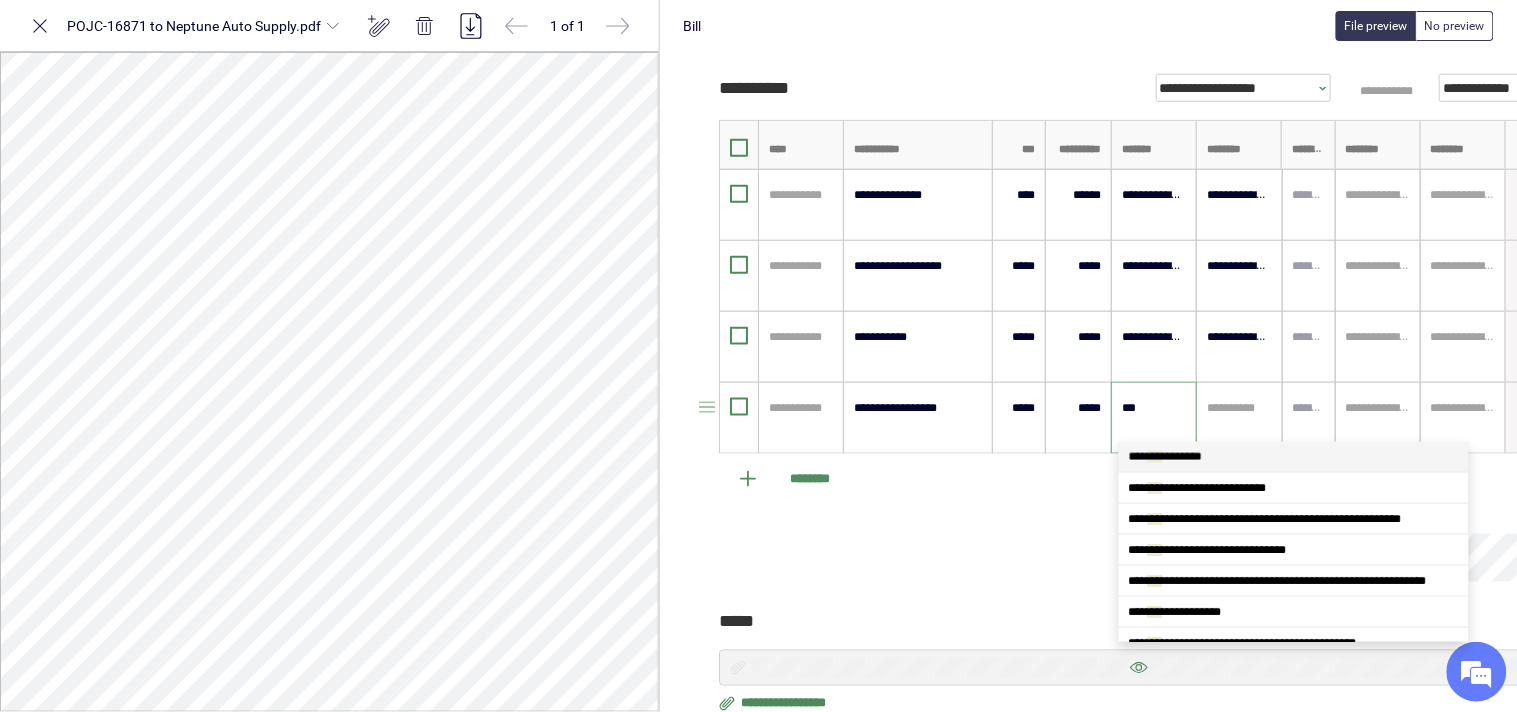 type on "****" 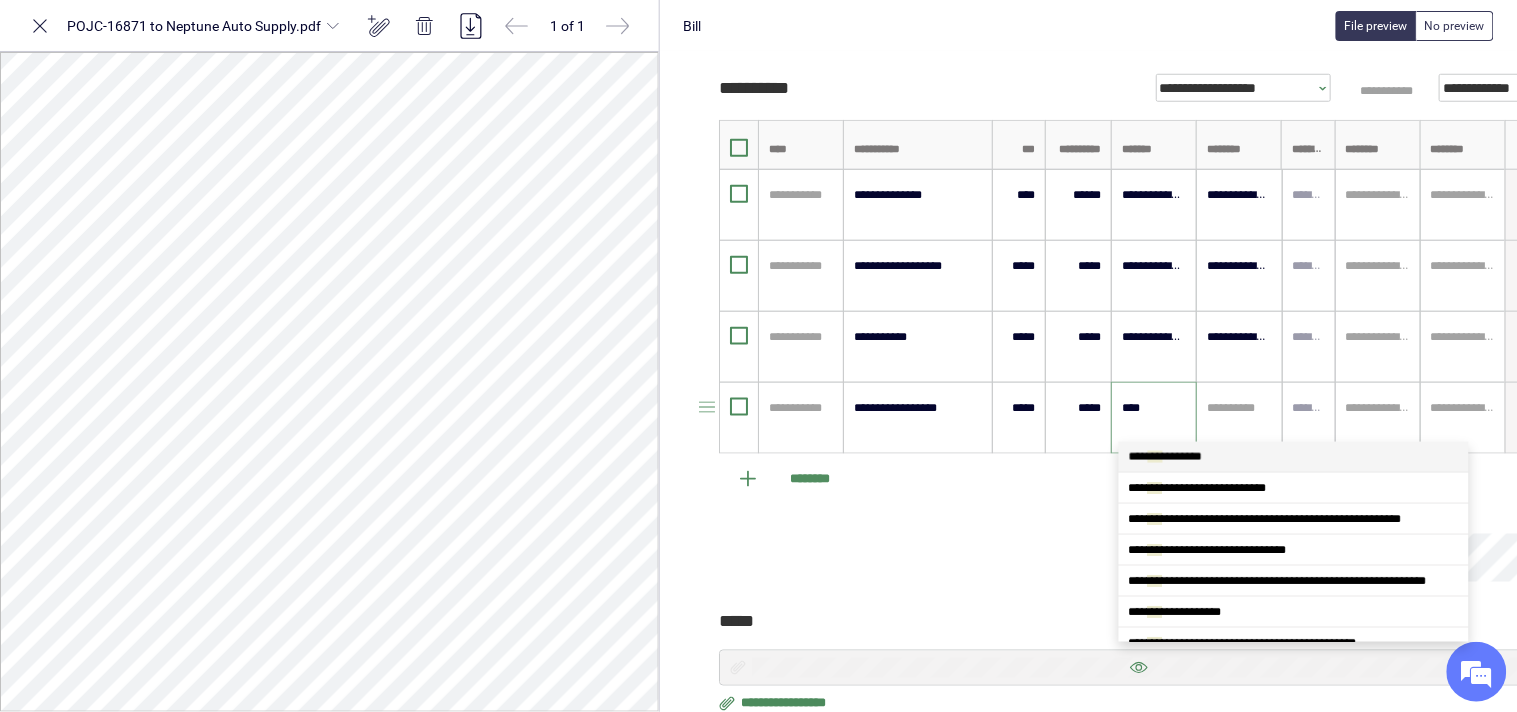 scroll, scrollTop: 0, scrollLeft: 0, axis: both 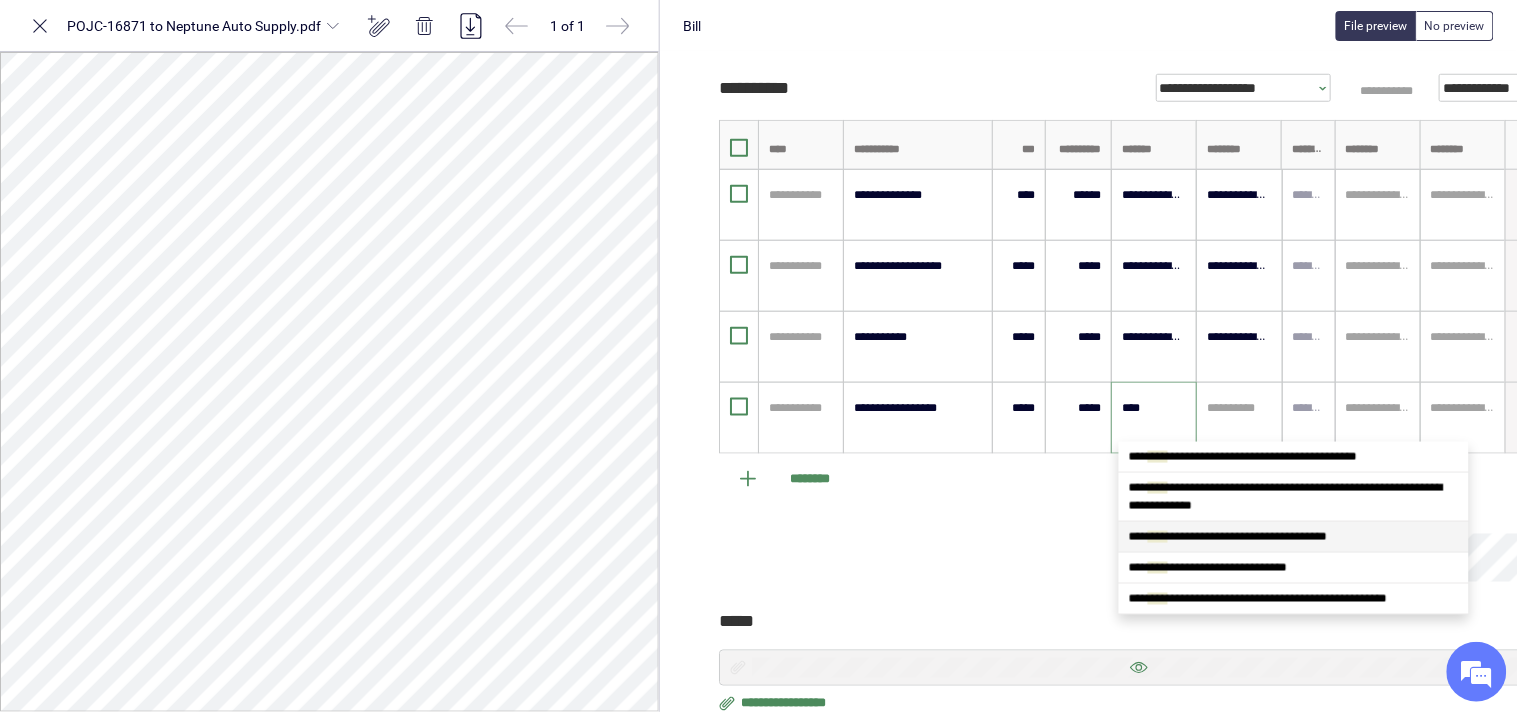 click on "****" at bounding box center [1158, 537] 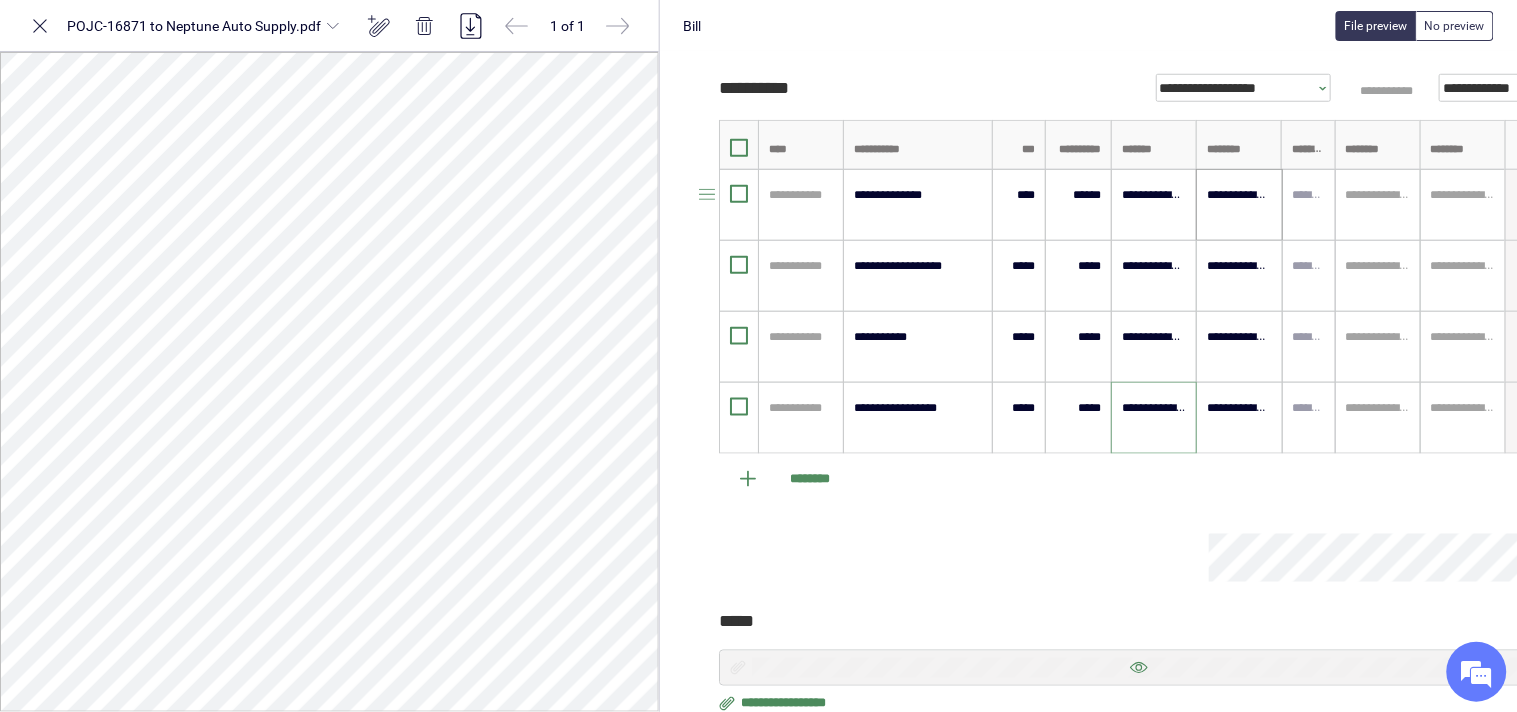 type on "**********" 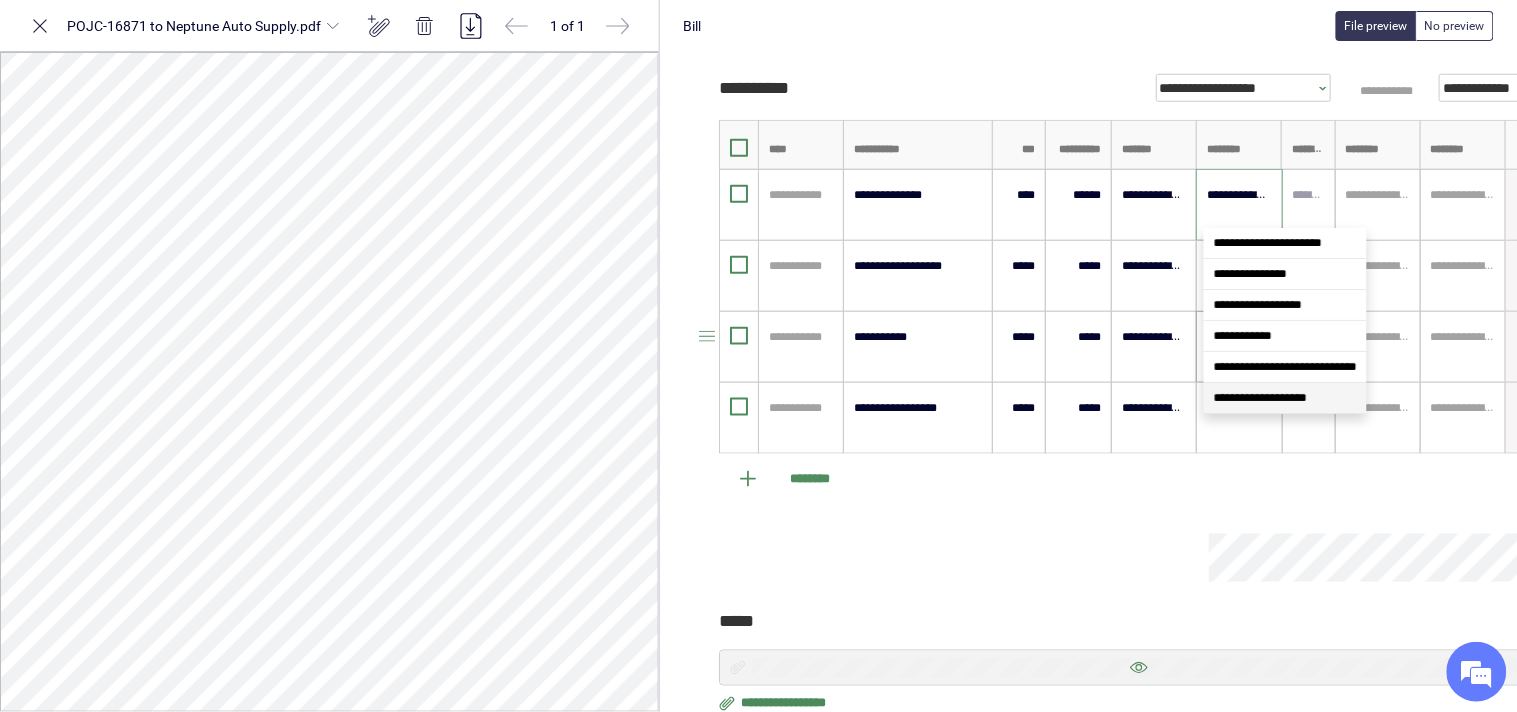 click on "**********" at bounding box center (1260, 398) 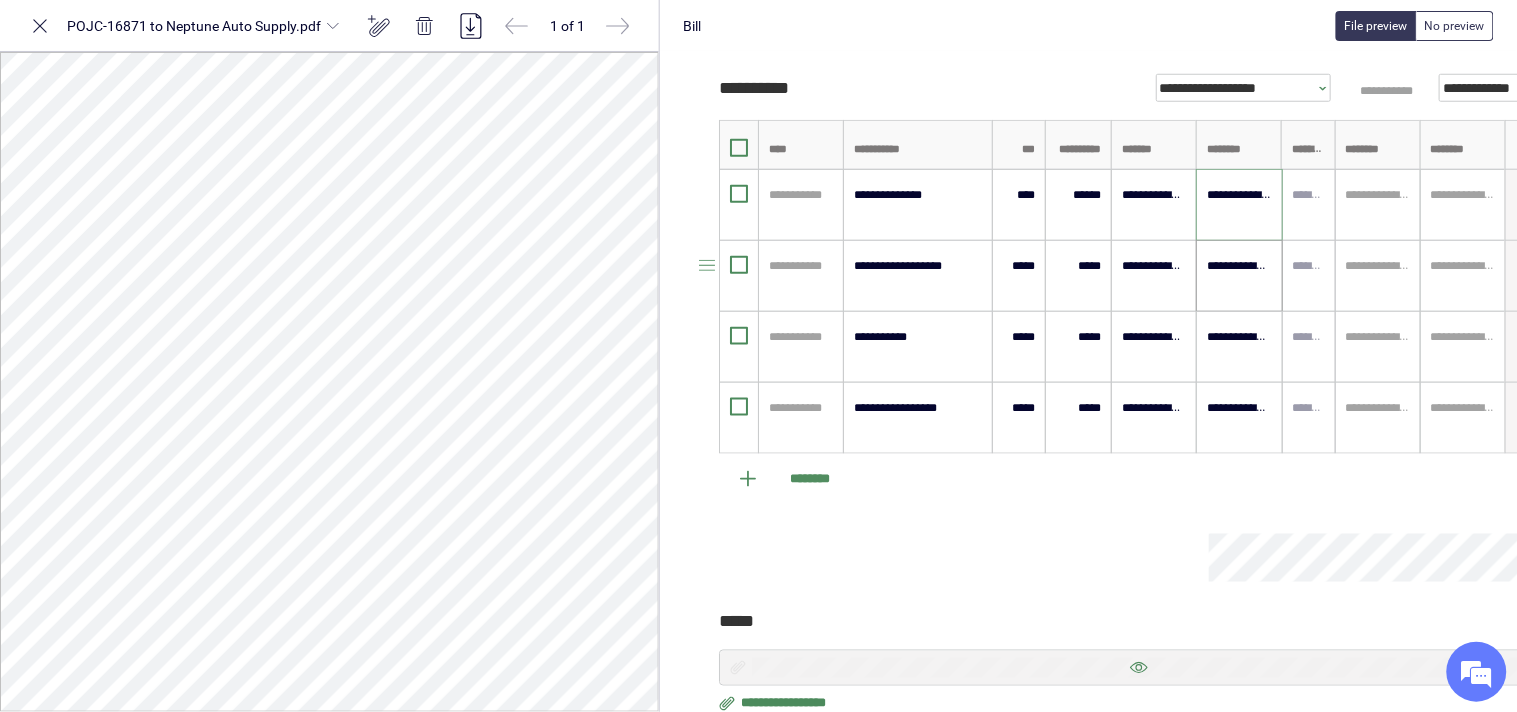 type on "**********" 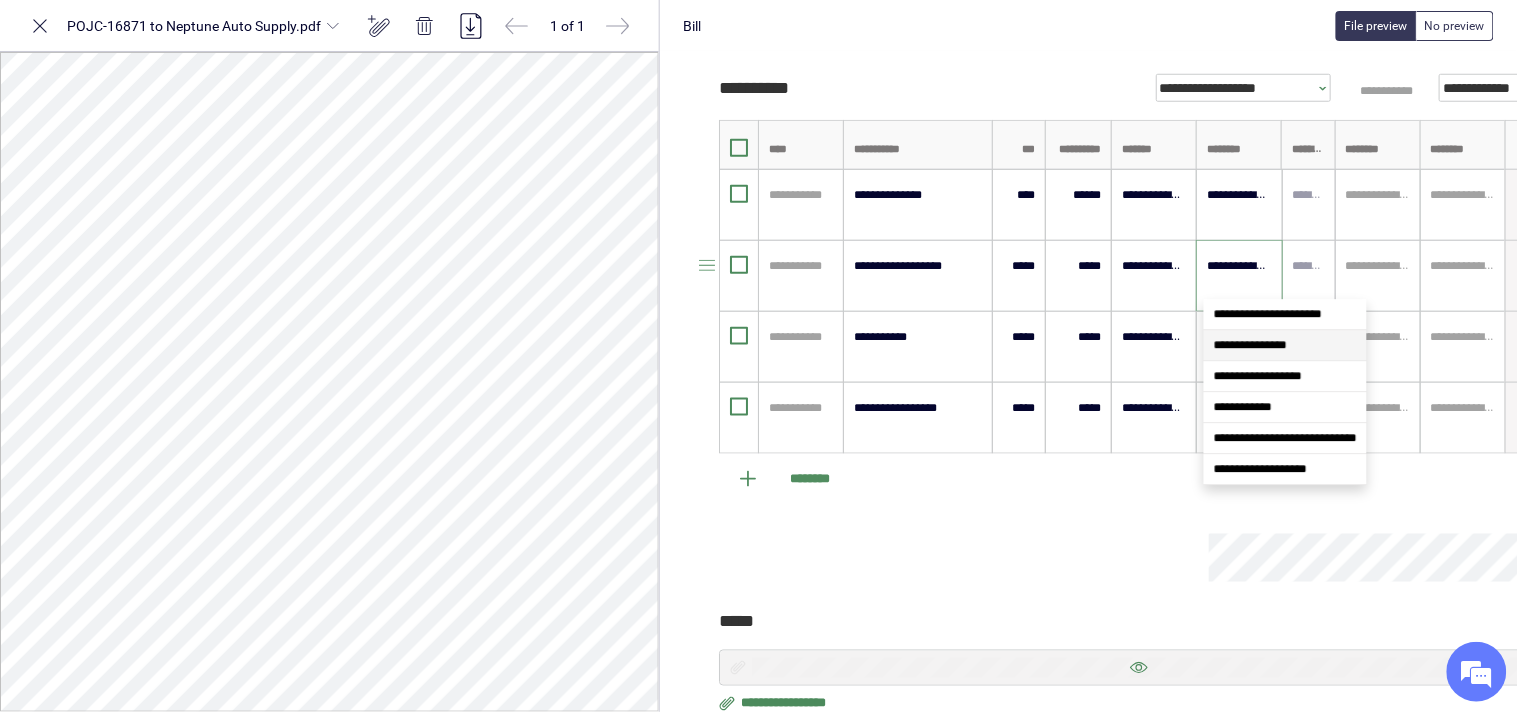 click on "**********" at bounding box center (1239, 266) 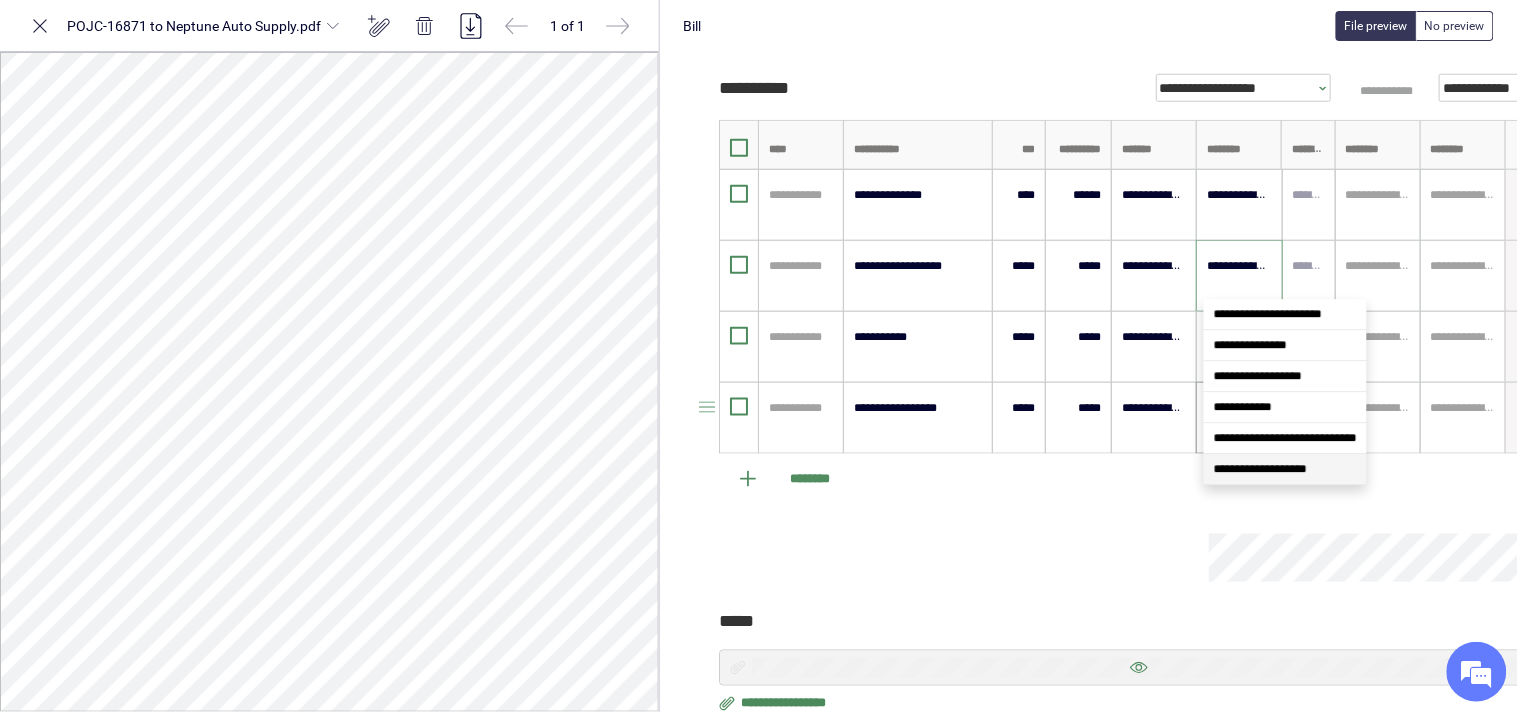 click on "**********" at bounding box center (1285, 469) 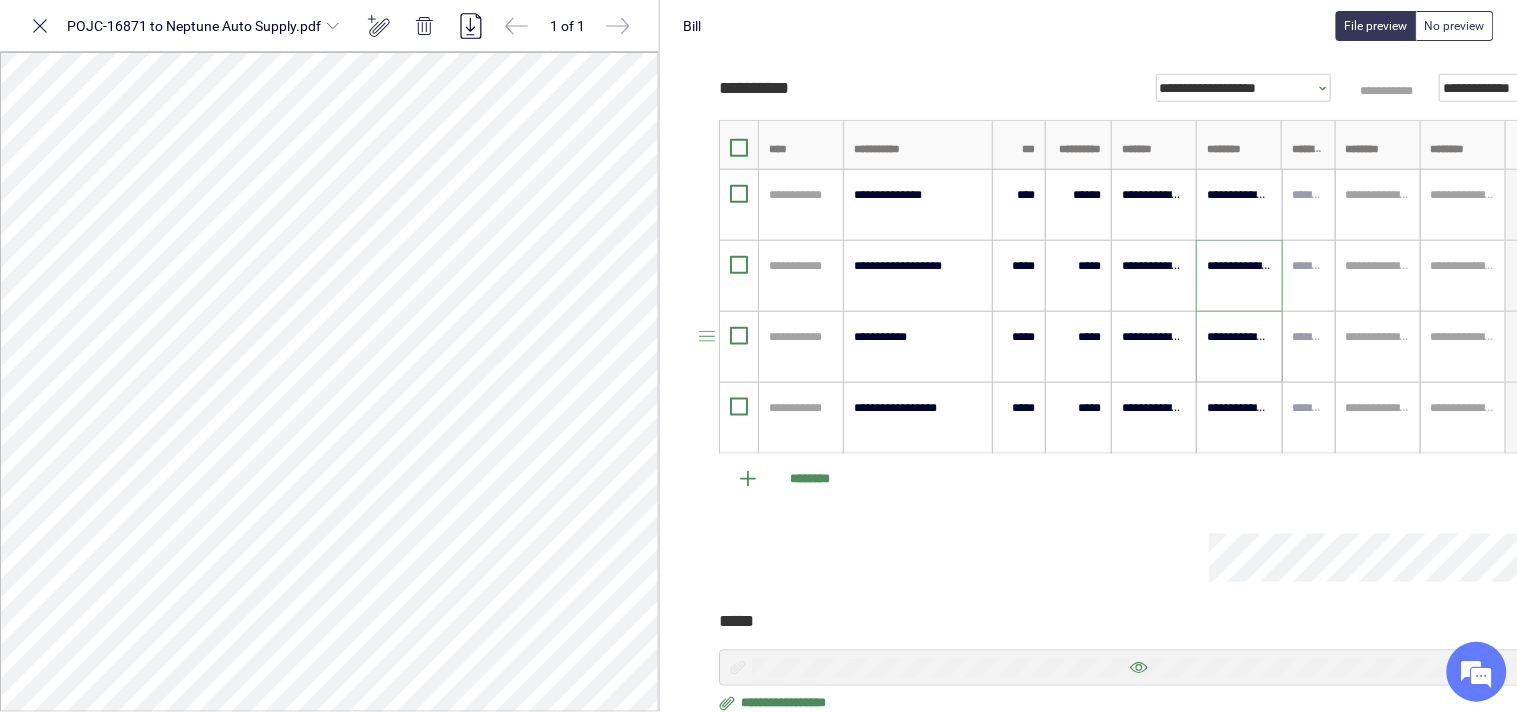 type on "**********" 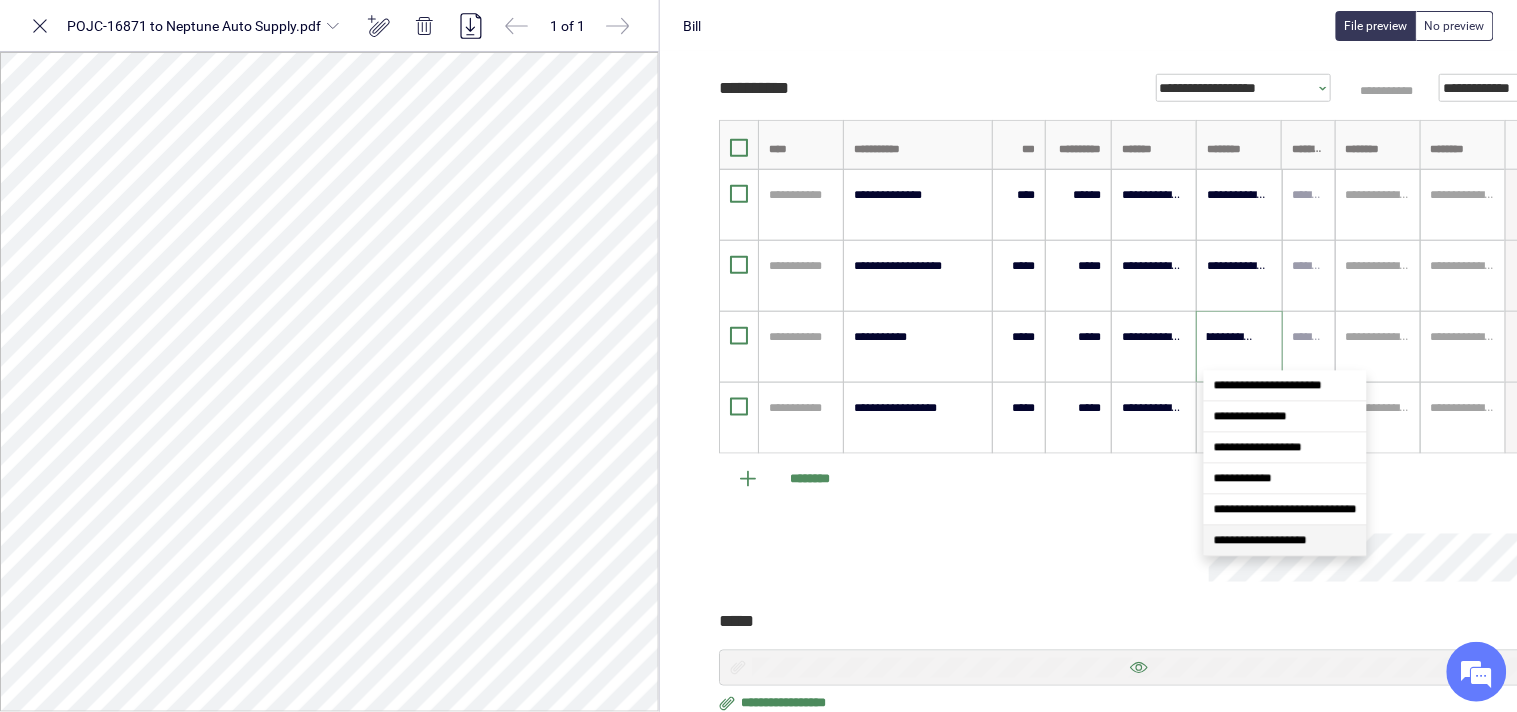 click on "**********" at bounding box center [1260, 541] 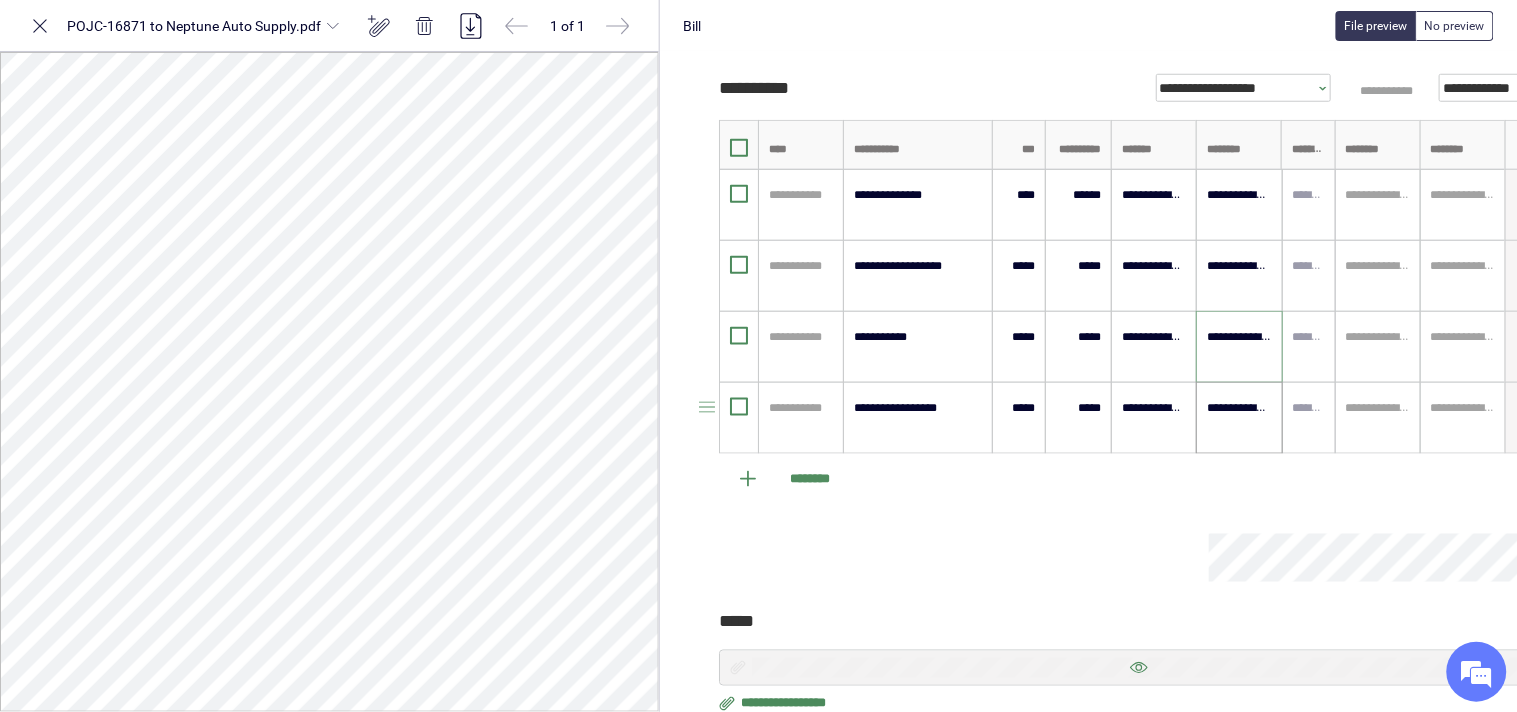 scroll, scrollTop: 0, scrollLeft: 0, axis: both 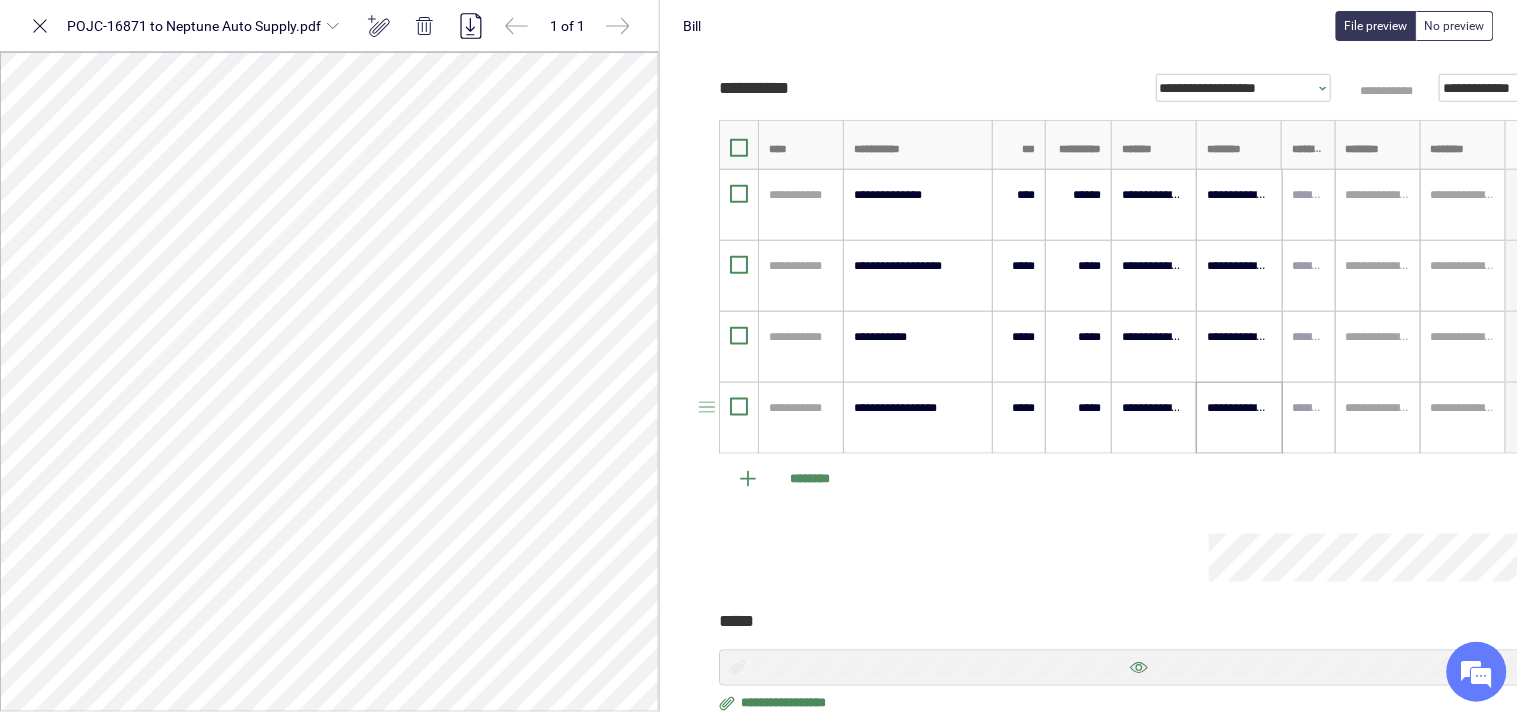 click on "**********" at bounding box center (1239, 418) 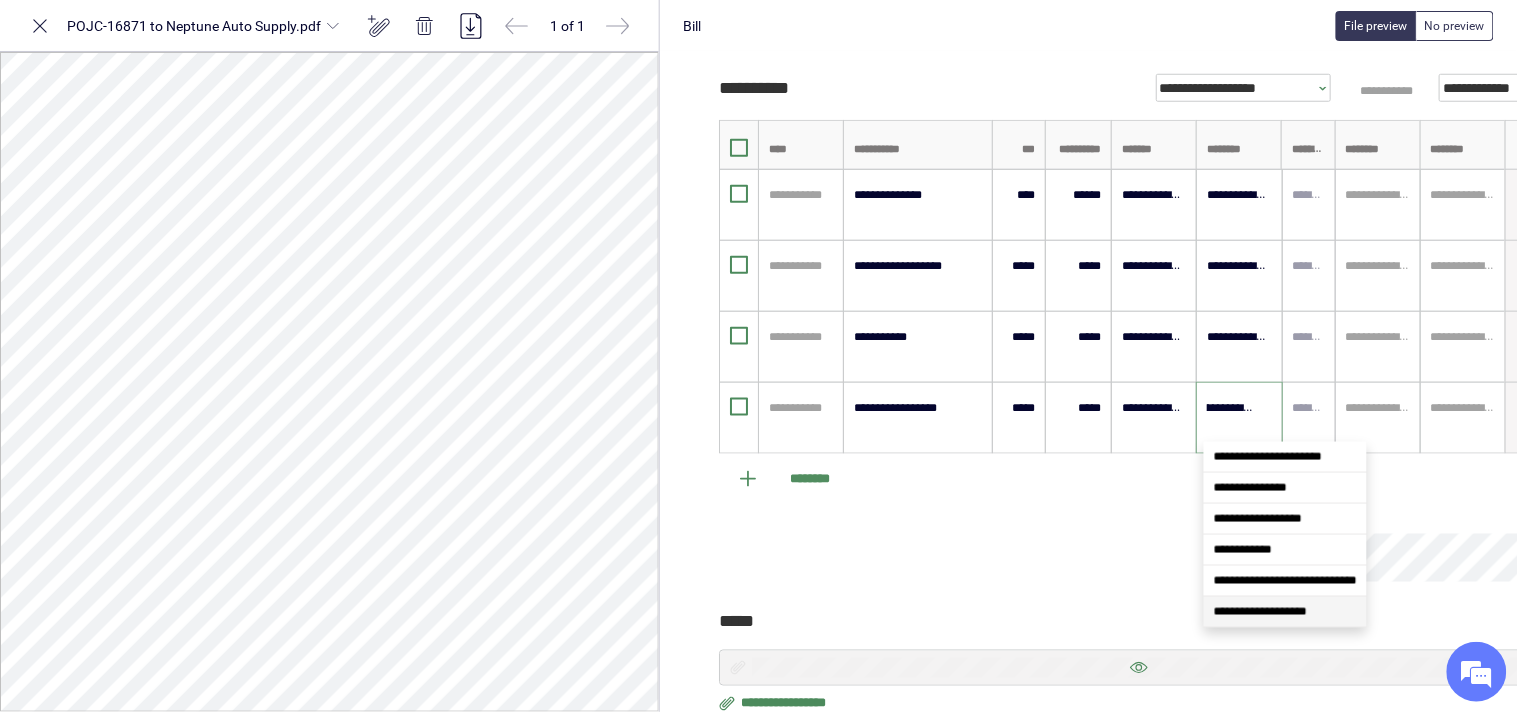 click on "**********" at bounding box center [1260, 612] 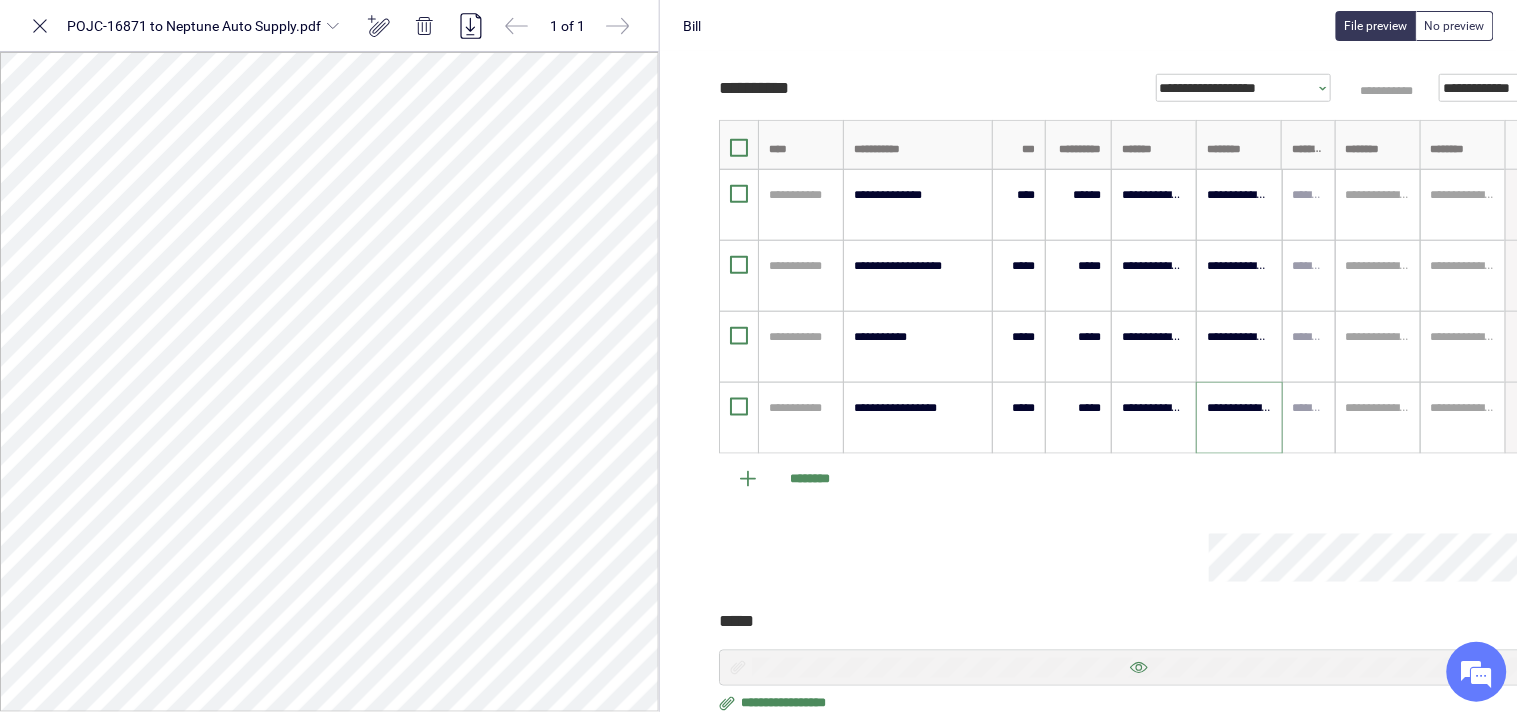 scroll, scrollTop: 0, scrollLeft: 0, axis: both 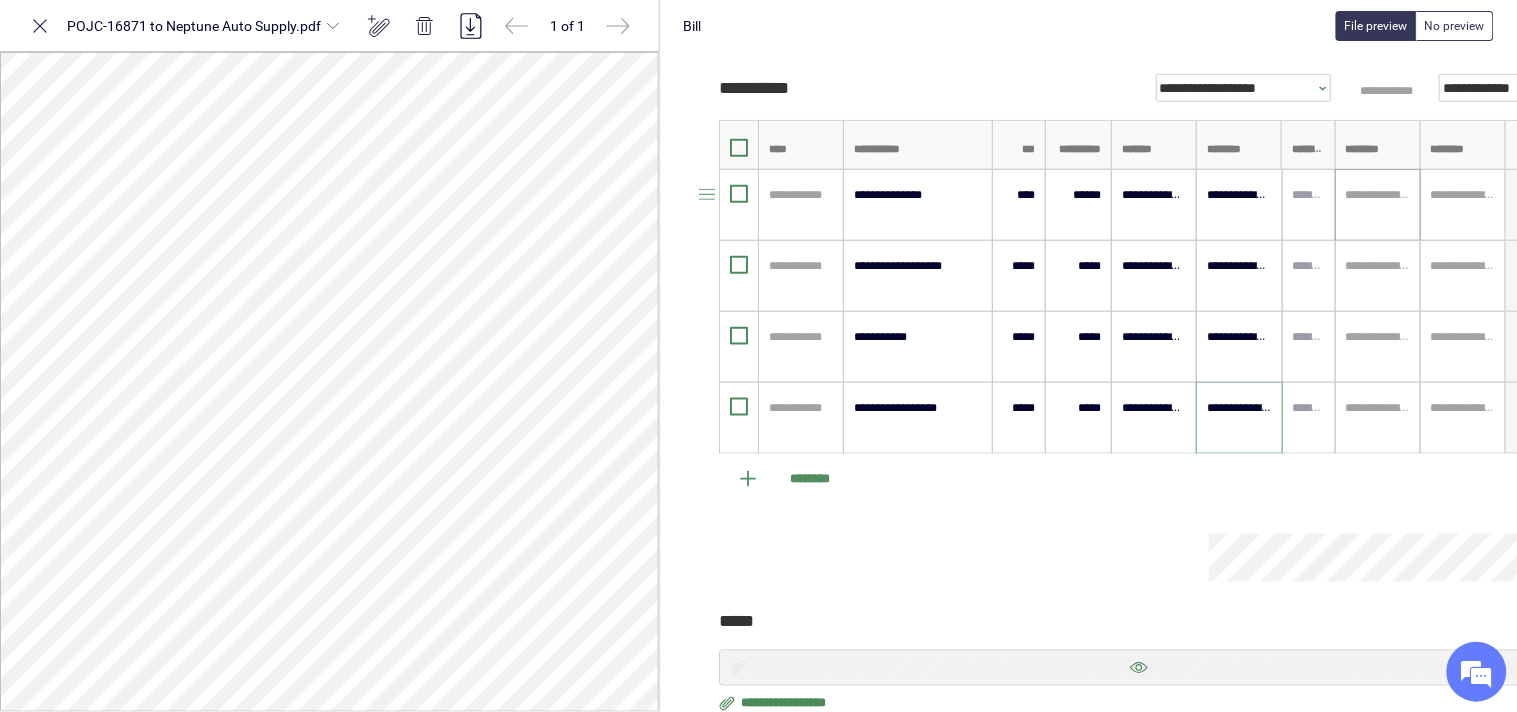 type on "**********" 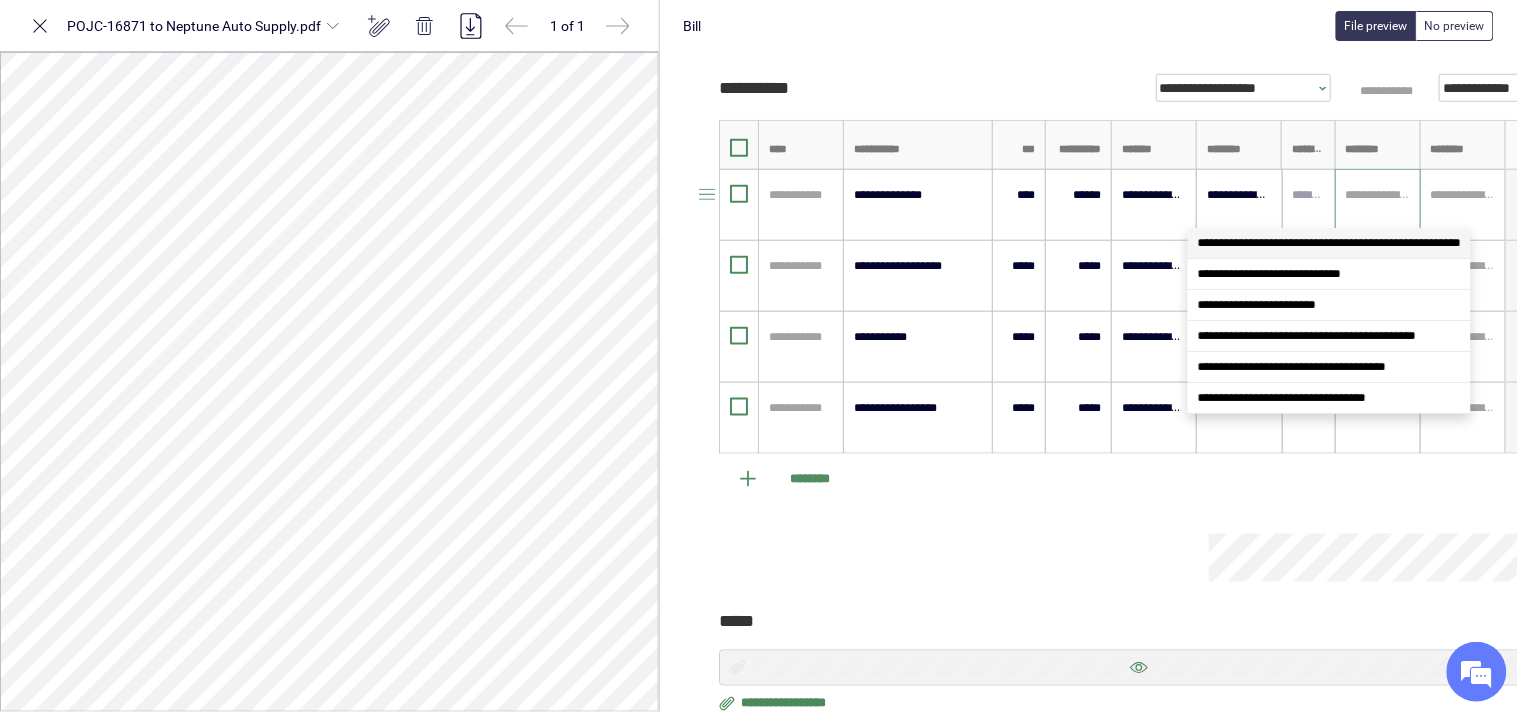 click at bounding box center [1378, 195] 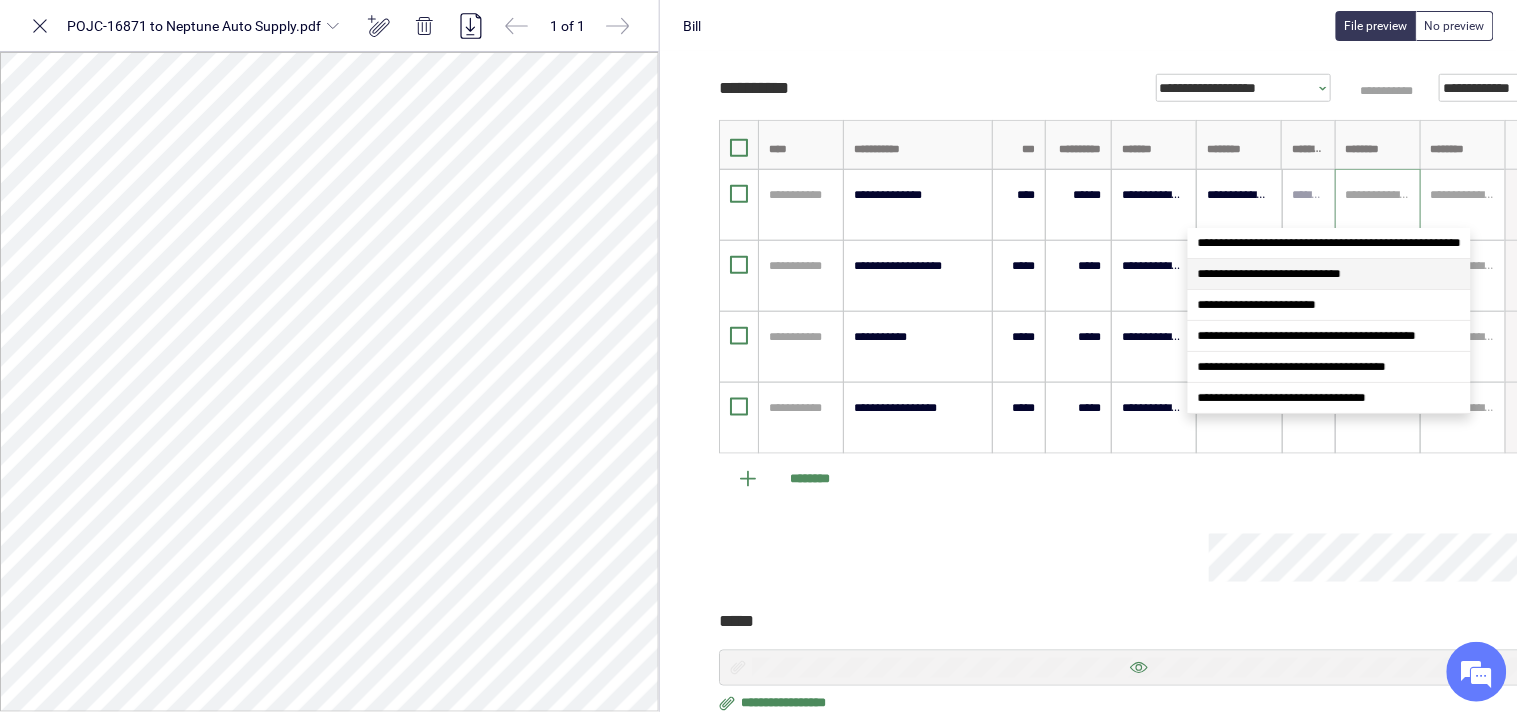 click on "**********" at bounding box center [1329, 274] 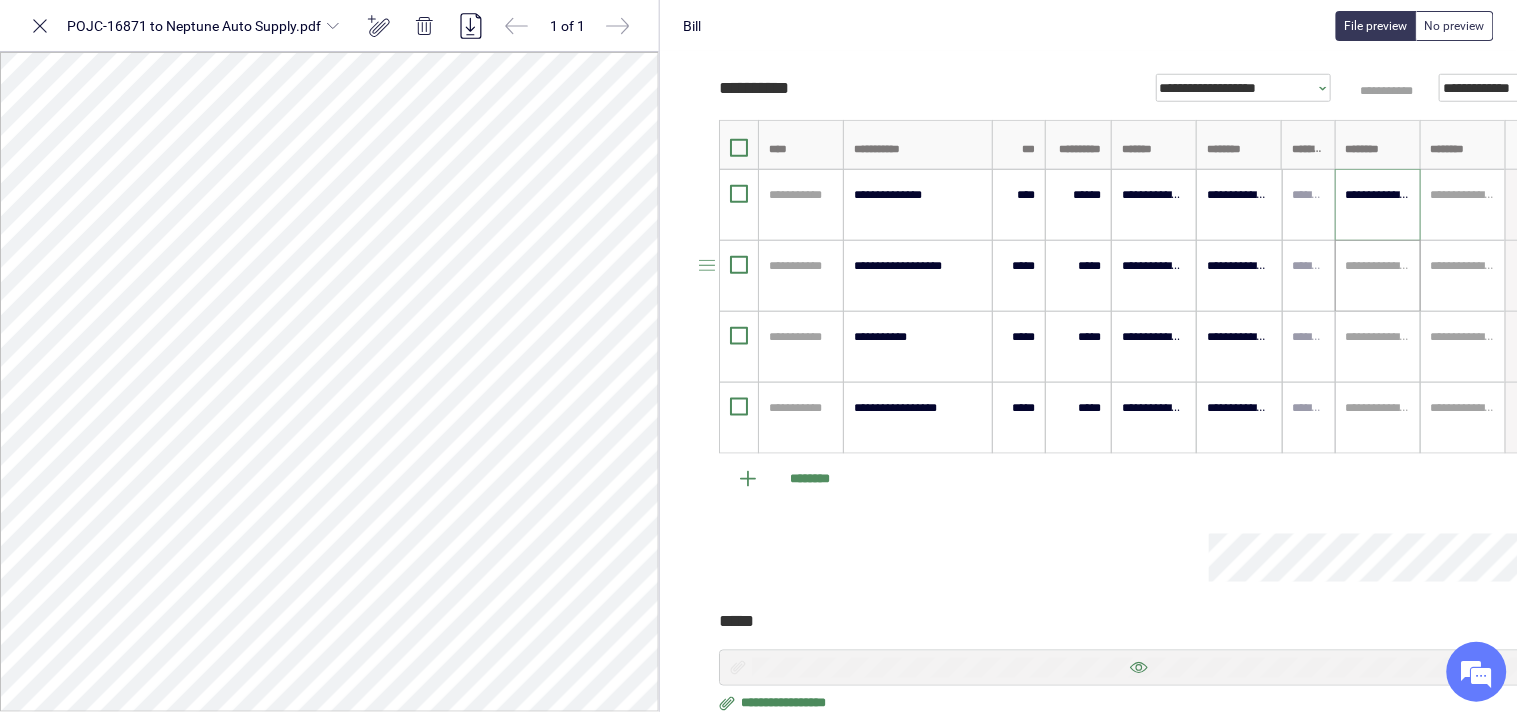 type on "**********" 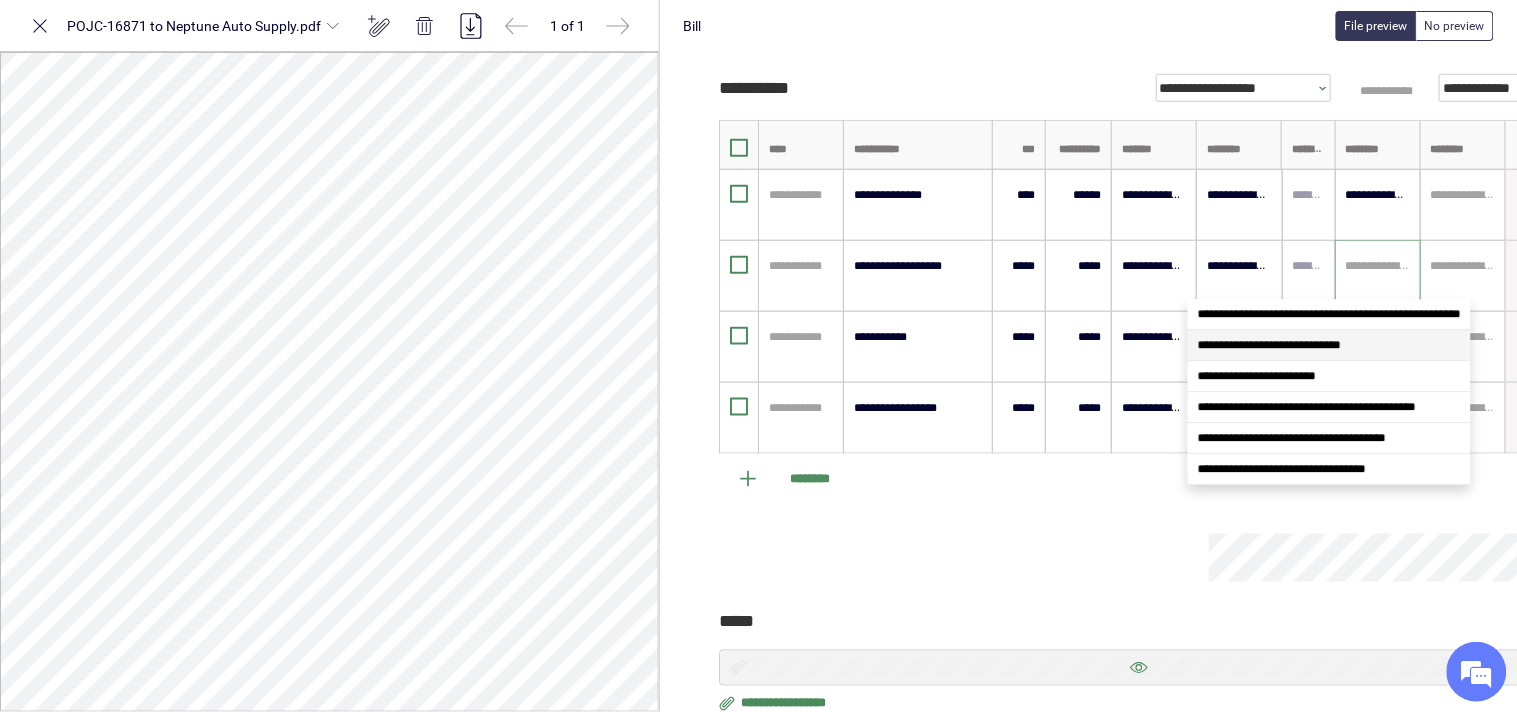 click on "**********" at bounding box center (1269, 345) 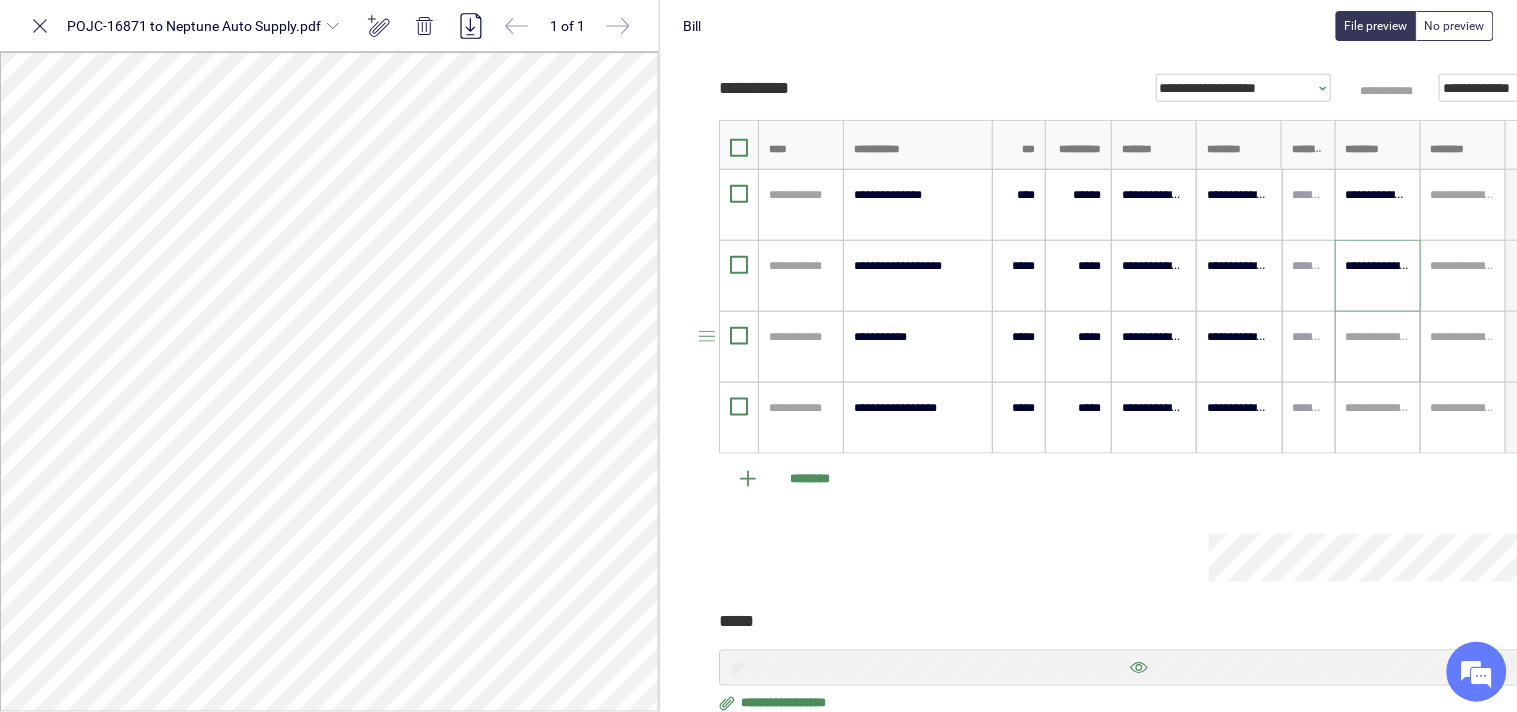 type on "**********" 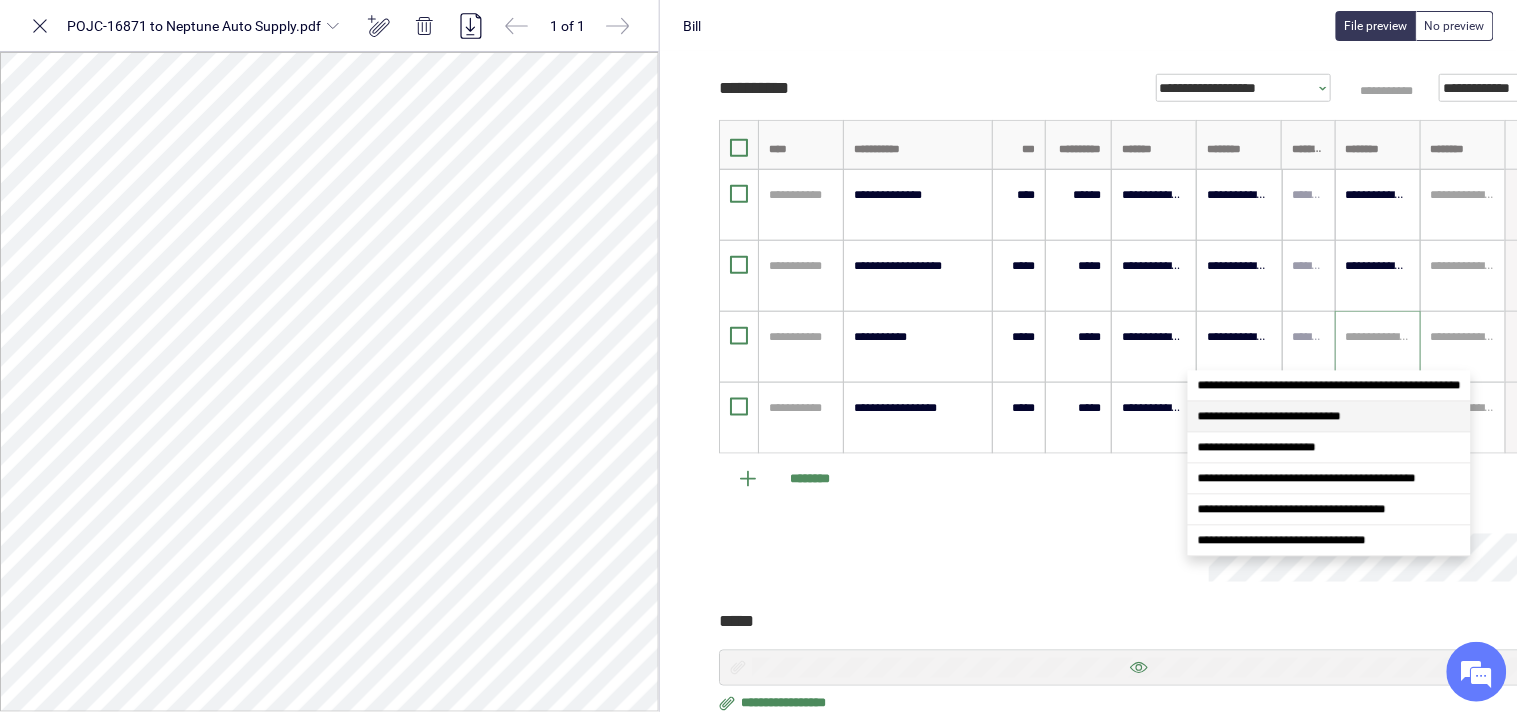 click on "**********" at bounding box center (1329, 417) 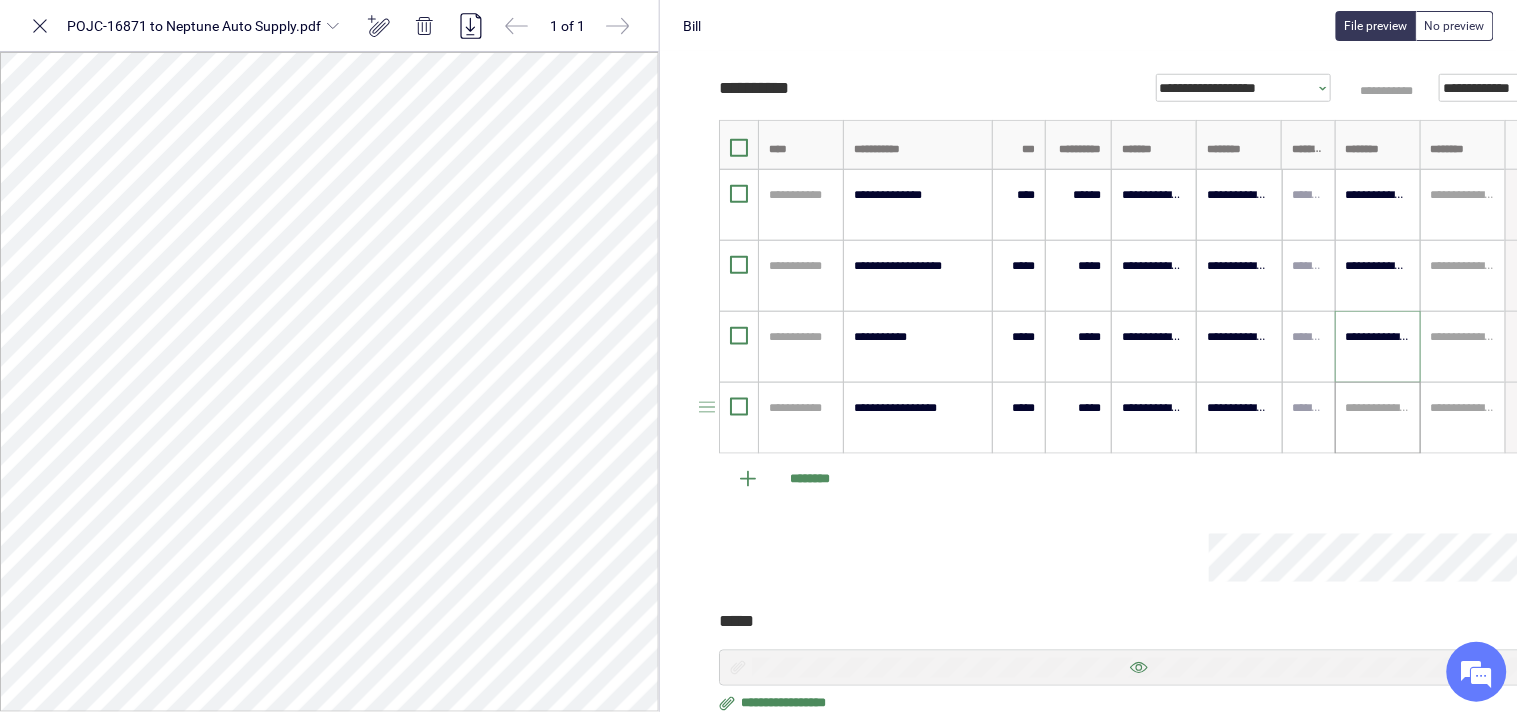 type on "**********" 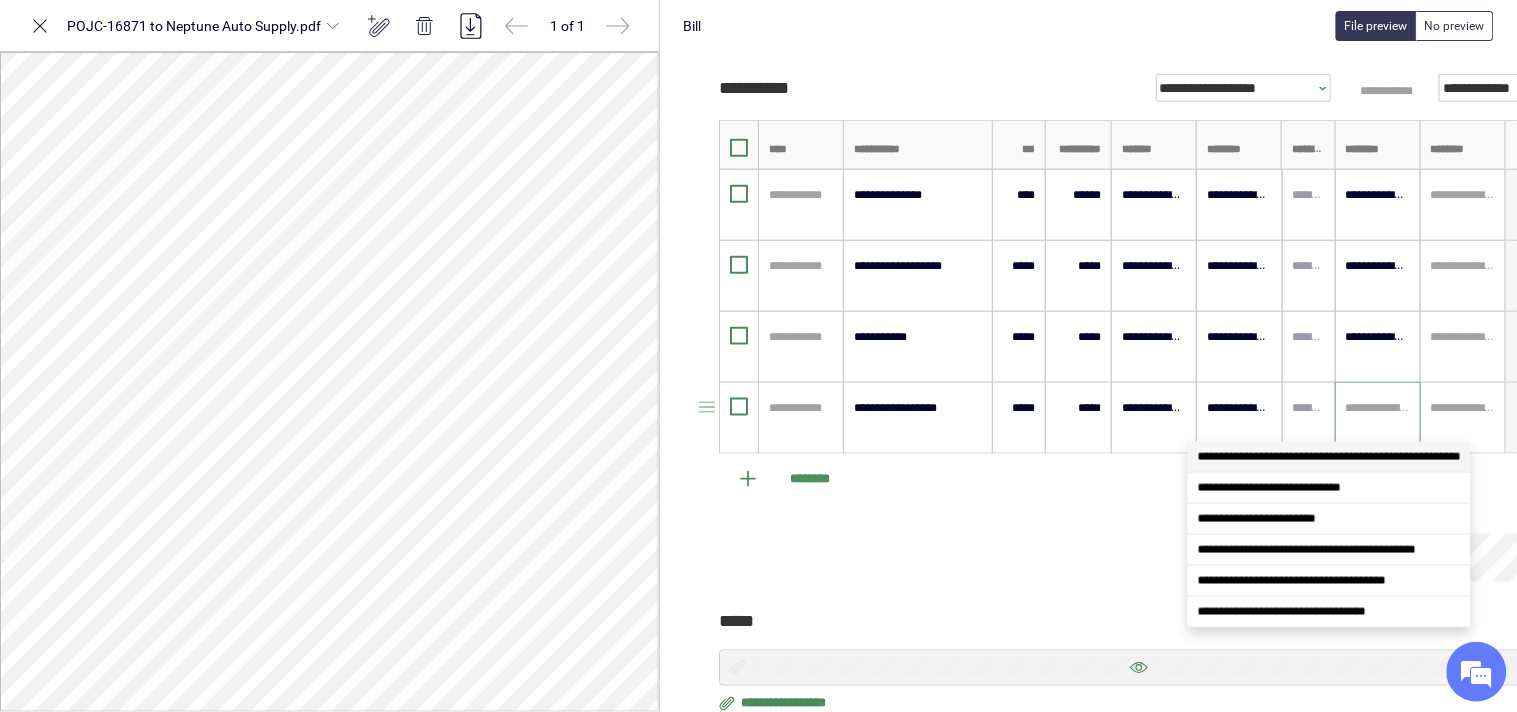 click at bounding box center (1378, 408) 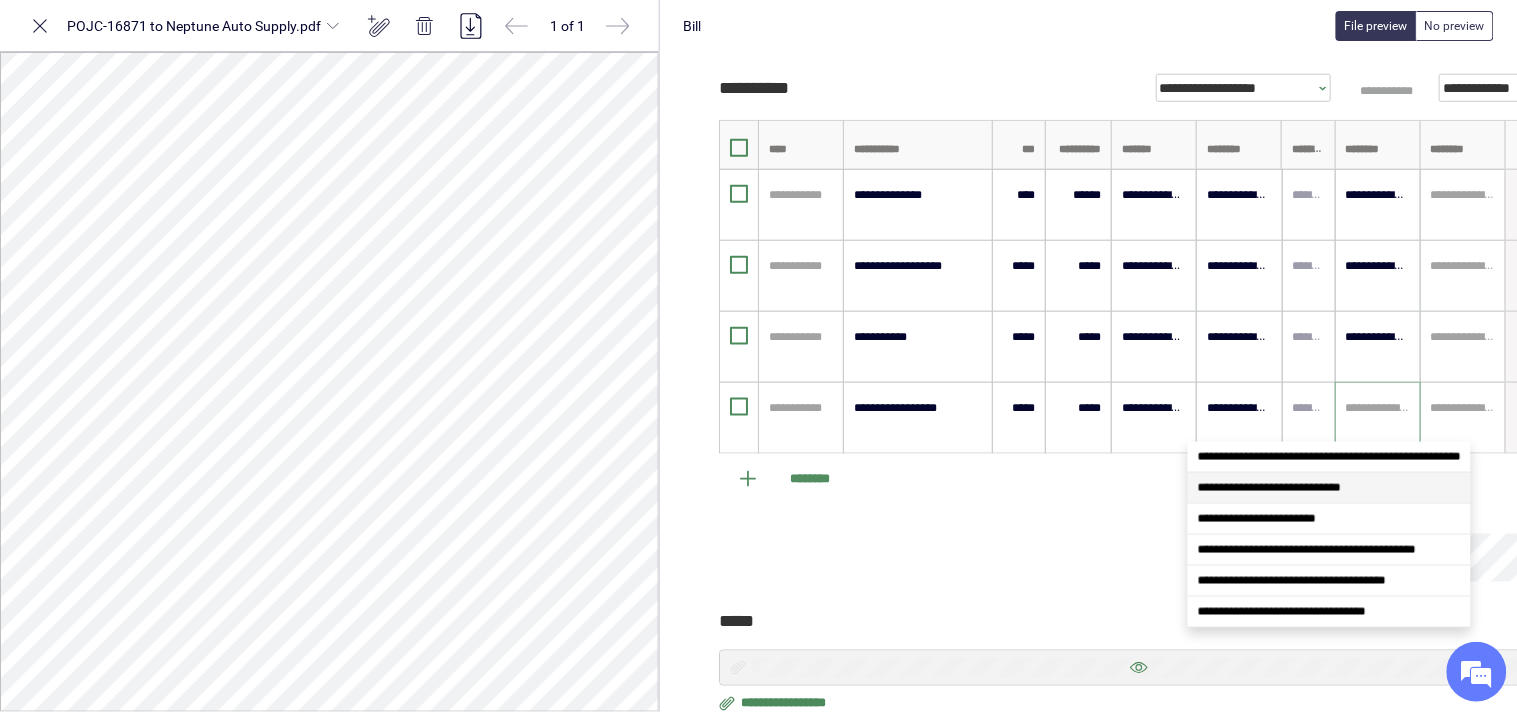 click on "**********" at bounding box center [1329, 488] 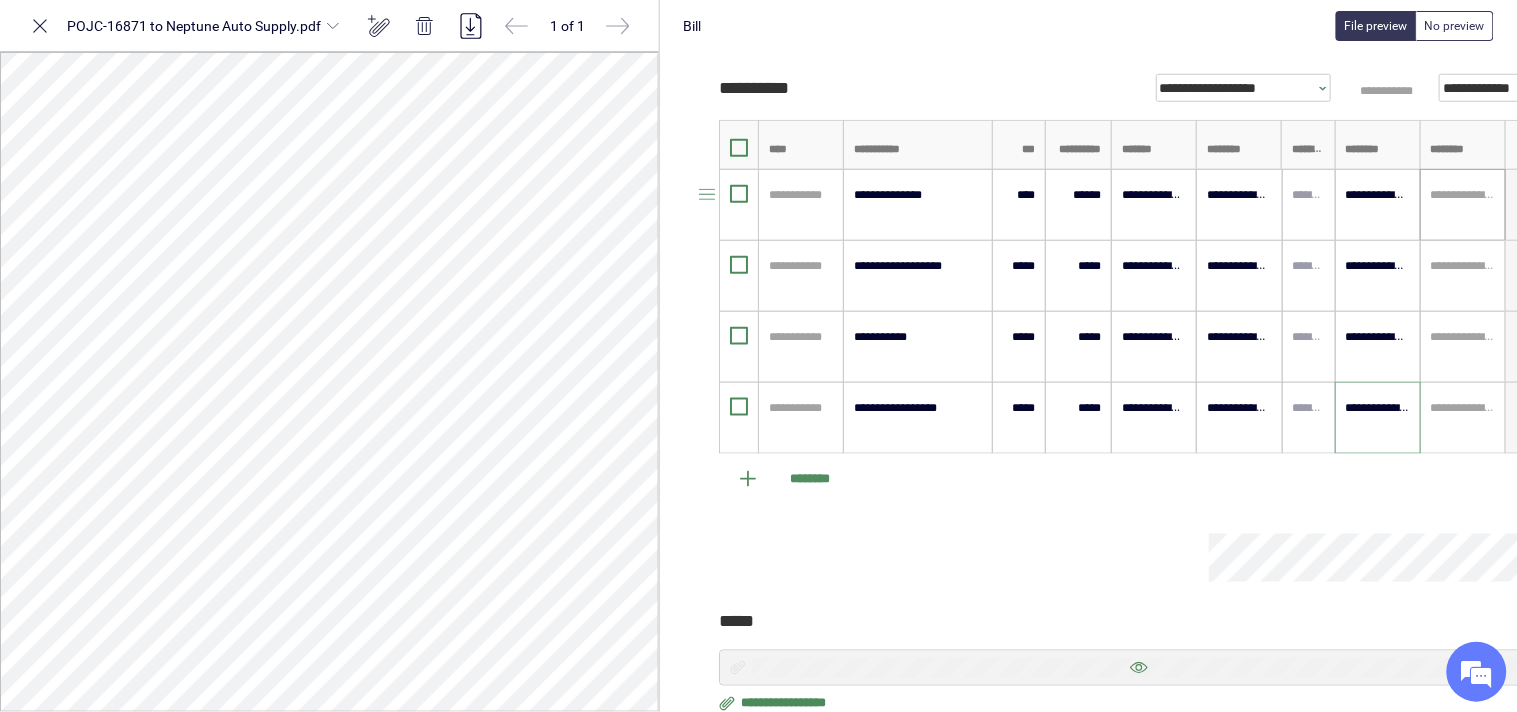 type on "**********" 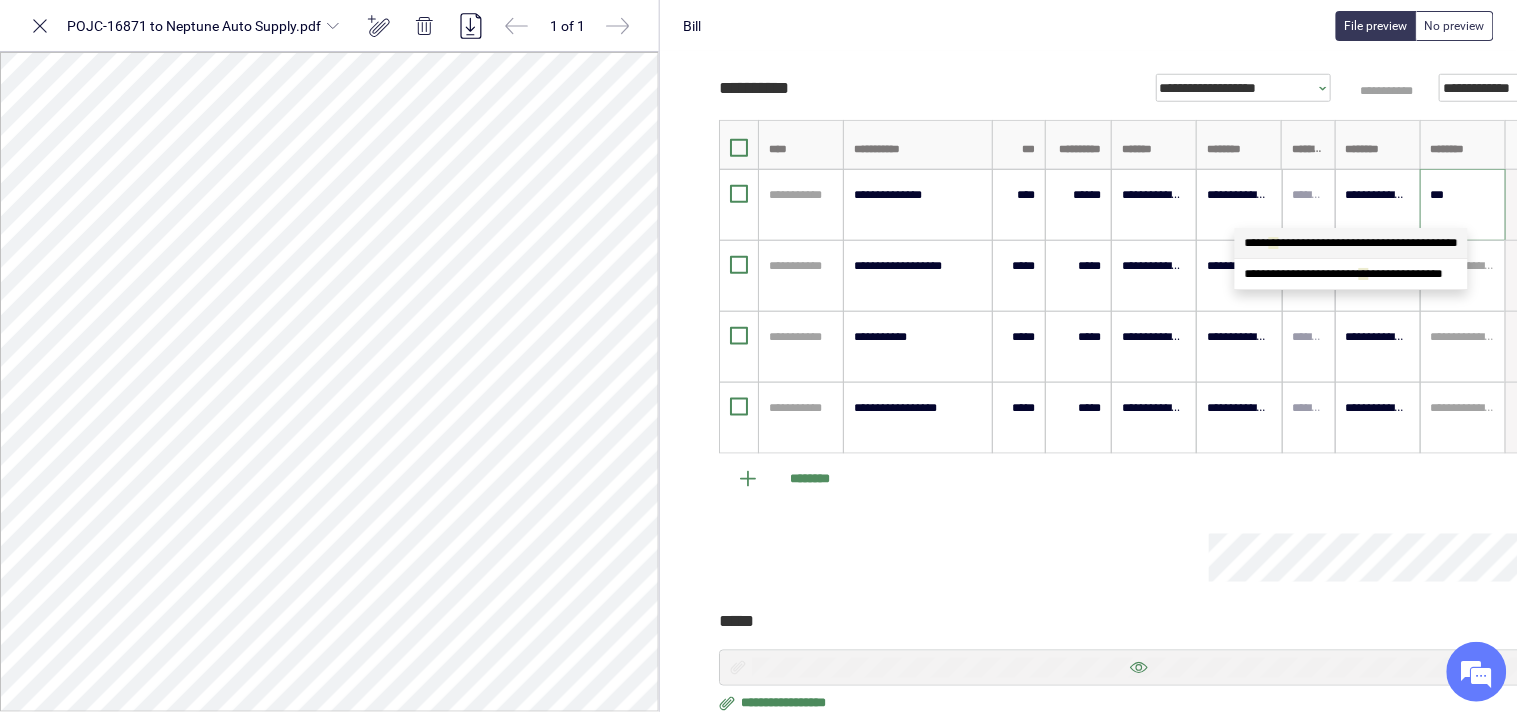 scroll, scrollTop: 0, scrollLeft: 0, axis: both 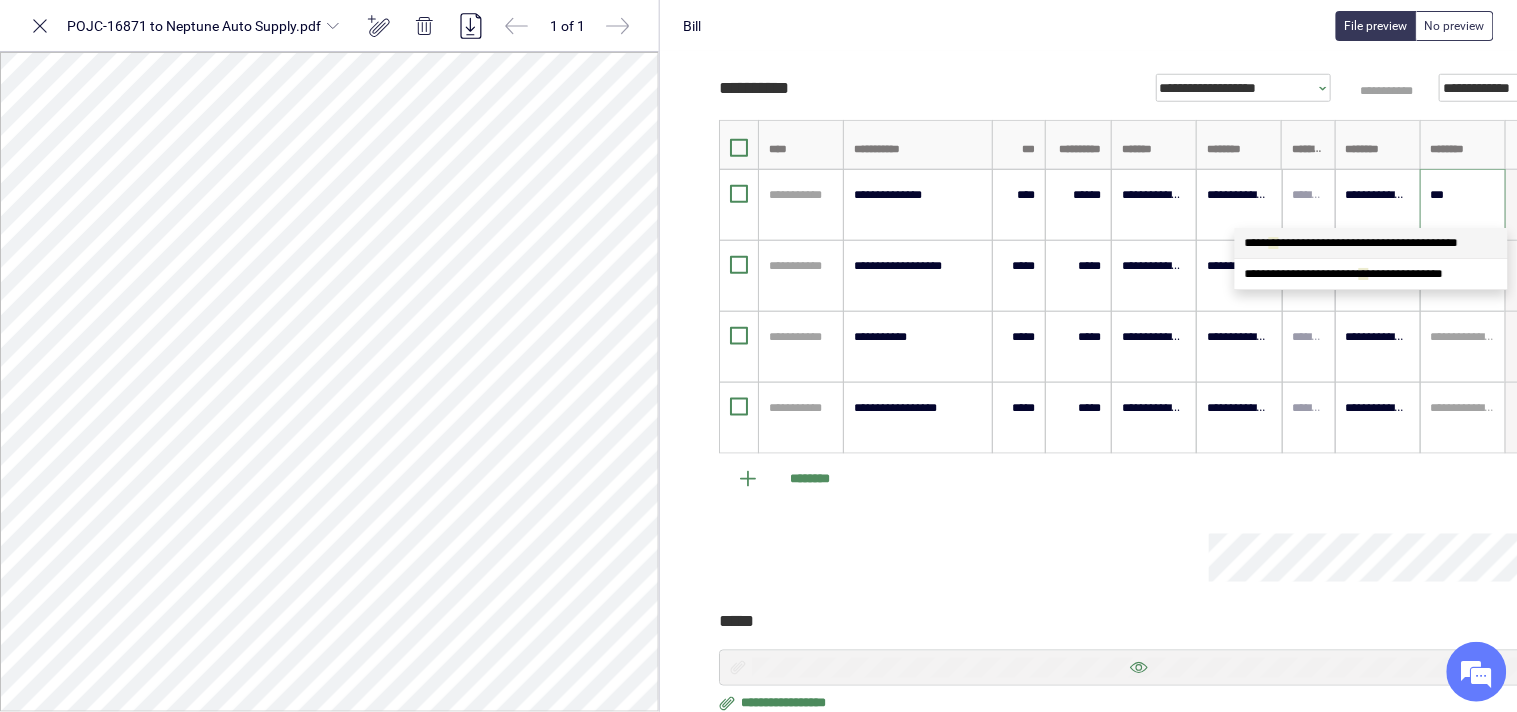 type on "****" 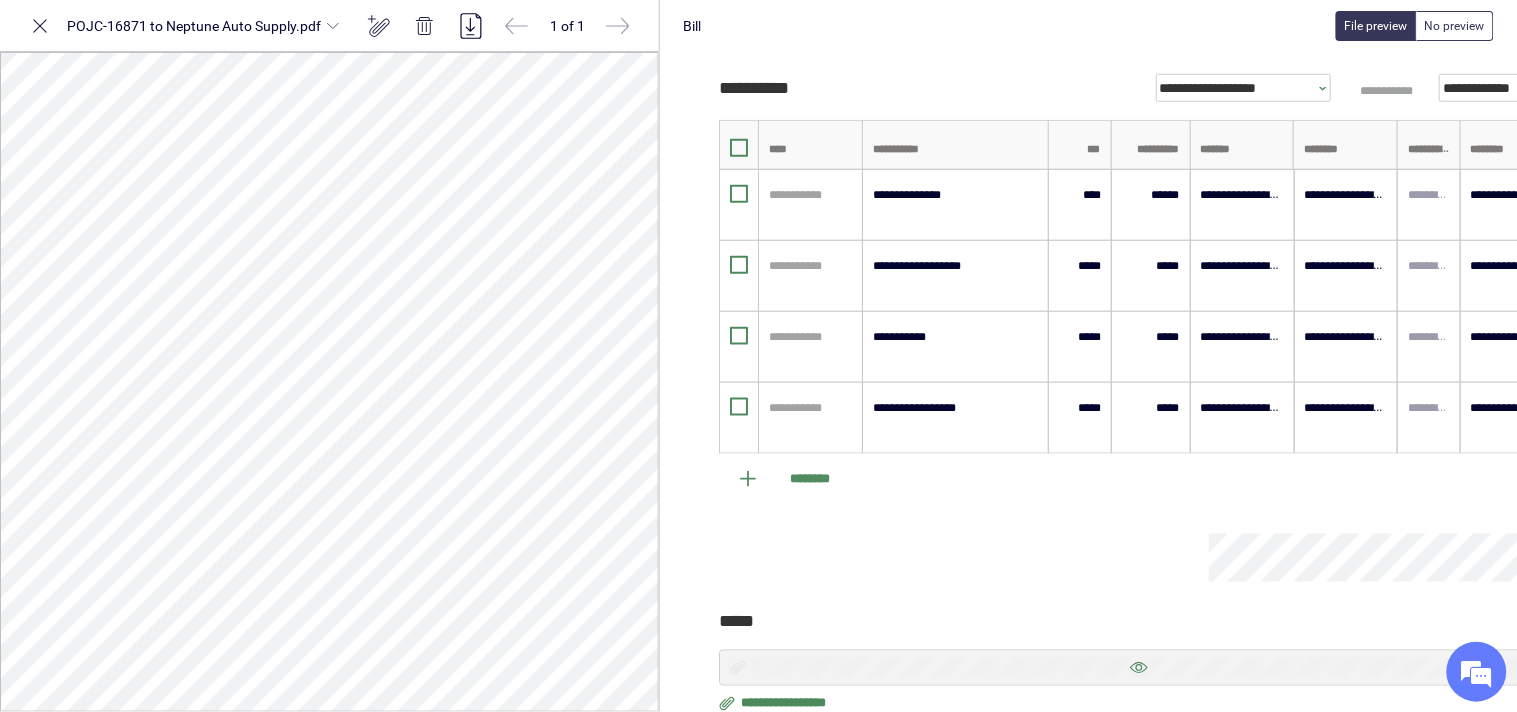 scroll, scrollTop: 0, scrollLeft: 172, axis: horizontal 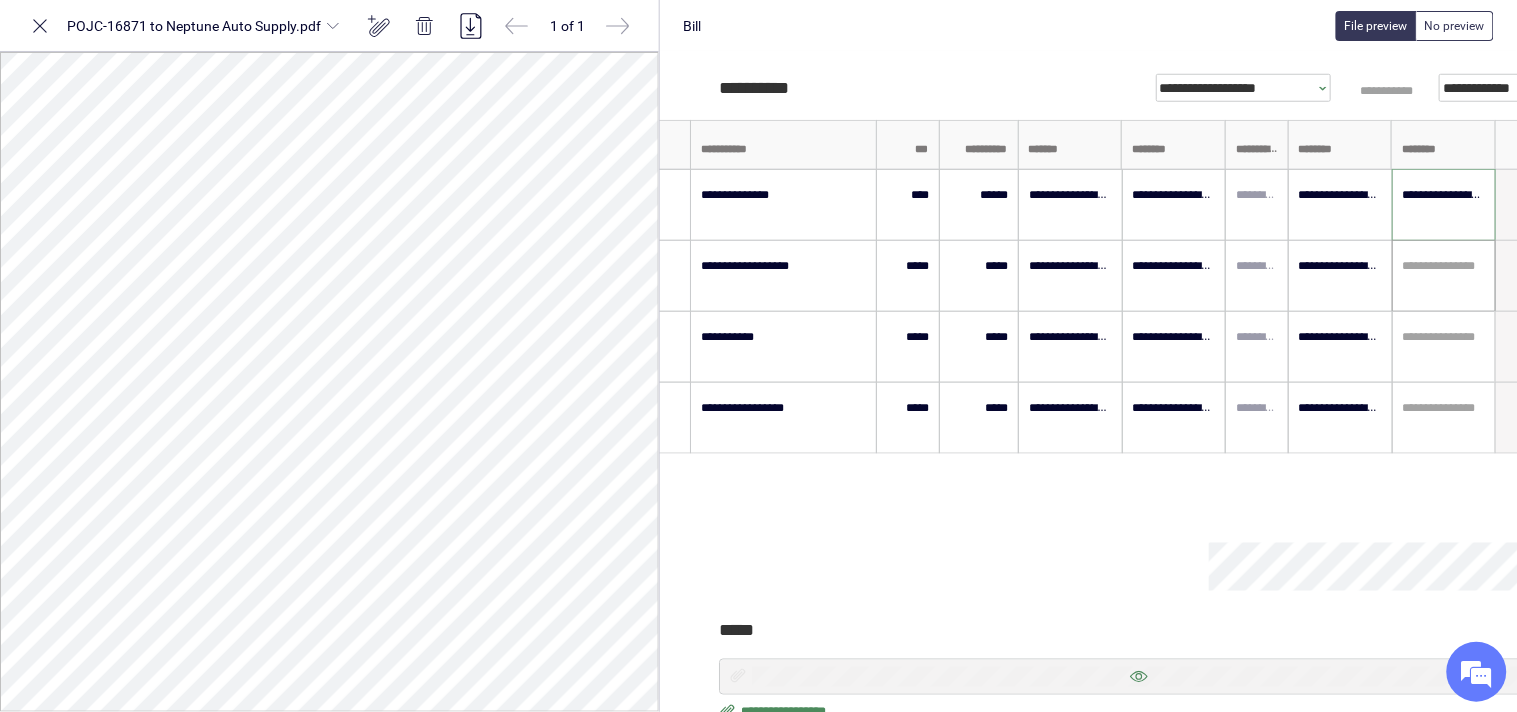 type on "**********" 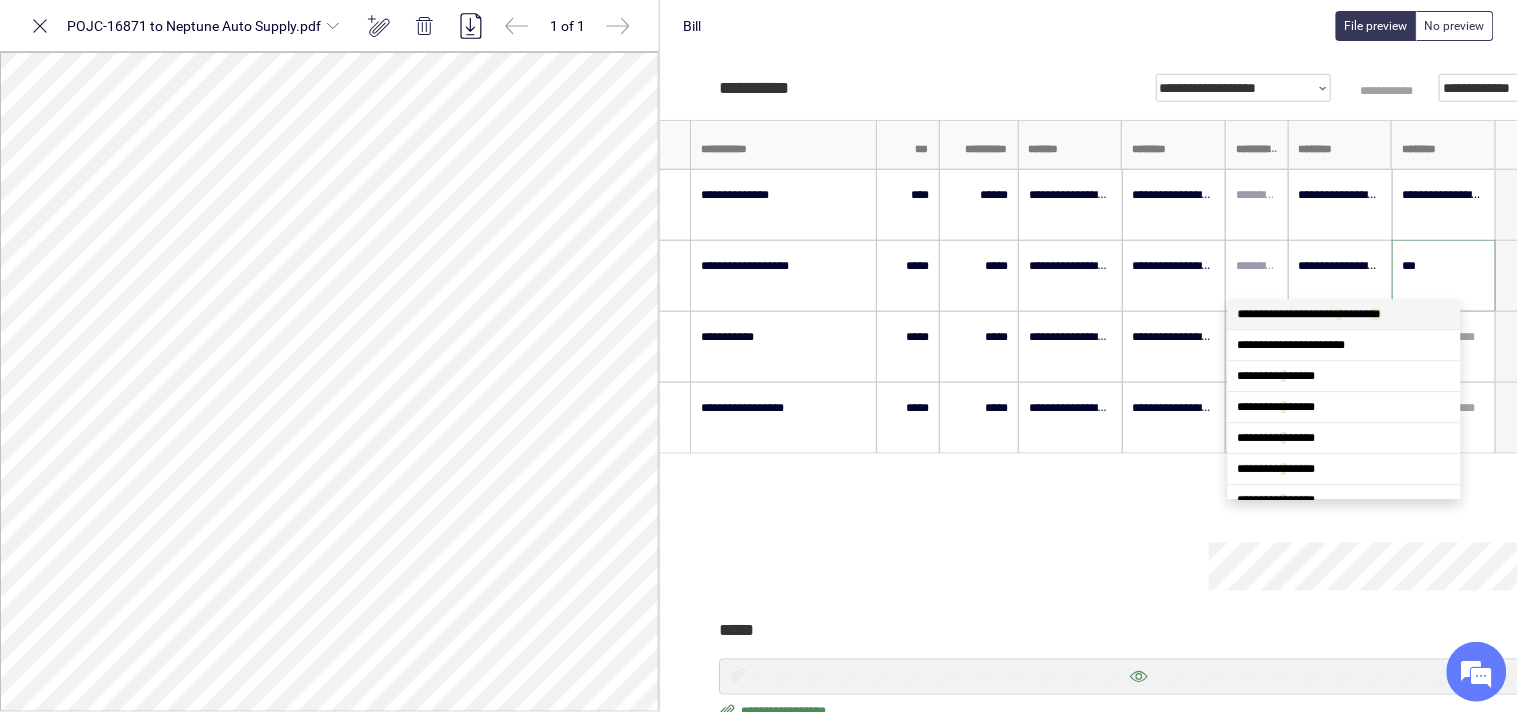 scroll, scrollTop: 0, scrollLeft: 0, axis: both 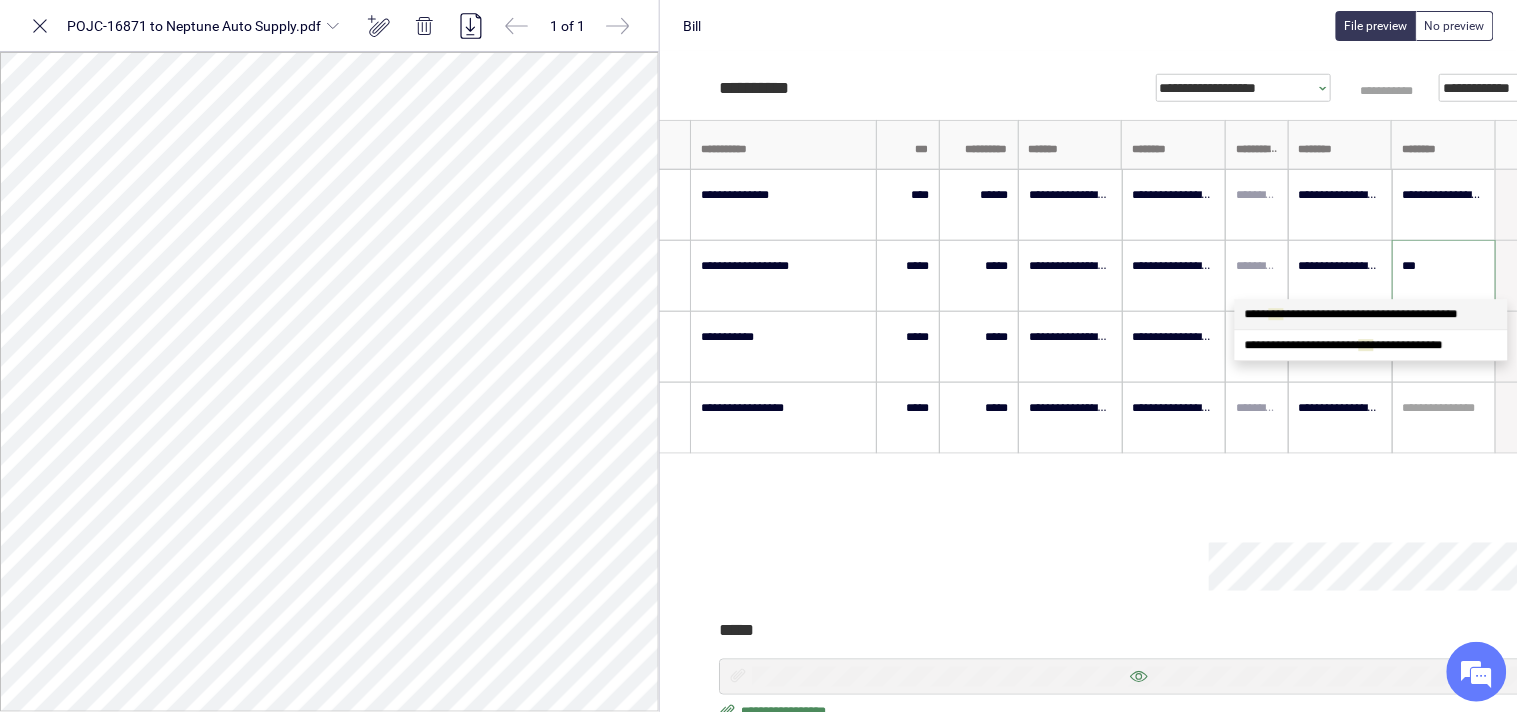 type on "****" 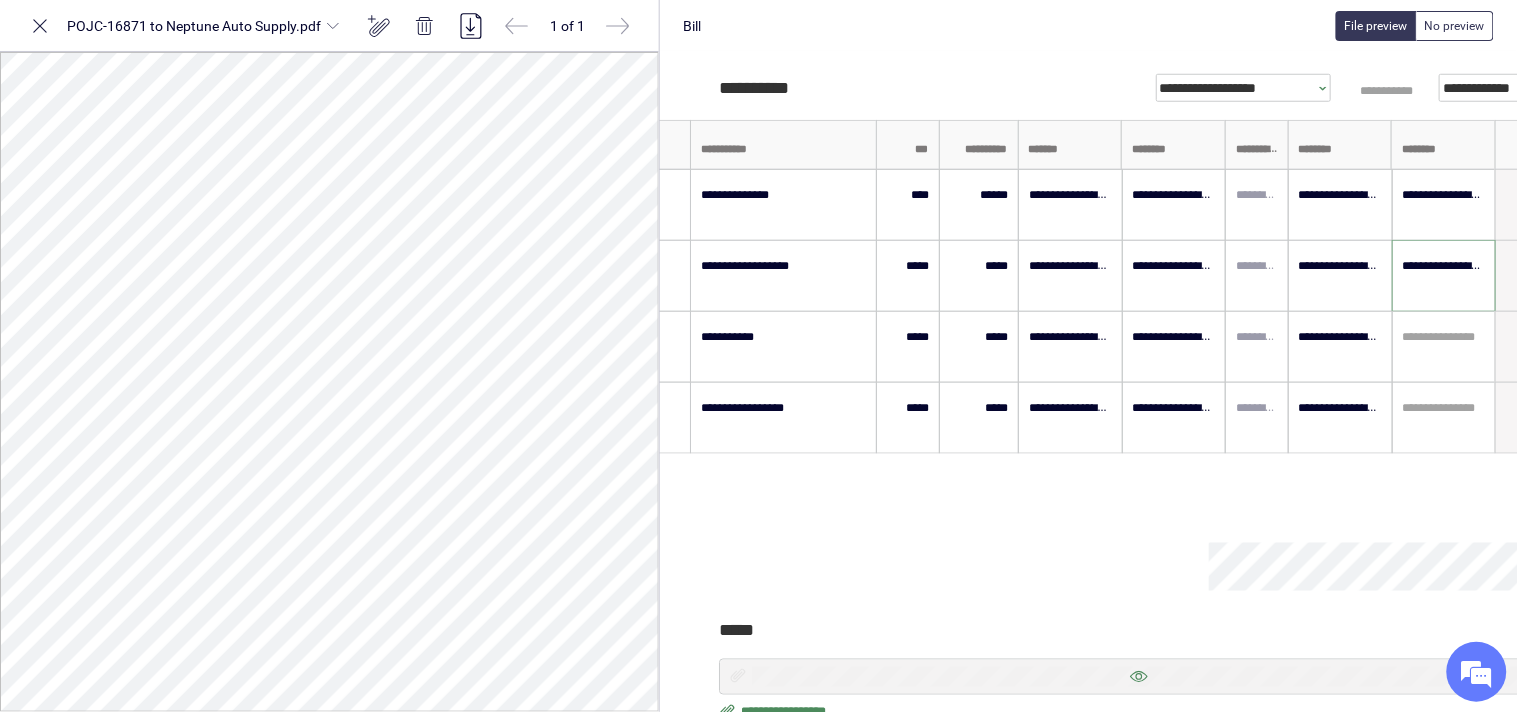 type on "**********" 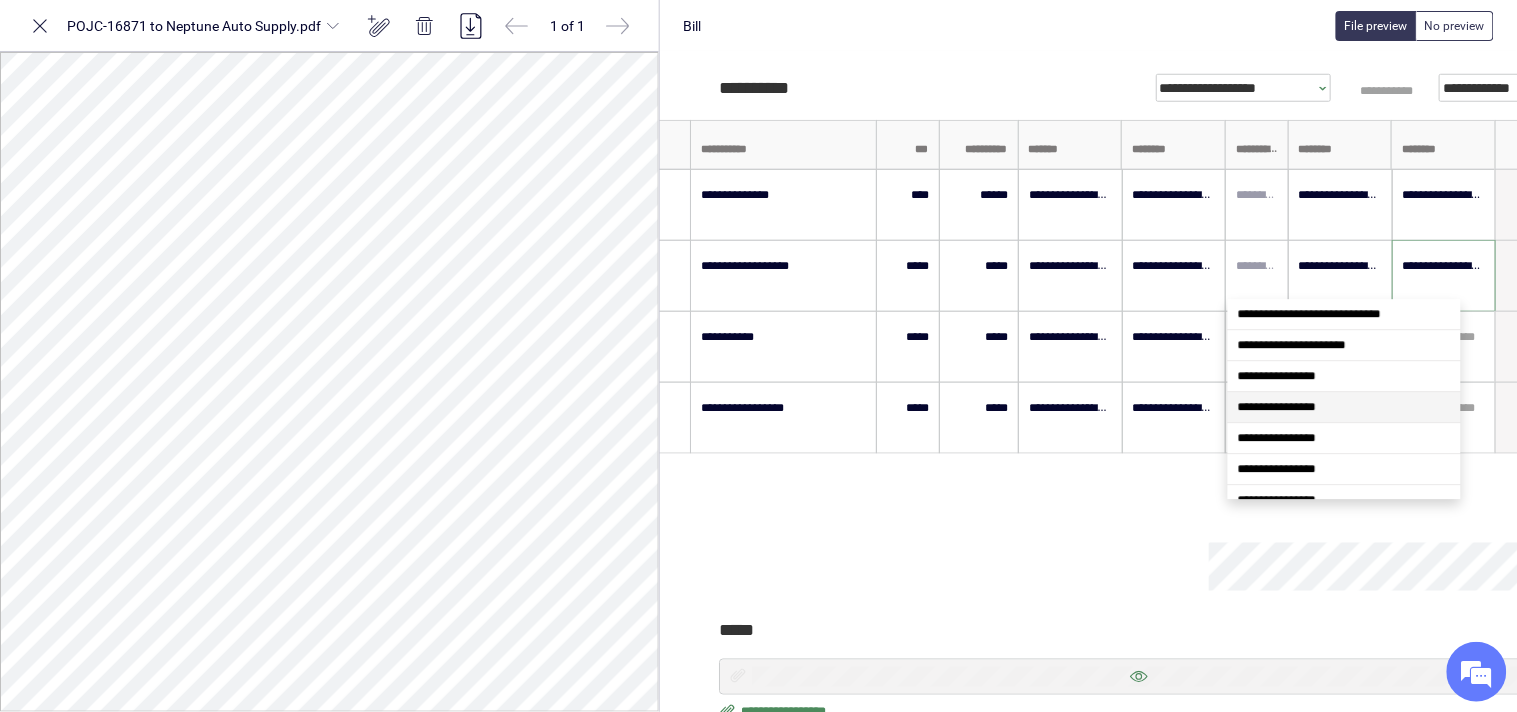 click on "**********" at bounding box center (1139, 355) 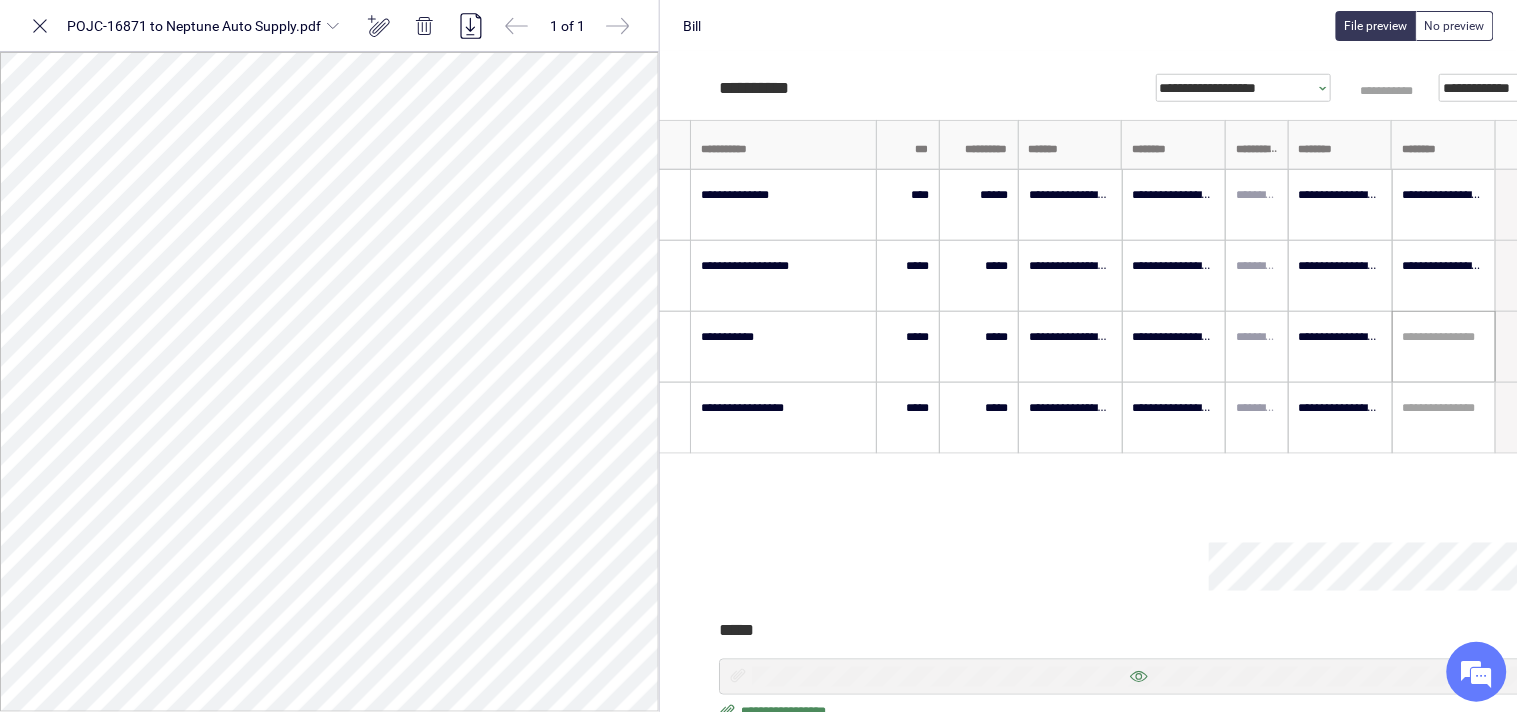 click at bounding box center (1444, 337) 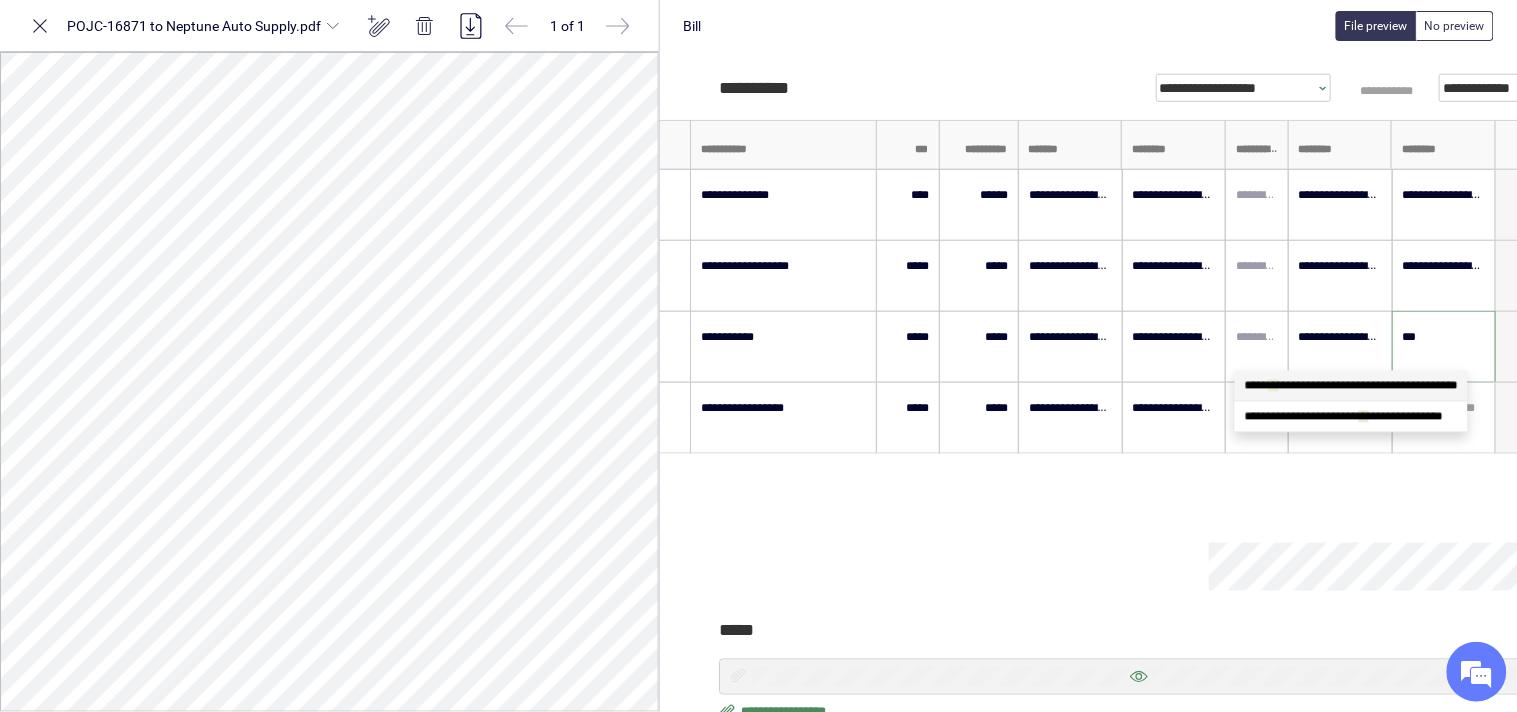 scroll, scrollTop: 0, scrollLeft: 0, axis: both 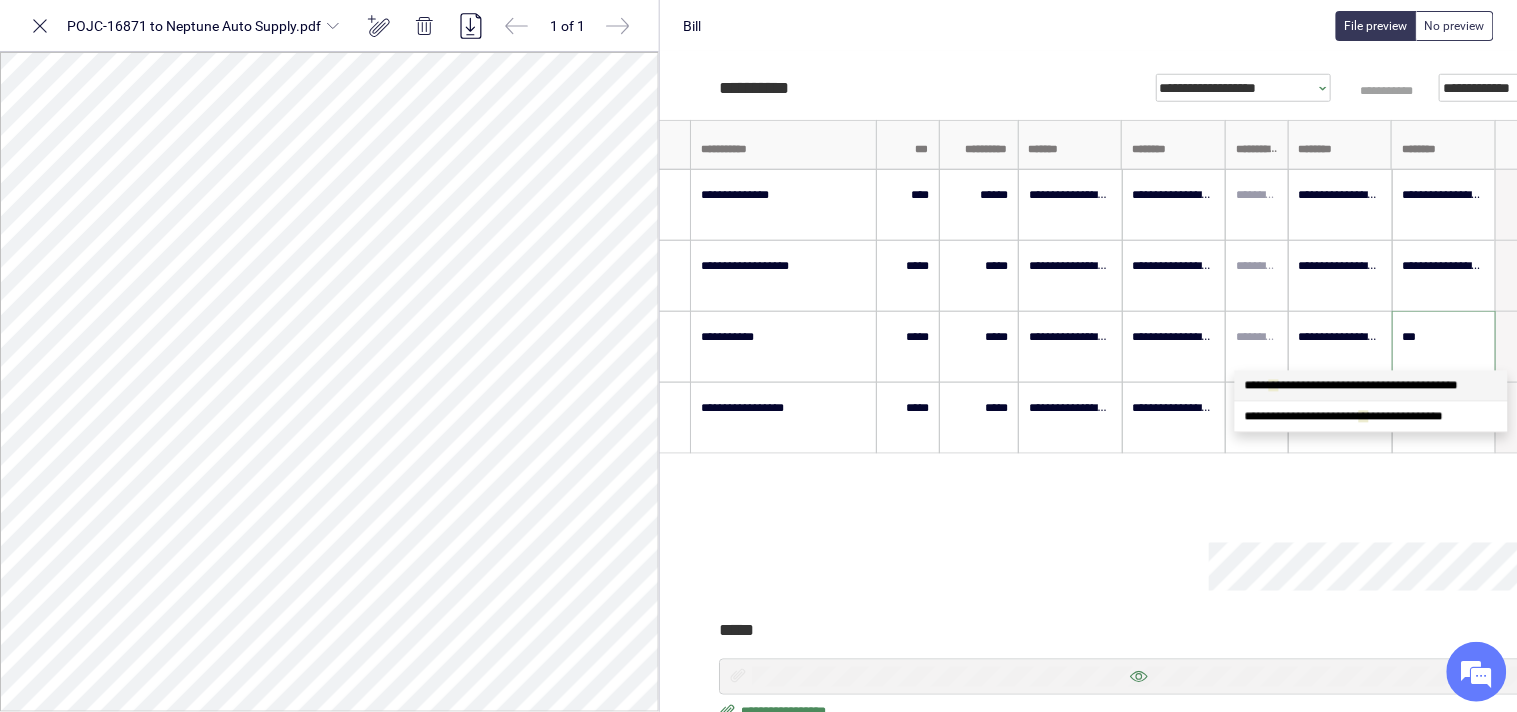 type on "****" 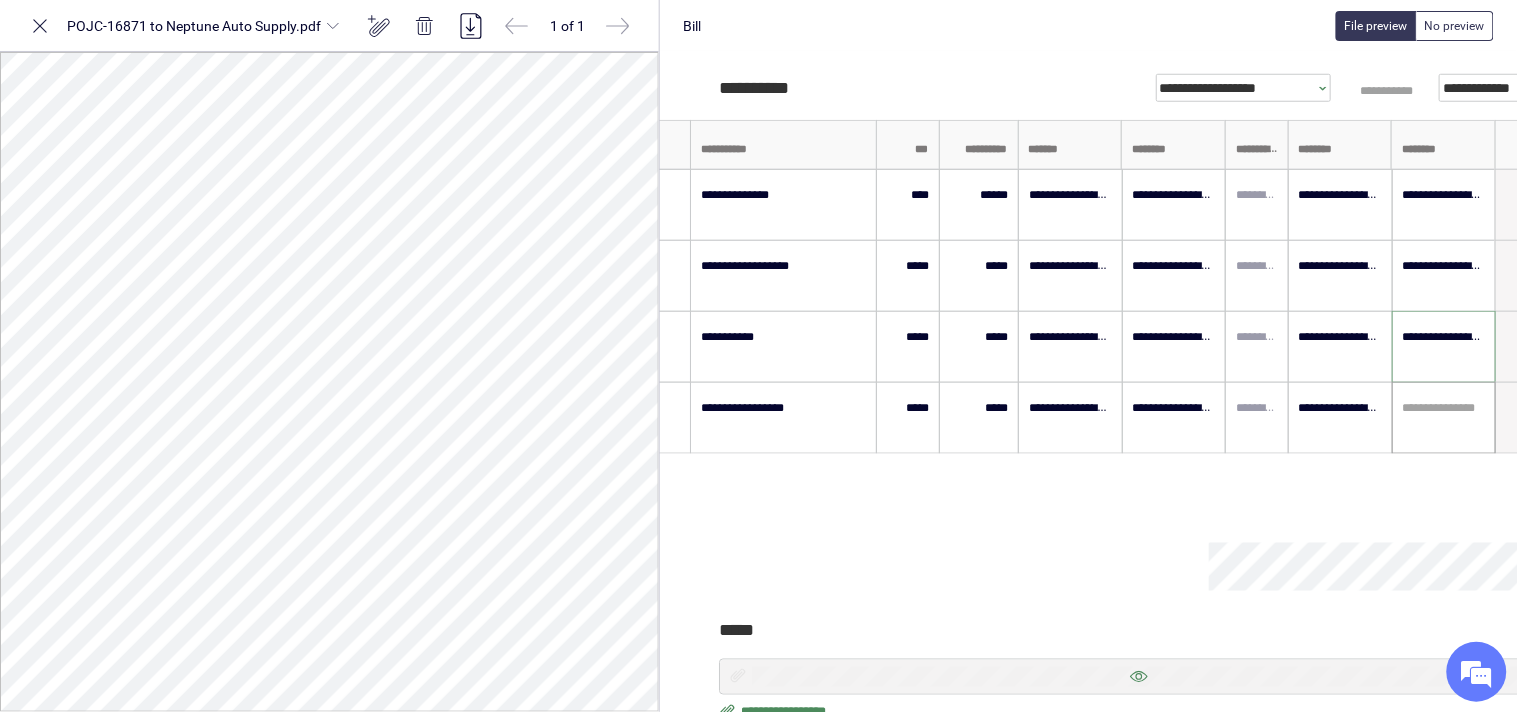 type on "**********" 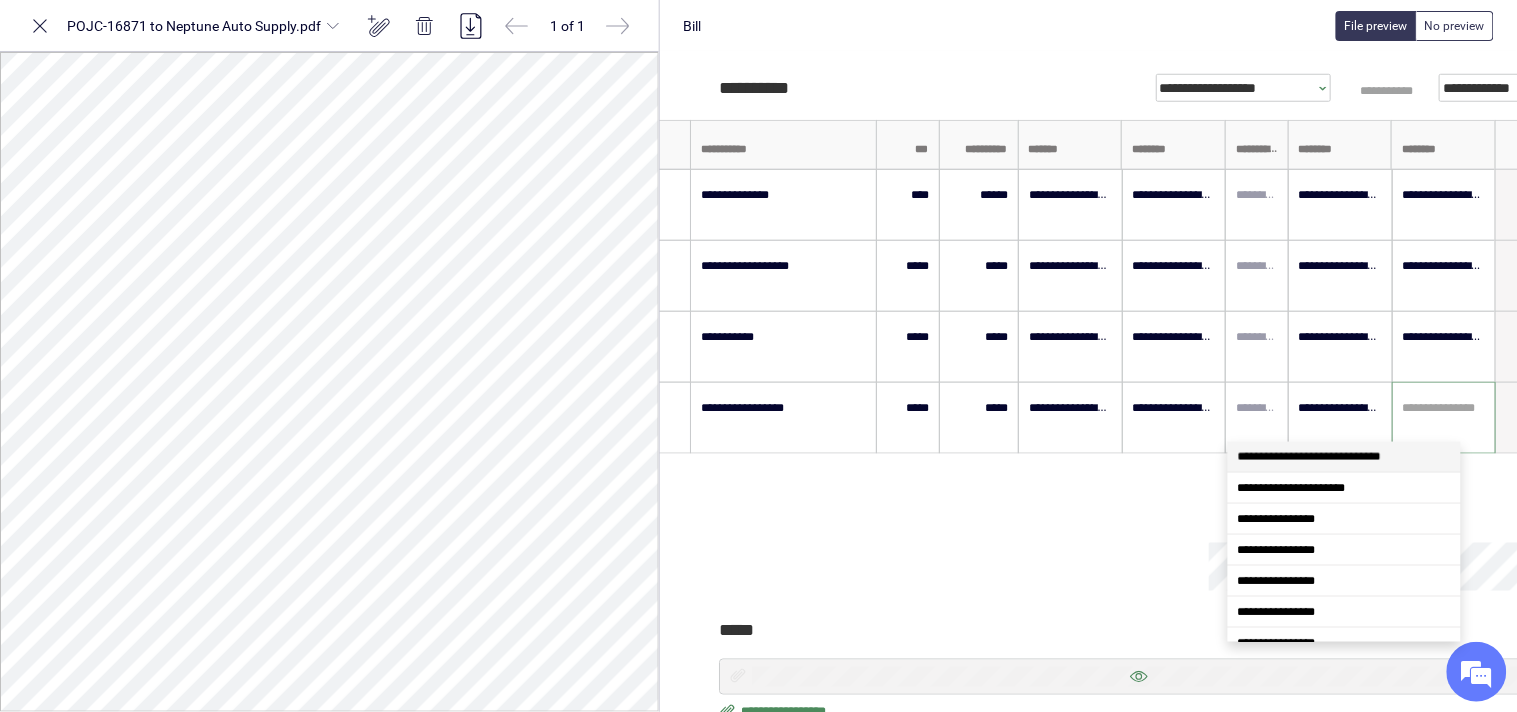 click at bounding box center [1444, 408] 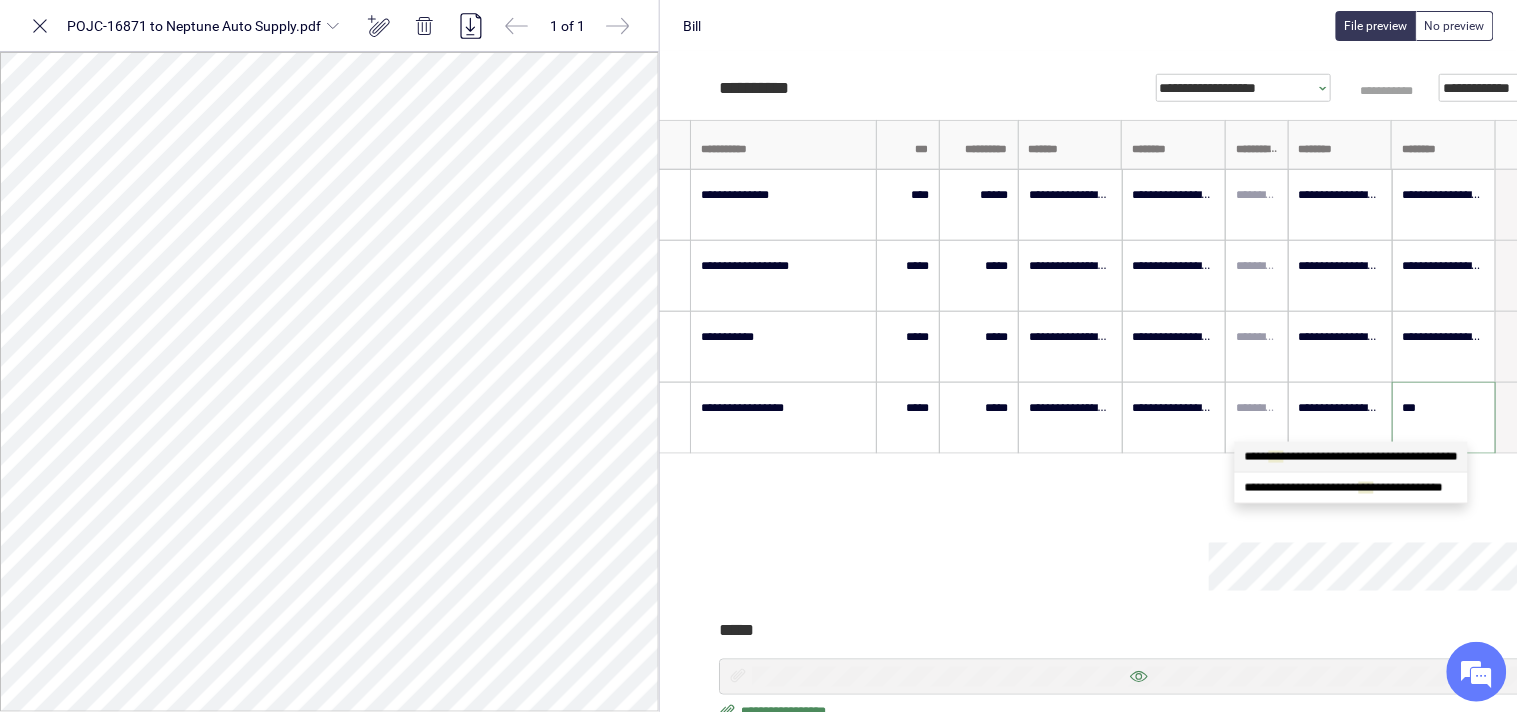 scroll, scrollTop: 0, scrollLeft: 0, axis: both 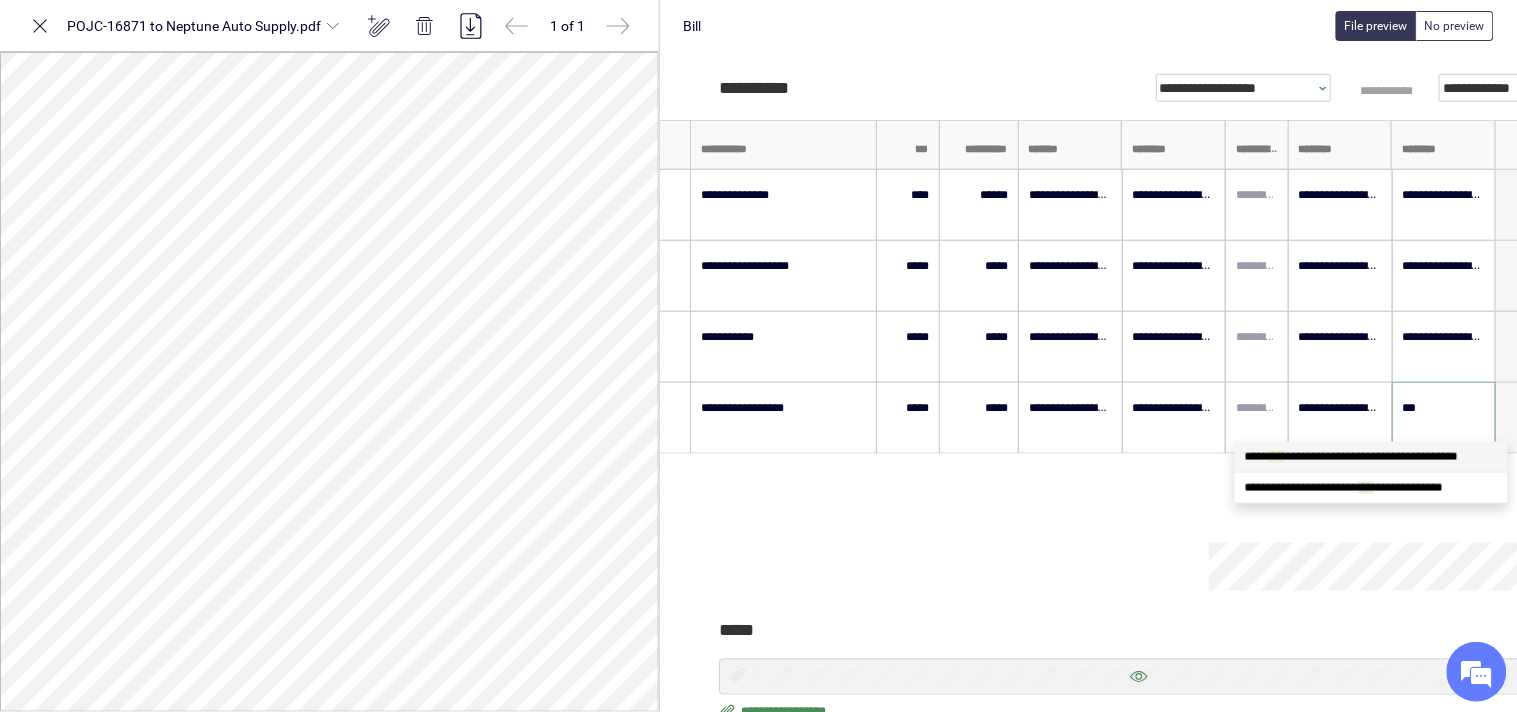 type on "****" 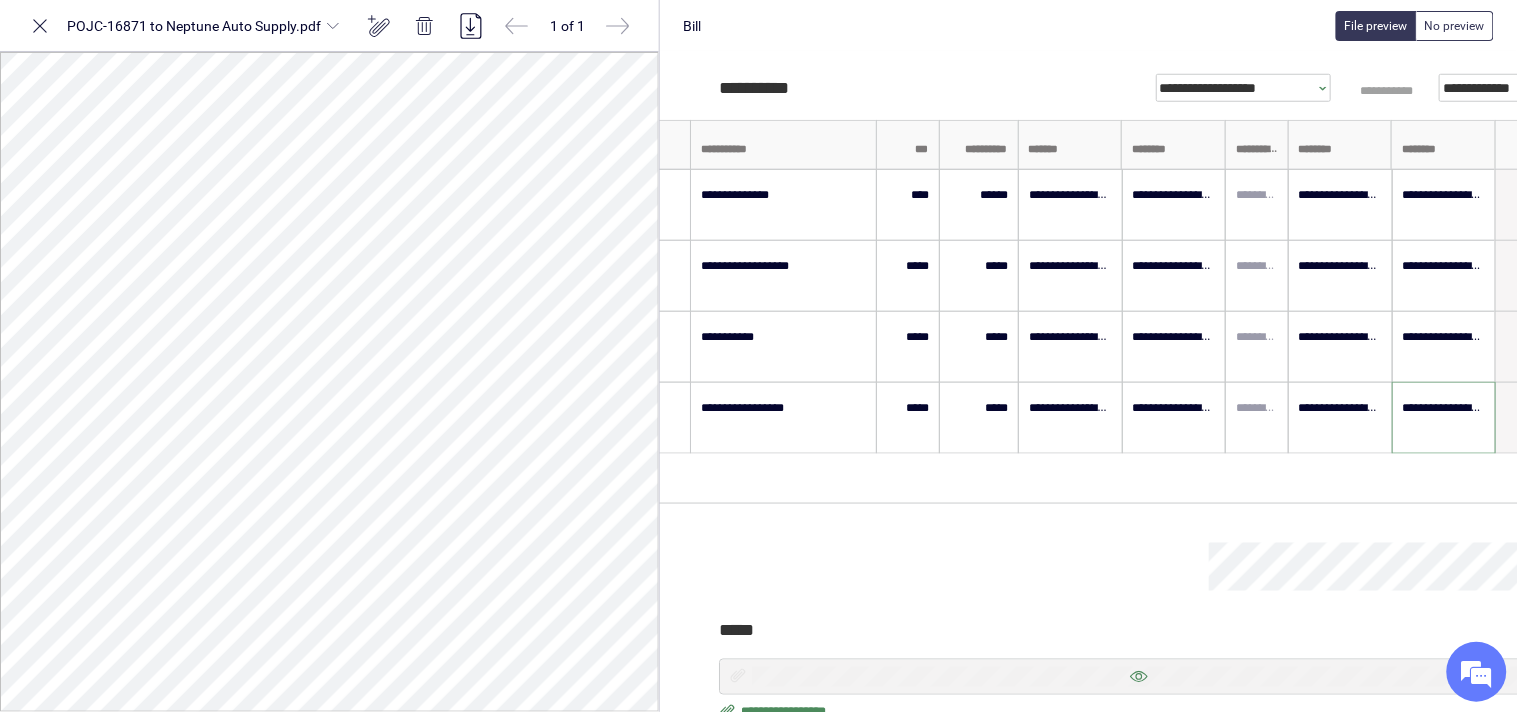 type on "**********" 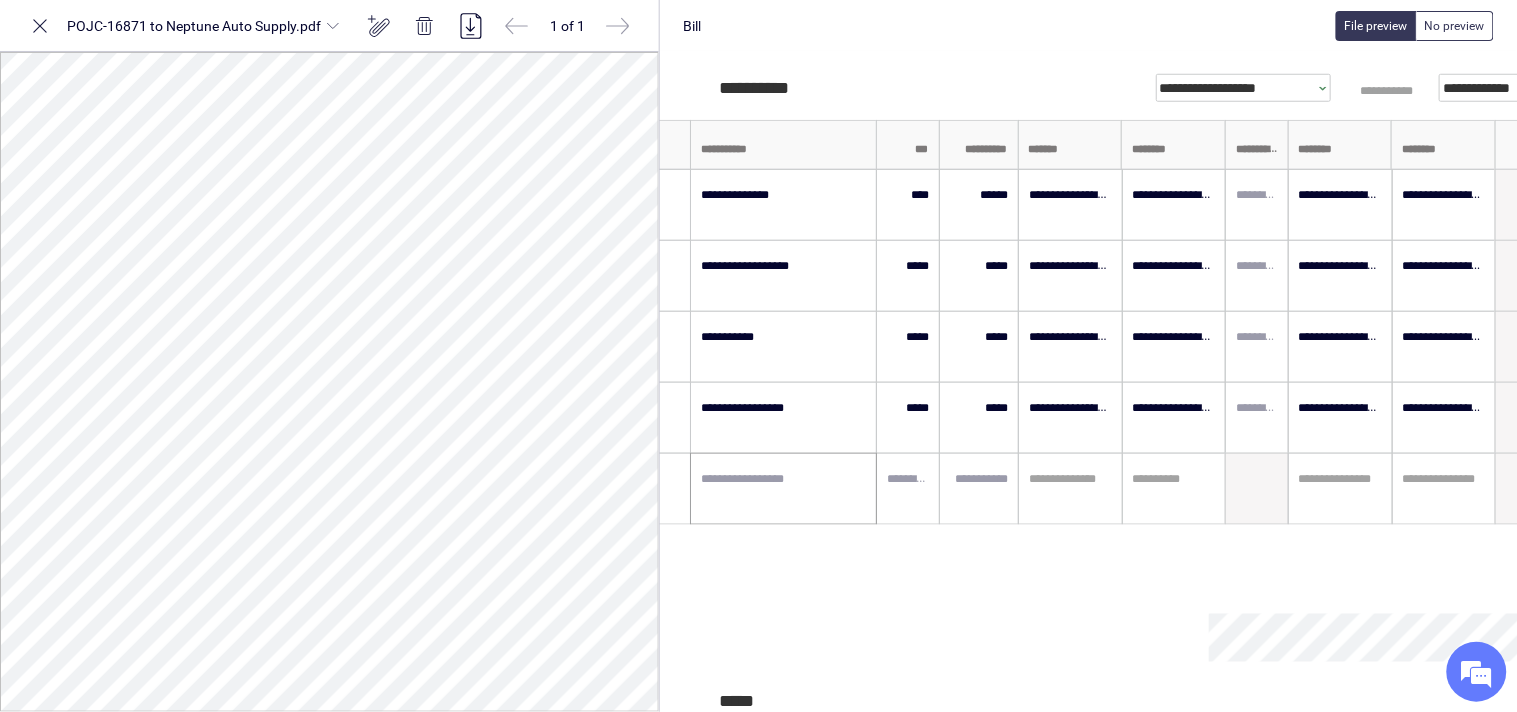 click at bounding box center [784, 489] 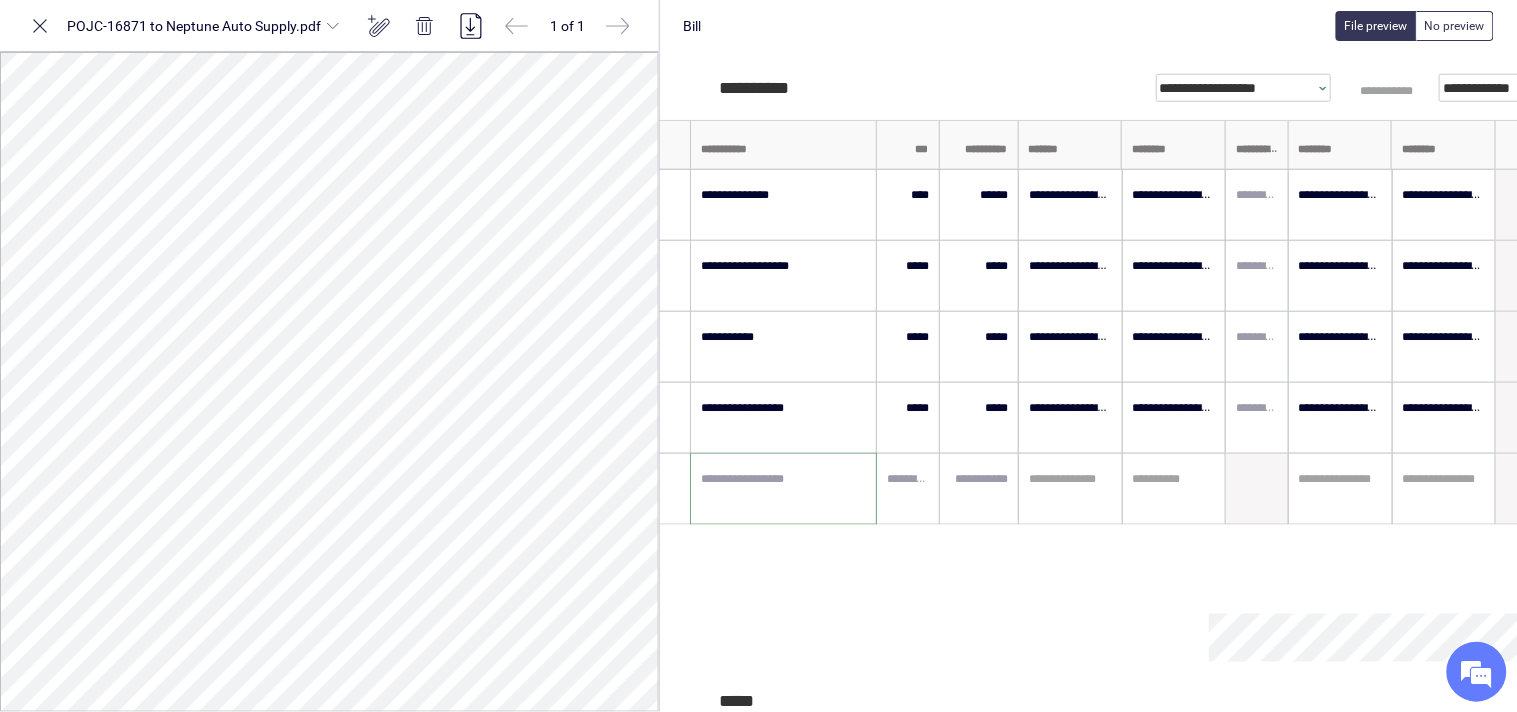 click at bounding box center [784, 489] 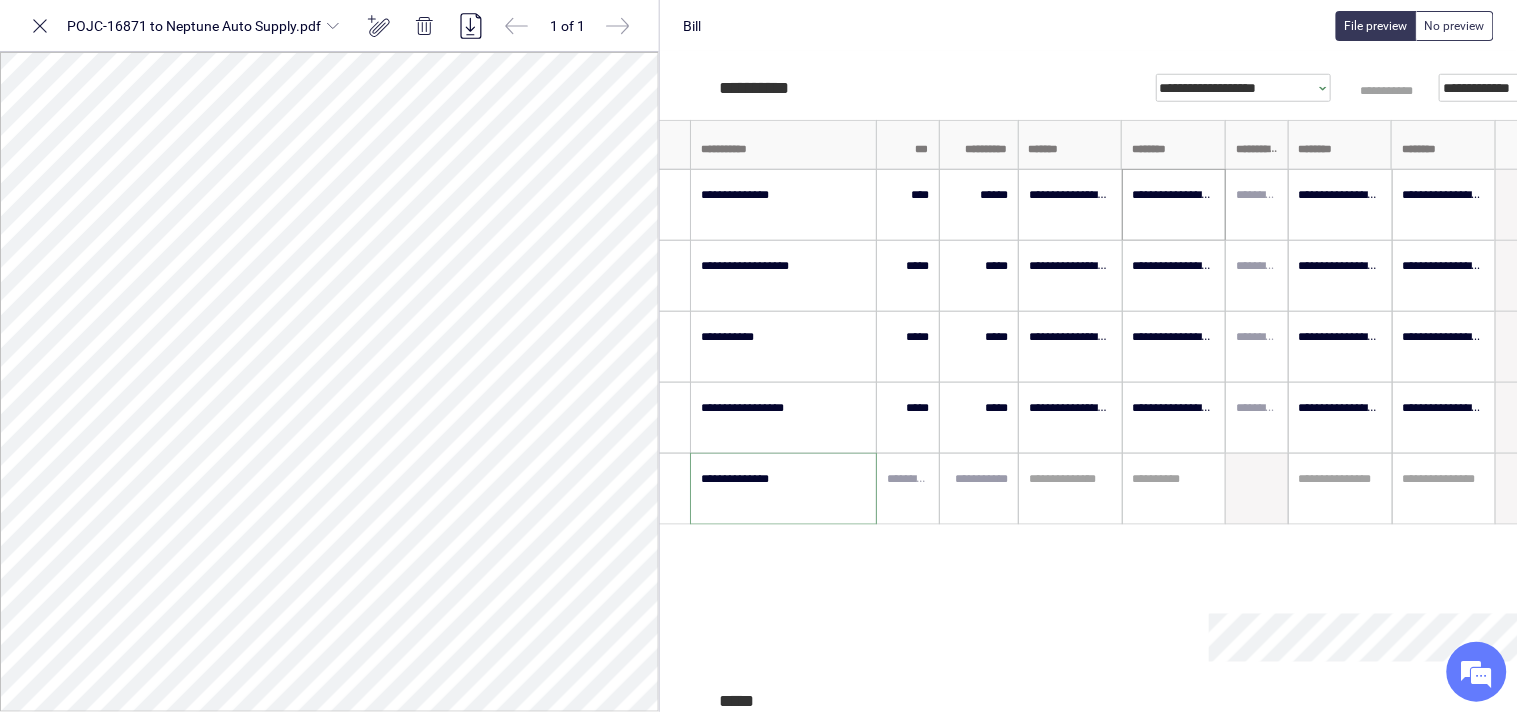 type on "**********" 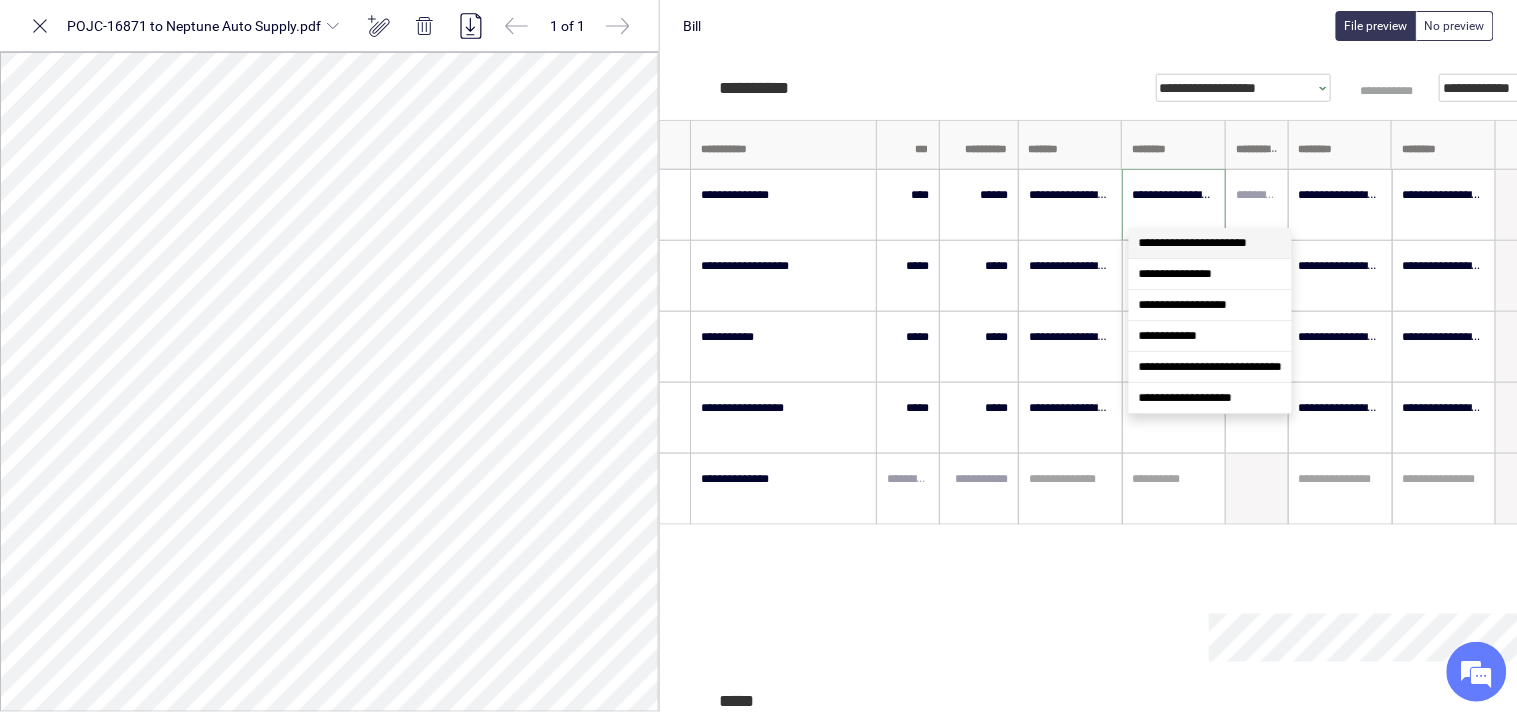 click on "**********" at bounding box center [1210, 243] 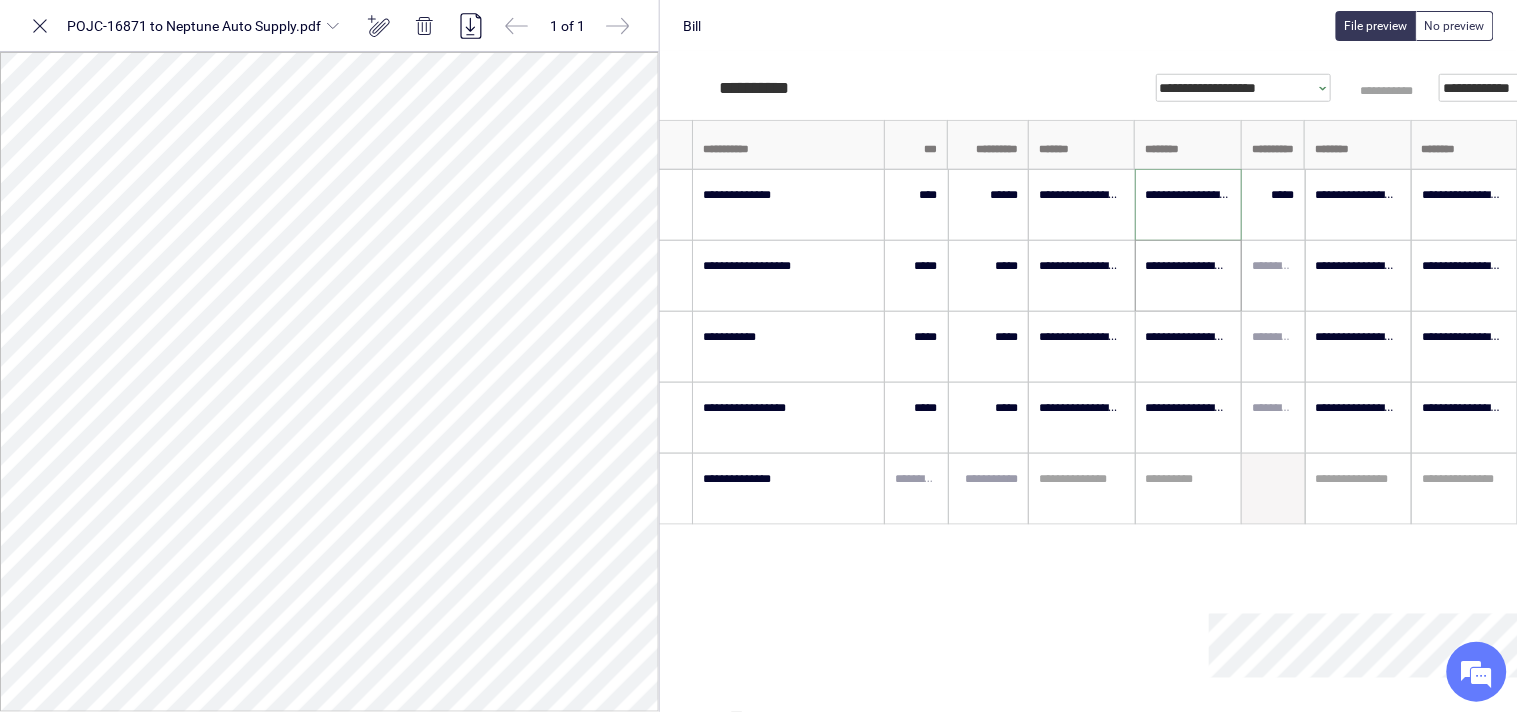 type on "**********" 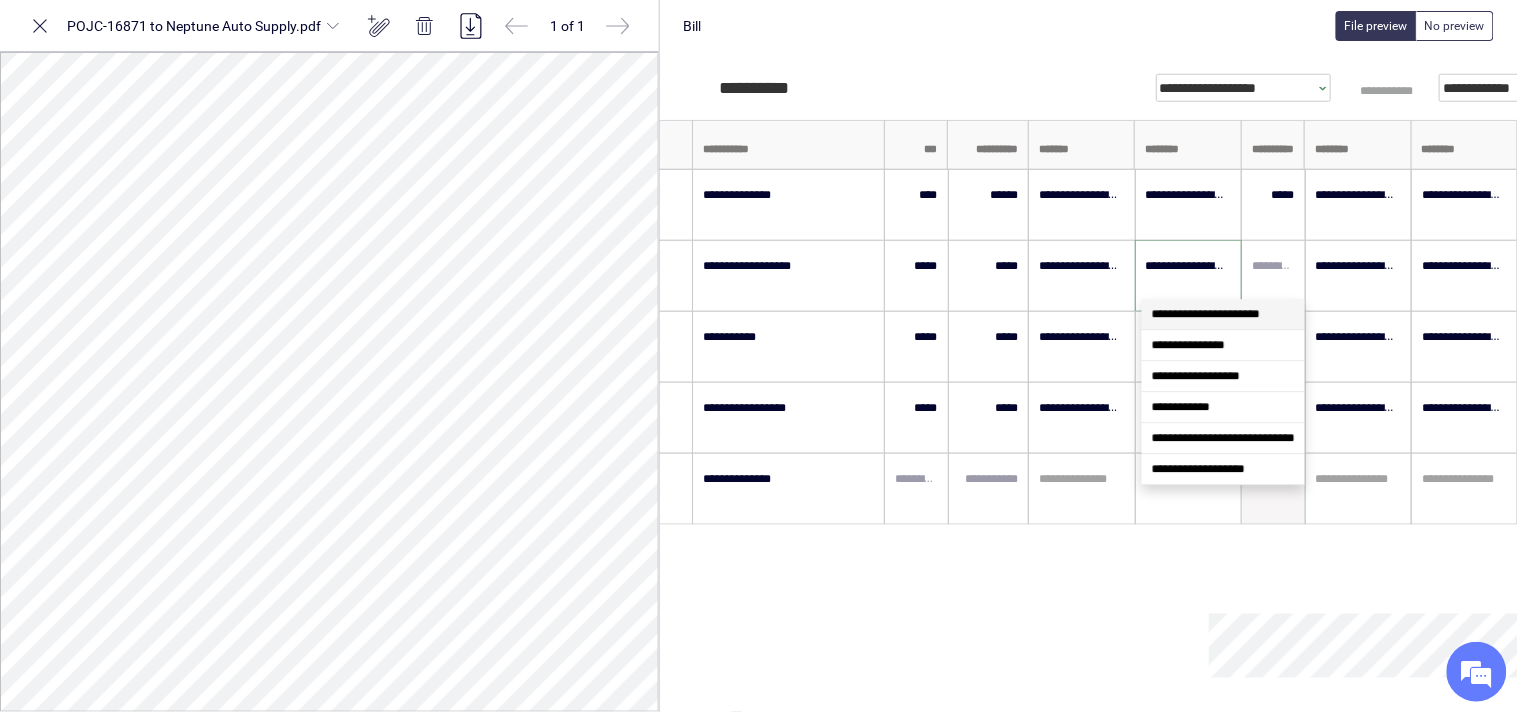 click on "**********" at bounding box center (1206, 314) 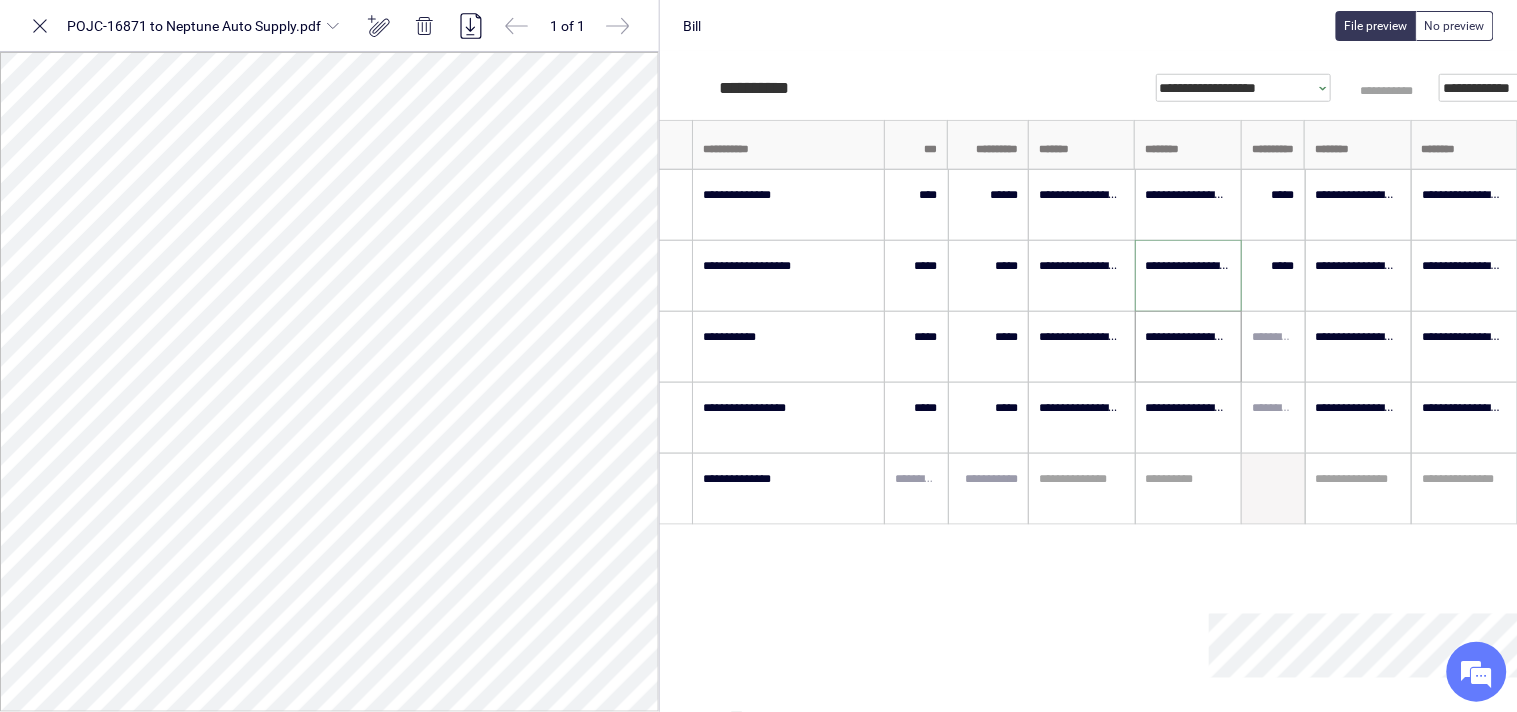 type on "**********" 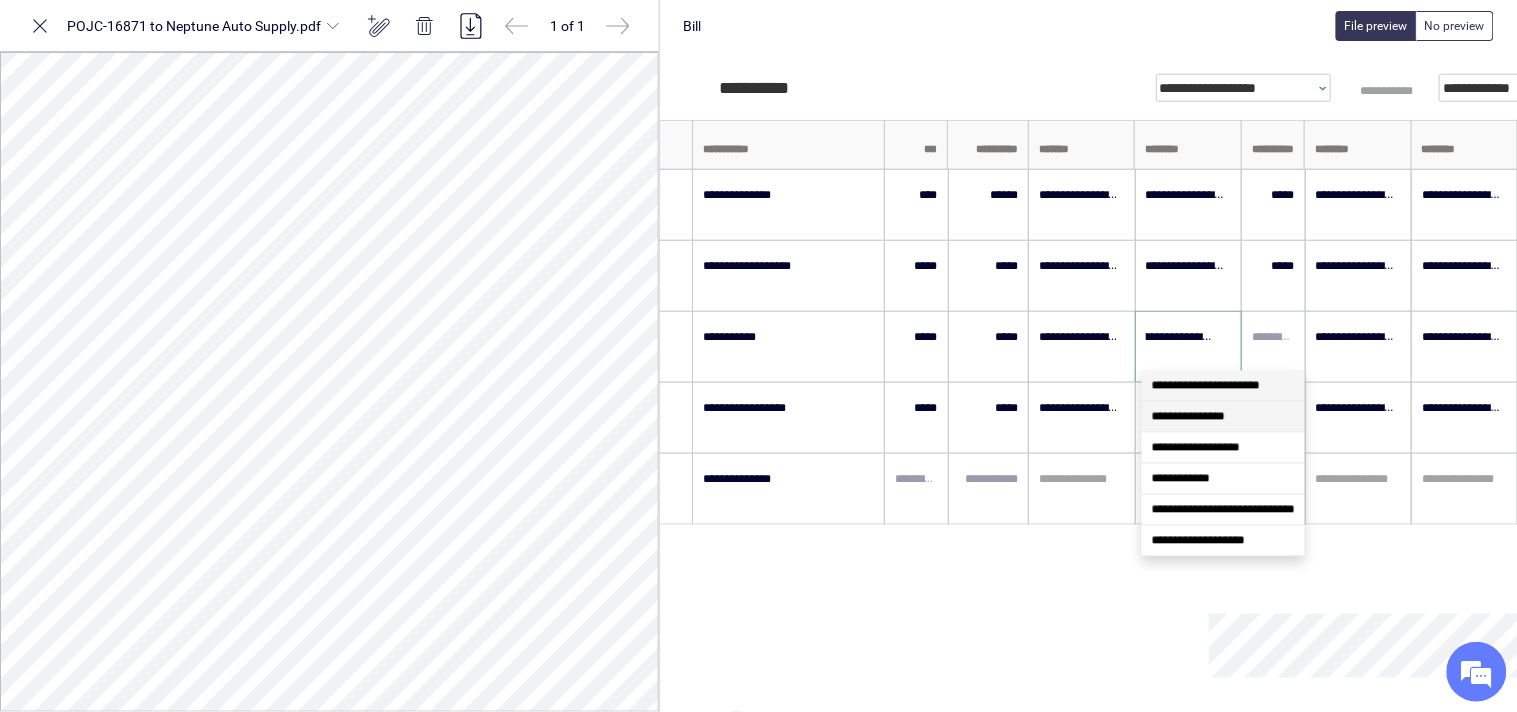 click on "**********" at bounding box center (1223, 417) 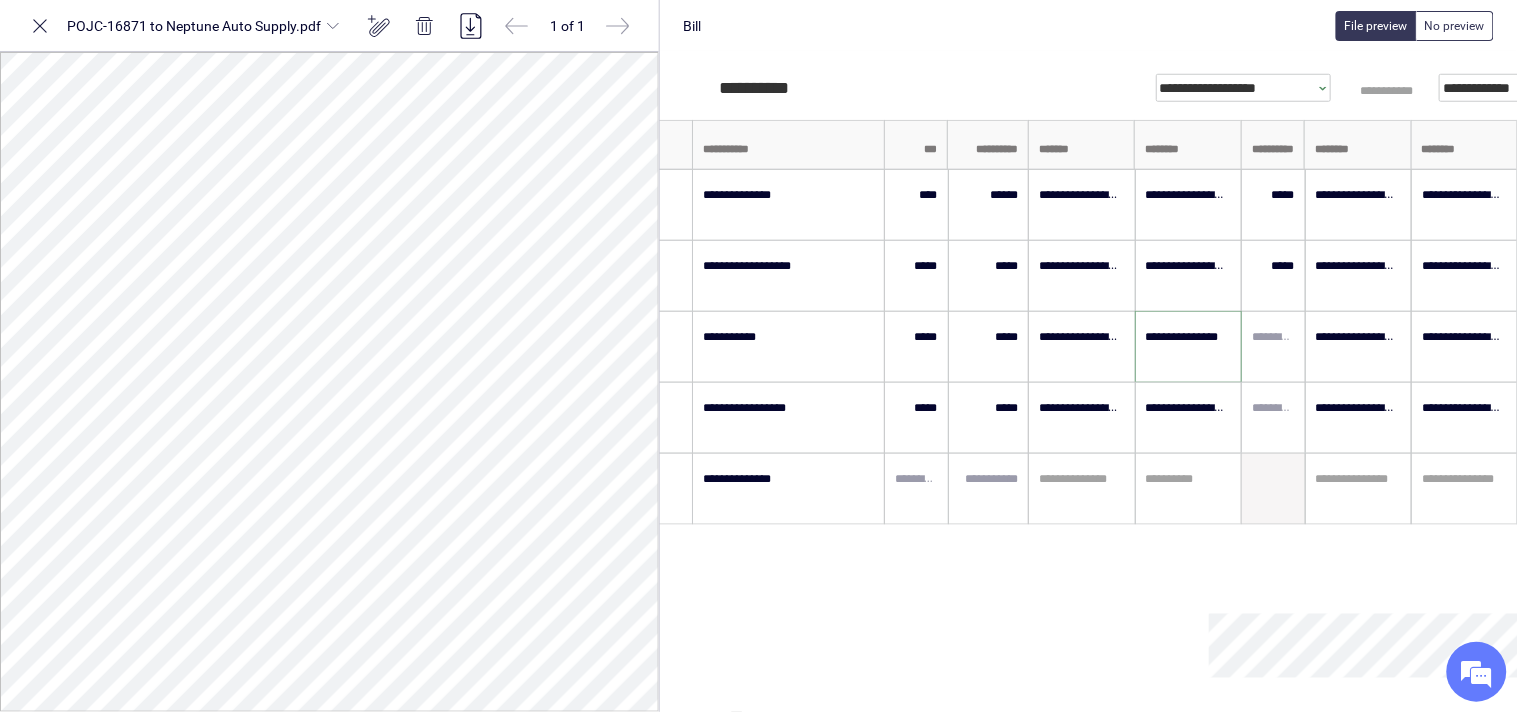 scroll, scrollTop: 0, scrollLeft: 0, axis: both 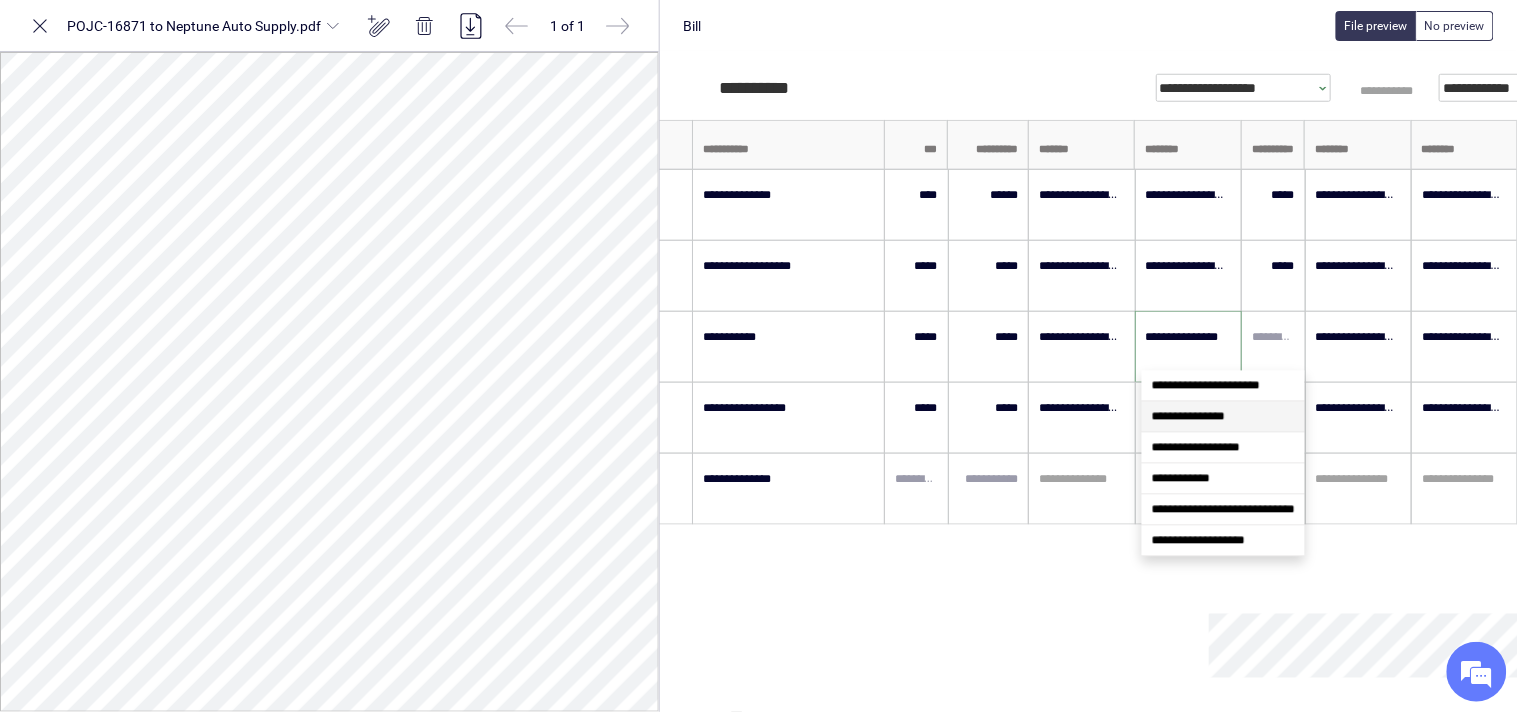 click on "**********" at bounding box center [1188, 337] 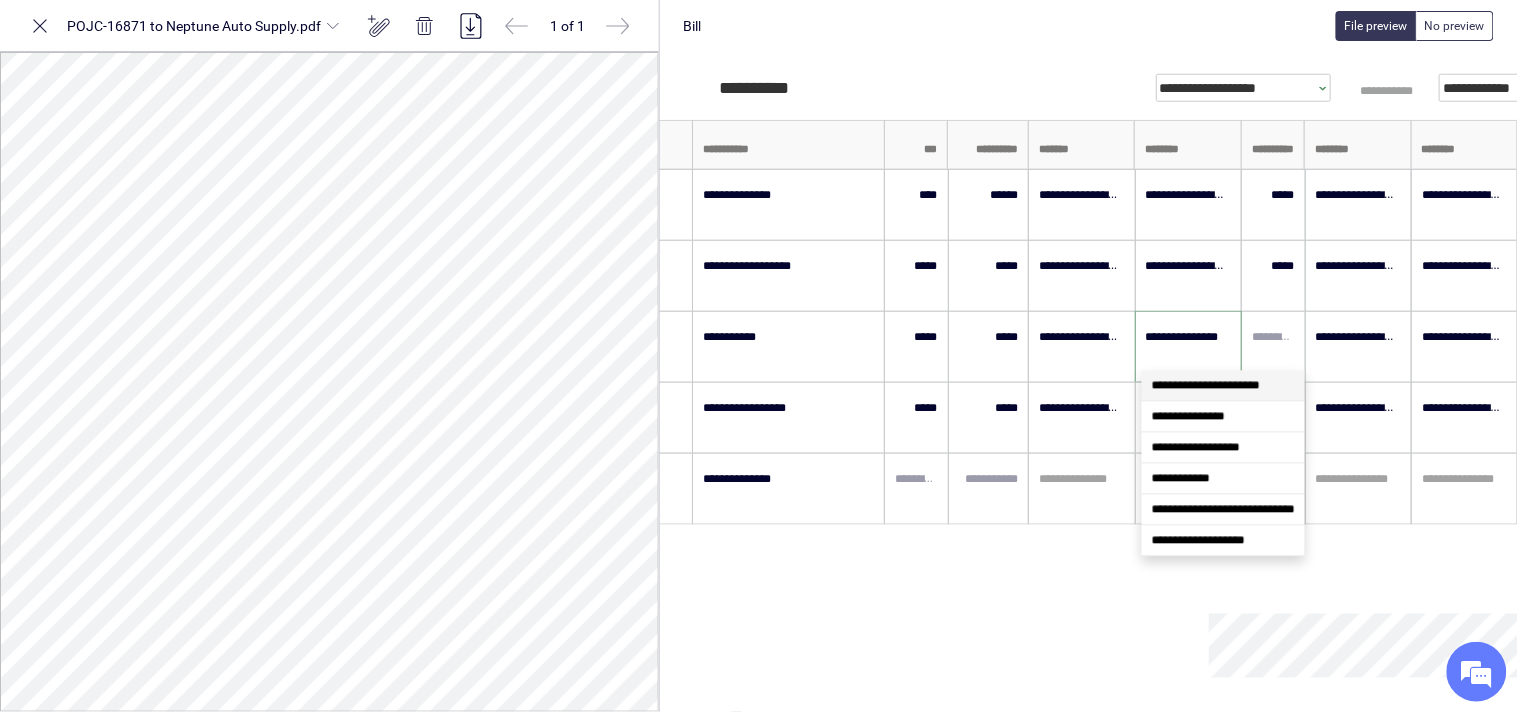 click on "**********" at bounding box center (1206, 386) 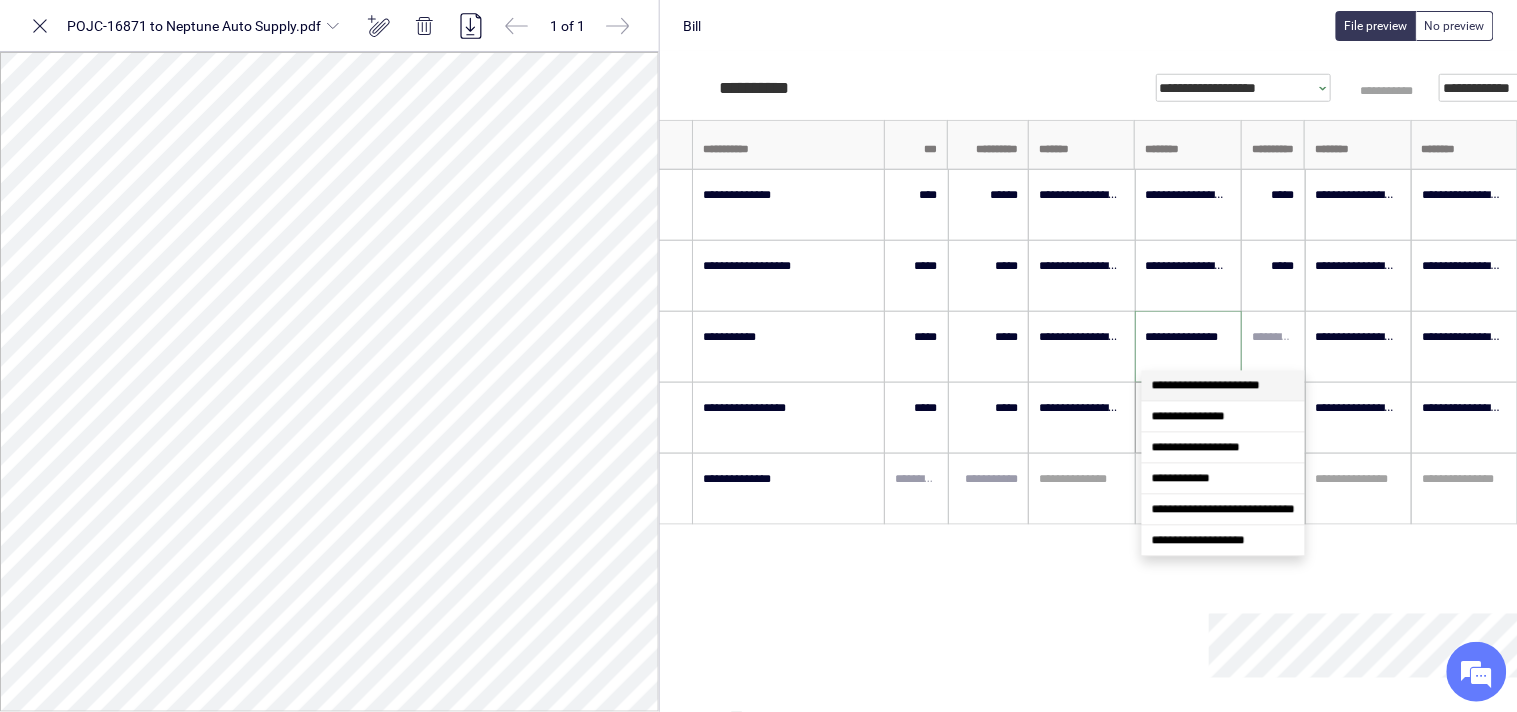 type 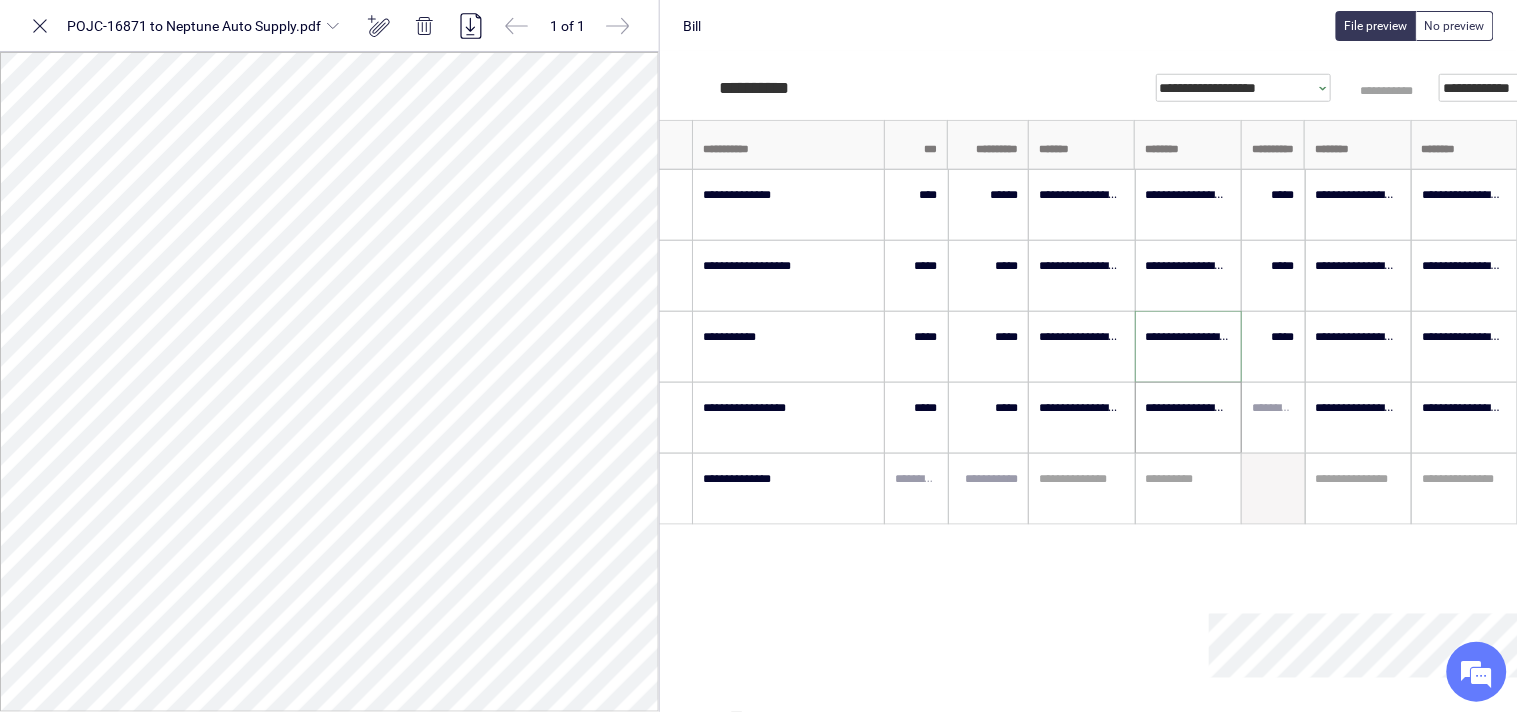 type on "**********" 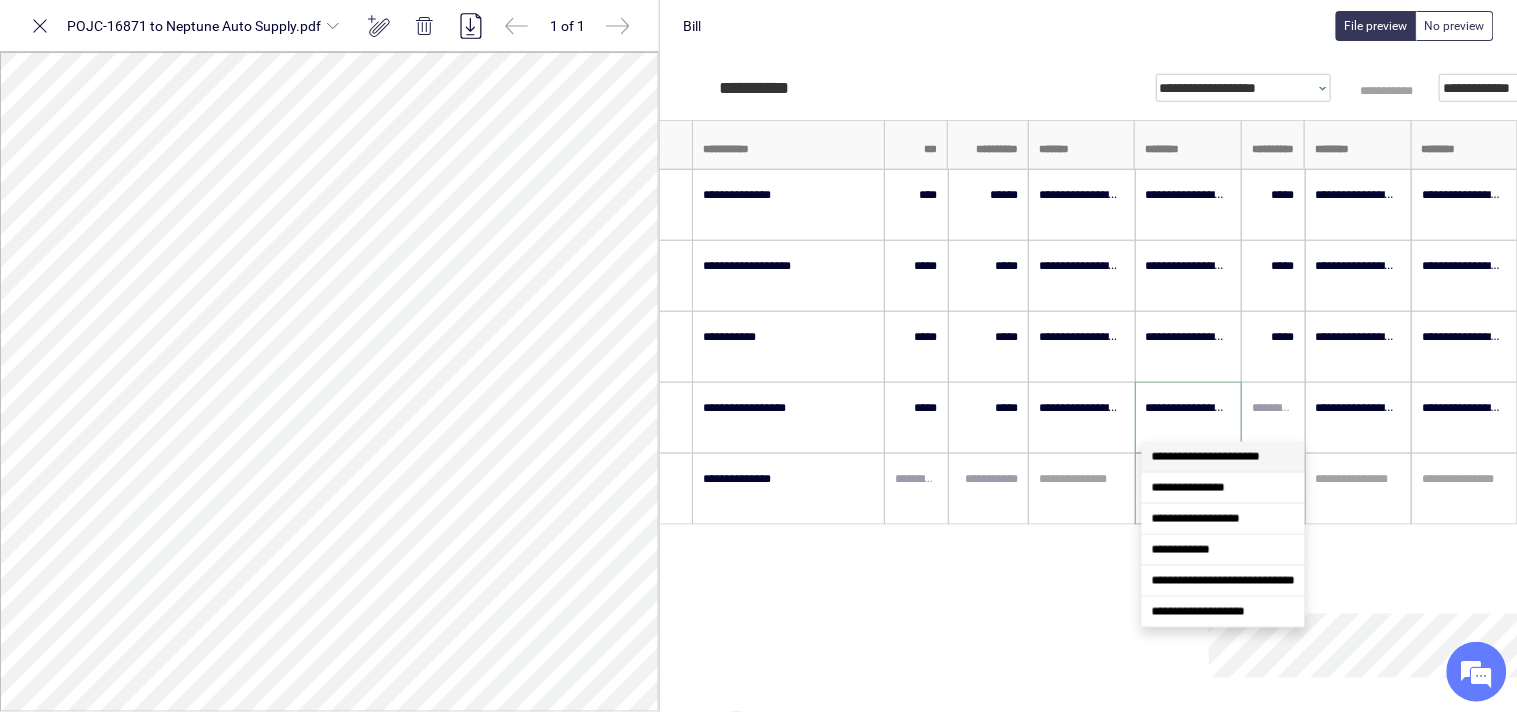 drag, startPoint x: 1204, startPoint y: 453, endPoint x: 1205, endPoint y: 473, distance: 20.024984 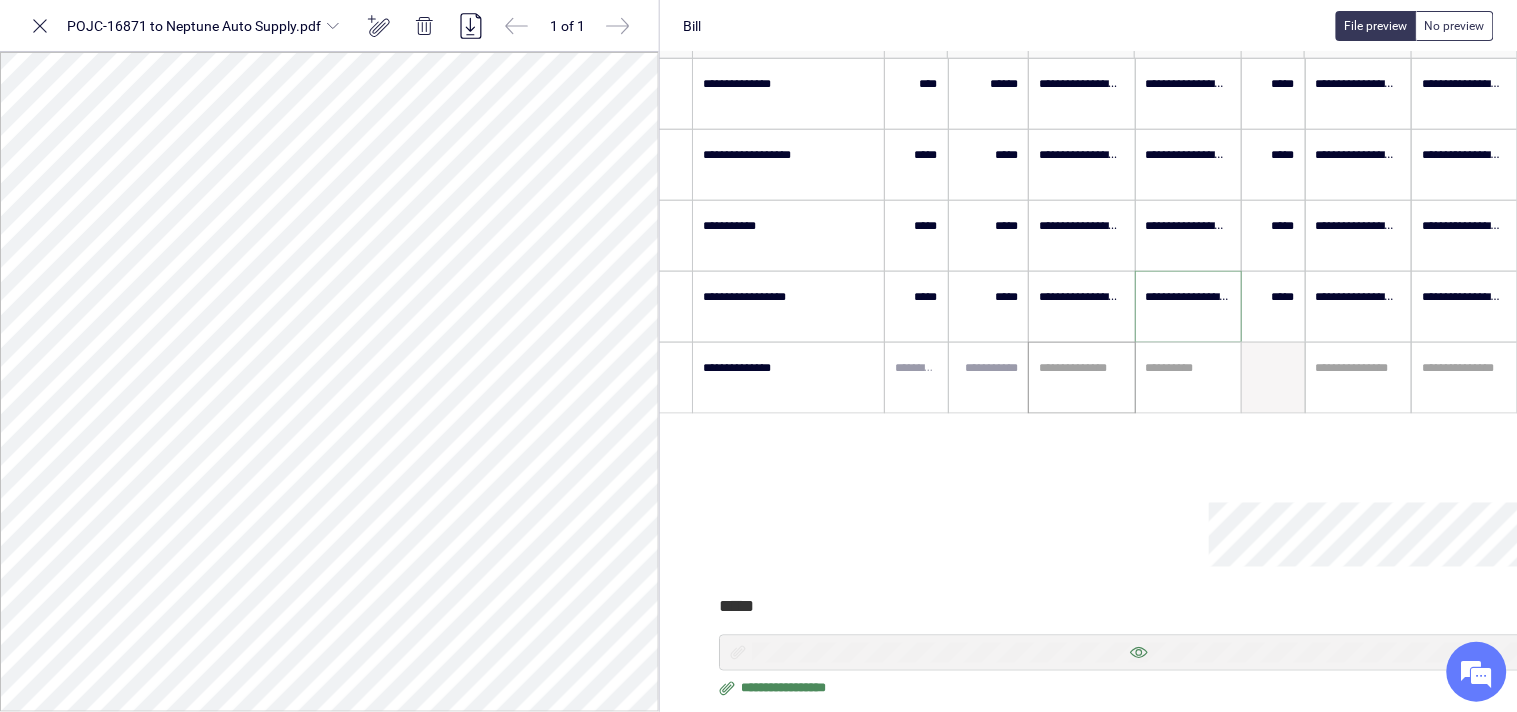 scroll, scrollTop: 627, scrollLeft: 0, axis: vertical 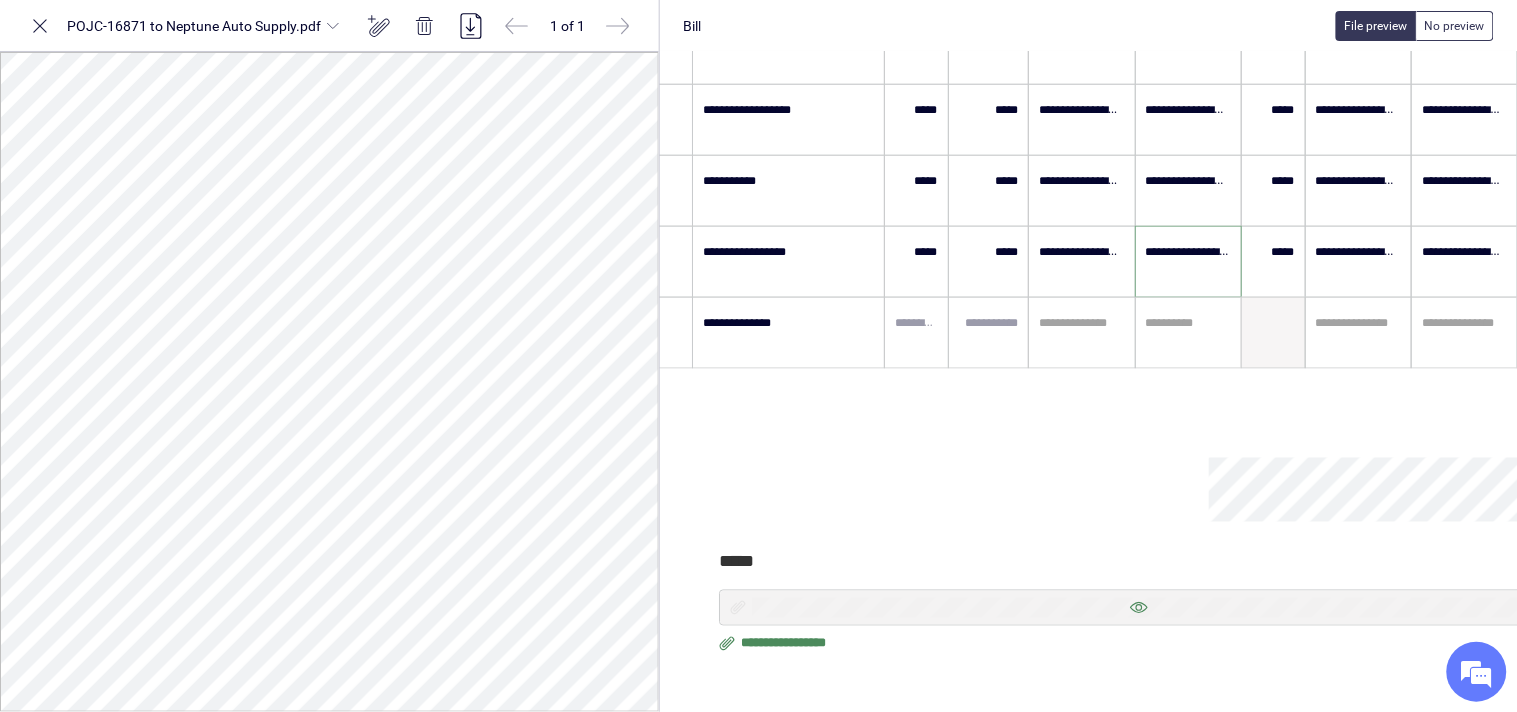 type on "**********" 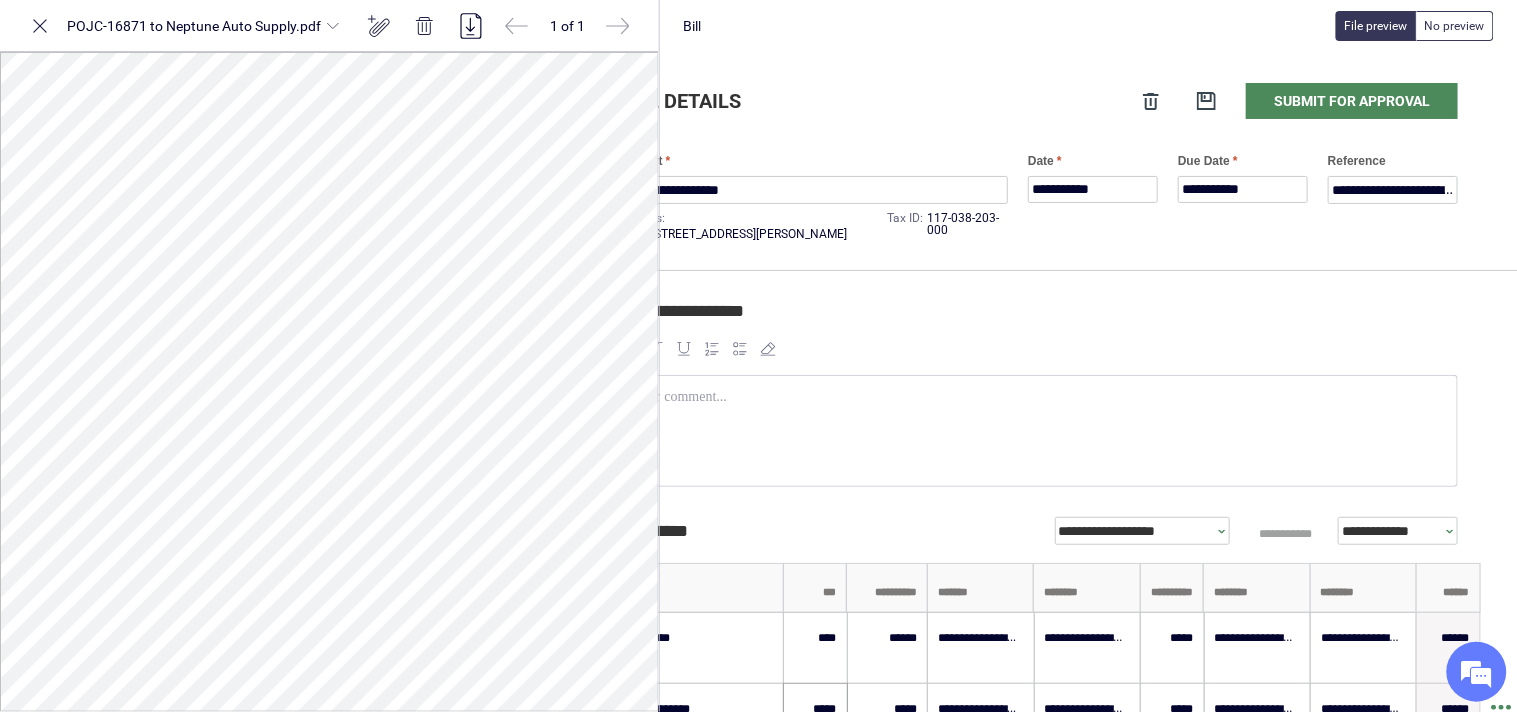 scroll, scrollTop: 0, scrollLeft: 108, axis: horizontal 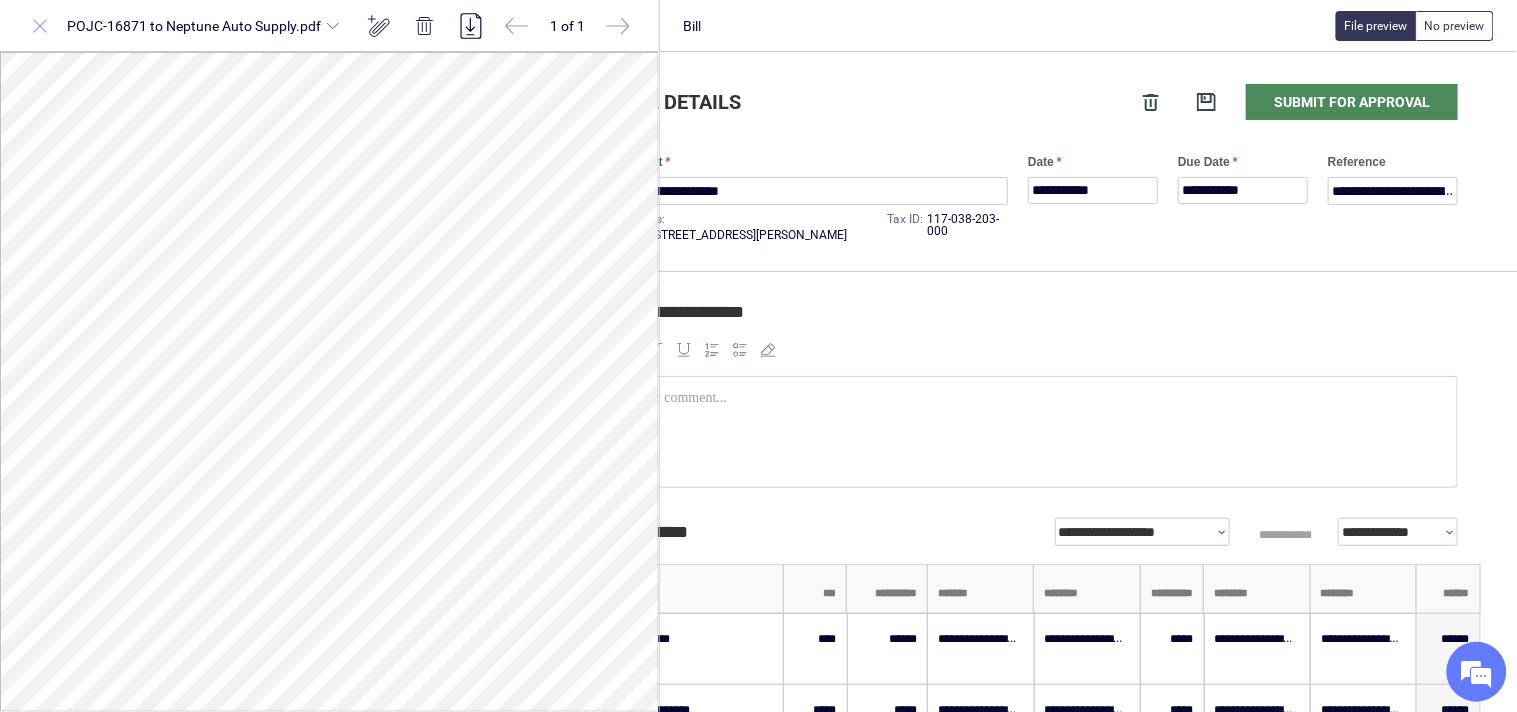 click 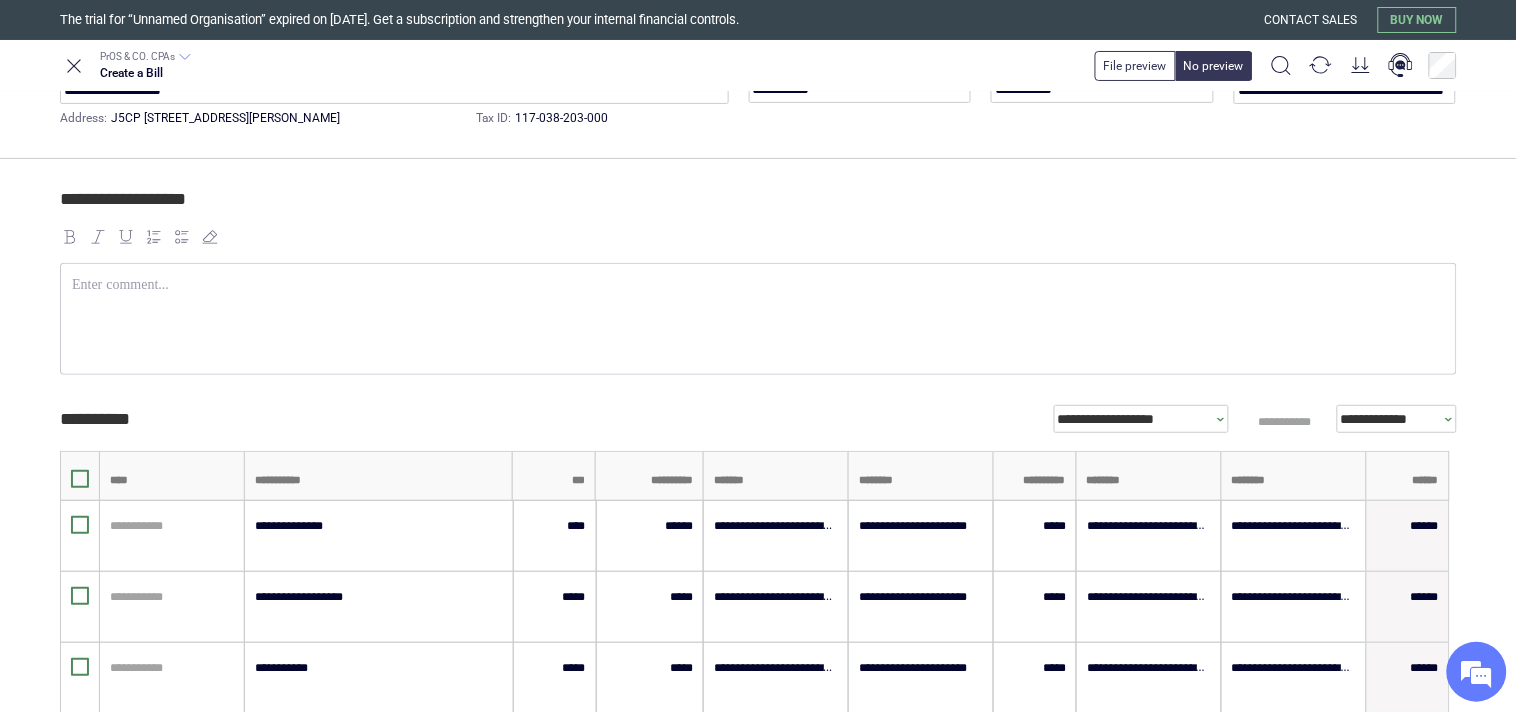 scroll, scrollTop: 0, scrollLeft: 0, axis: both 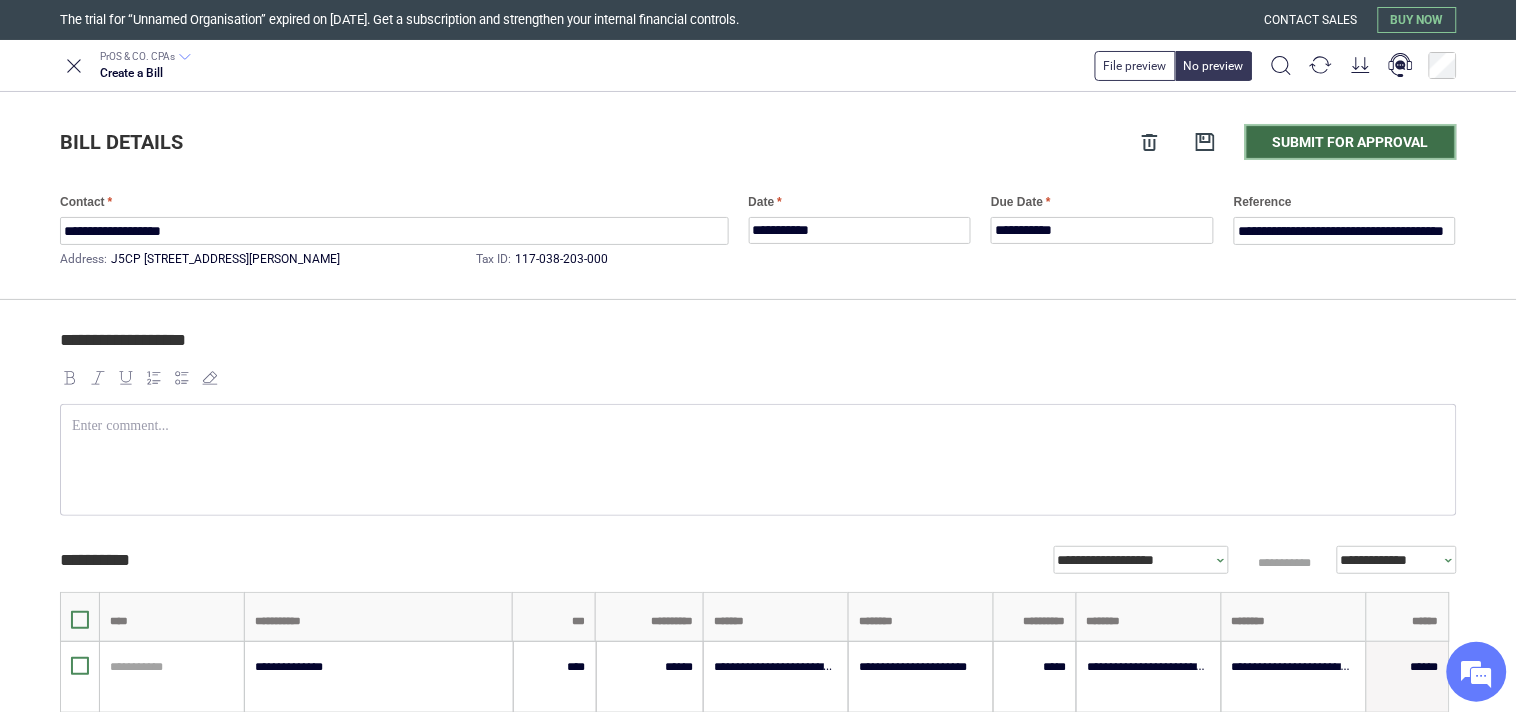 click on "Submit for approval" at bounding box center [1351, 142] 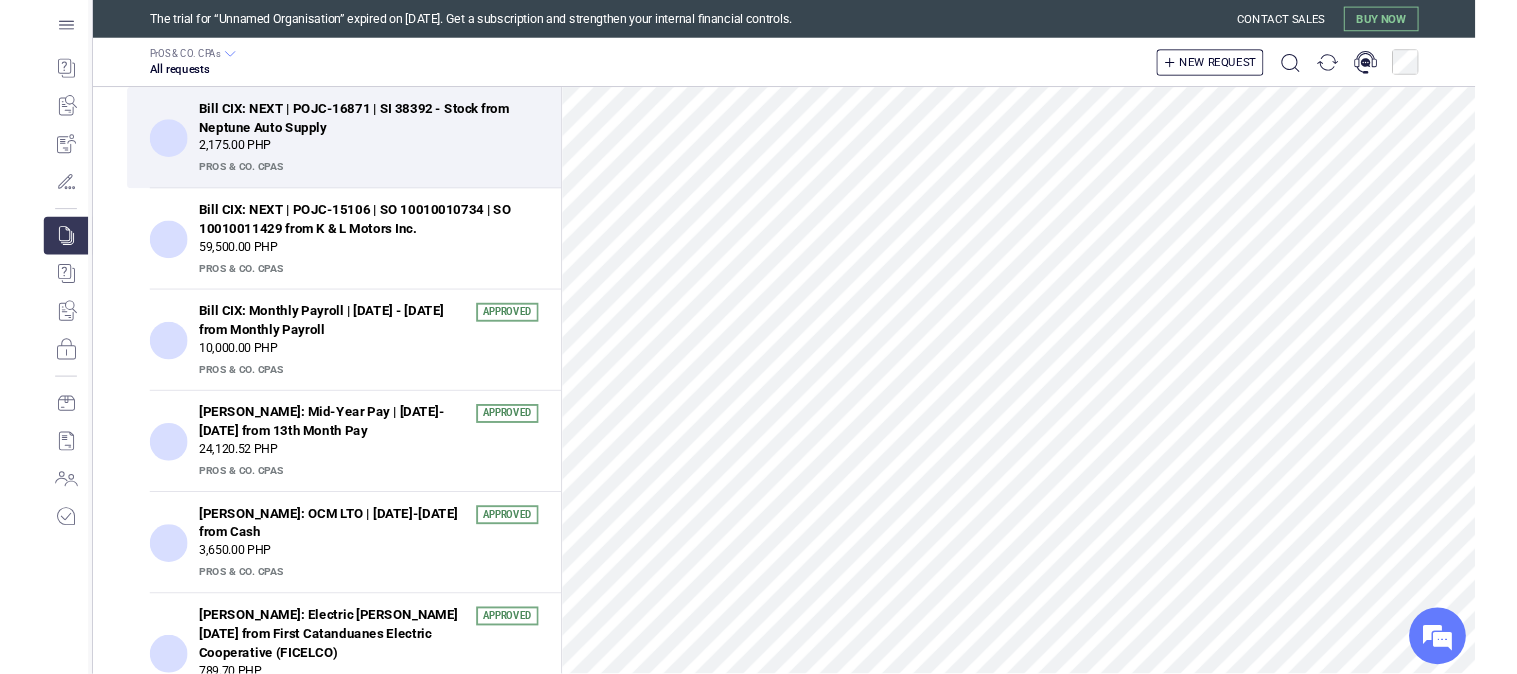 scroll, scrollTop: 0, scrollLeft: 0, axis: both 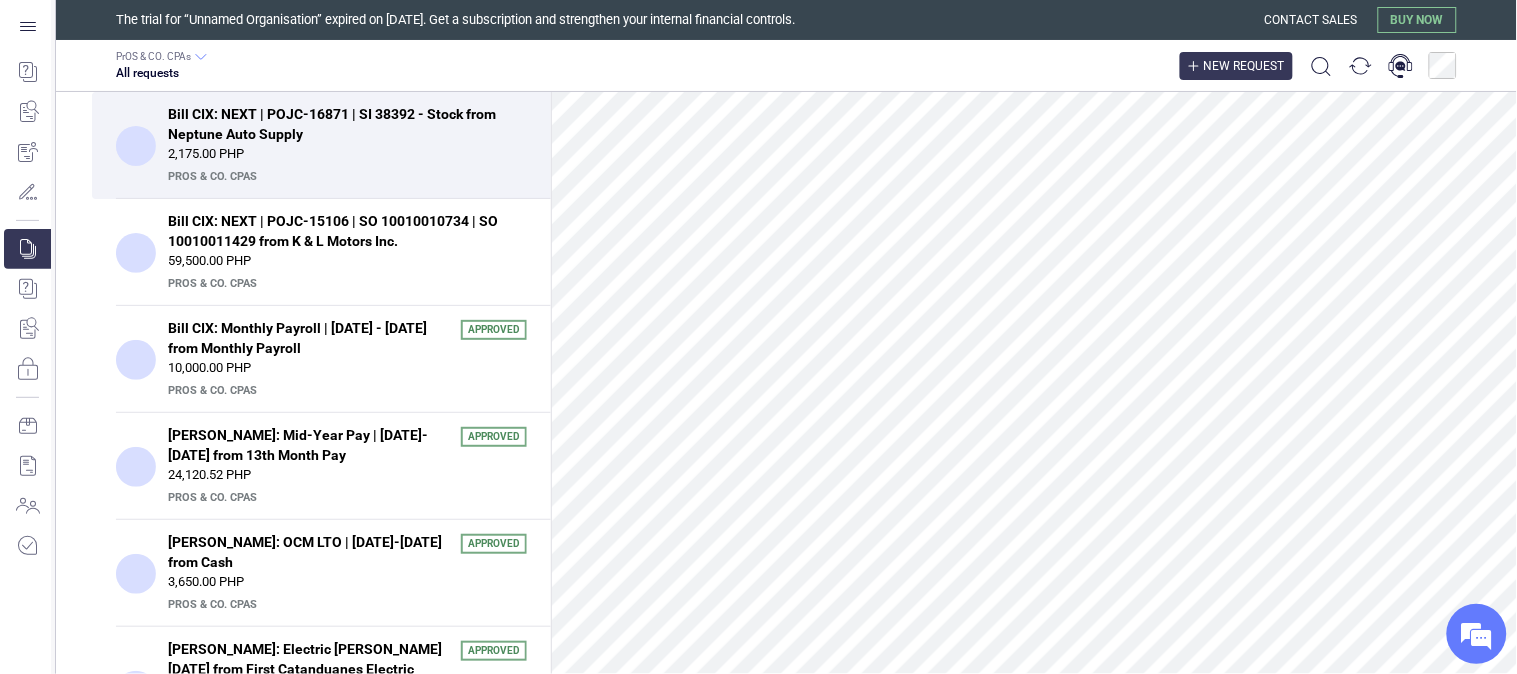 click on "New request" at bounding box center [1244, 66] 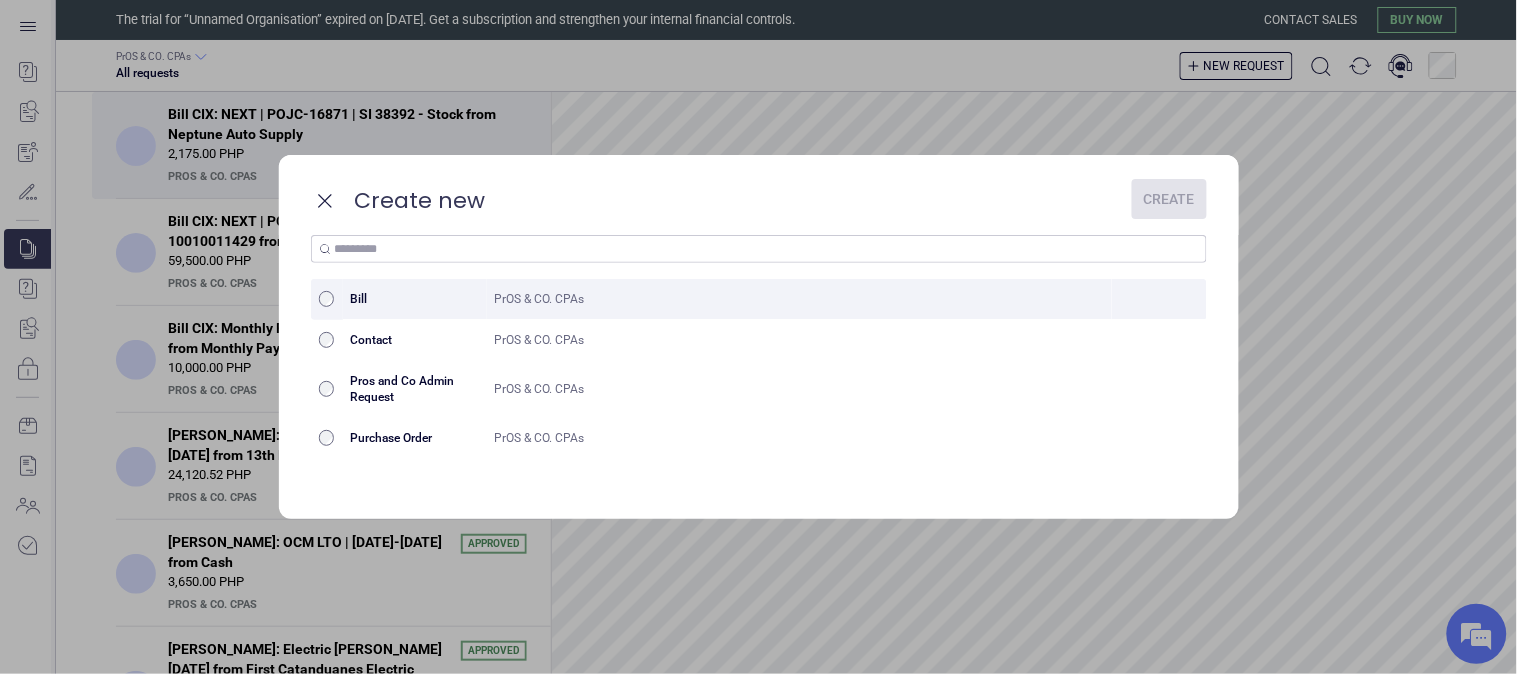 click on "PrOS & CO. CPAs" at bounding box center (800, 299) 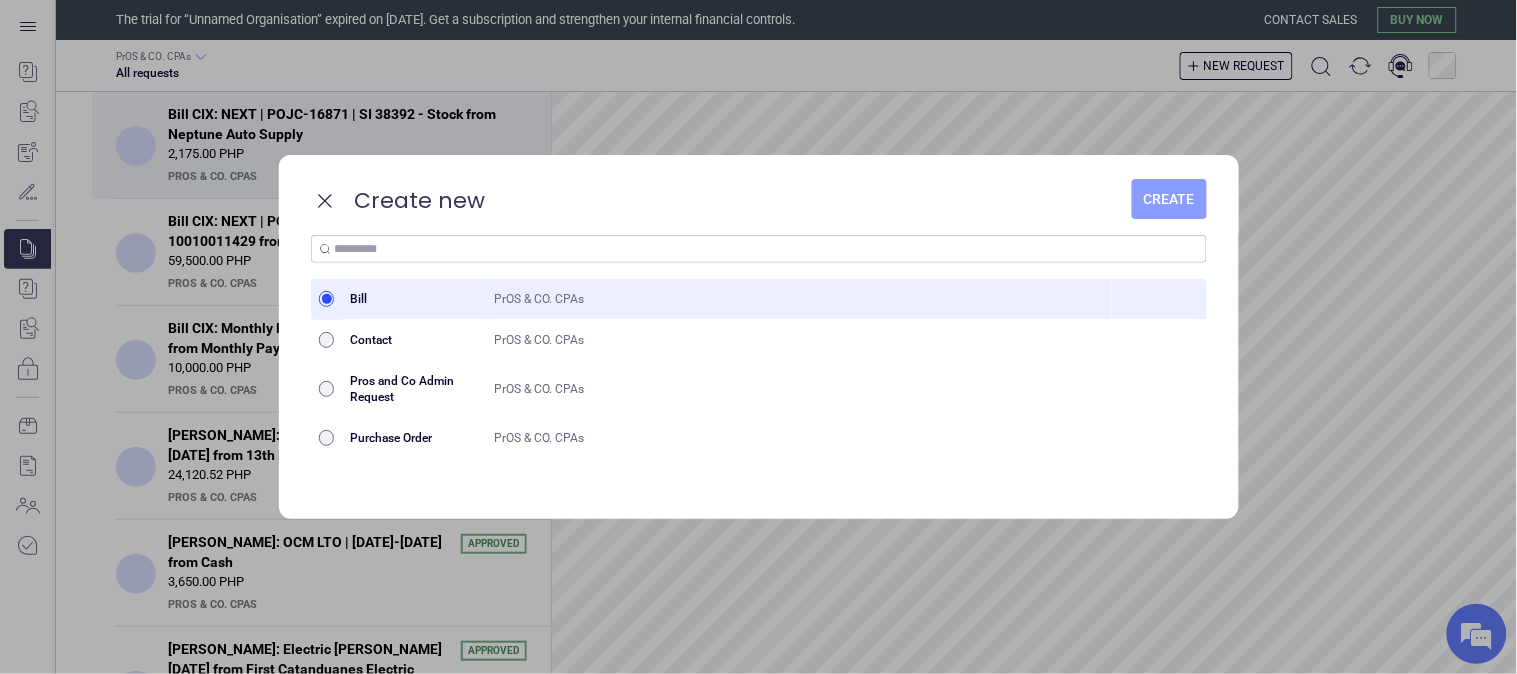 click on "Create" at bounding box center [1169, 199] 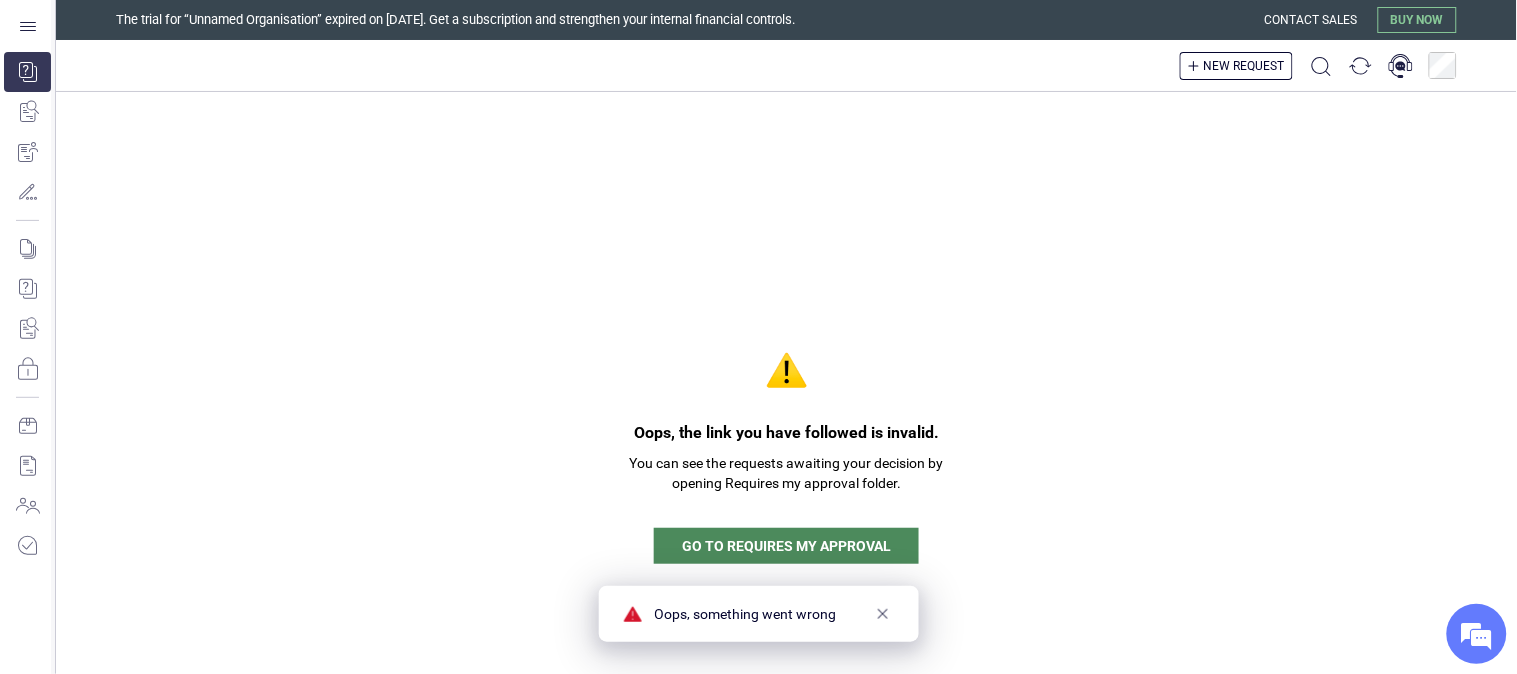 click on "Oops, the link you have followed is invalid. You can see the requests awaiting your decision by opening Requires my approval folder. GO TO REQUIRES MY APPROVAL" at bounding box center [786, 383] 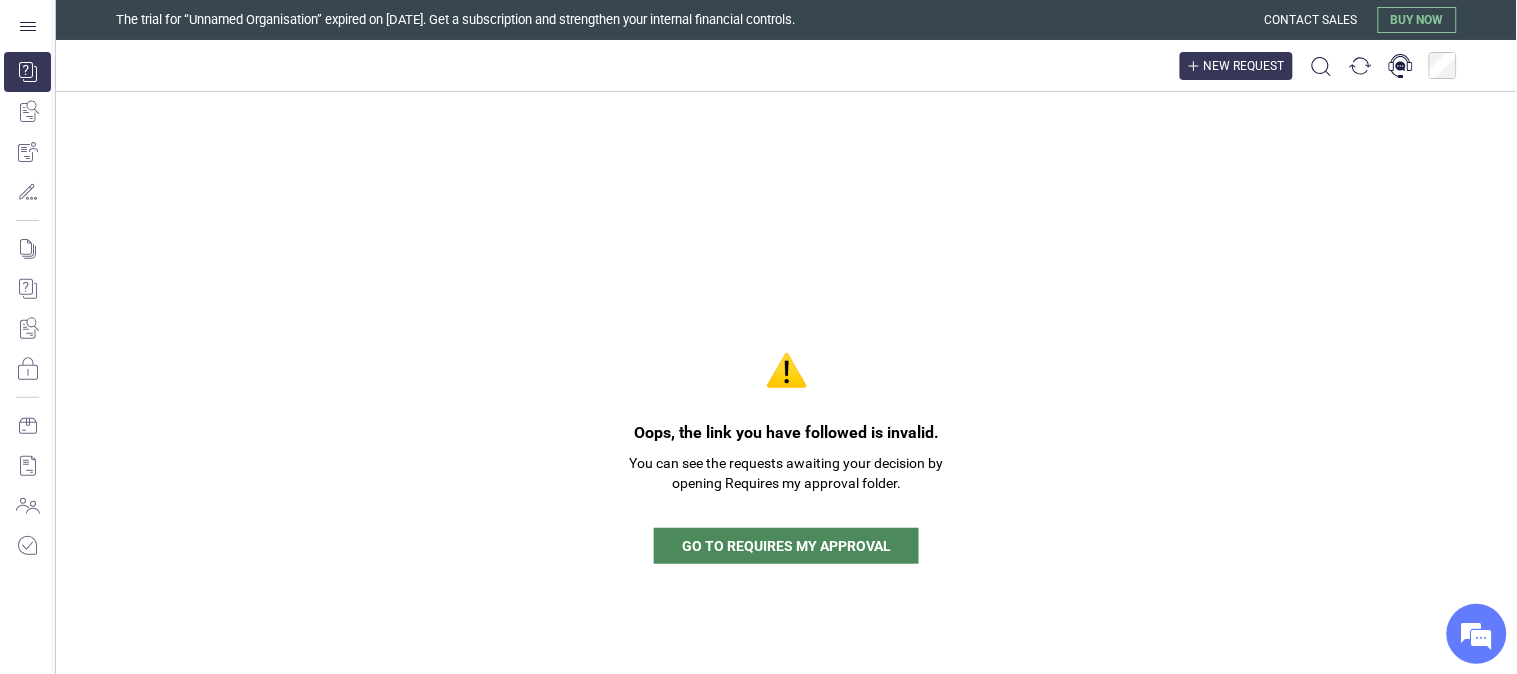 click on "New request" at bounding box center (1244, 66) 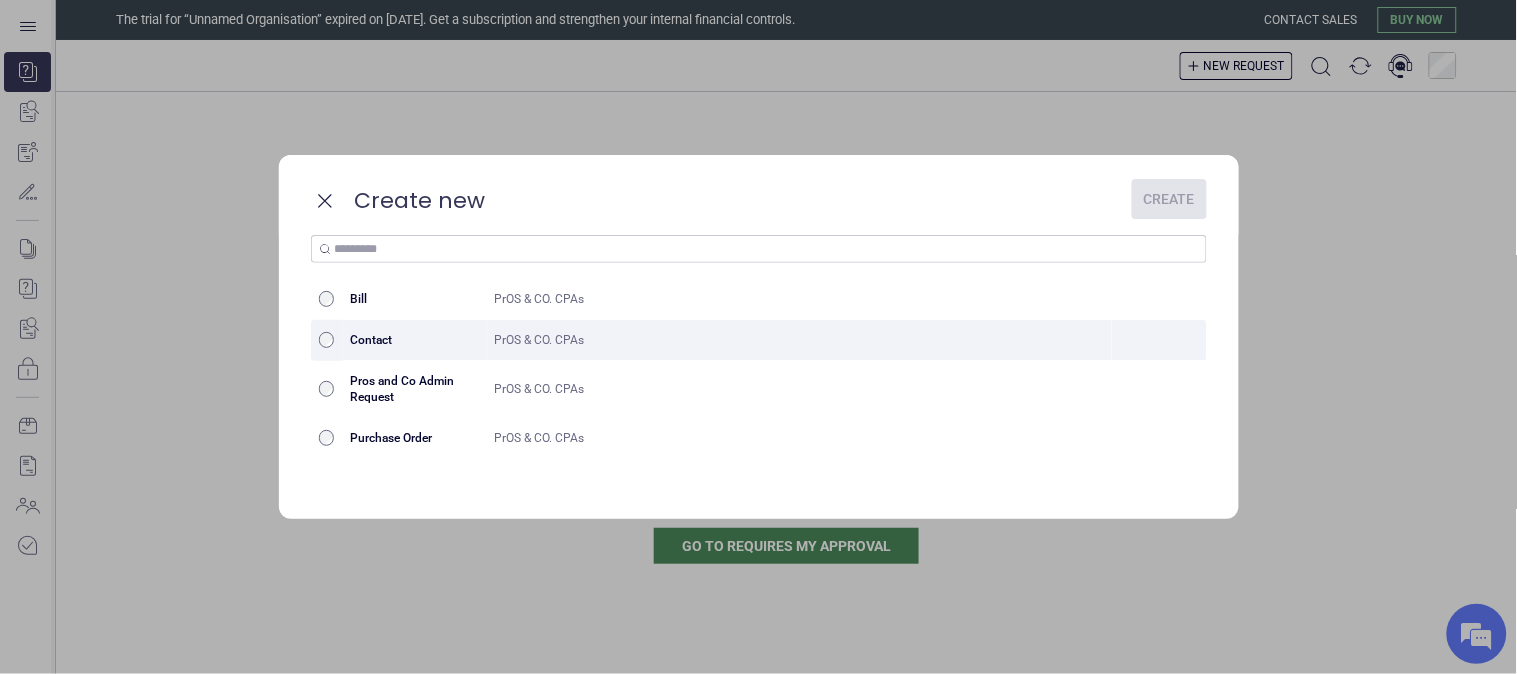 click on "Contact" at bounding box center [415, 340] 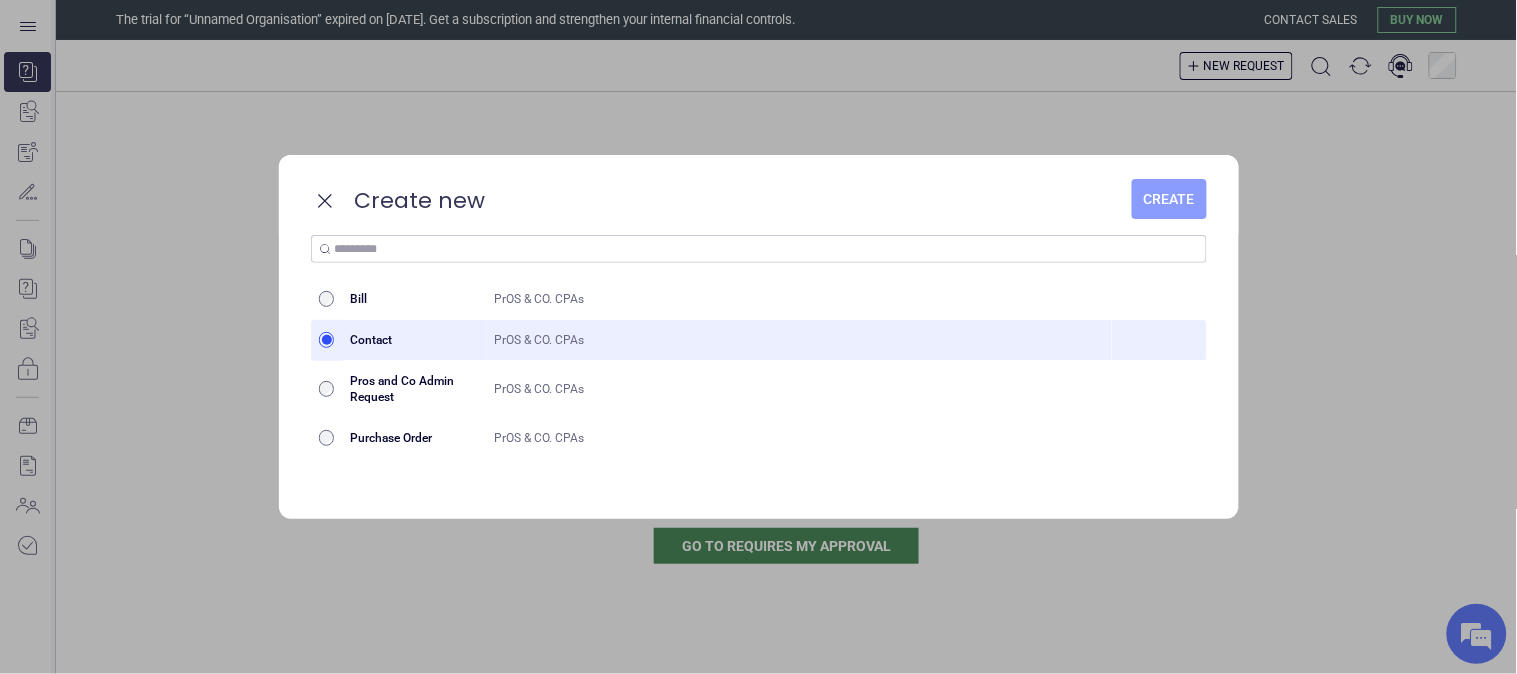 click on "Create" at bounding box center [1169, 199] 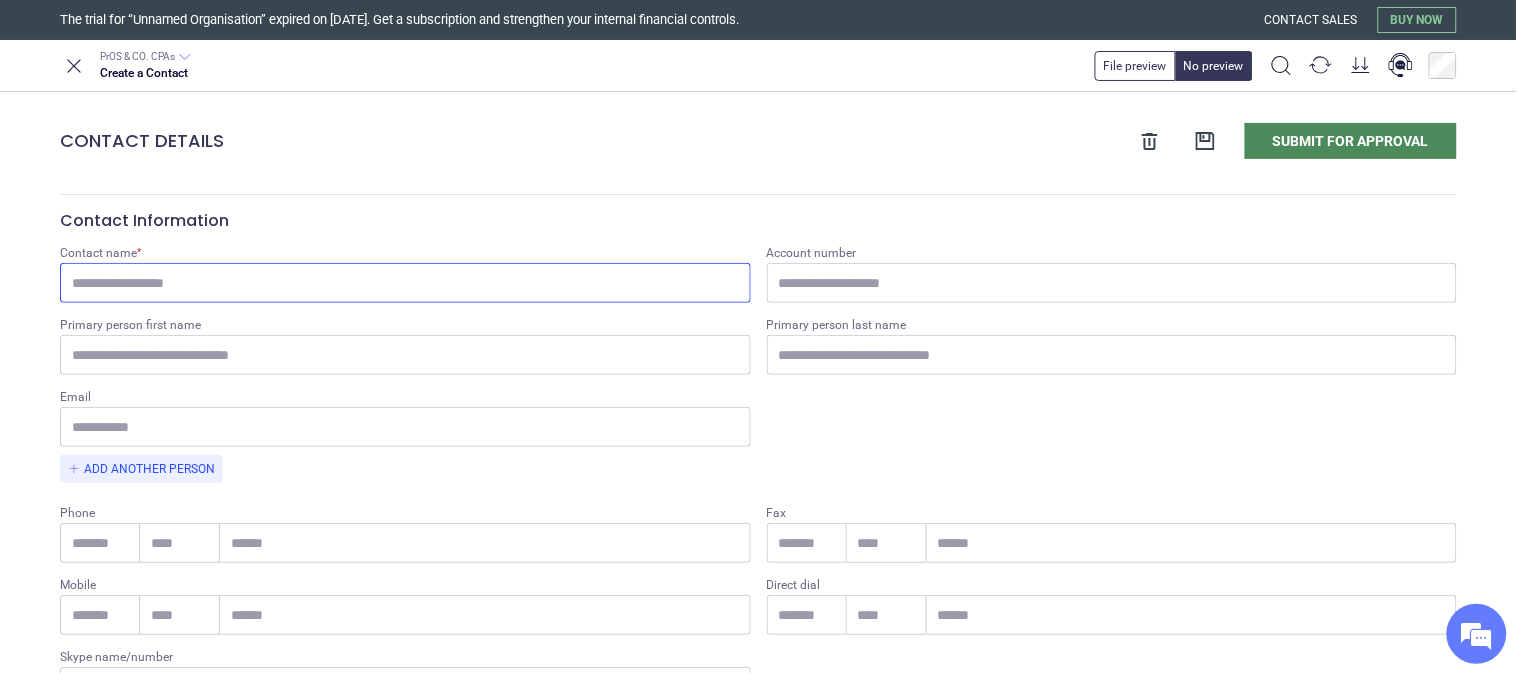 click on "Contact name  *" at bounding box center [405, 283] 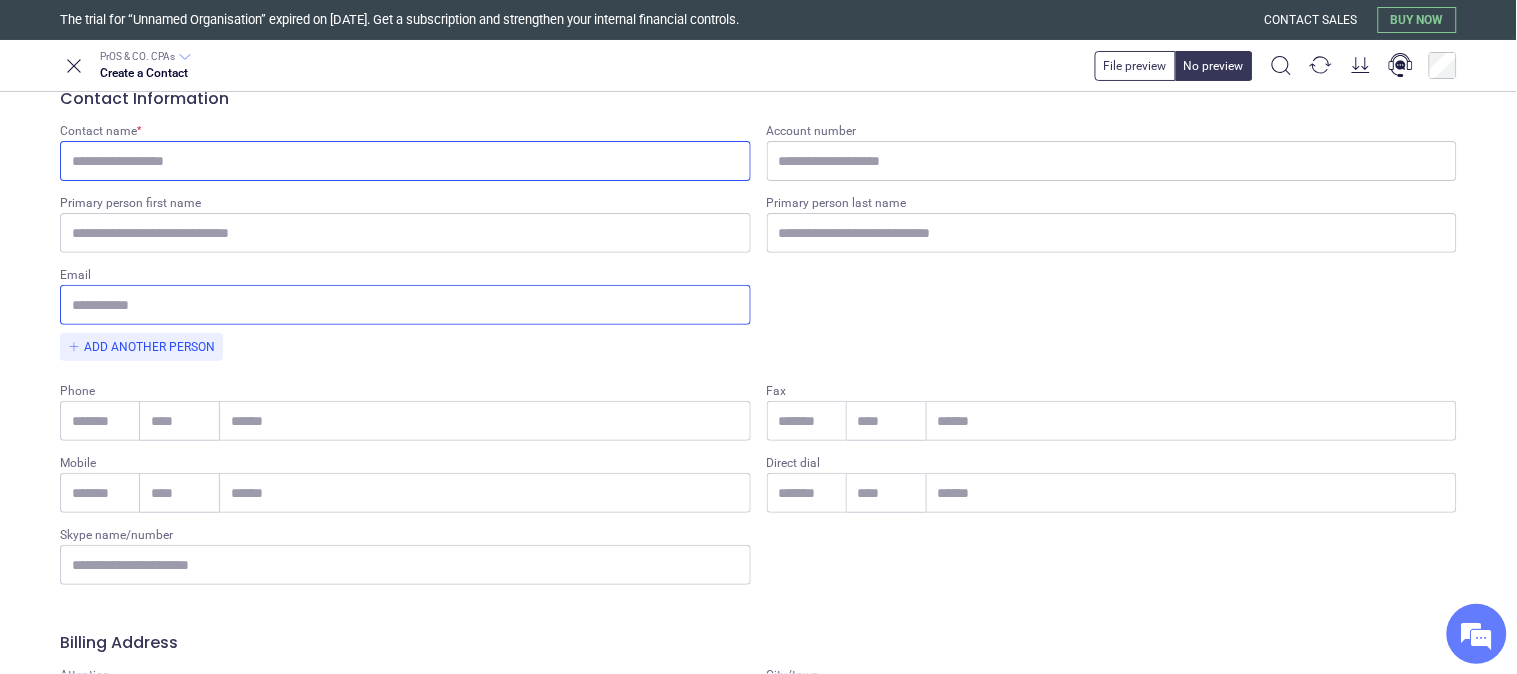 scroll, scrollTop: 0, scrollLeft: 0, axis: both 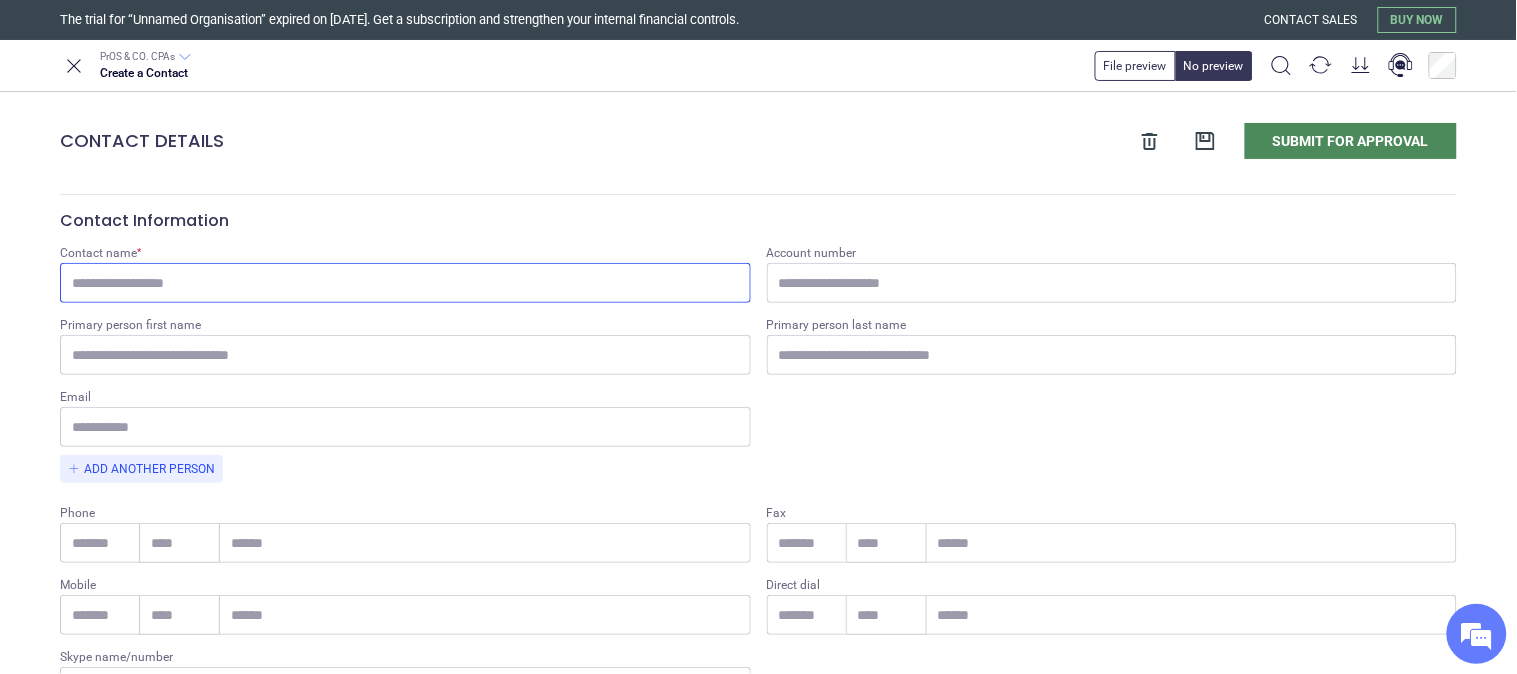 paste on "**********" 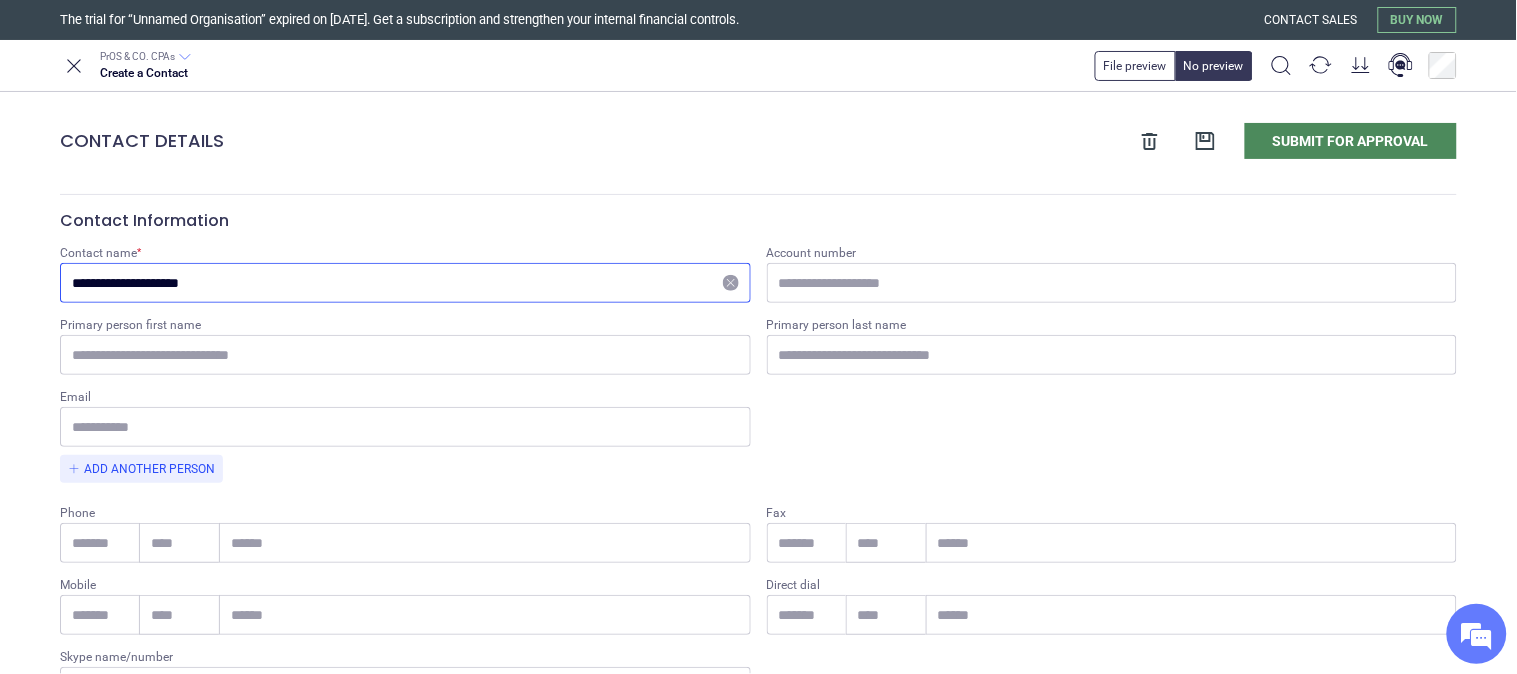 type on "**********" 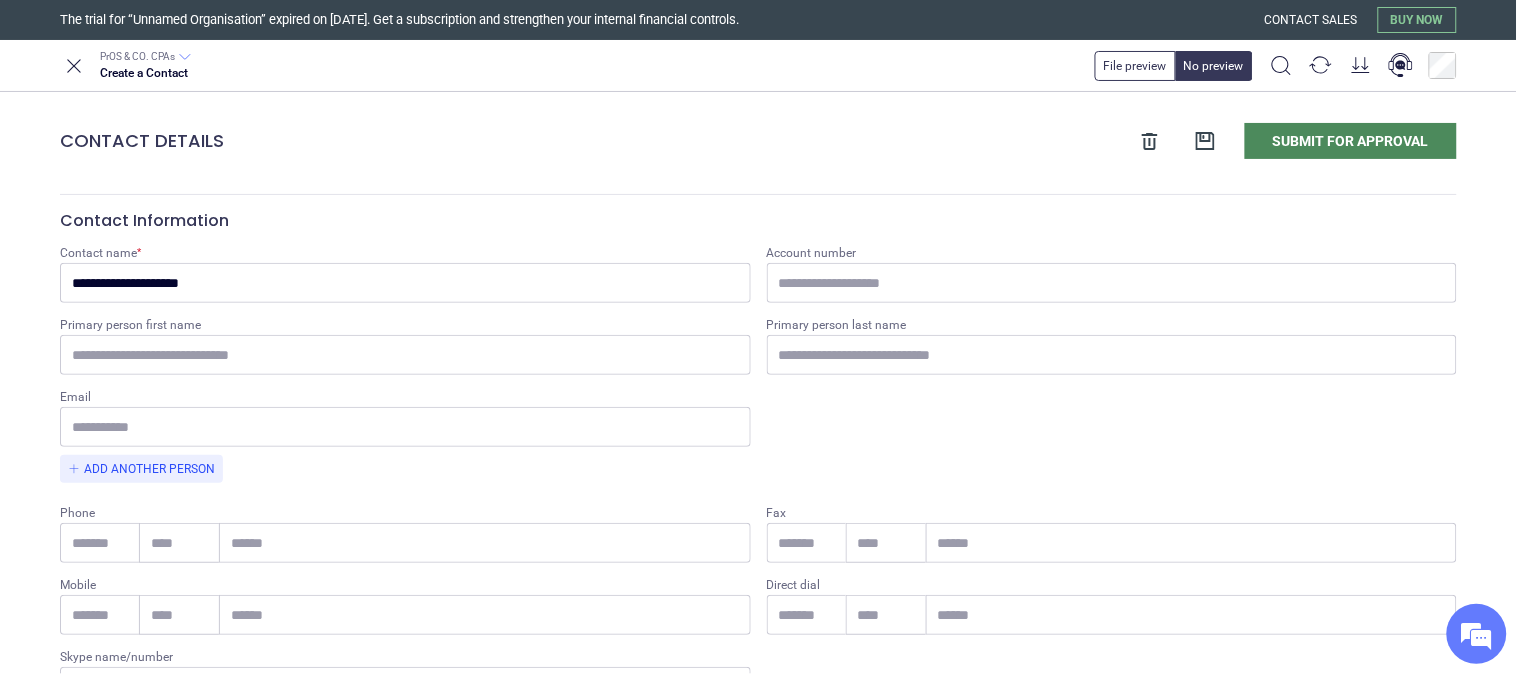 click on "Contact Information" at bounding box center [758, 221] 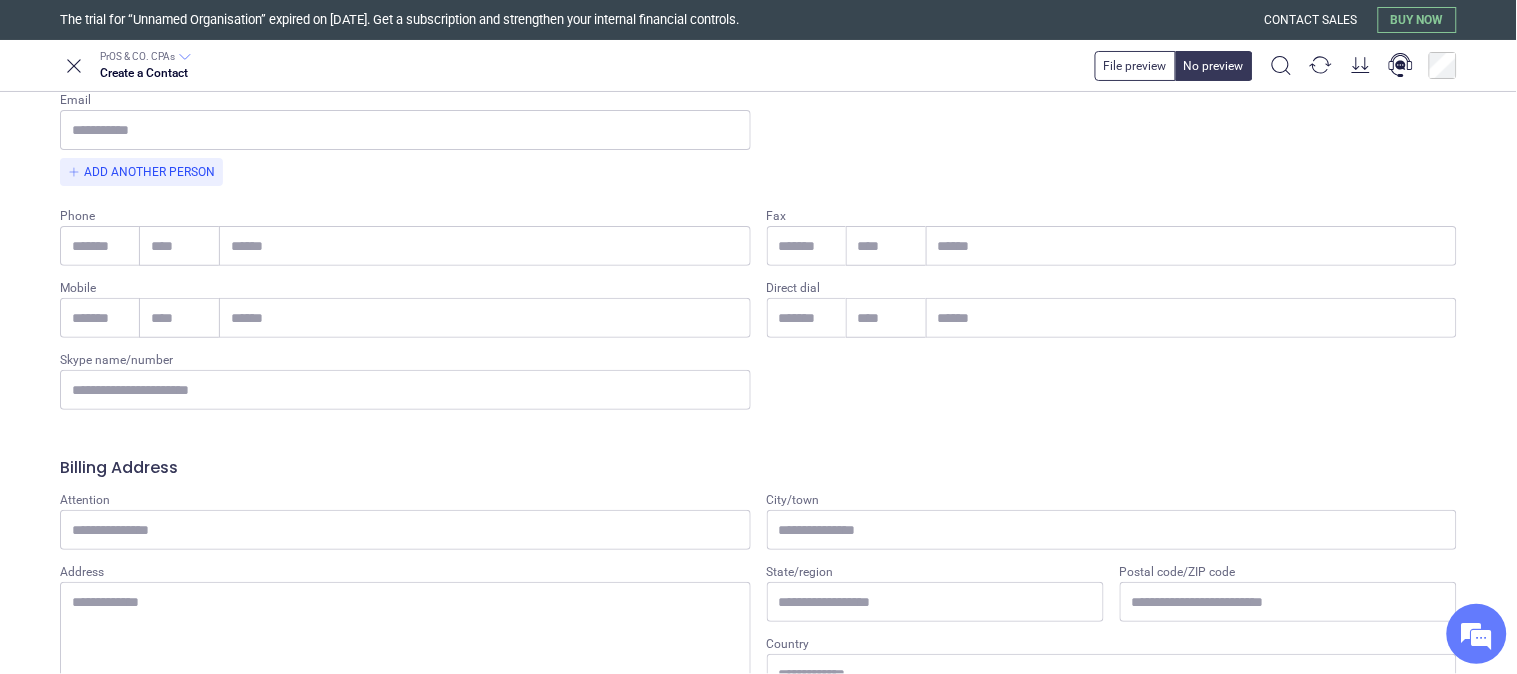 scroll, scrollTop: 444, scrollLeft: 0, axis: vertical 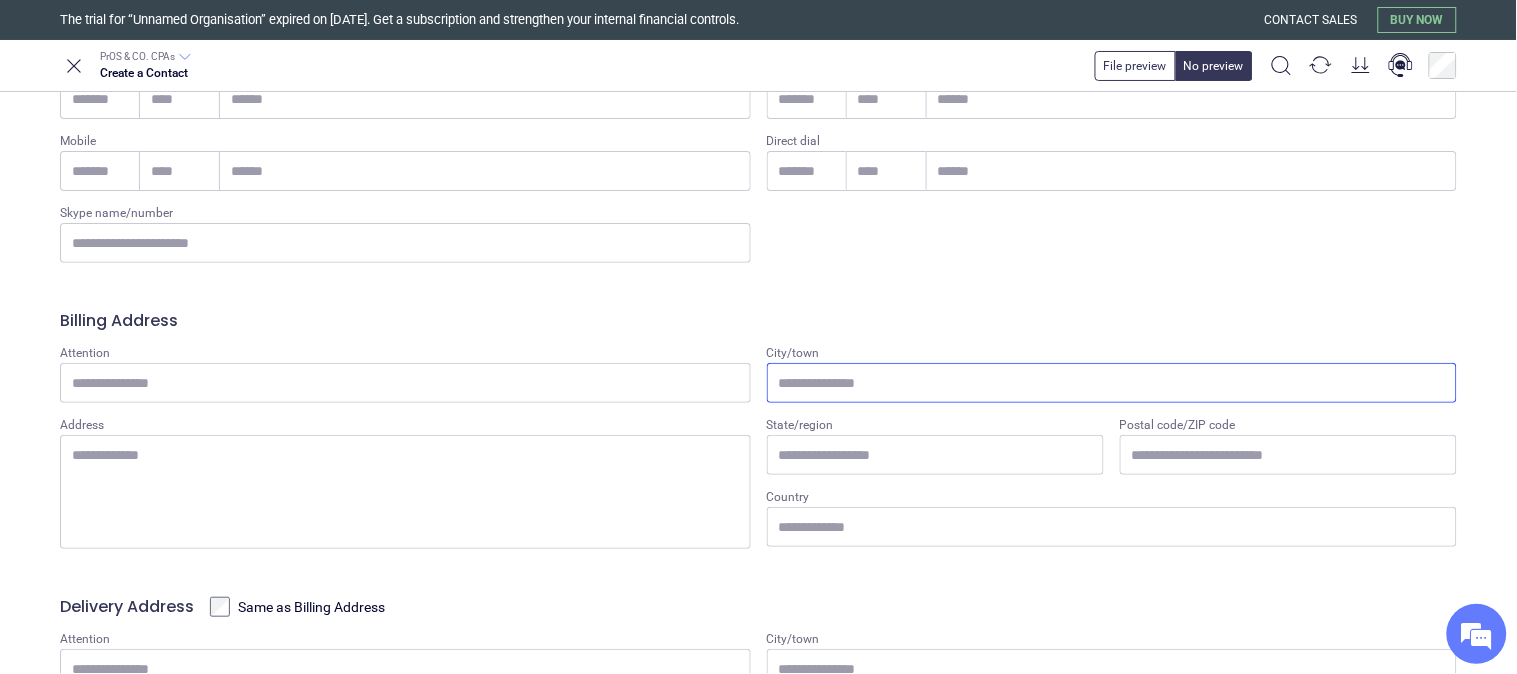 click on "City/town" at bounding box center (1112, 383) 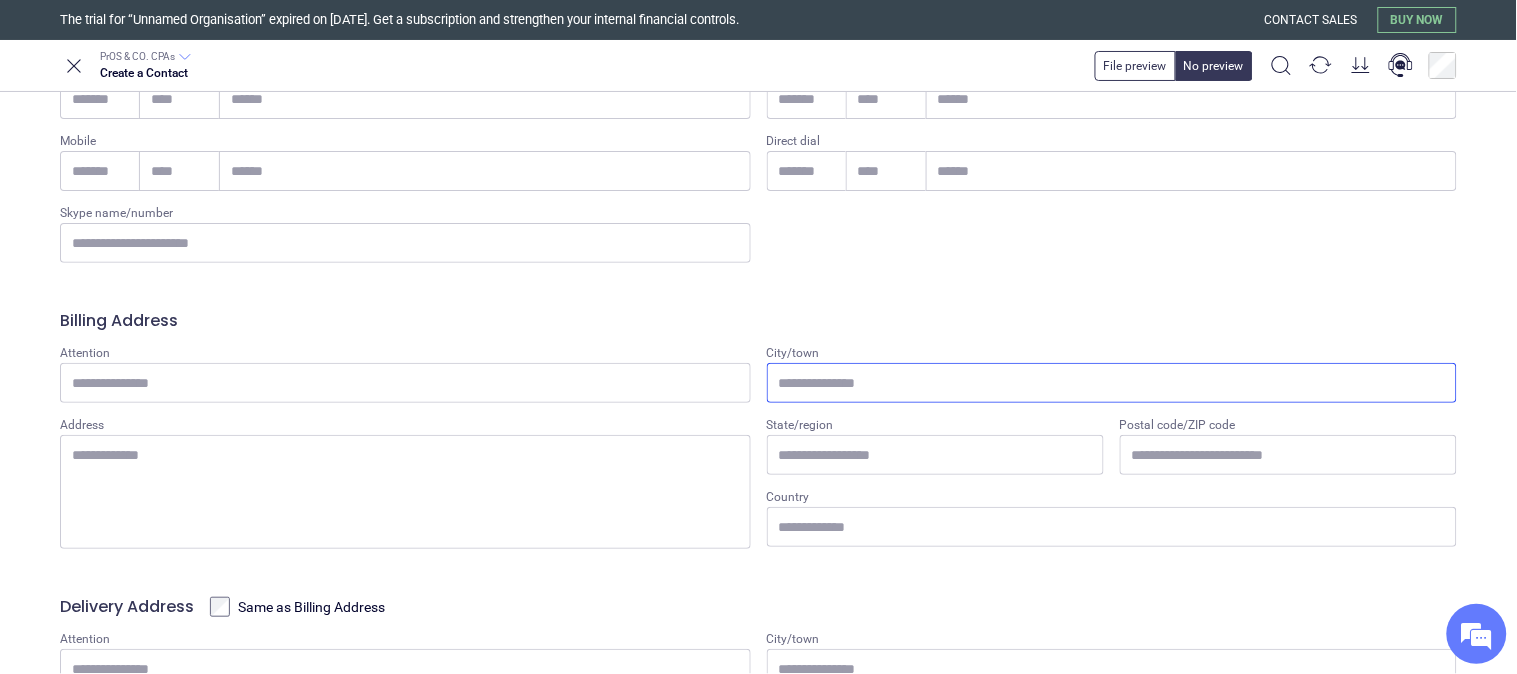paste on "**********" 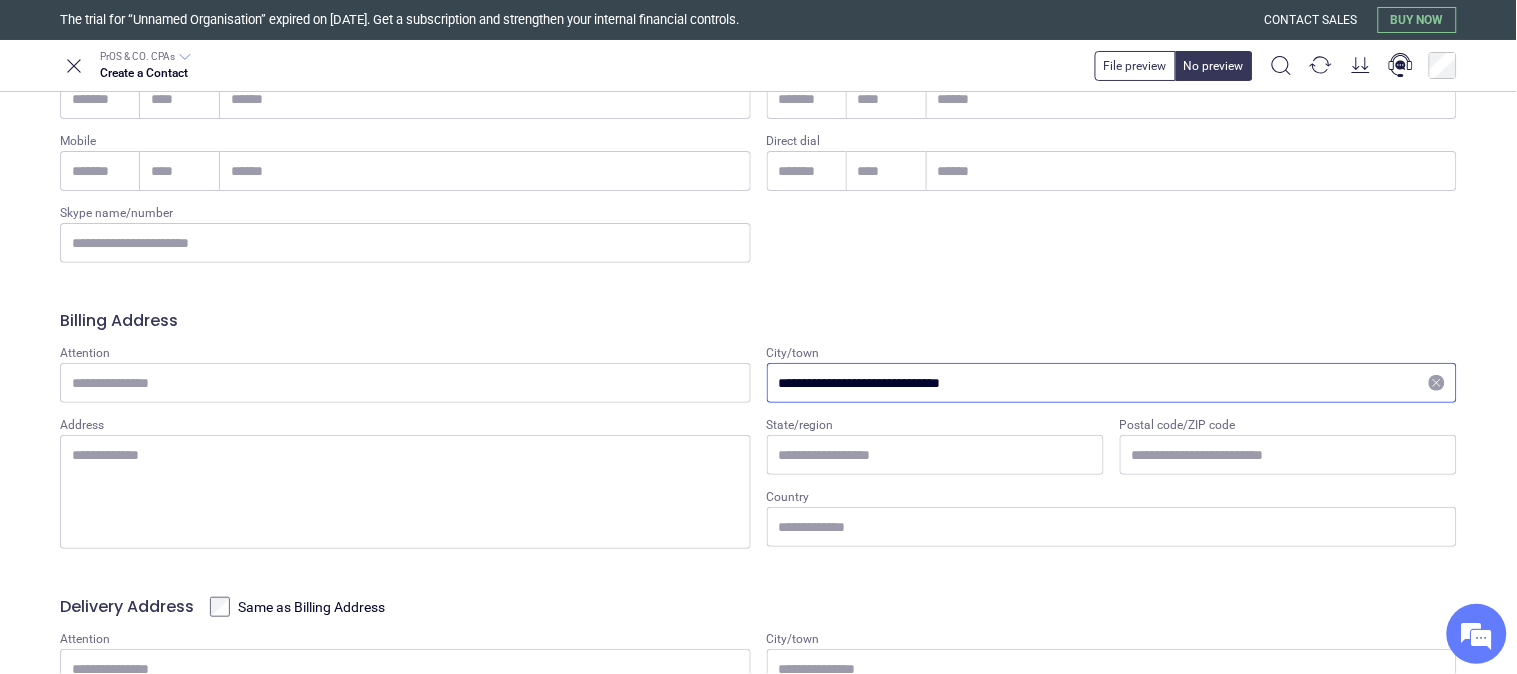 type on "**********" 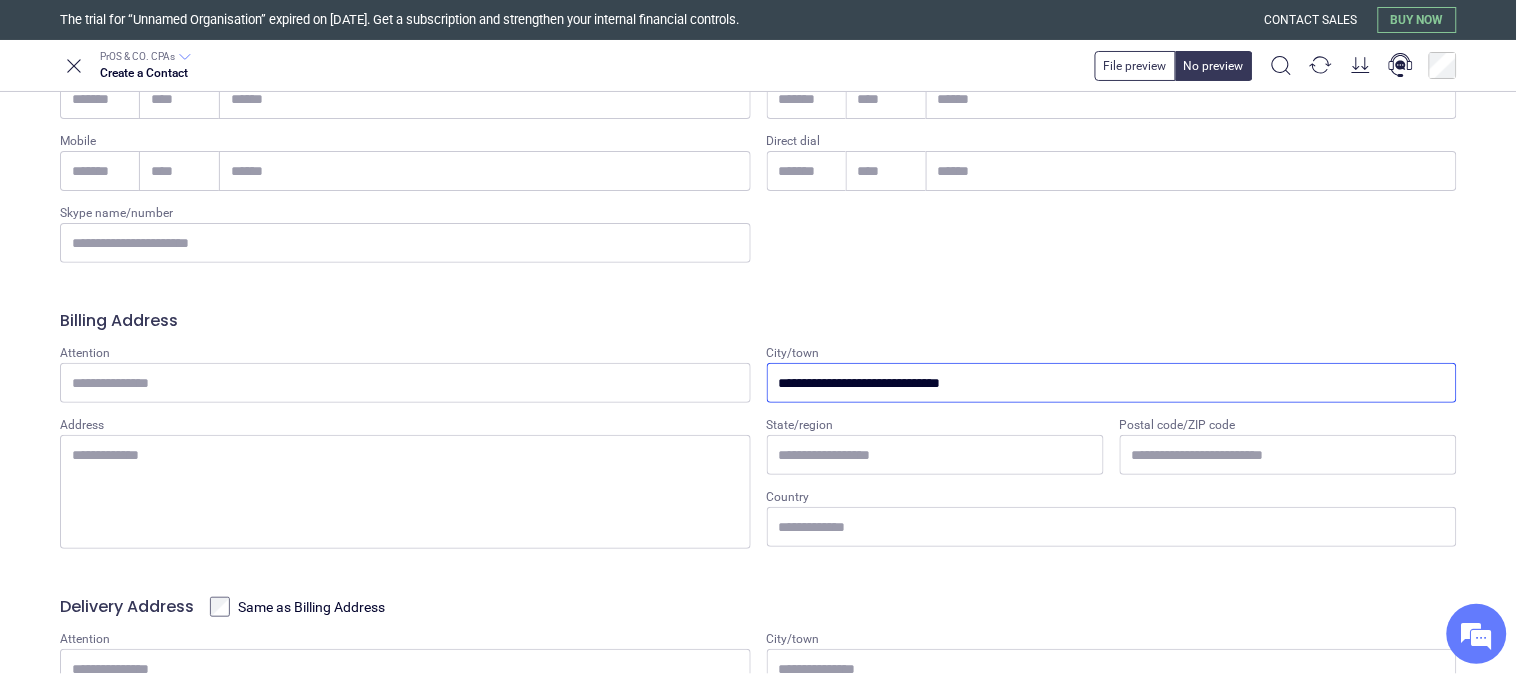 click on "**********" at bounding box center (758, 448) 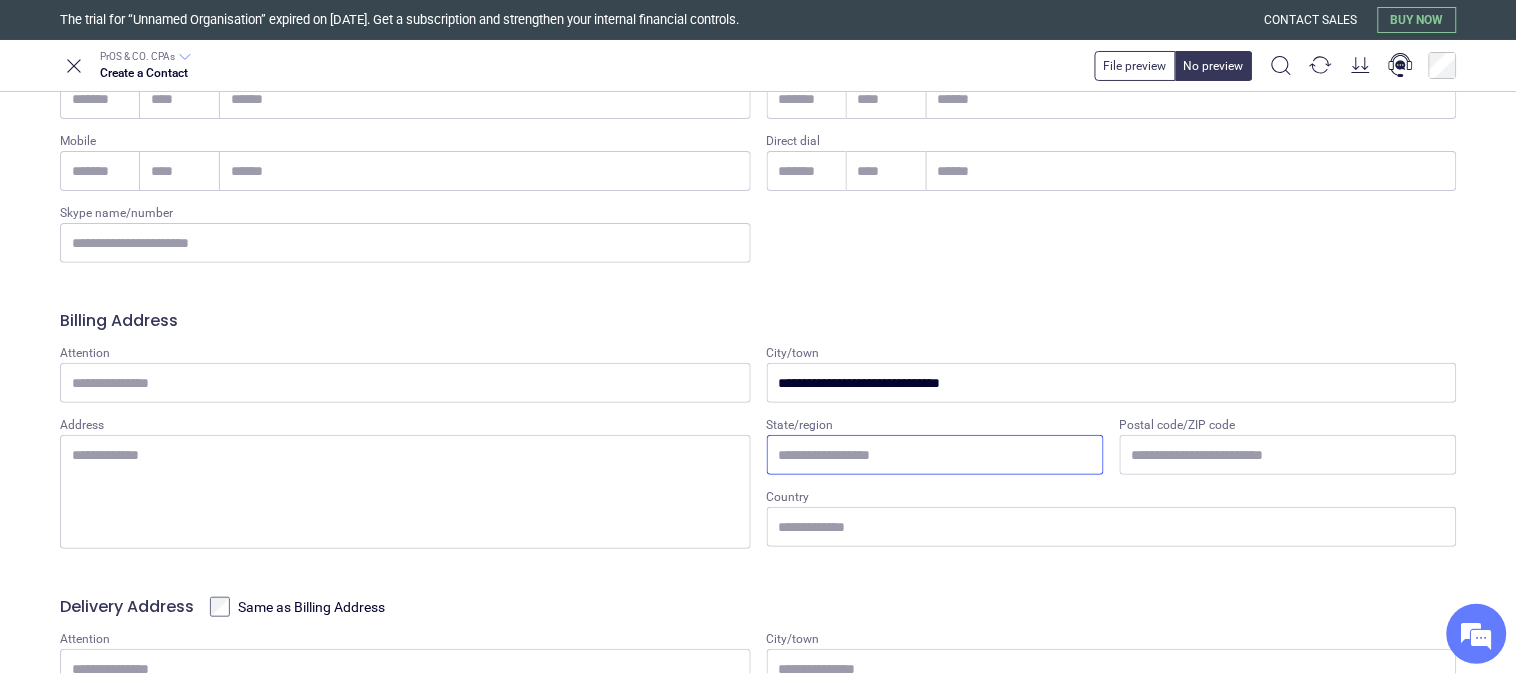 click on "State/region" at bounding box center [935, 455] 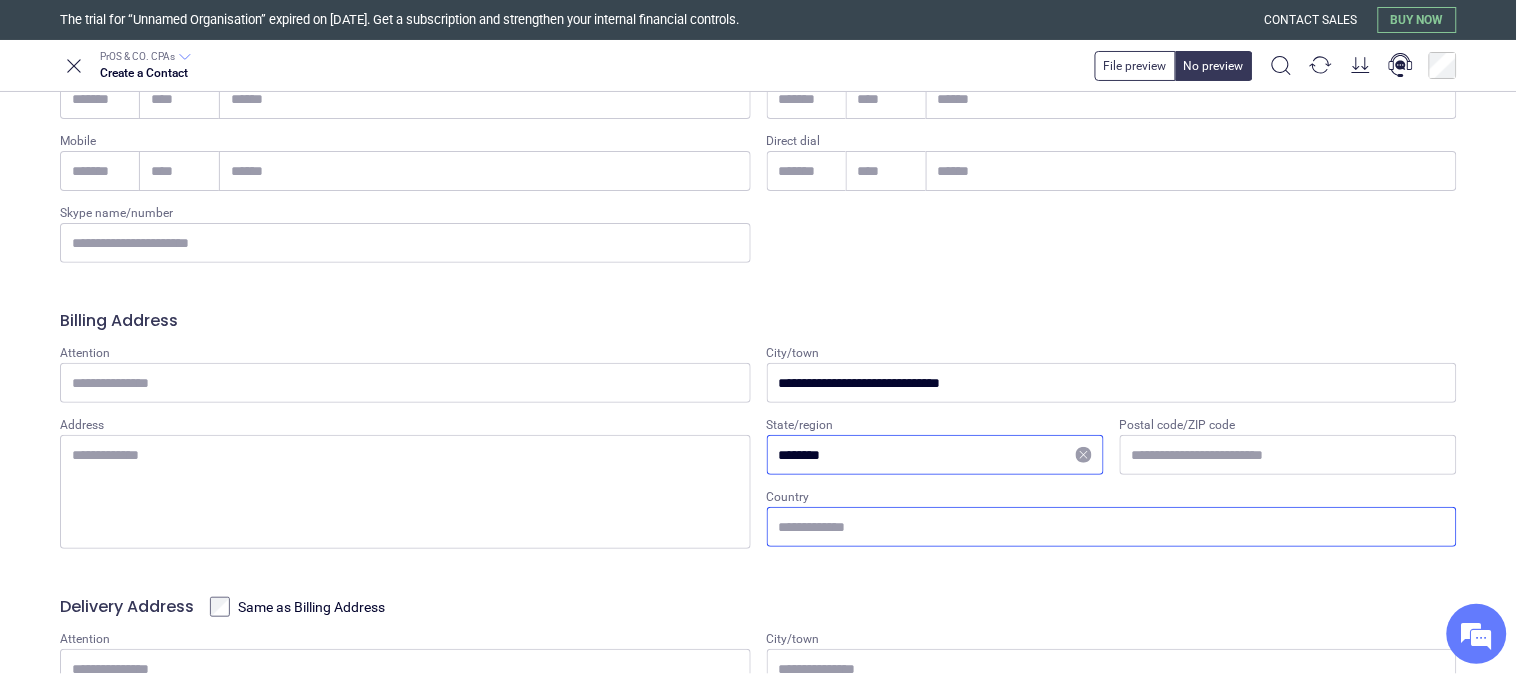 type on "********" 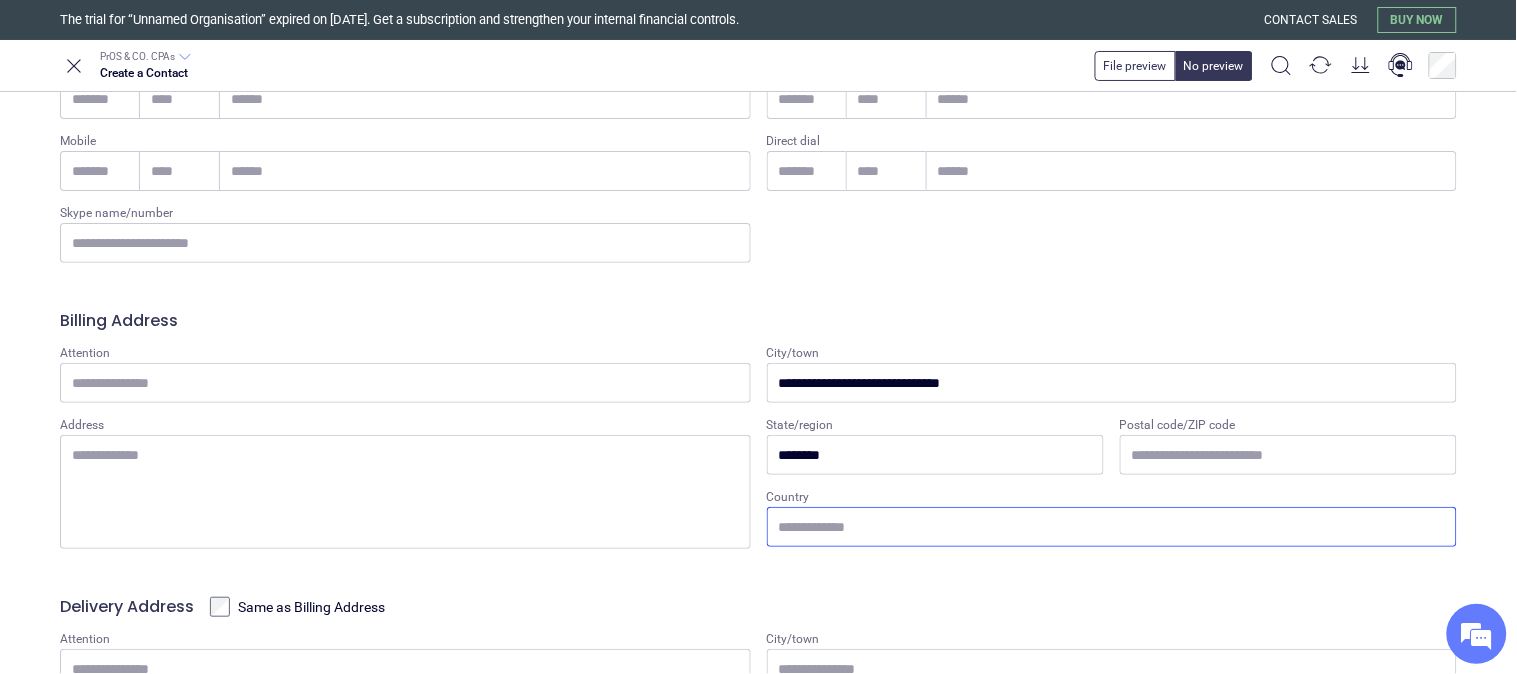 click on "Country" at bounding box center (1112, 527) 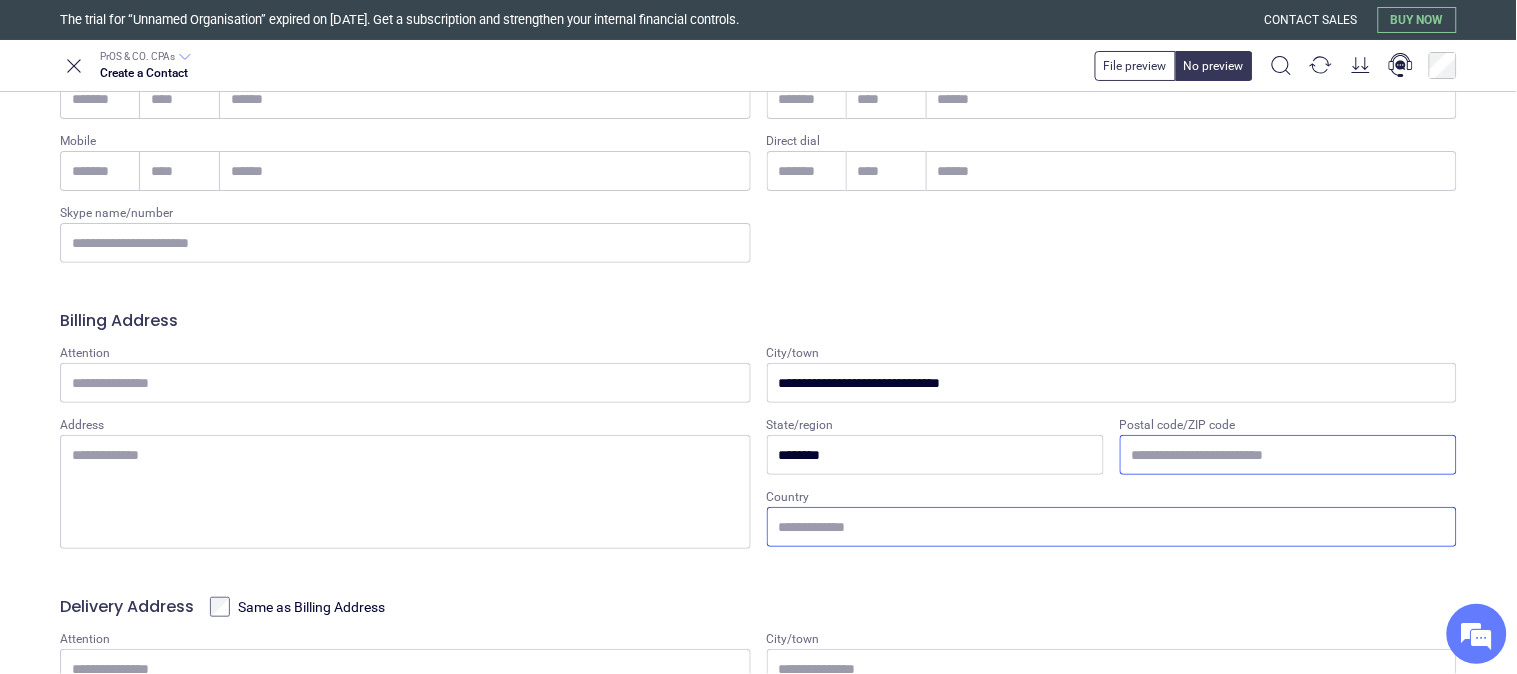 drag, startPoint x: 1206, startPoint y: 474, endPoint x: 1214, endPoint y: 464, distance: 12.806249 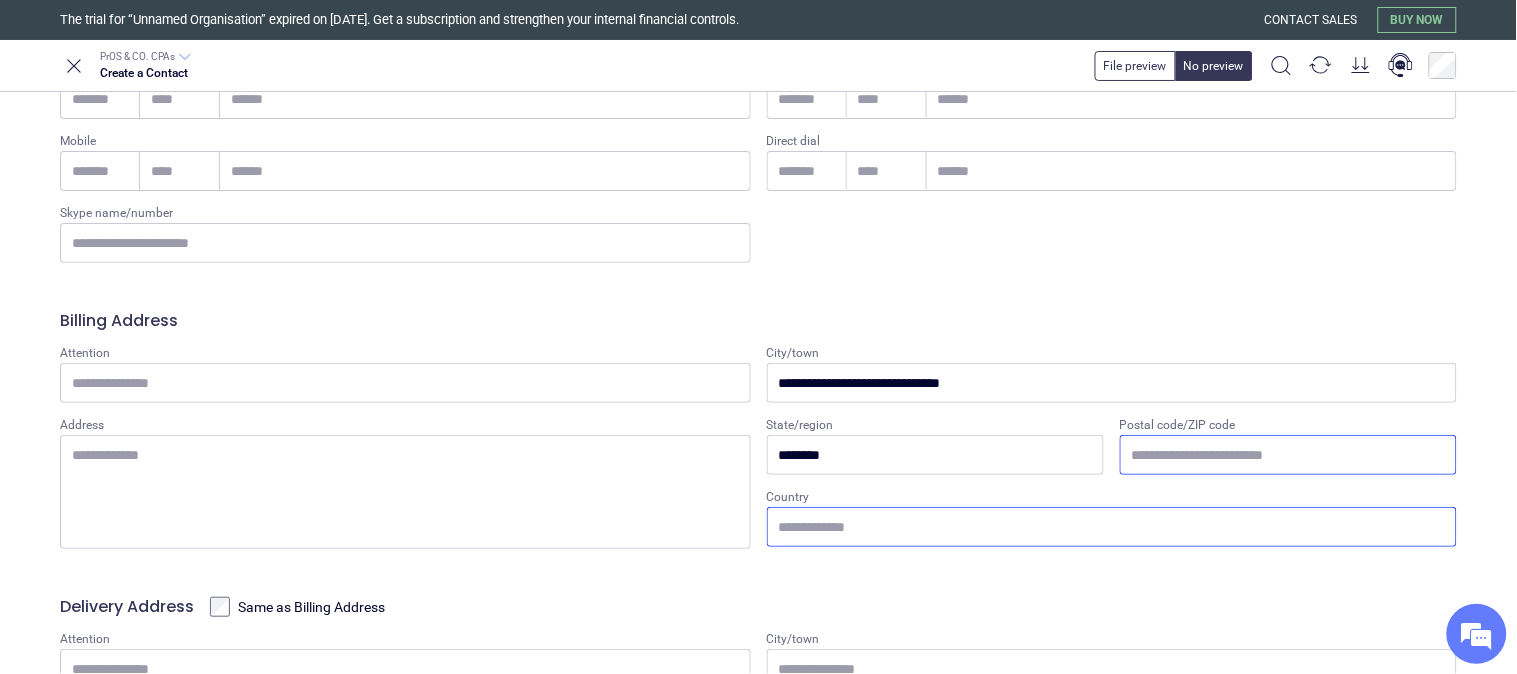 click on "State/region ******** Postal code/ZIP code Country" at bounding box center (1112, 483) 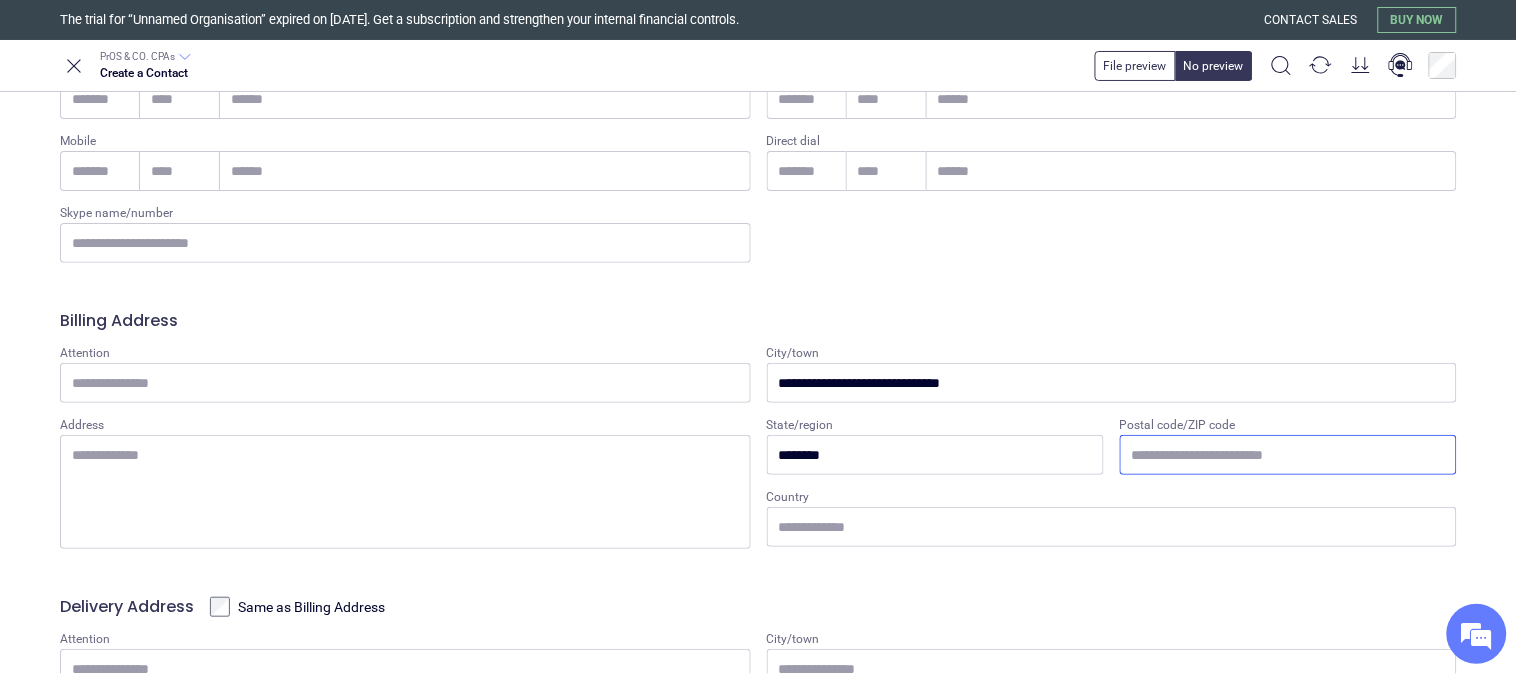 click on "Postal code/ZIP code" at bounding box center (1288, 455) 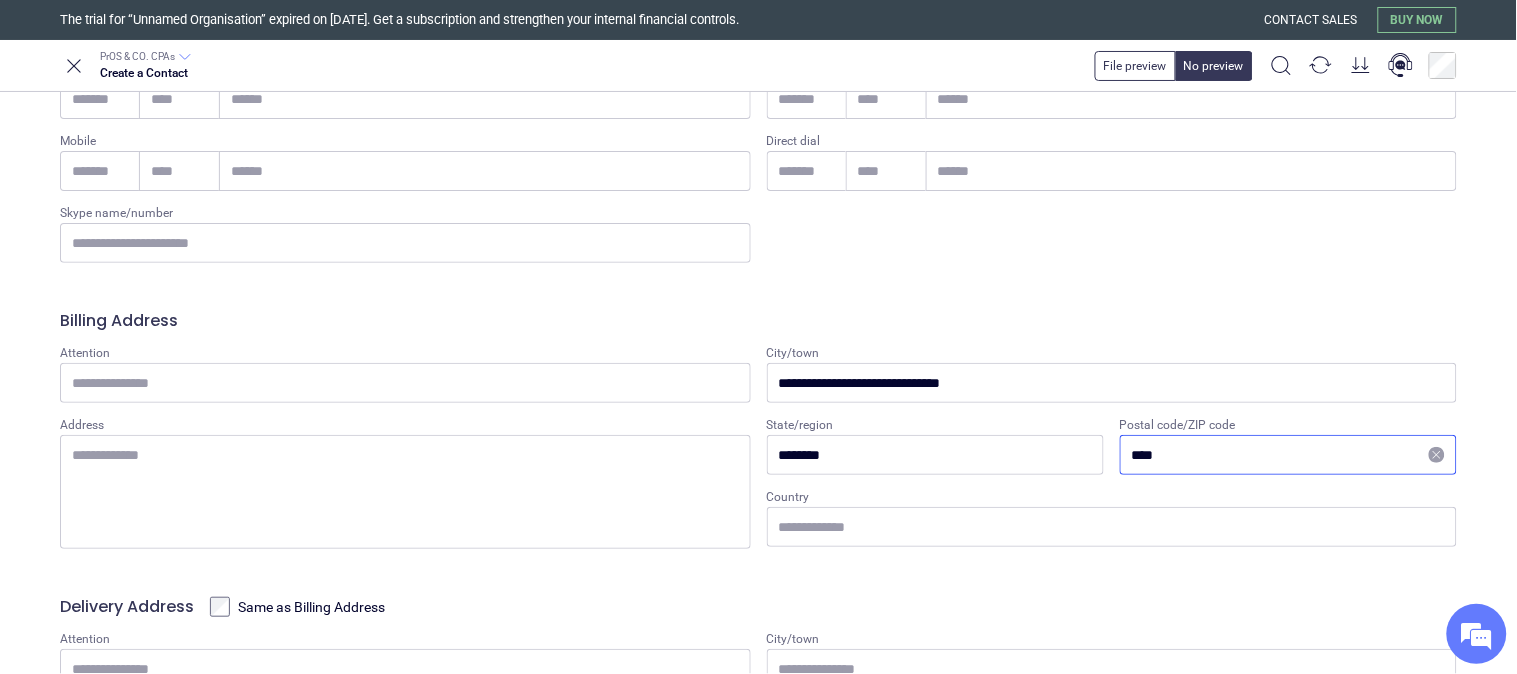 type on "****" 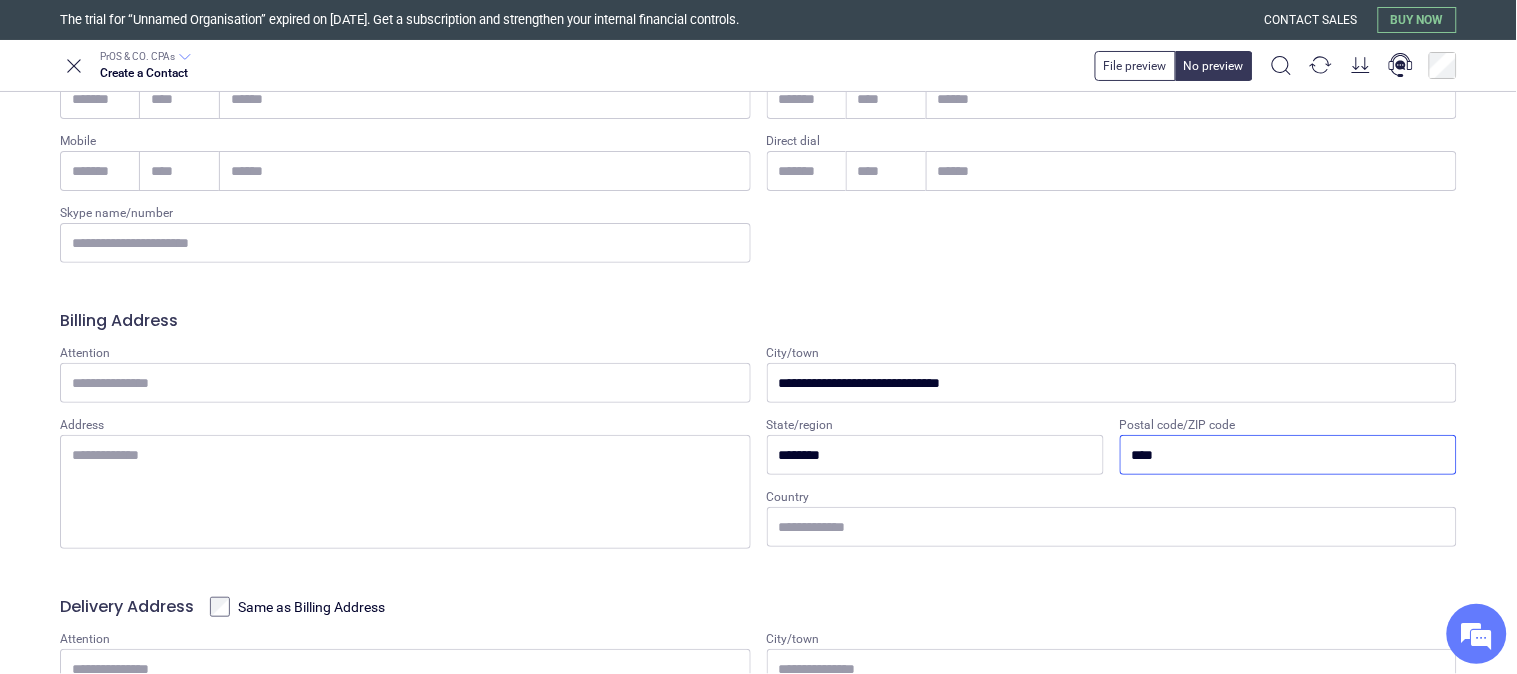 drag, startPoint x: 1082, startPoint y: 252, endPoint x: 1093, endPoint y: 243, distance: 14.21267 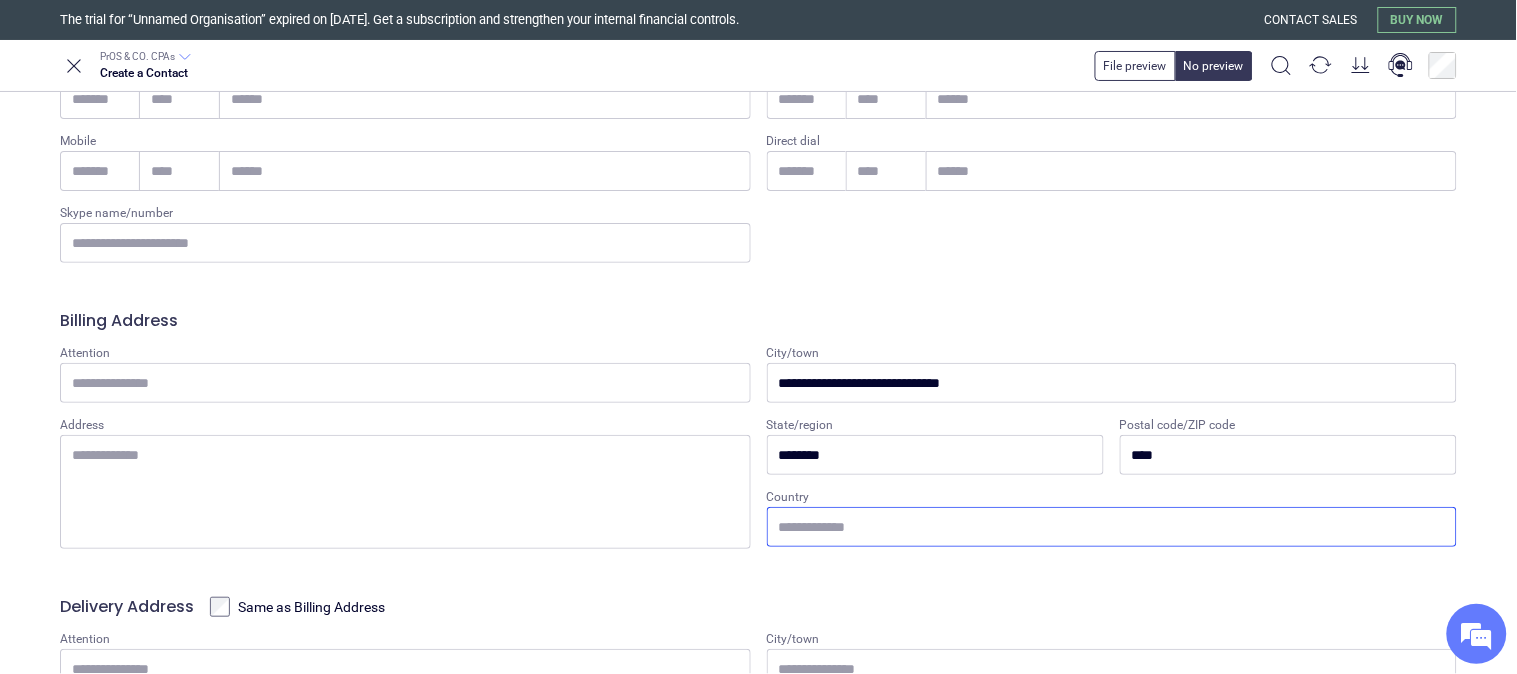 click on "Country" at bounding box center (1112, 527) 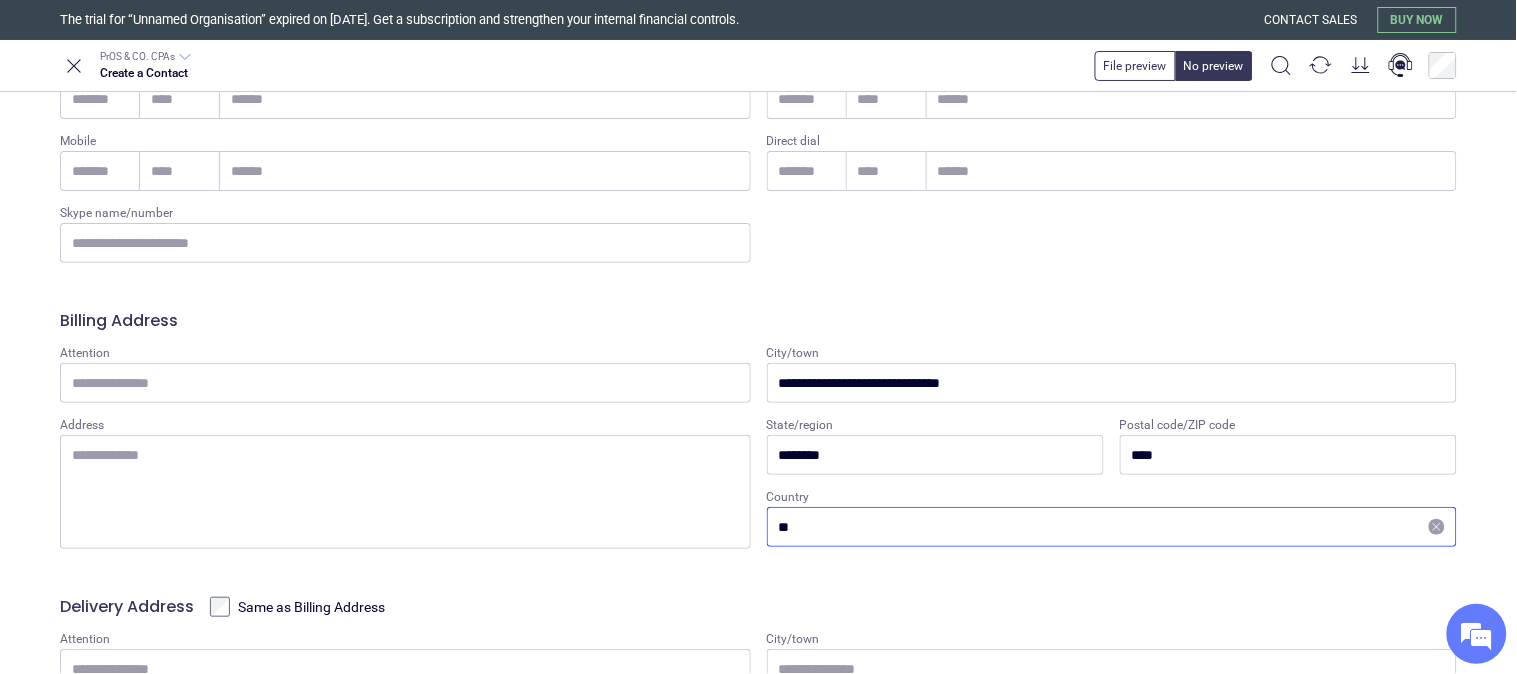 type on "*" 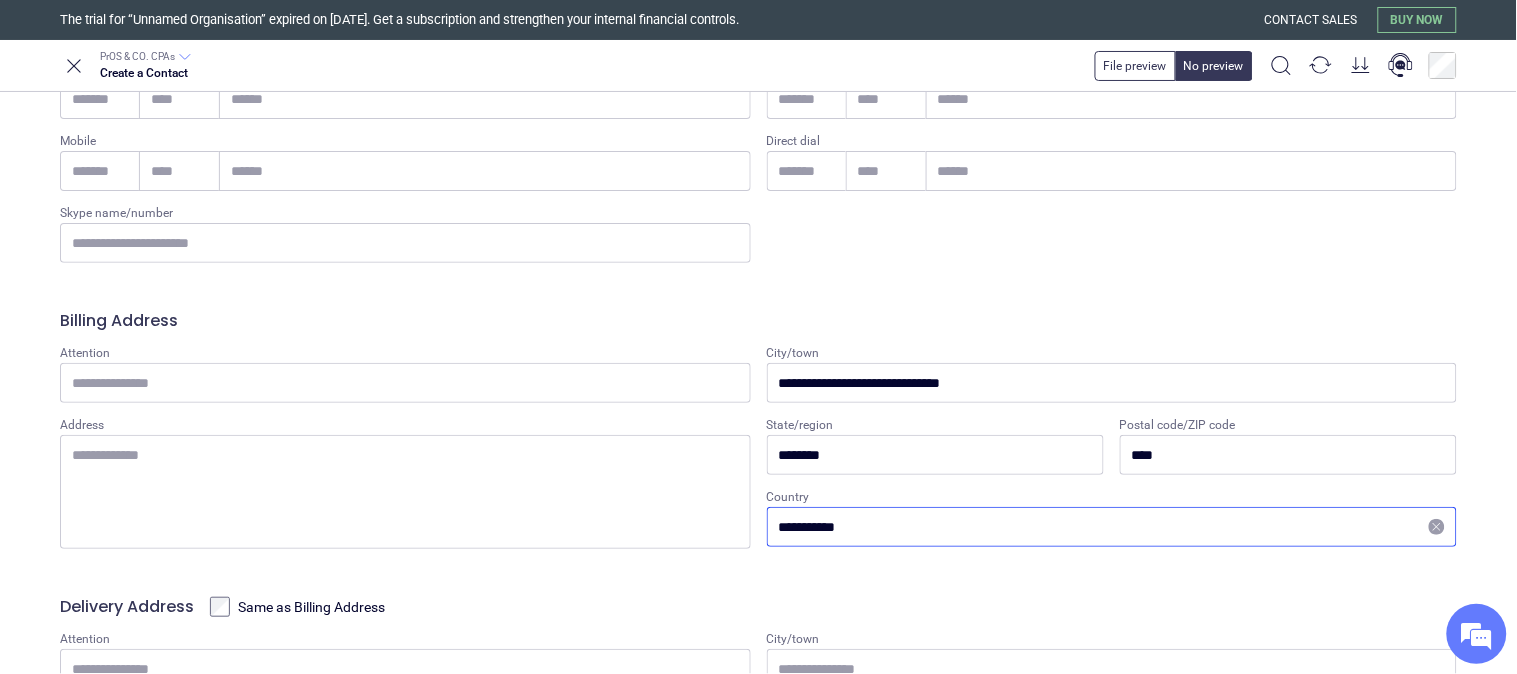 type on "**********" 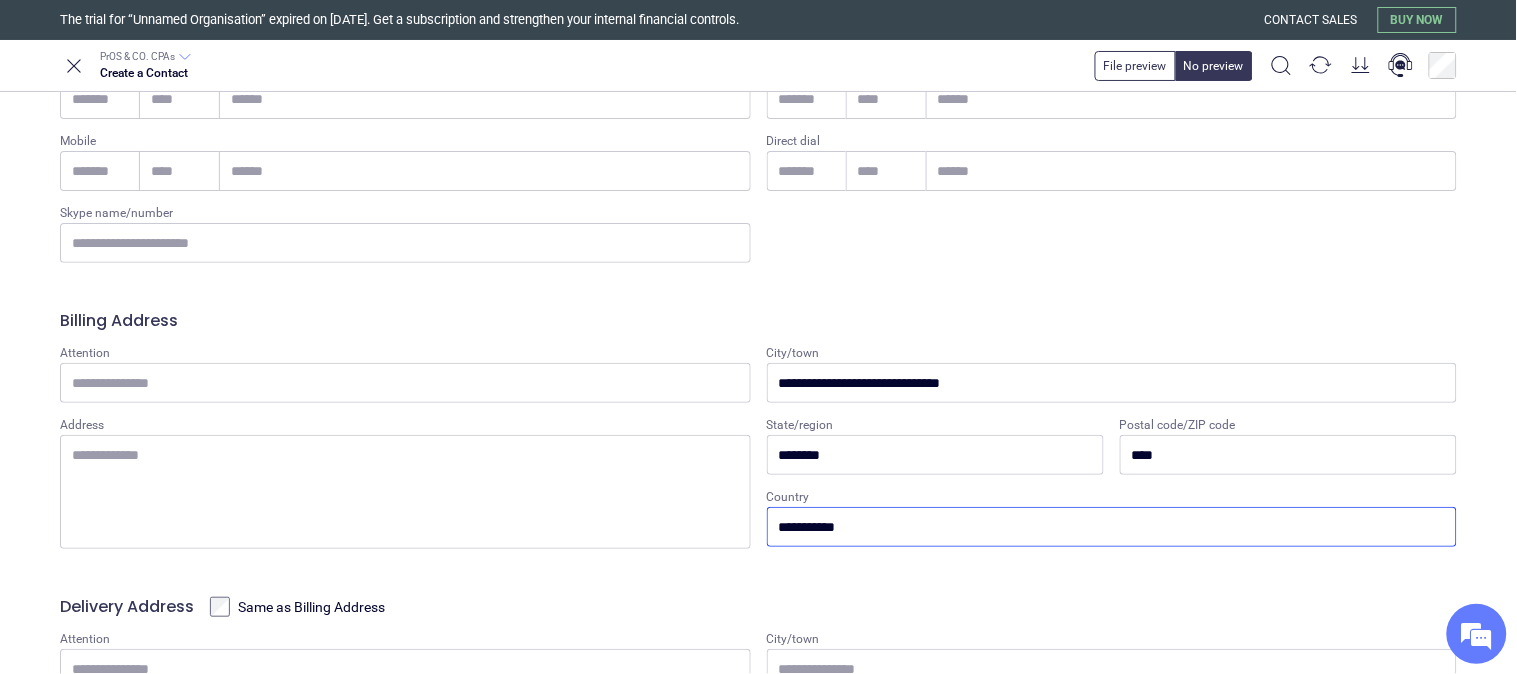 click on "**********" at bounding box center [758, 805] 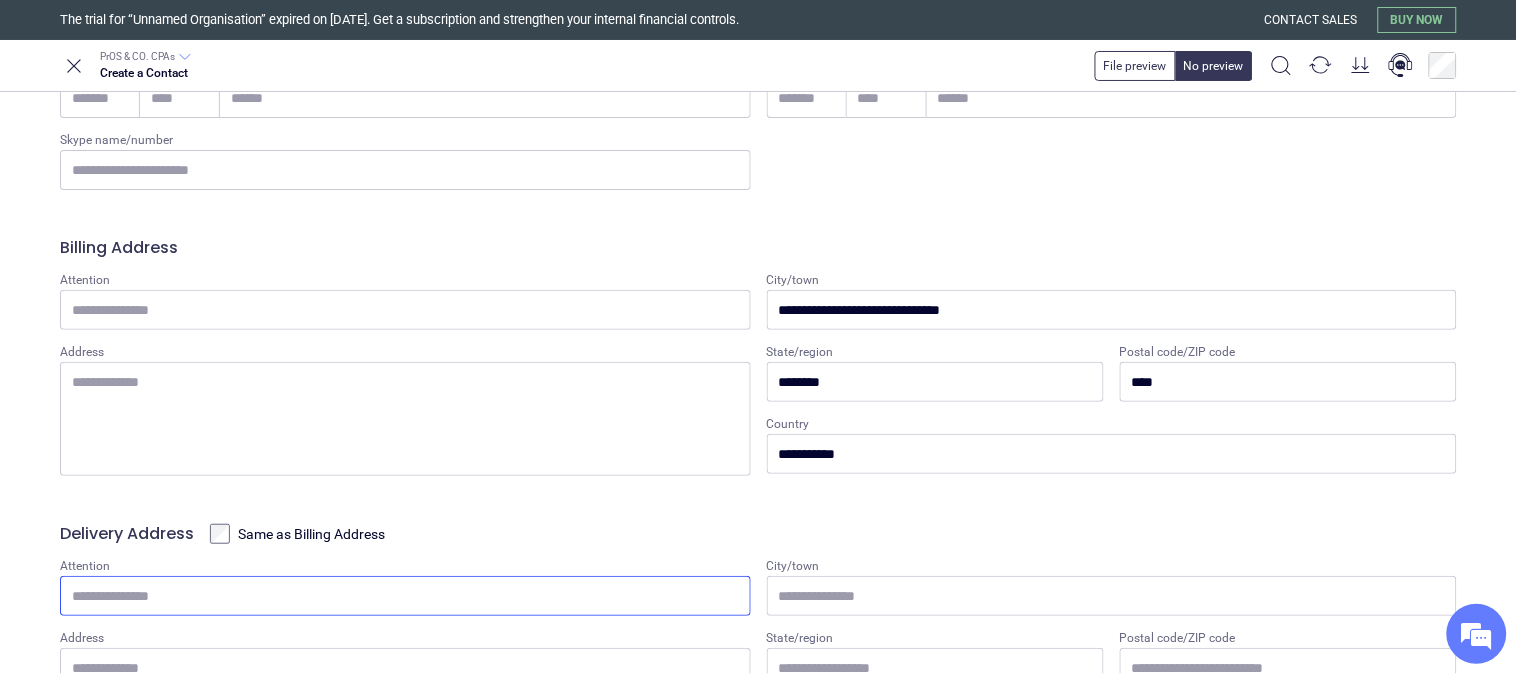 scroll, scrollTop: 555, scrollLeft: 0, axis: vertical 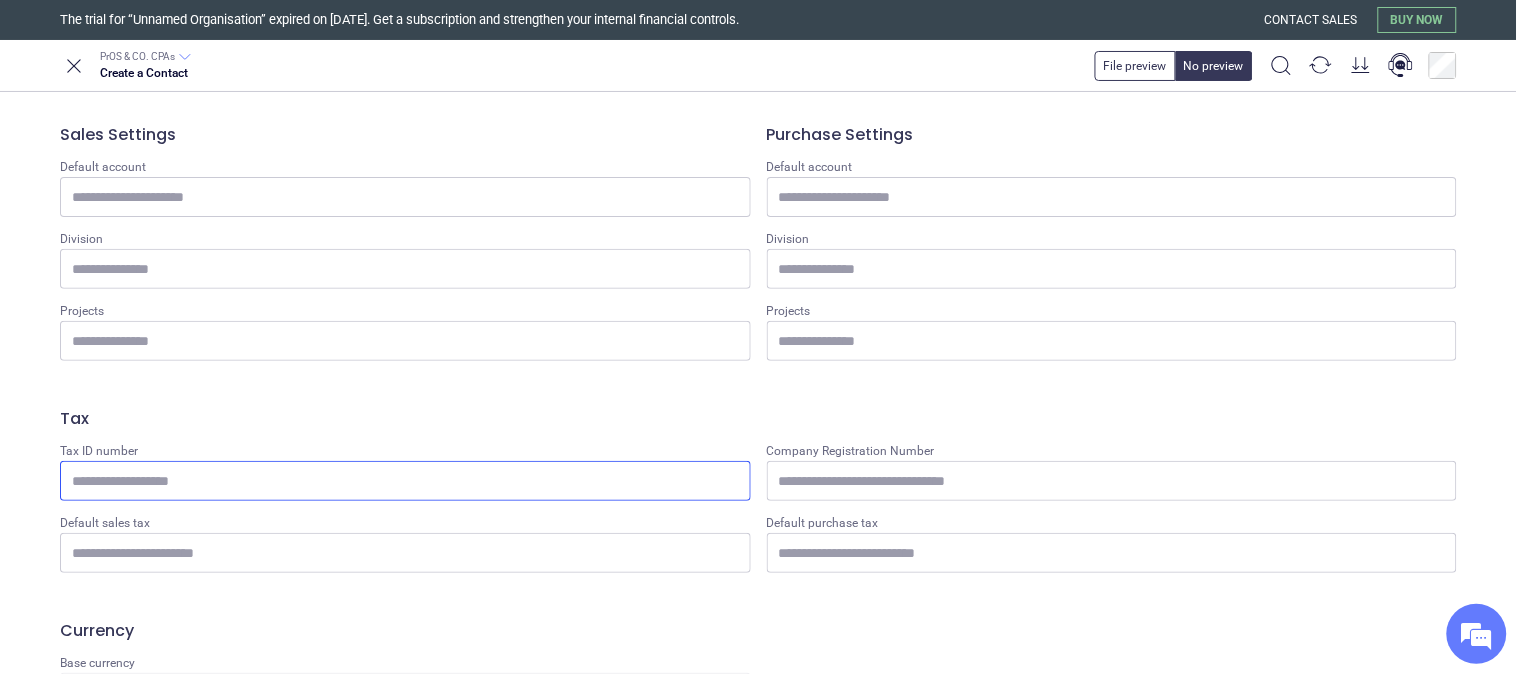 click on "Tax ID number" at bounding box center (405, 481) 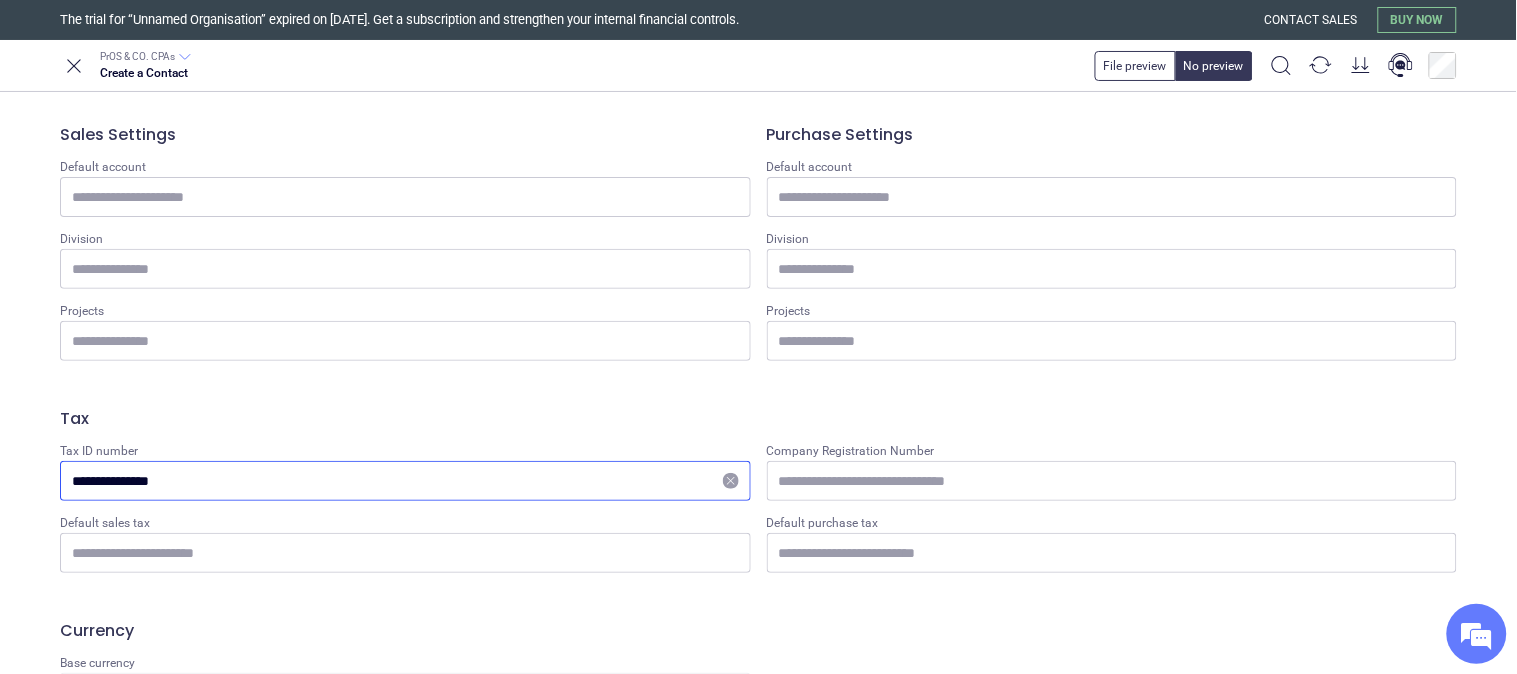 type on "**********" 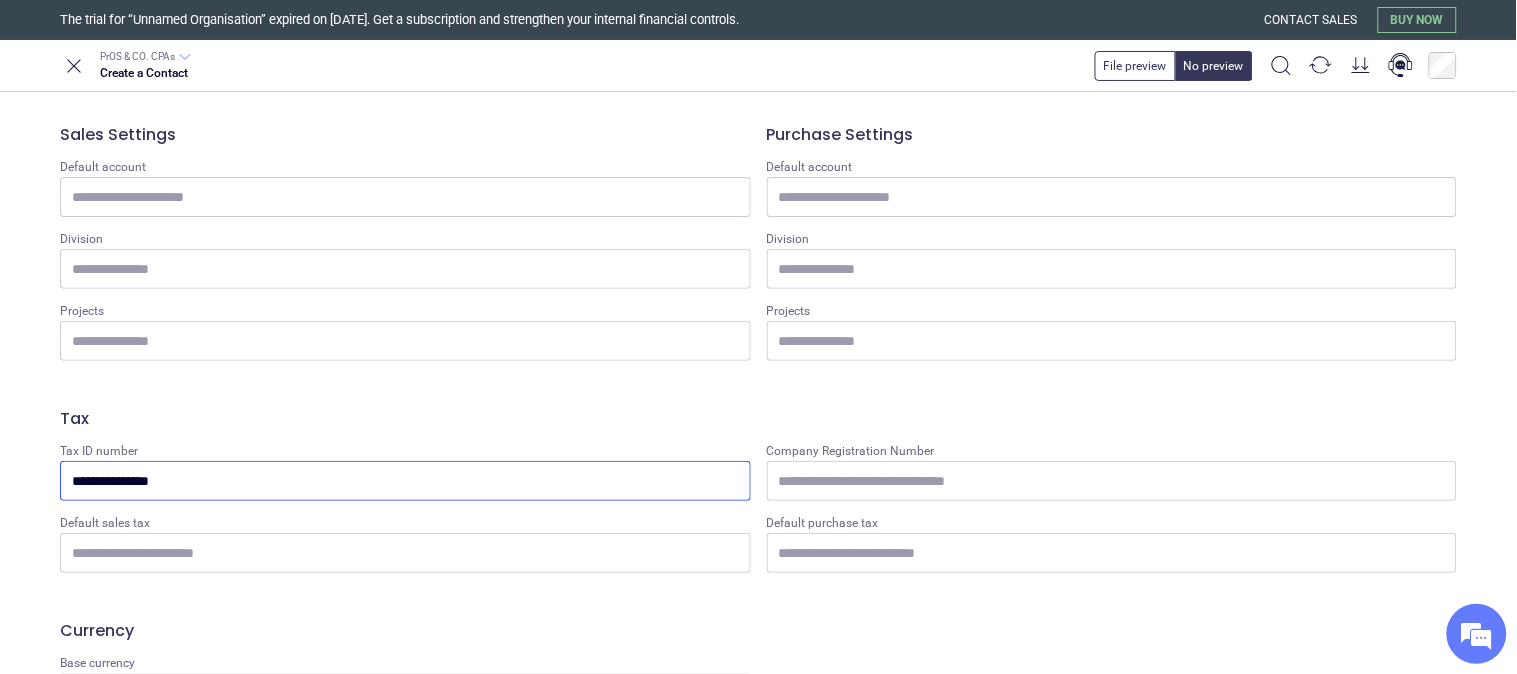 click on "Tax" at bounding box center [758, 419] 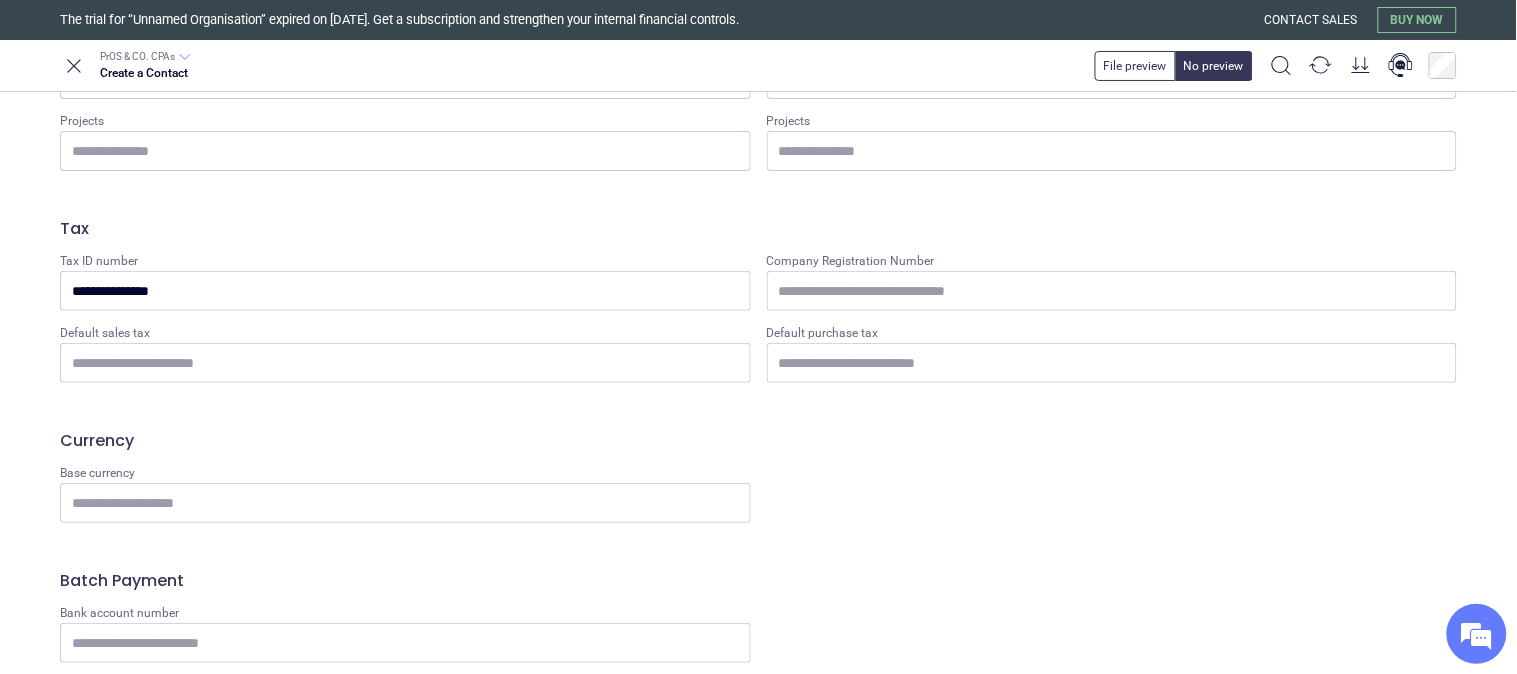 scroll, scrollTop: 1222, scrollLeft: 0, axis: vertical 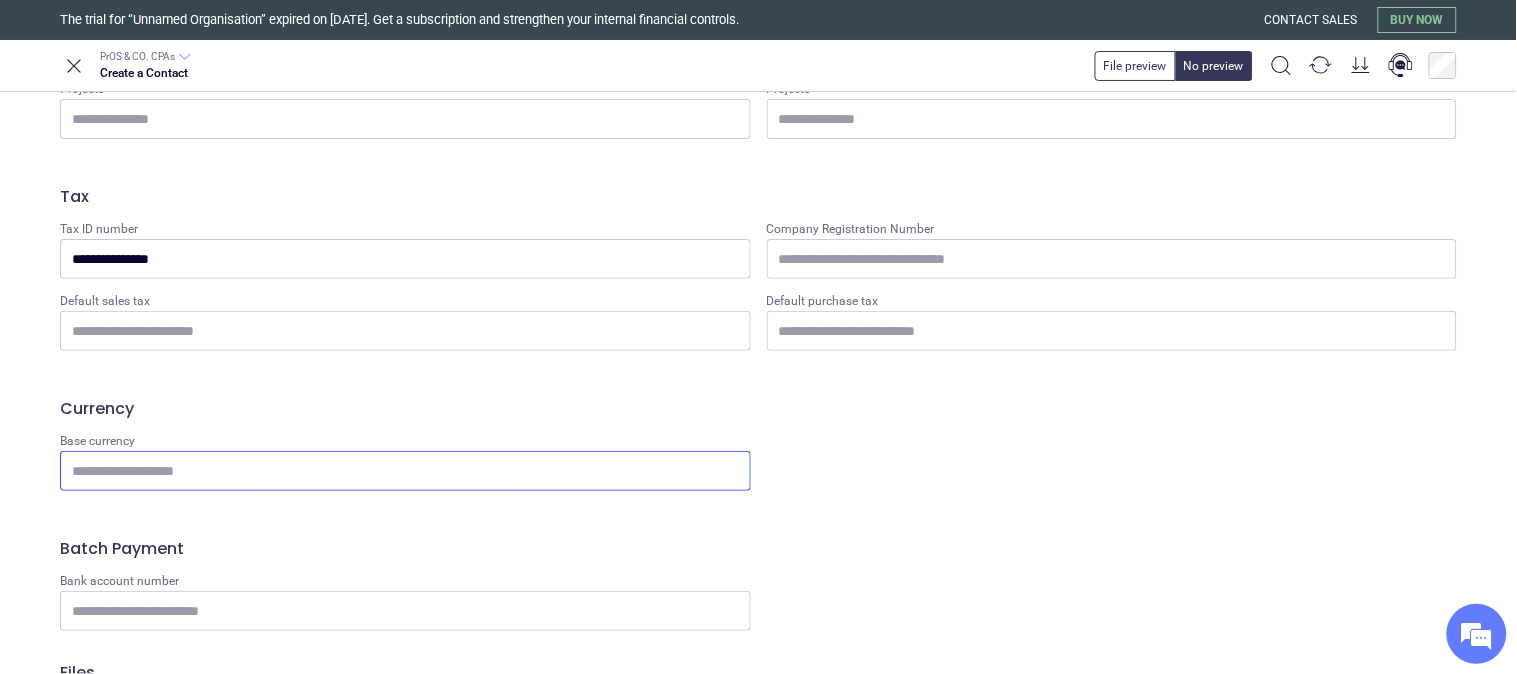 click at bounding box center (405, 471) 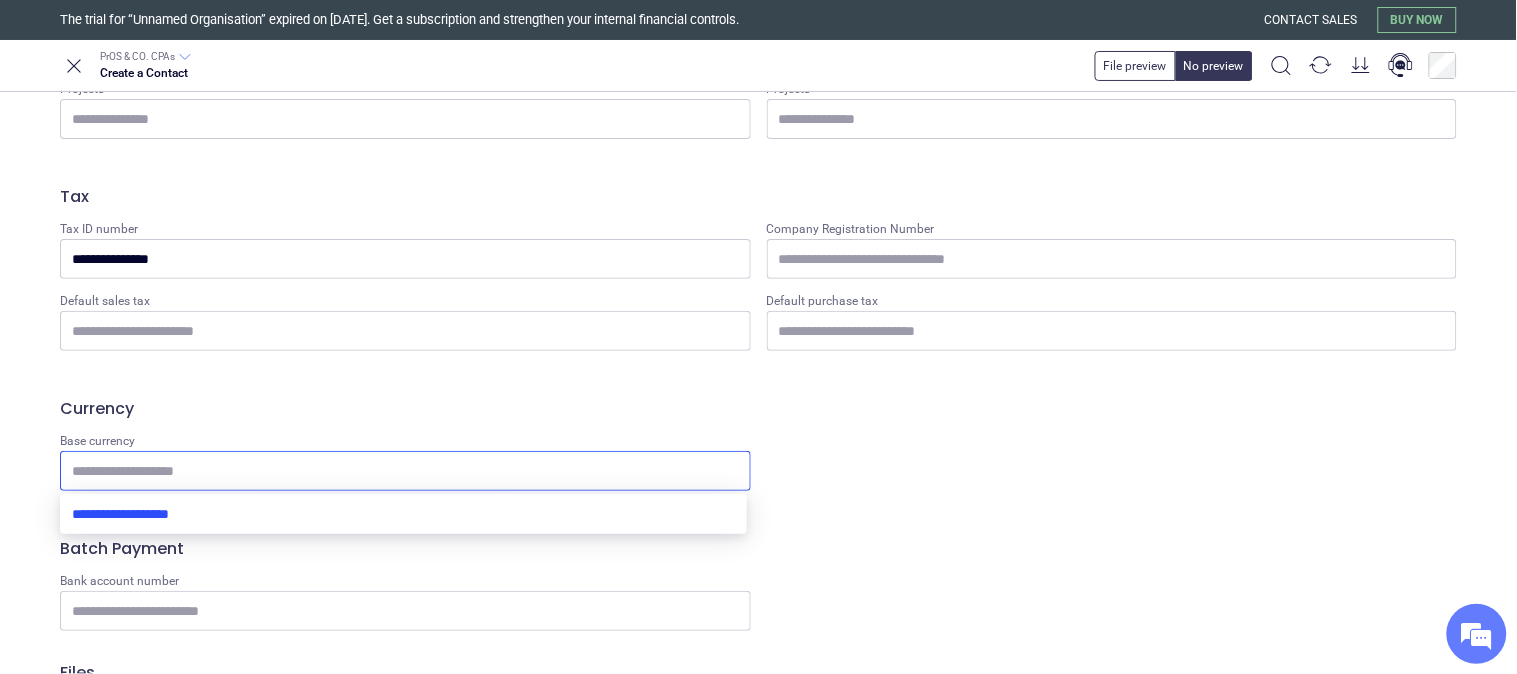 click at bounding box center [403, 514] 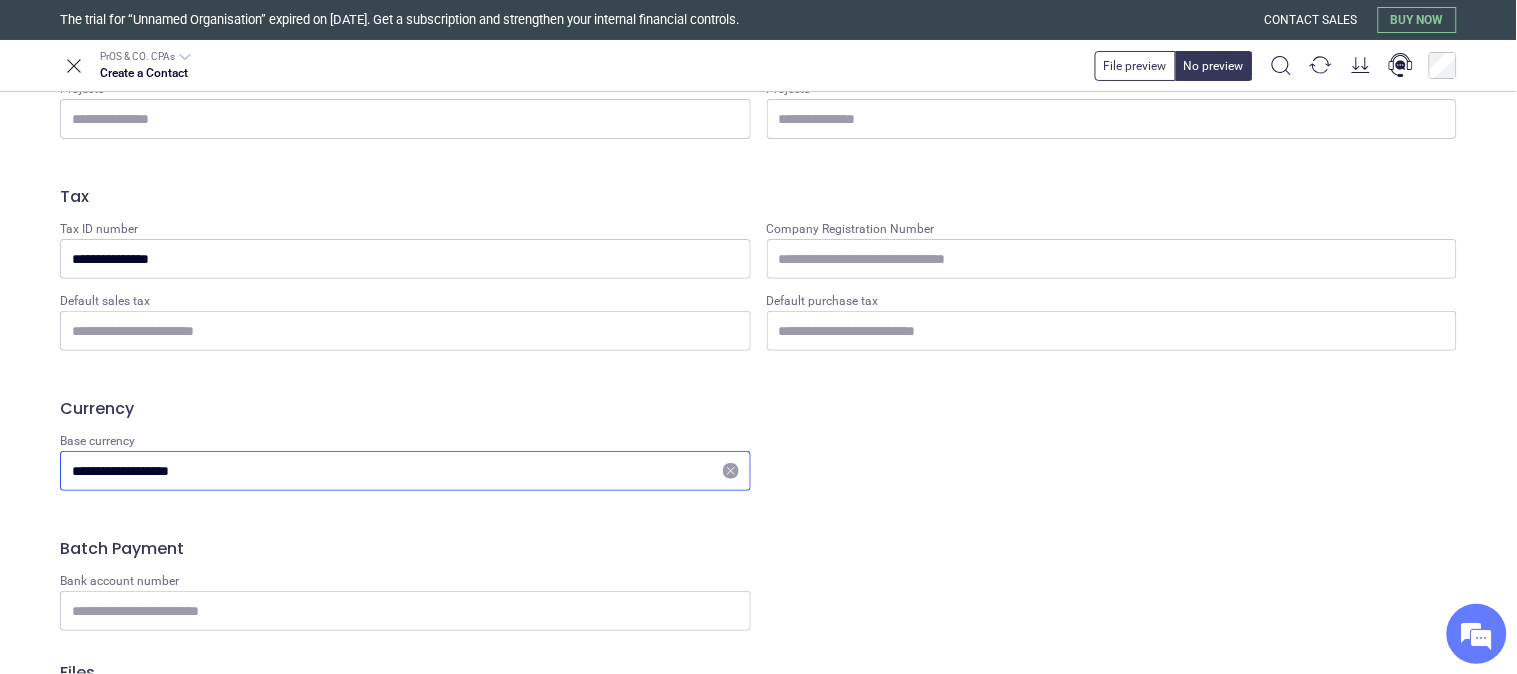 type on "**********" 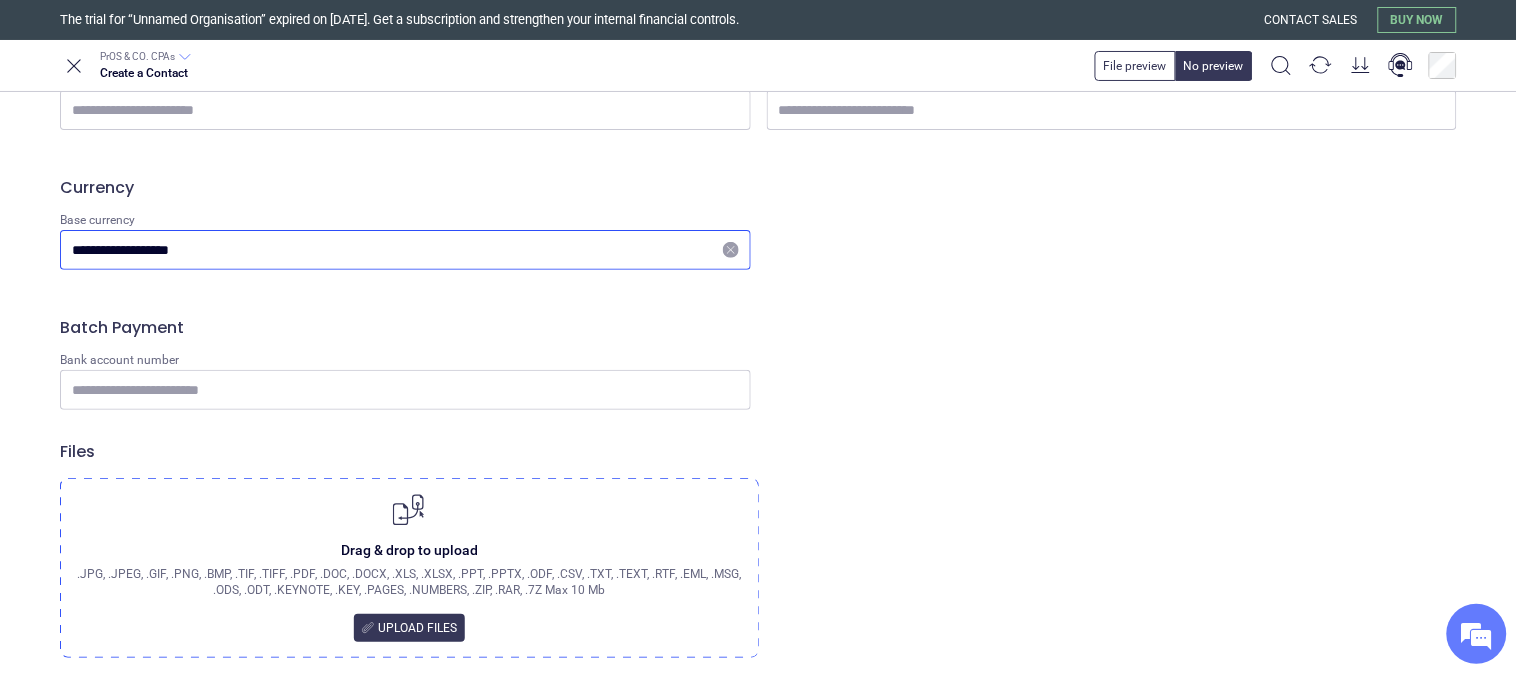 scroll, scrollTop: 1444, scrollLeft: 0, axis: vertical 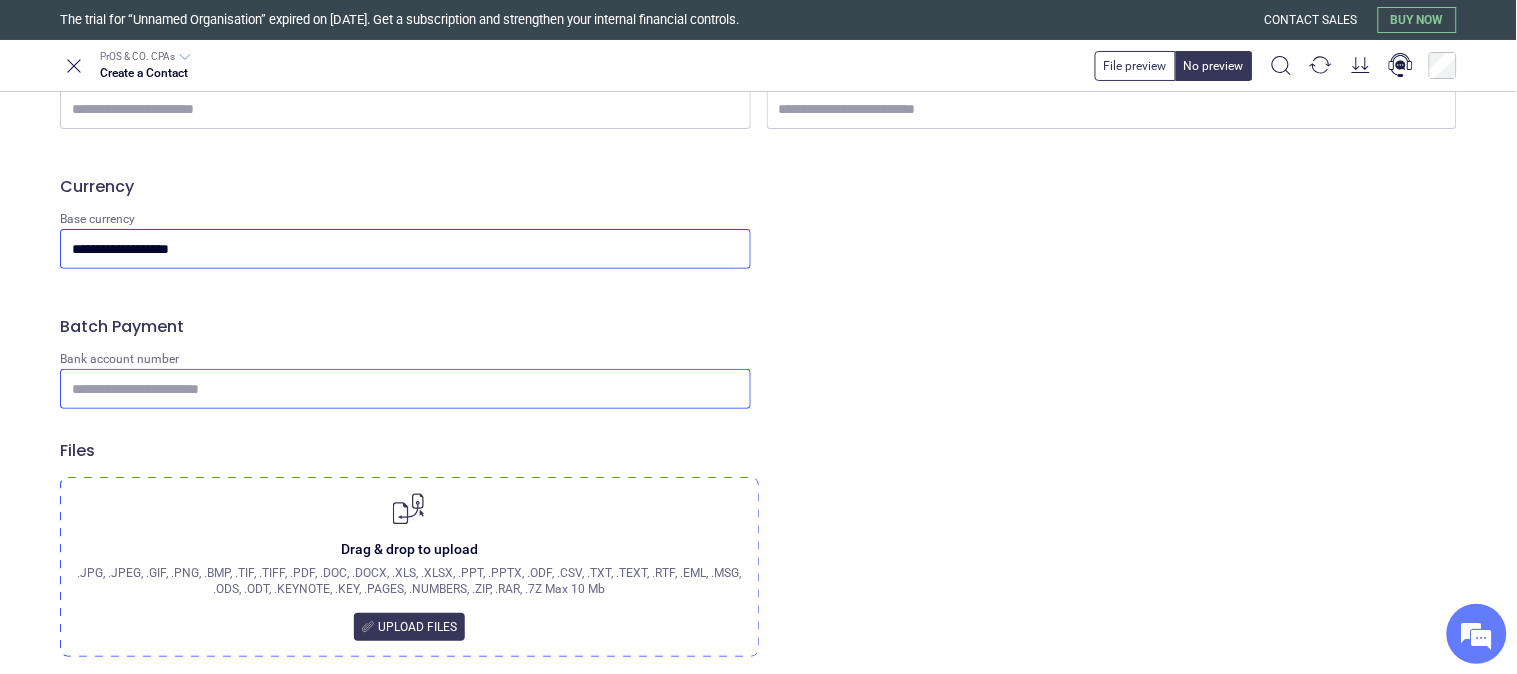 click on "Bank account number" at bounding box center [405, 389] 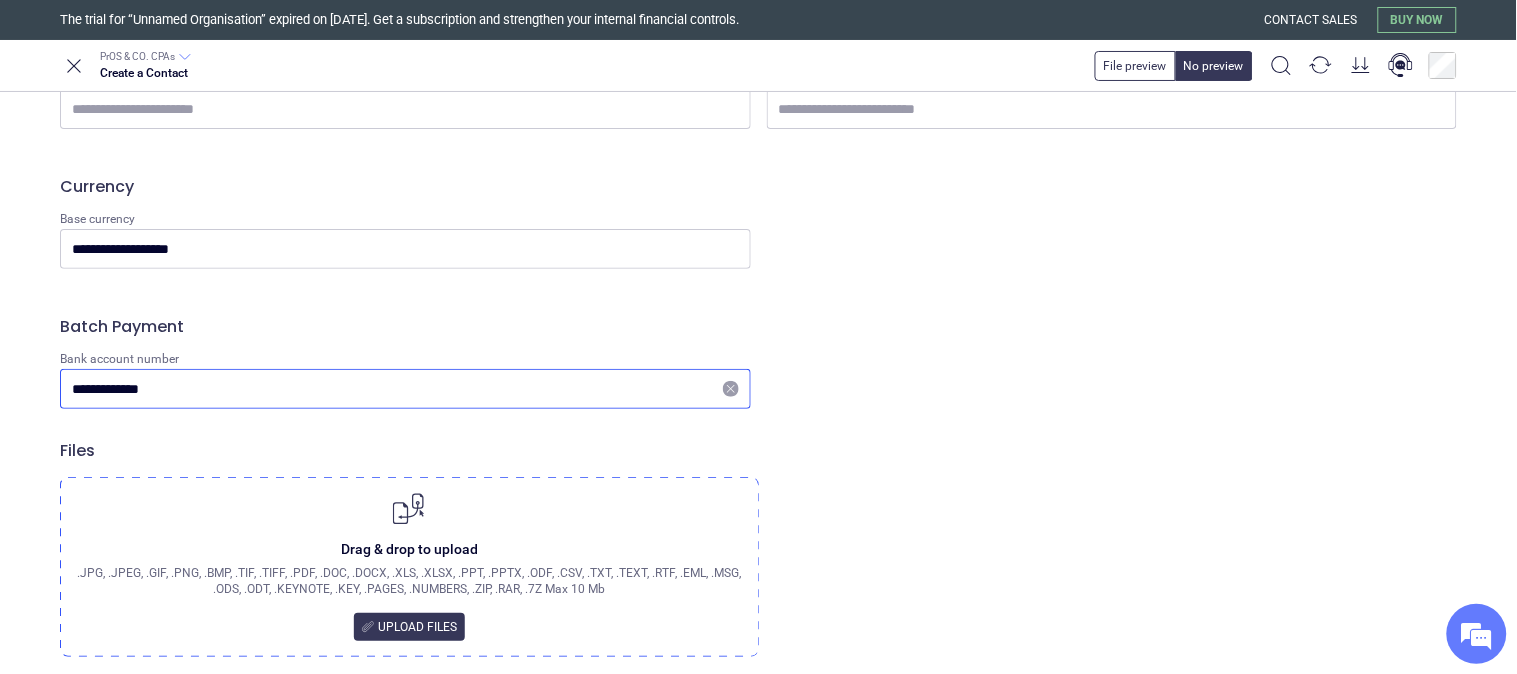type on "**********" 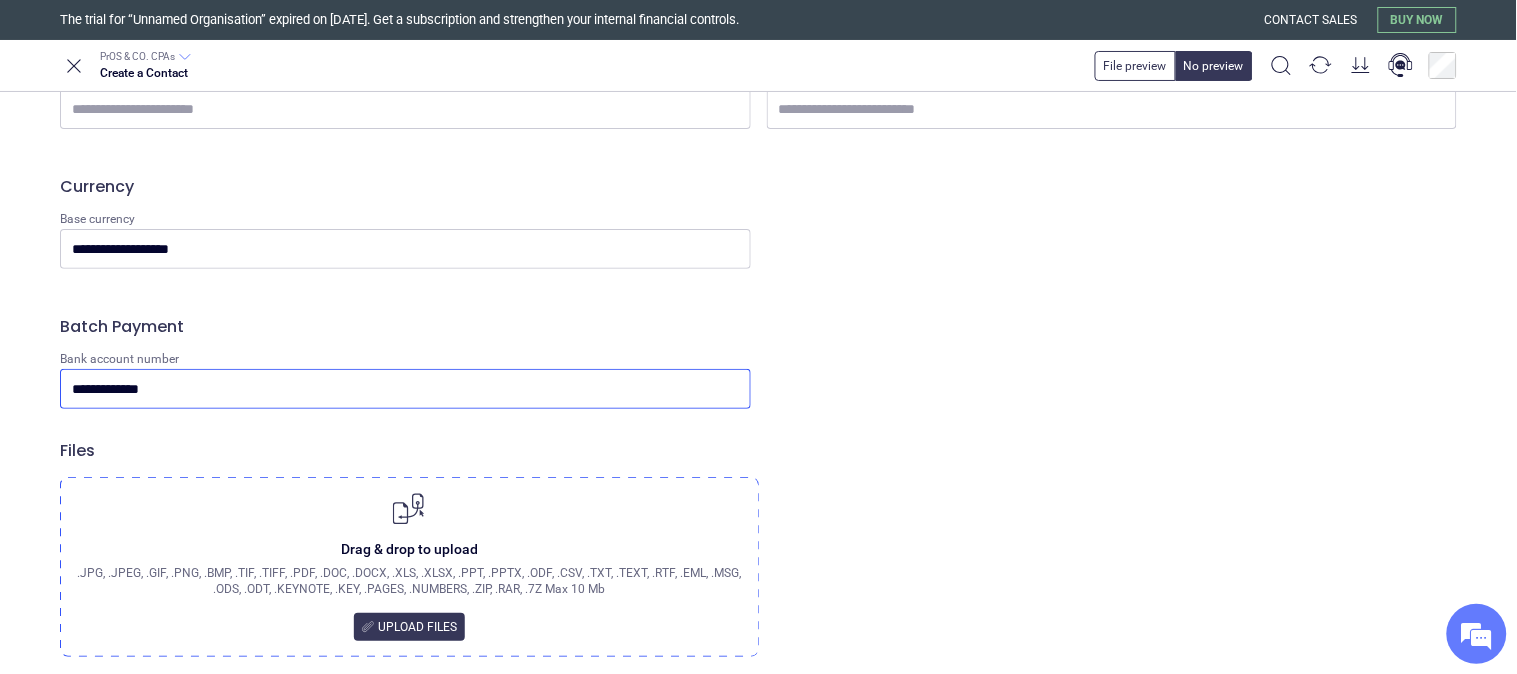click on "Batch Payment" at bounding box center [758, 327] 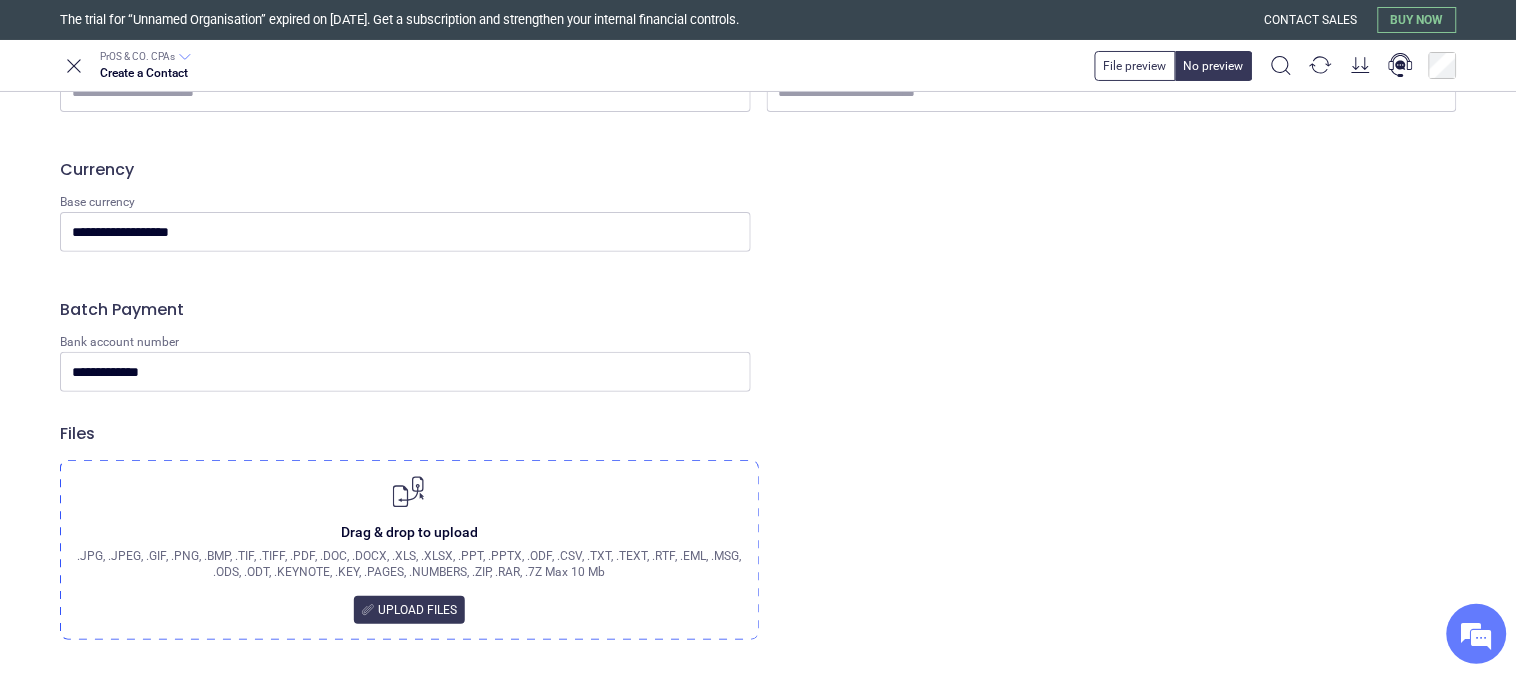 scroll, scrollTop: 1465, scrollLeft: 0, axis: vertical 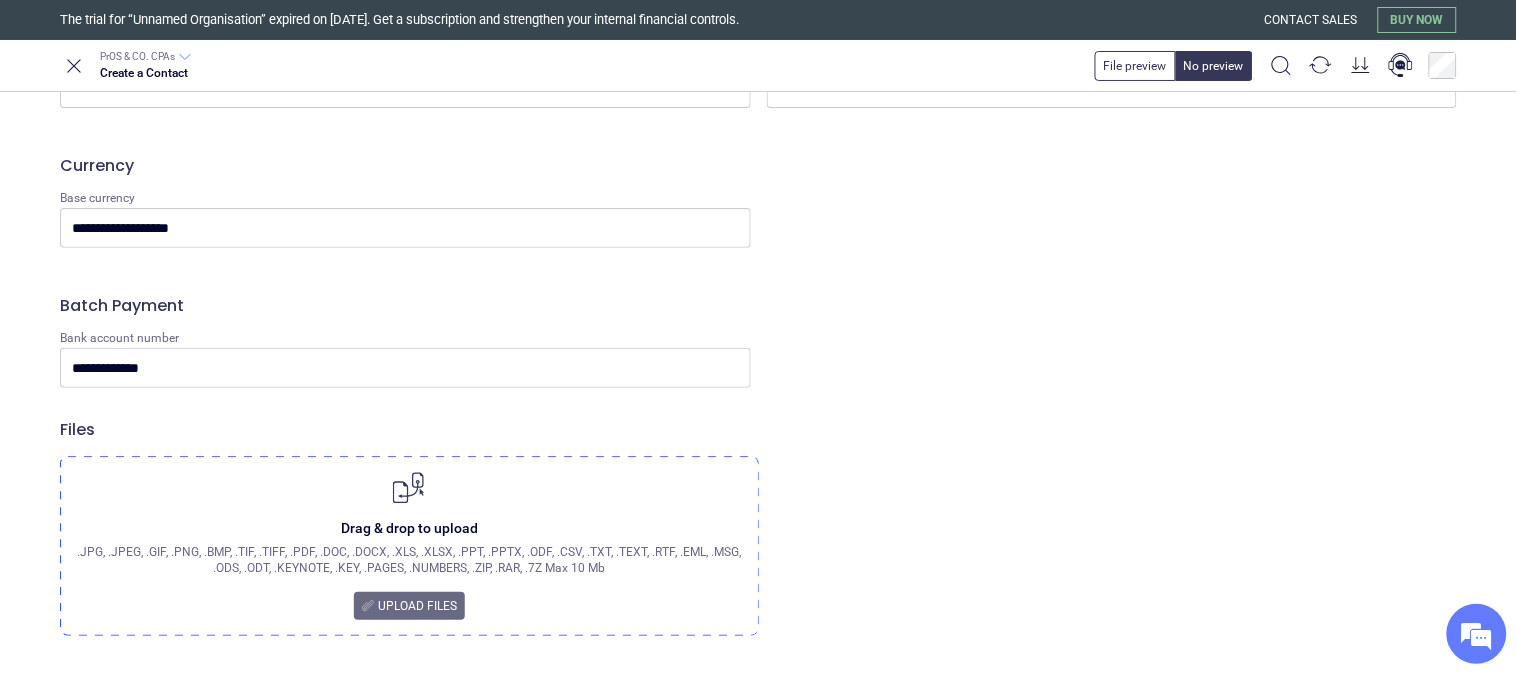click on "Upload files" at bounding box center (409, 606) 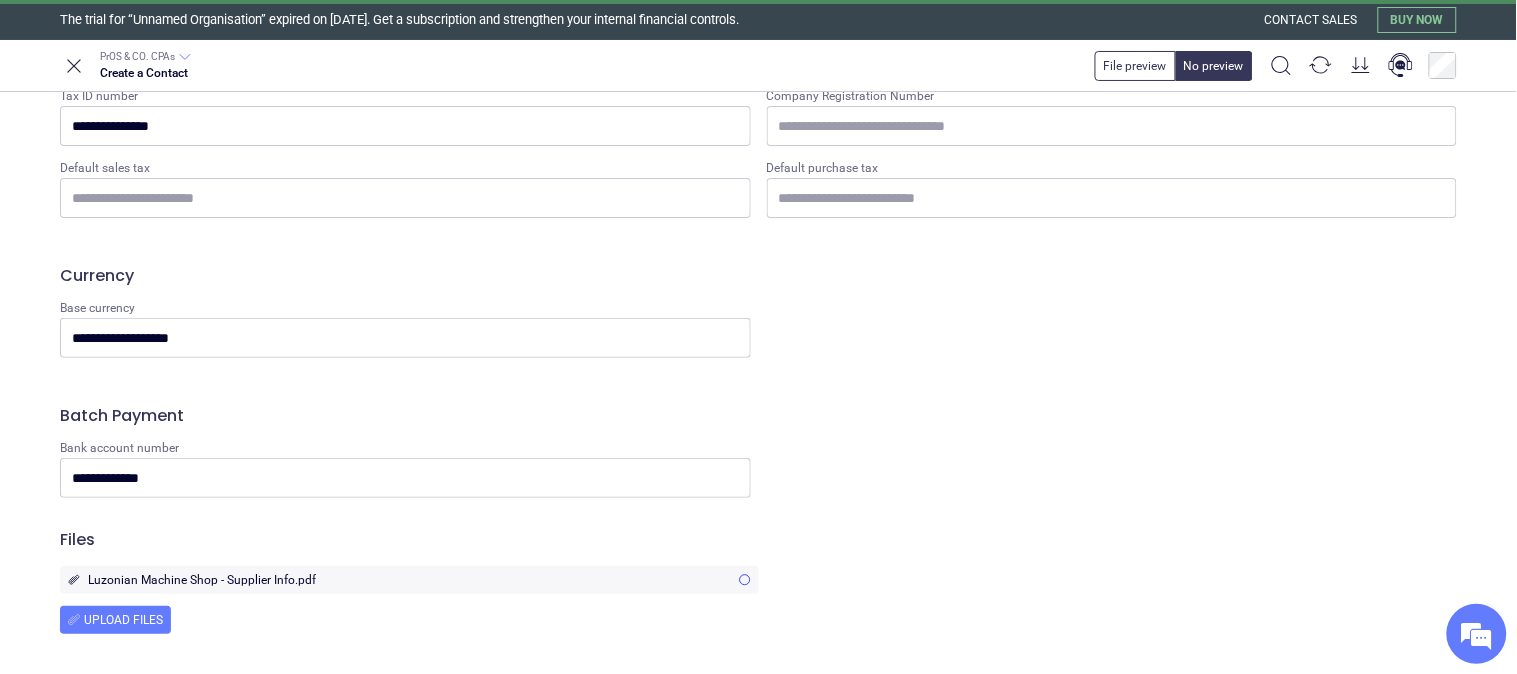 scroll, scrollTop: 1354, scrollLeft: 0, axis: vertical 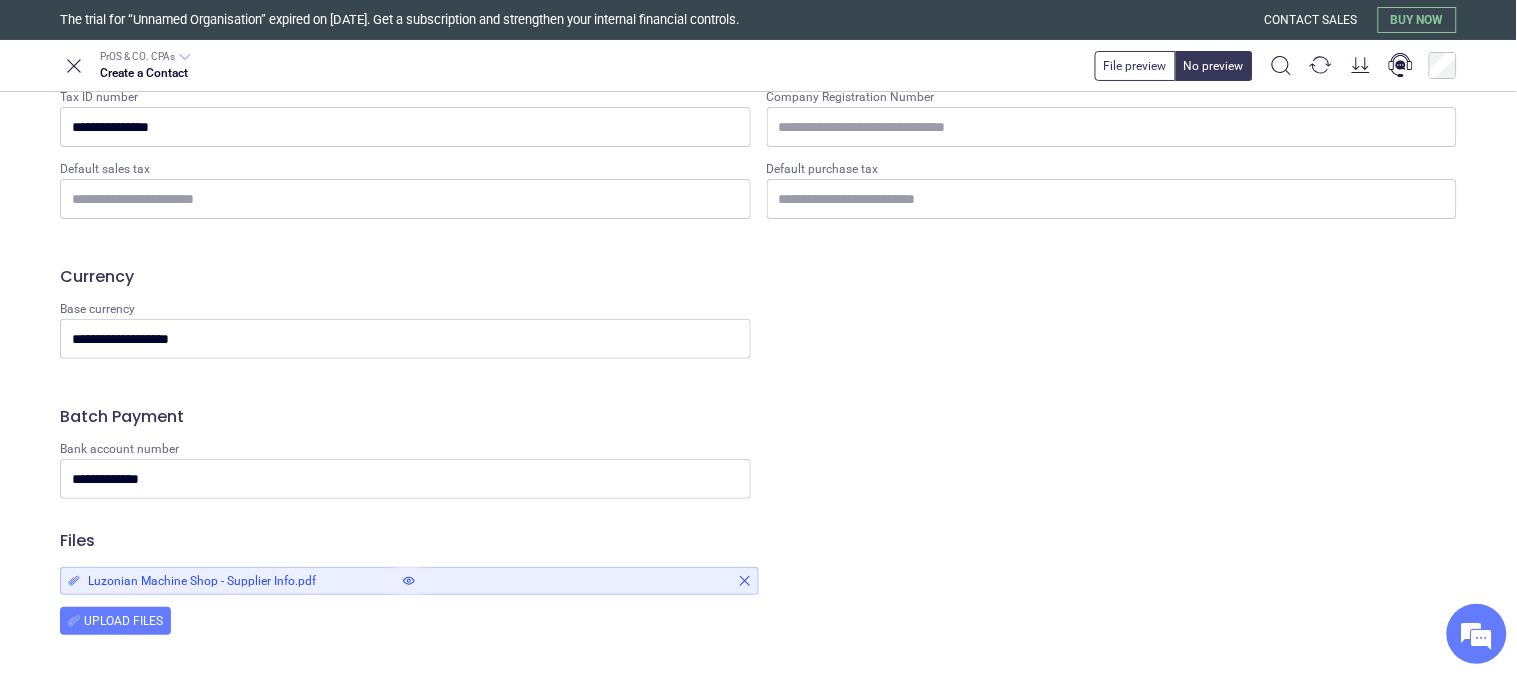 click at bounding box center [409, 581] 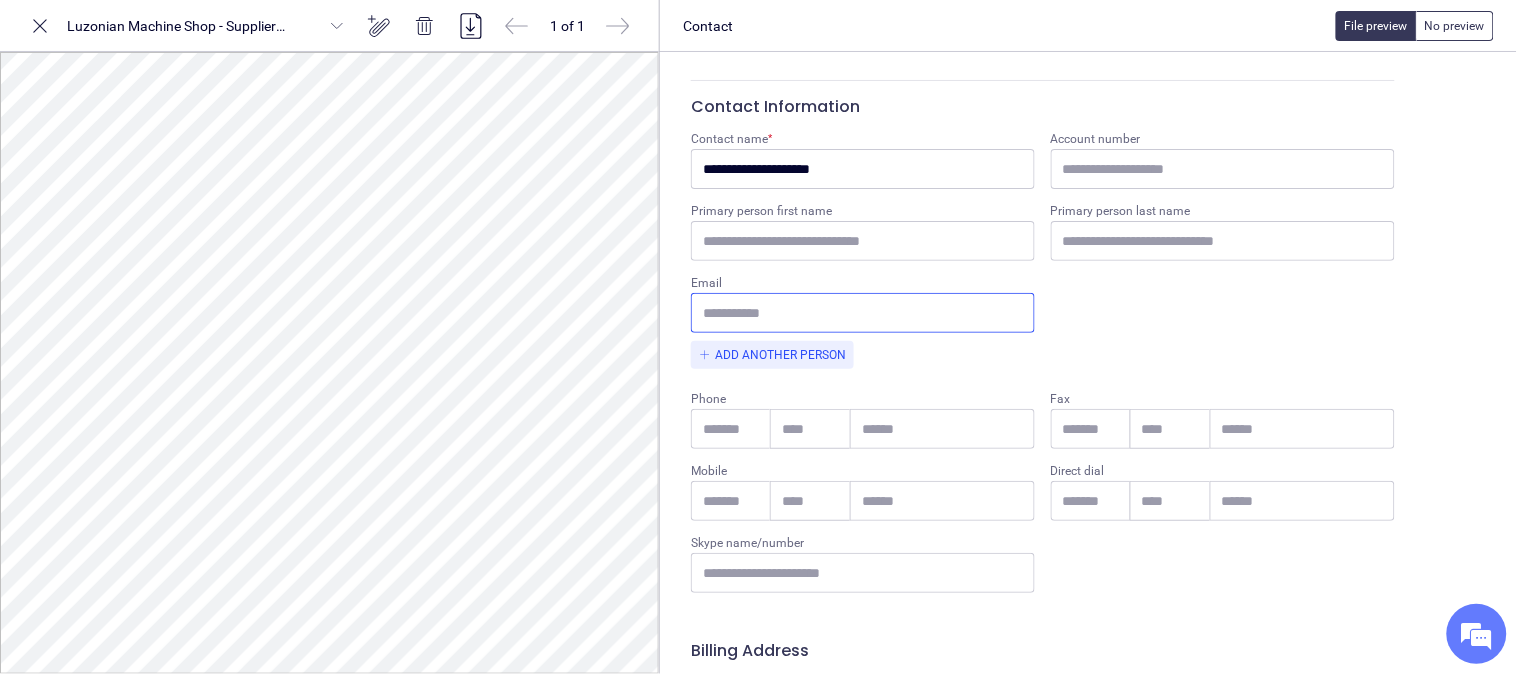 scroll, scrollTop: 111, scrollLeft: 0, axis: vertical 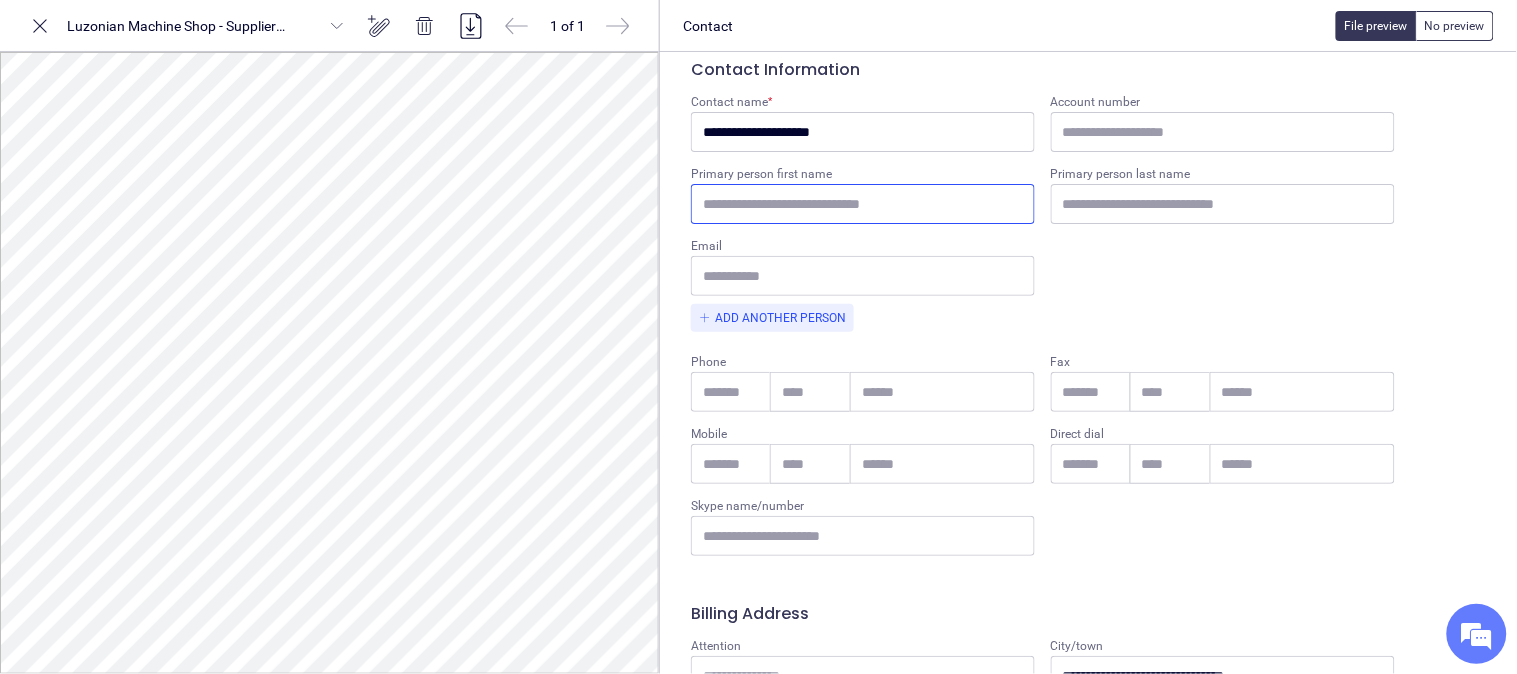 click on "Primary person first name" at bounding box center [863, 204] 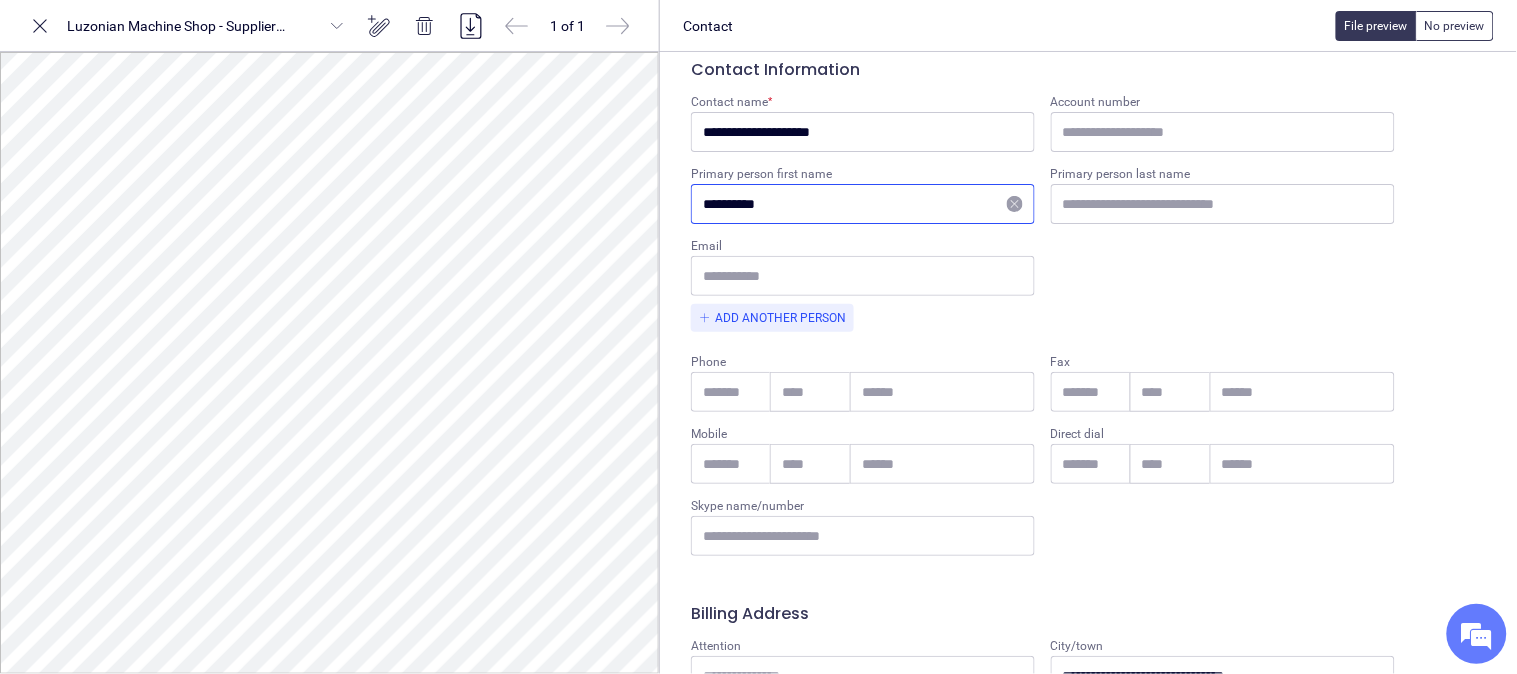 type on "**********" 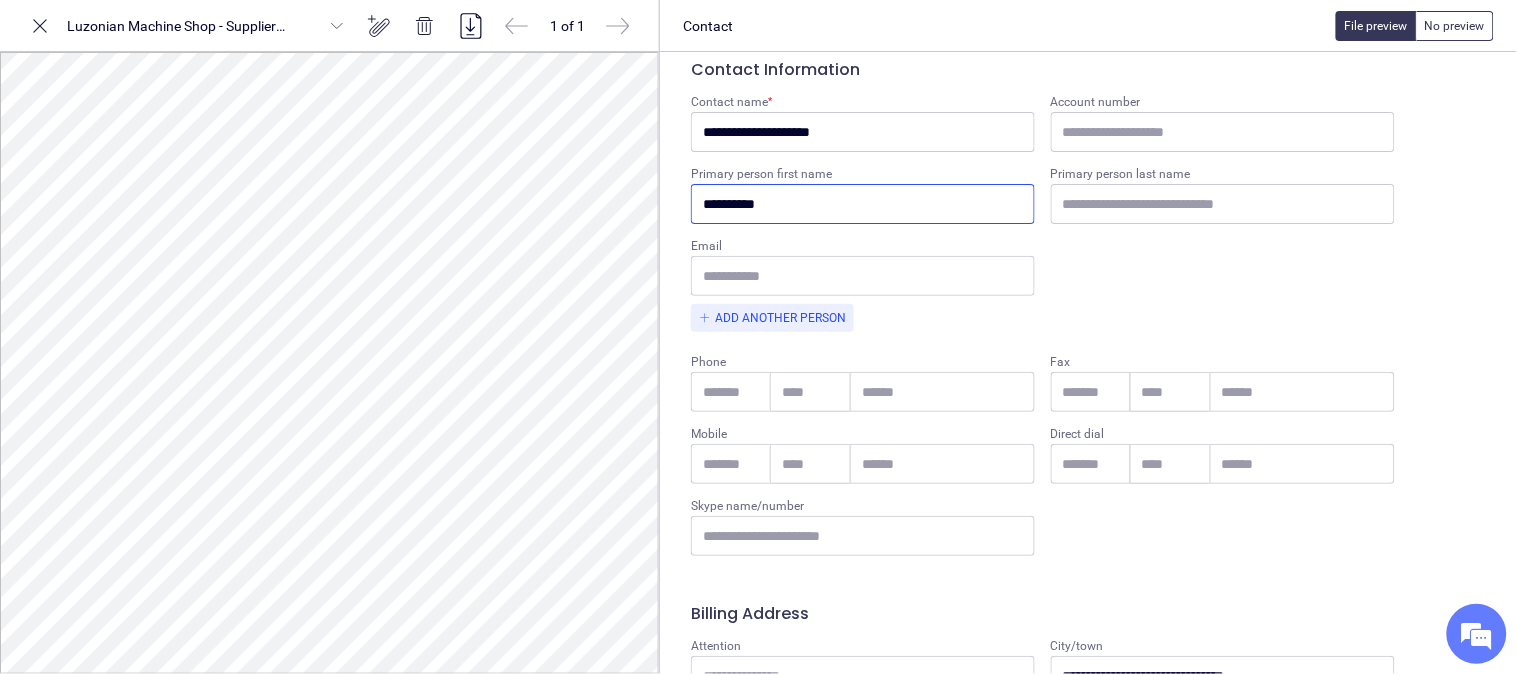 click on "**********" at bounding box center (1043, 196) 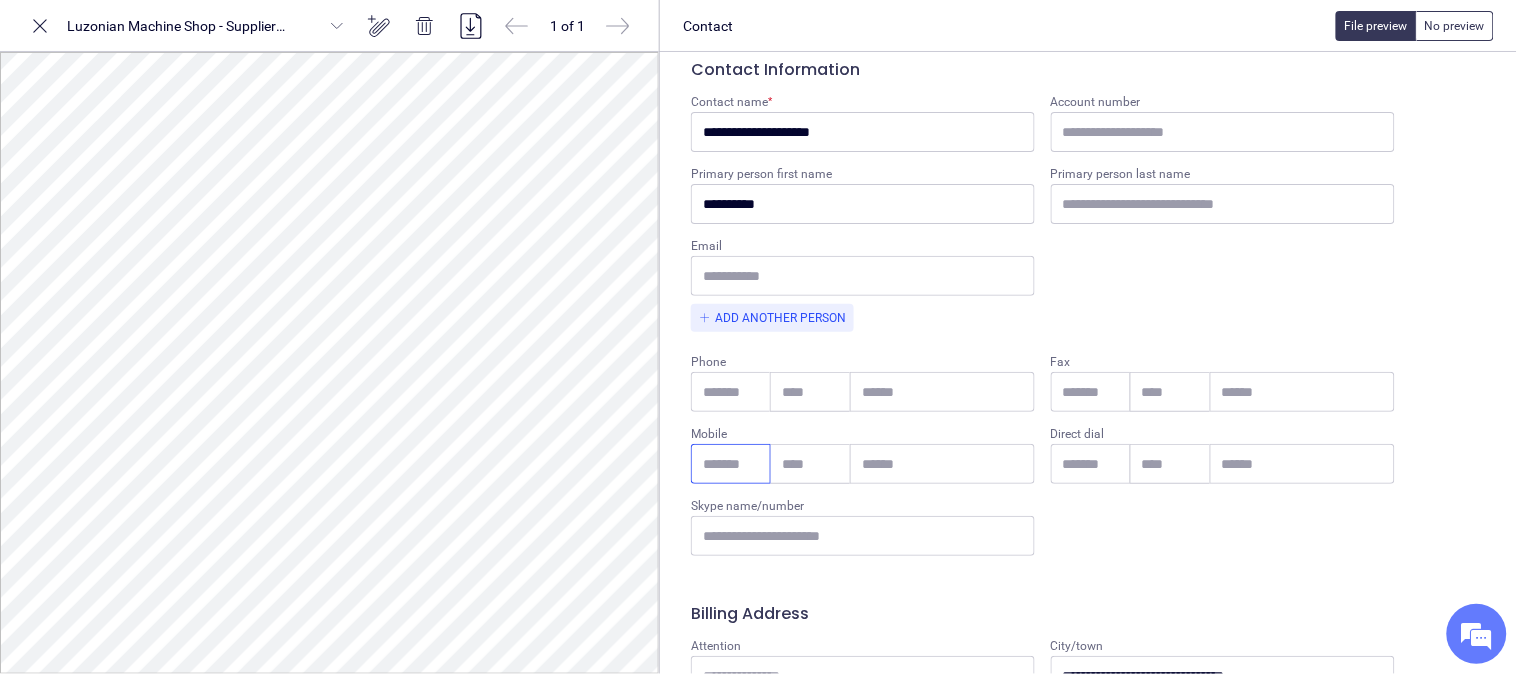 drag, startPoint x: 735, startPoint y: 465, endPoint x: 737, endPoint y: 475, distance: 10.198039 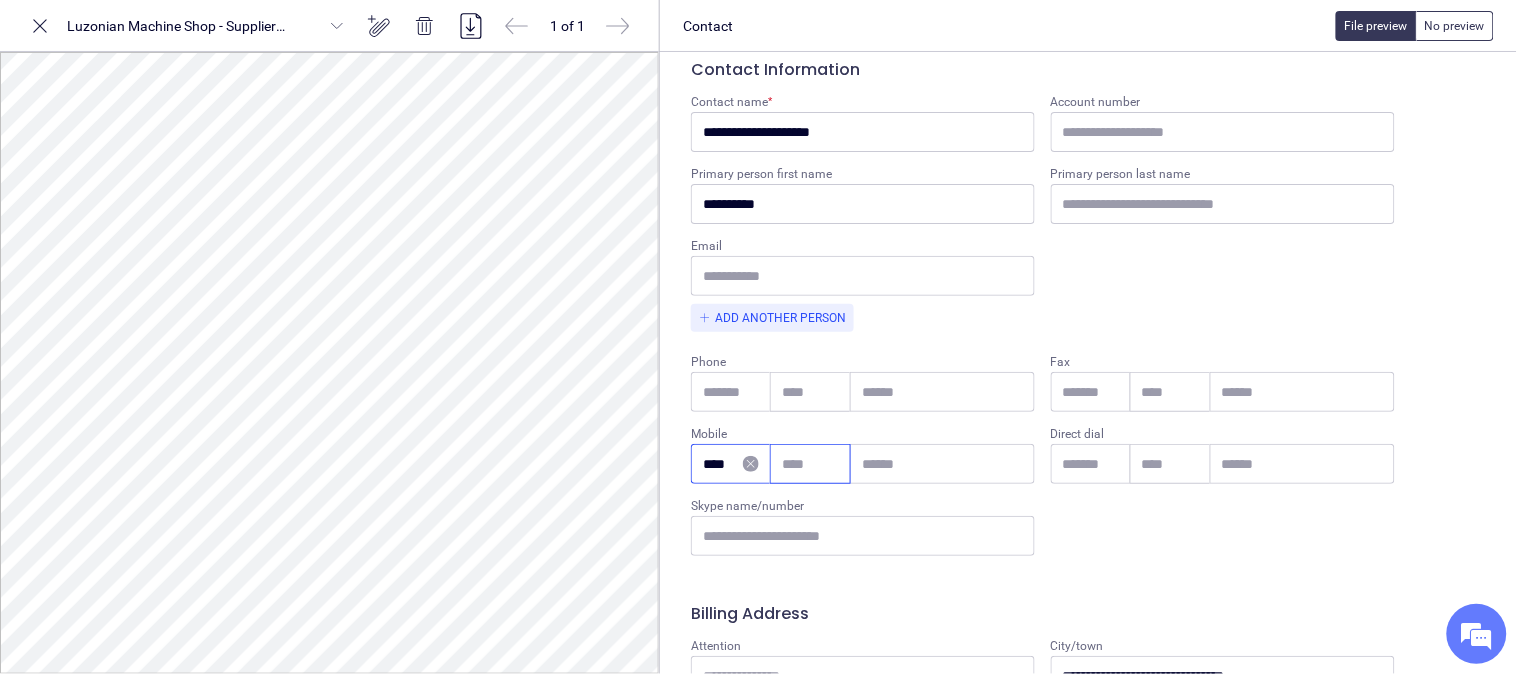 type on "****" 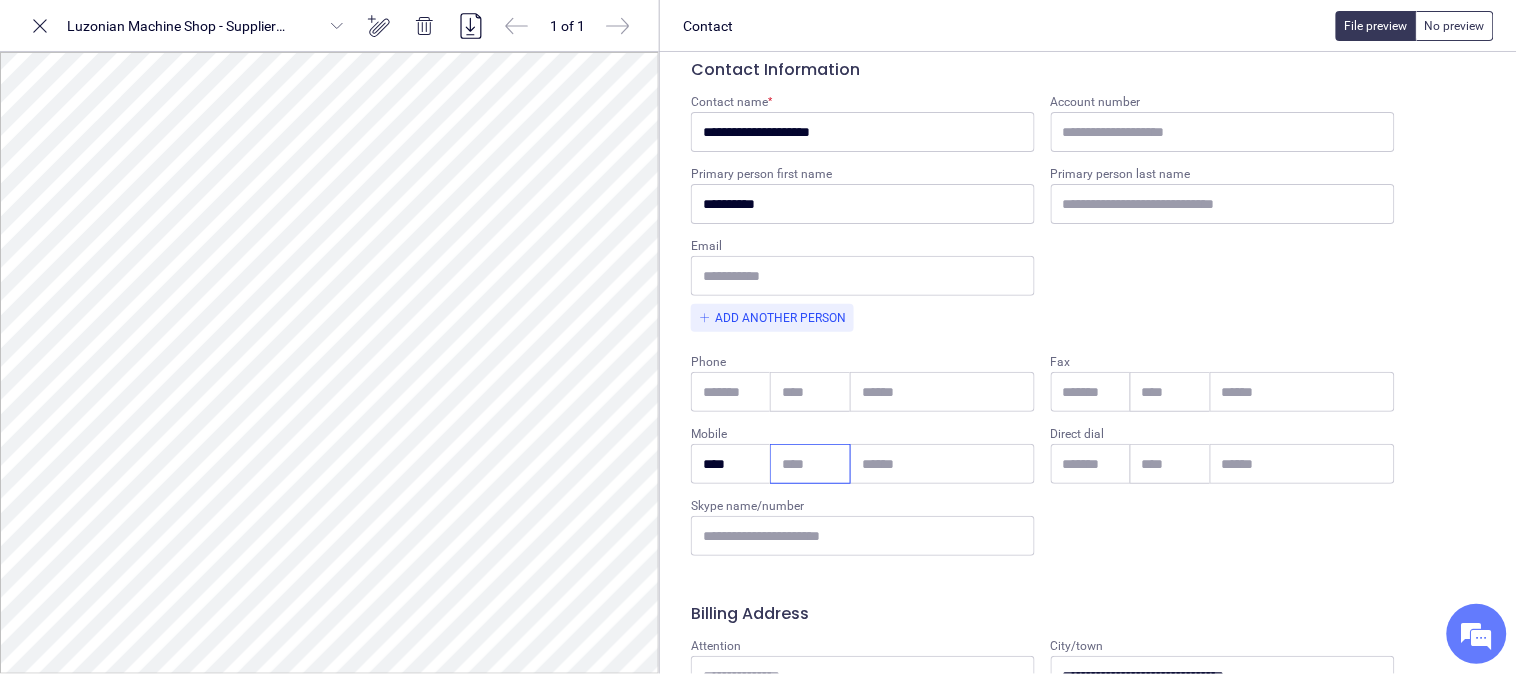click at bounding box center [810, 464] 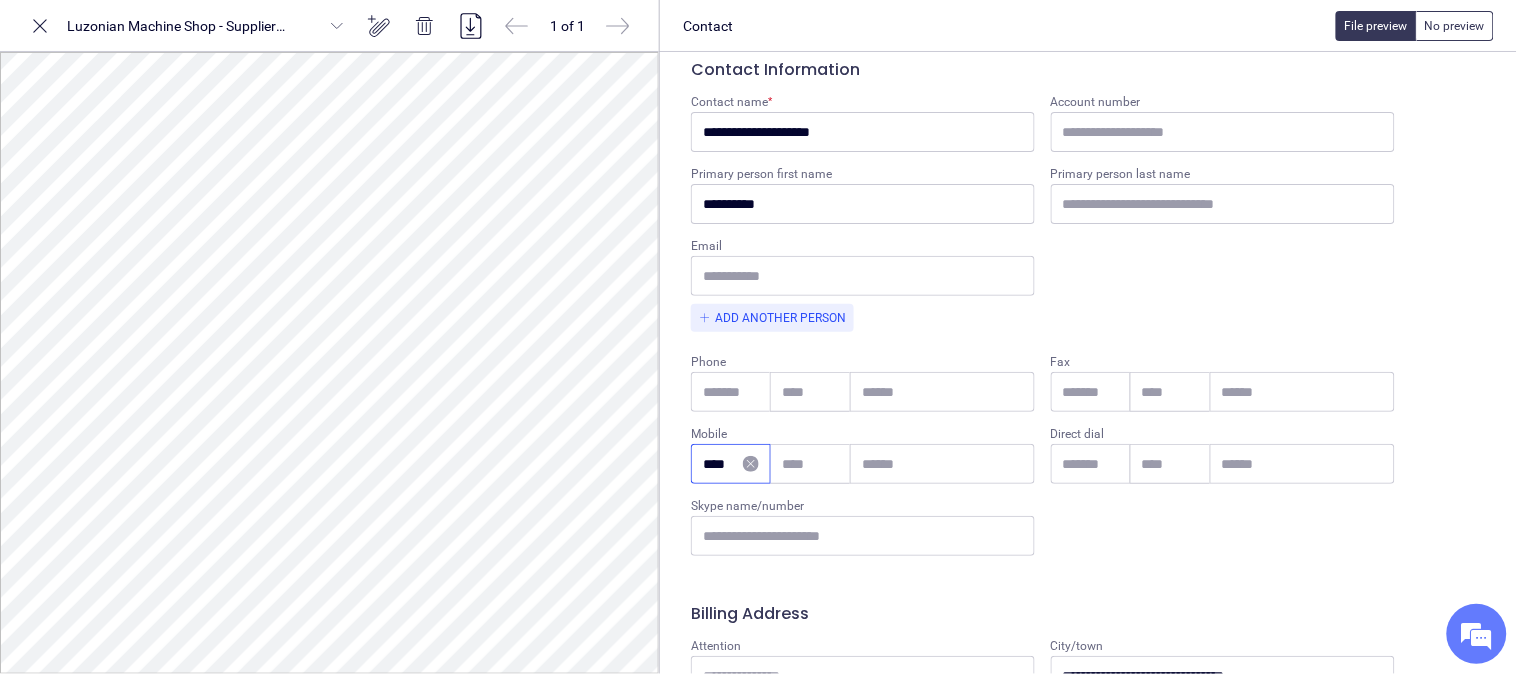 drag, startPoint x: 734, startPoint y: 466, endPoint x: 684, endPoint y: 462, distance: 50.159744 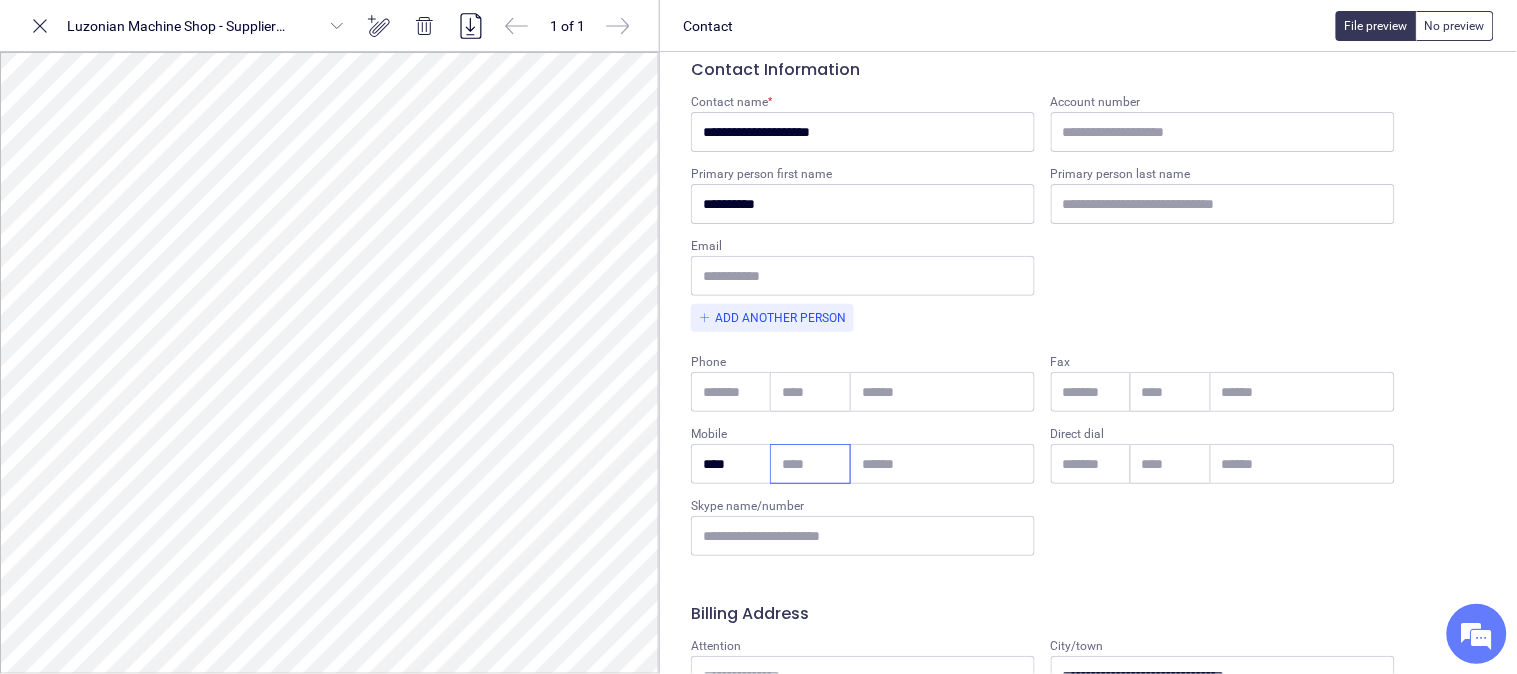click at bounding box center (810, 464) 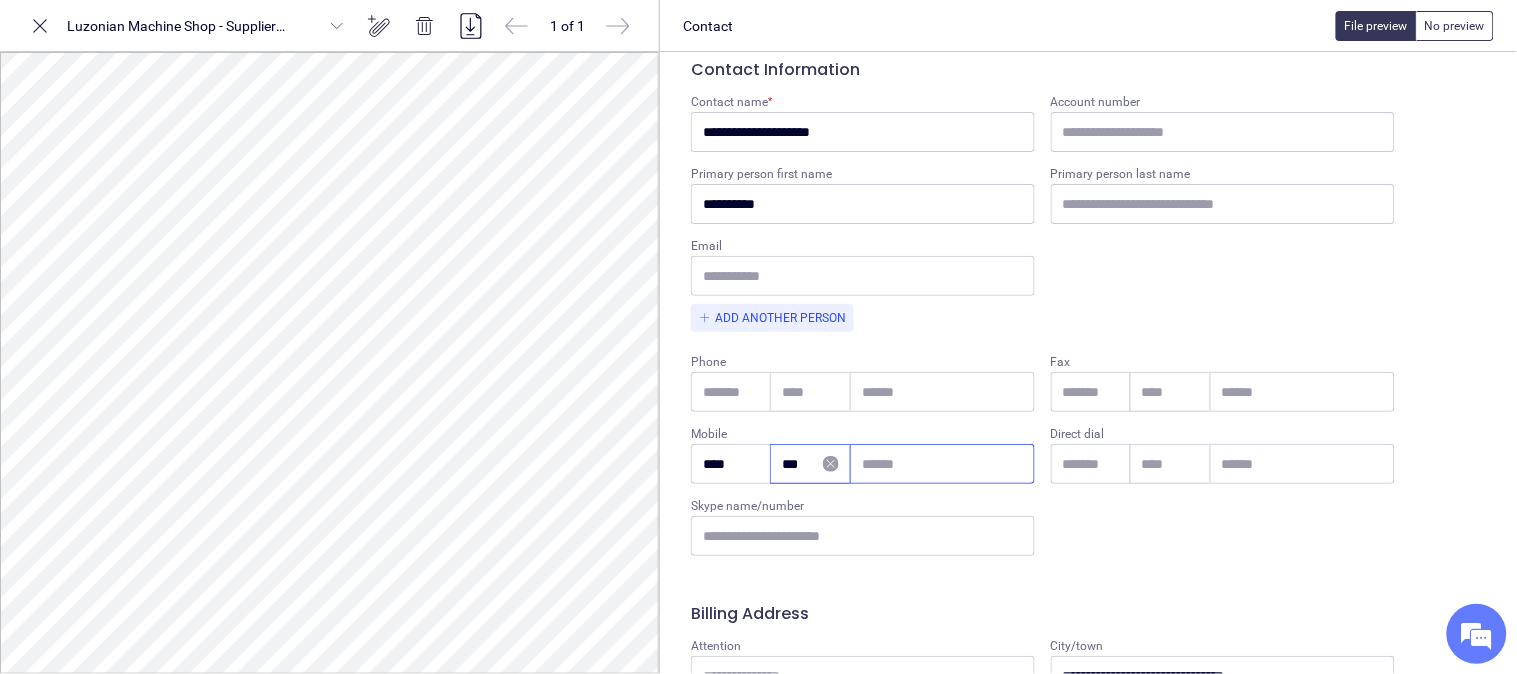 type on "***" 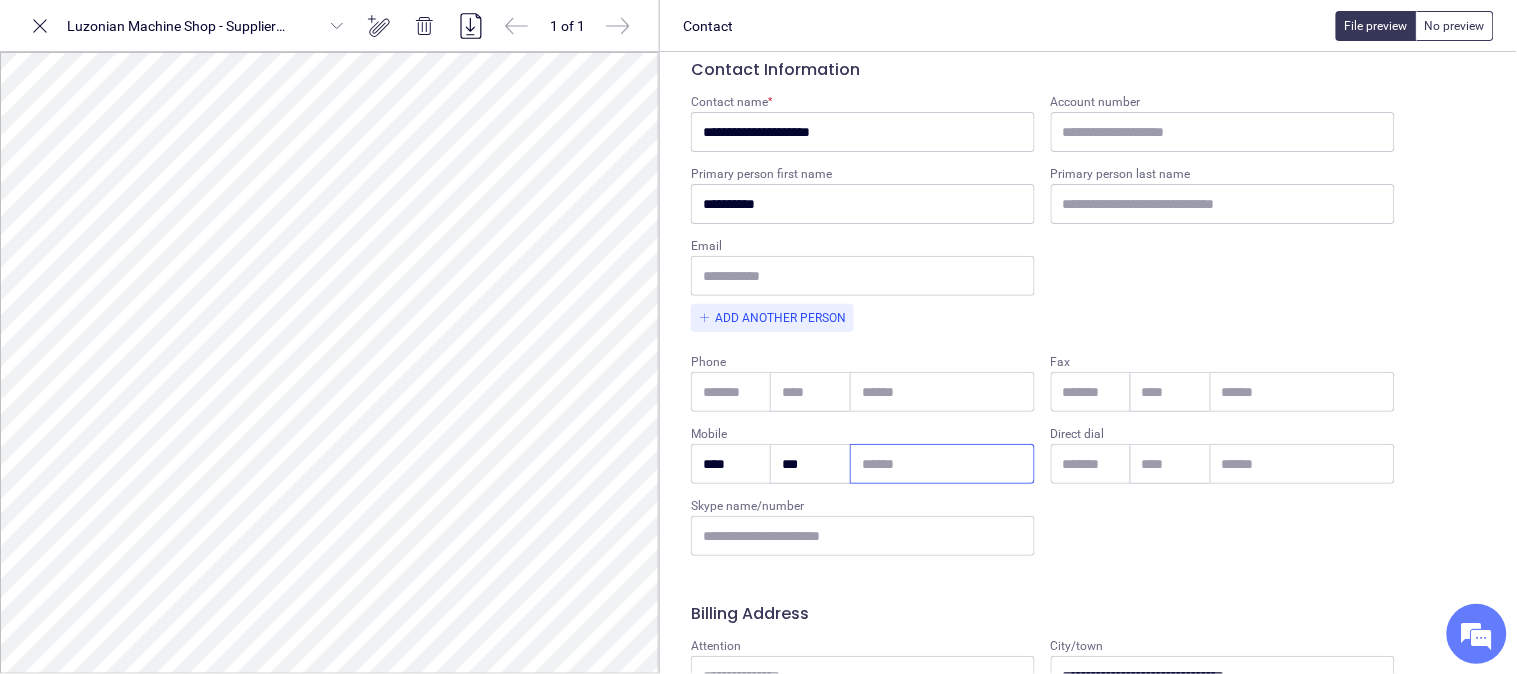 click at bounding box center (942, 464) 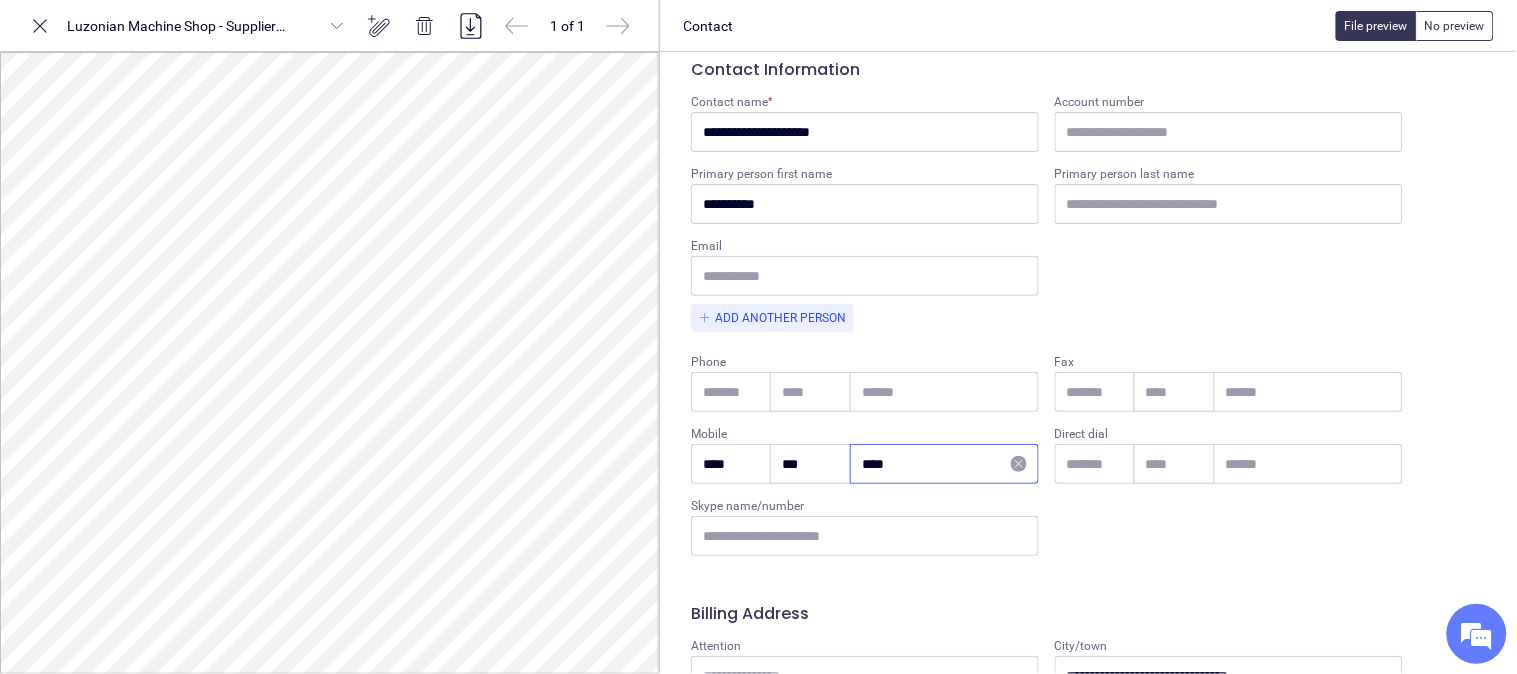 type on "****" 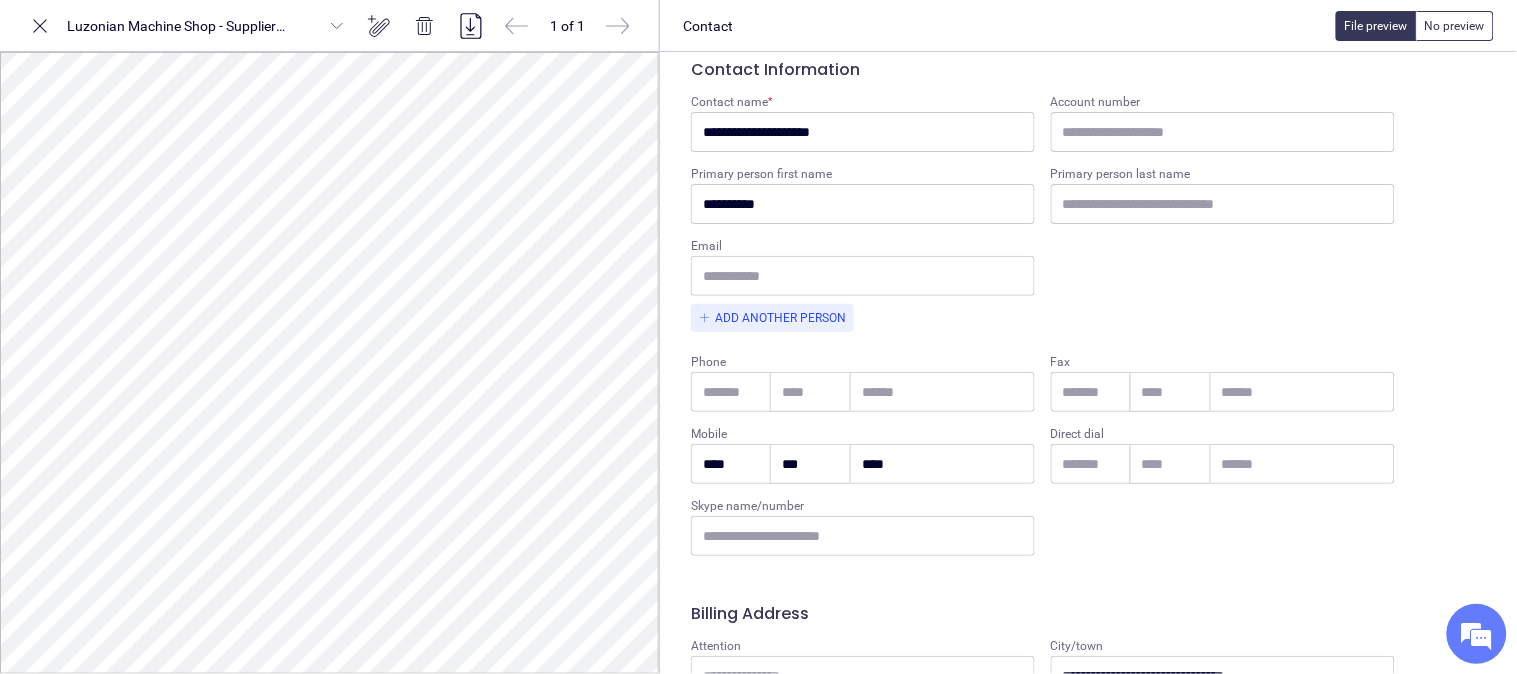 click on "Mobile" at bounding box center [863, 434] 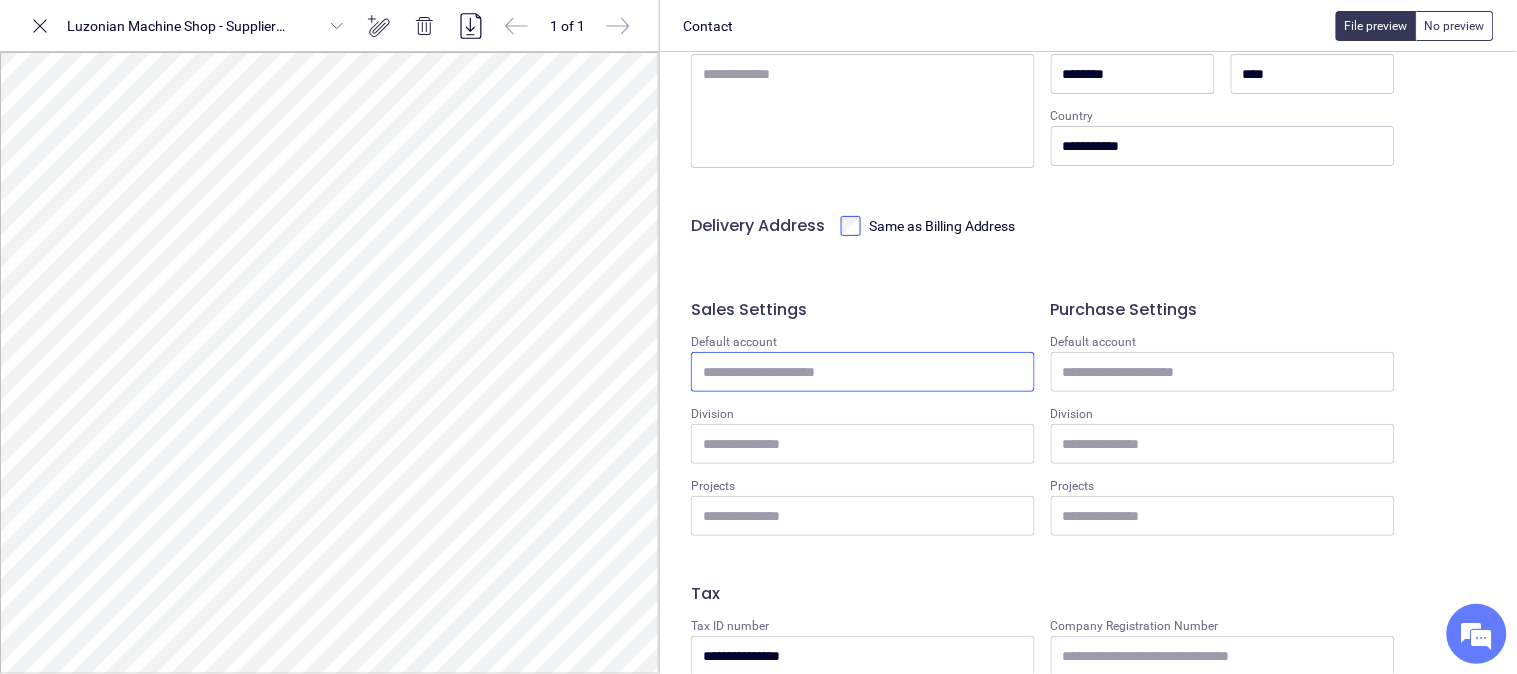 scroll, scrollTop: 1111, scrollLeft: 0, axis: vertical 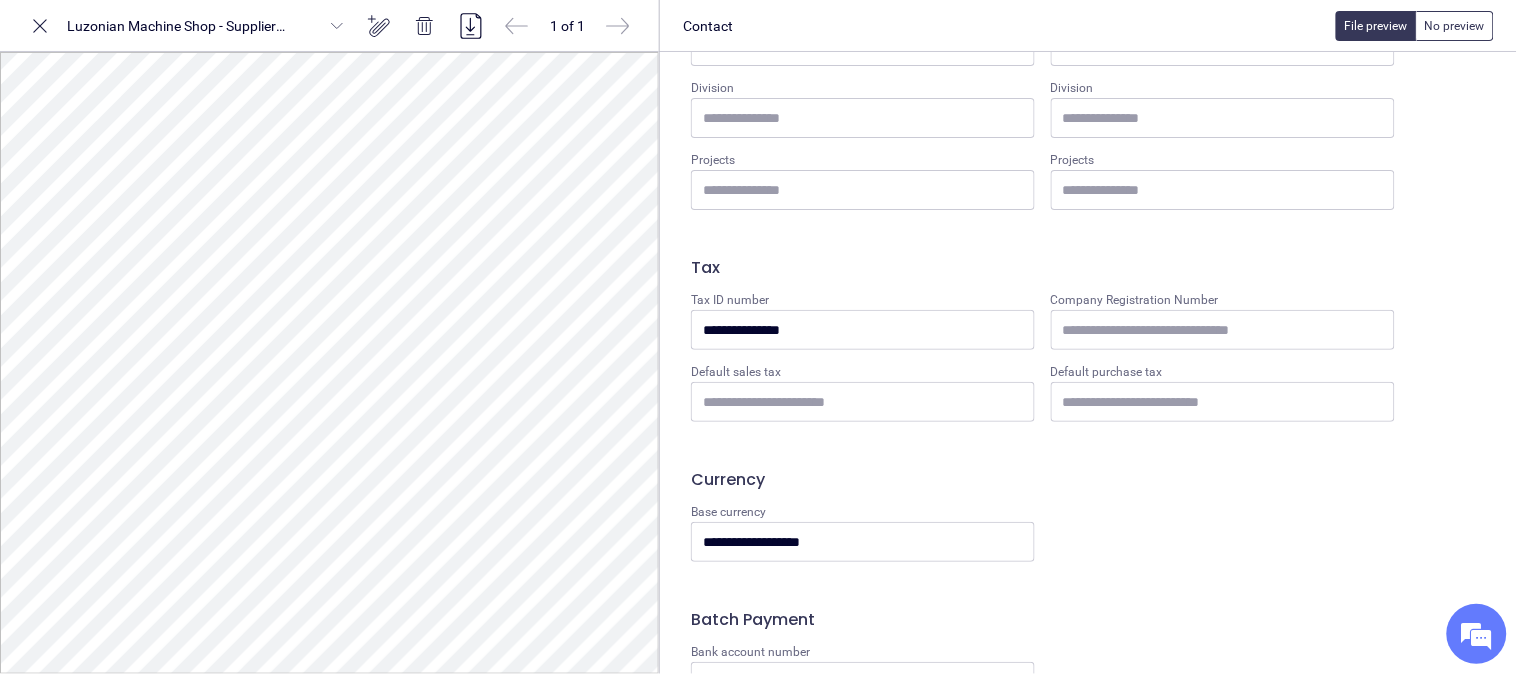 drag, startPoint x: 45, startPoint y: 35, endPoint x: 57, endPoint y: 43, distance: 14.422205 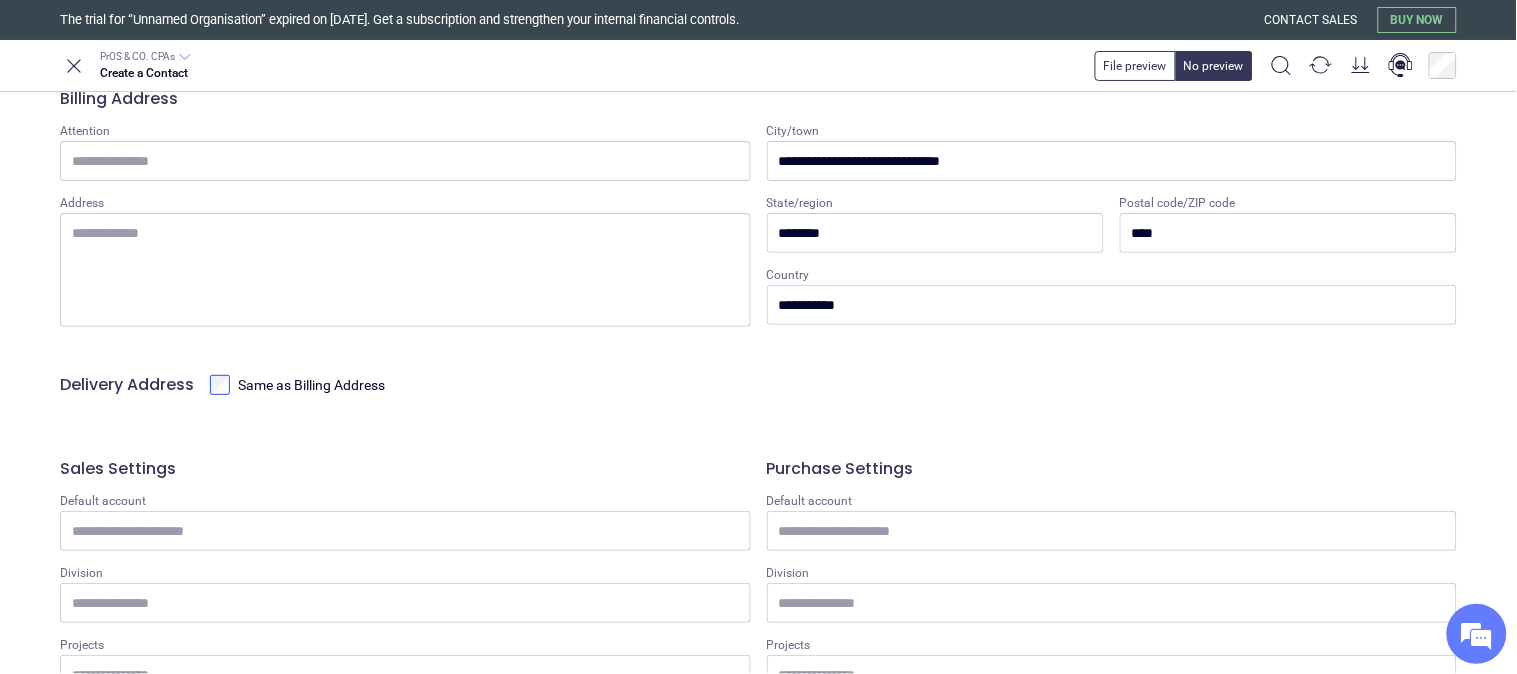 scroll, scrollTop: 0, scrollLeft: 0, axis: both 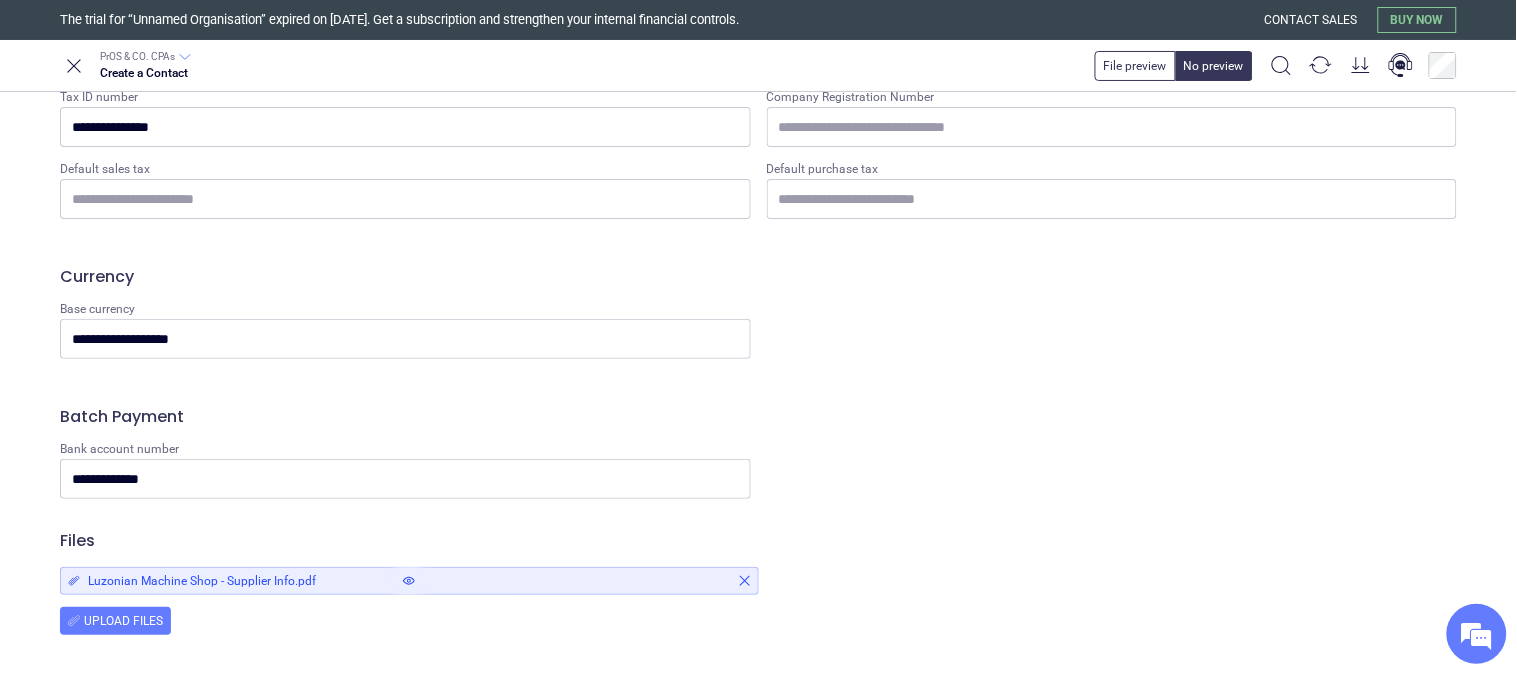 click at bounding box center [409, 581] 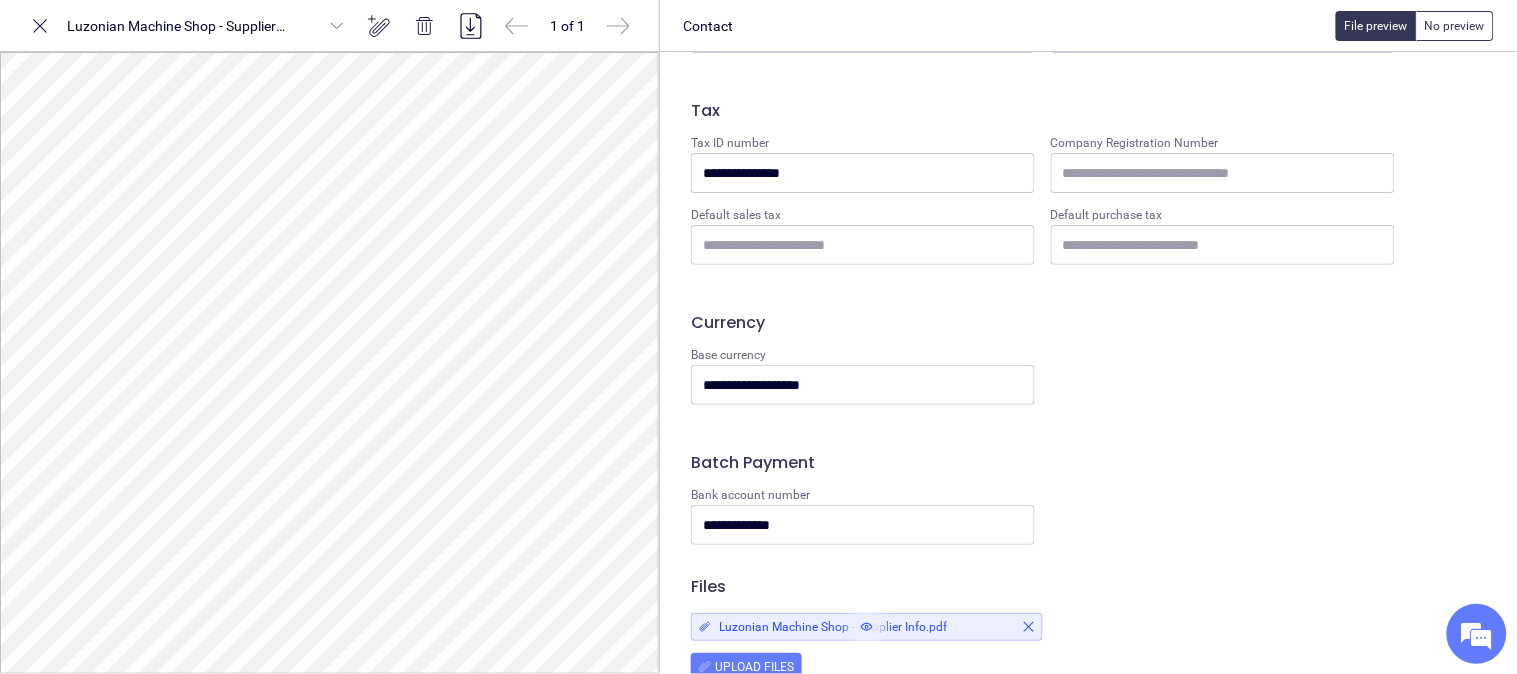 scroll, scrollTop: 1314, scrollLeft: 0, axis: vertical 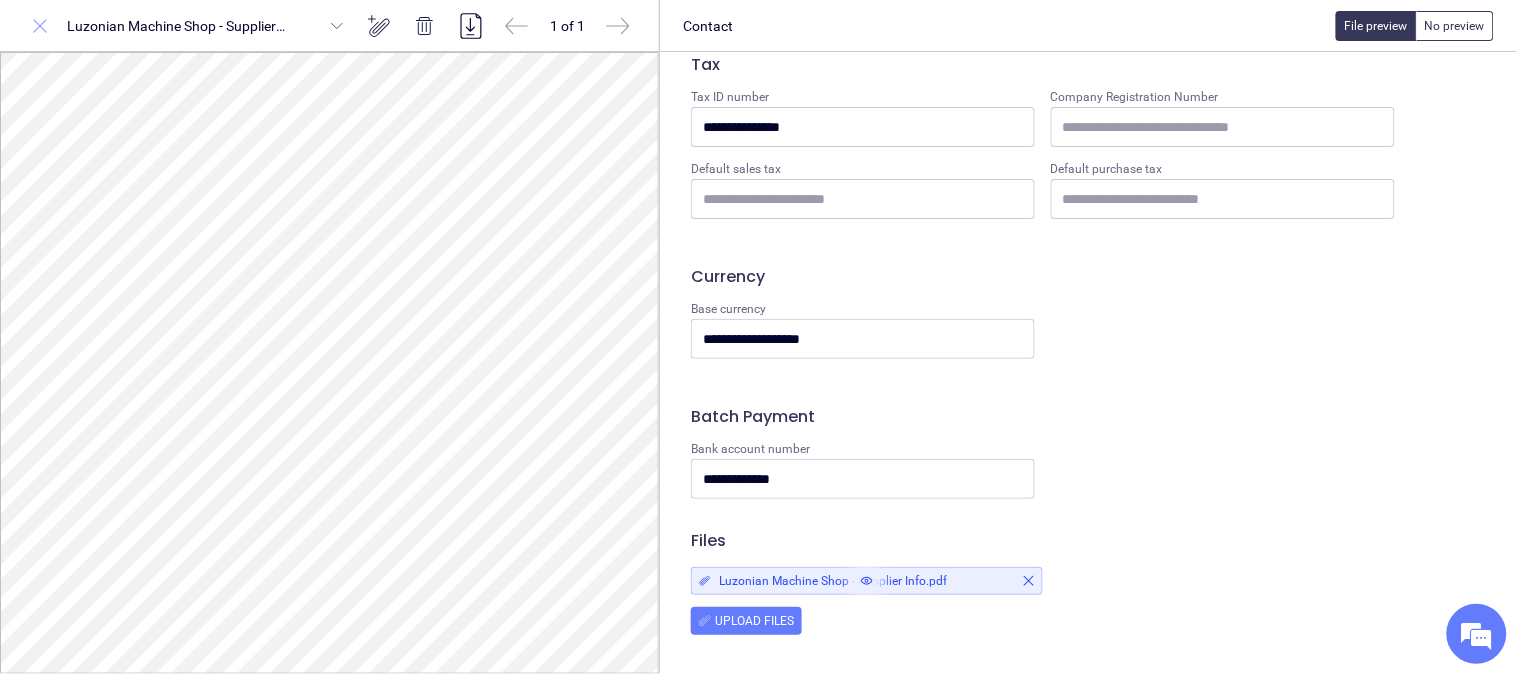 click 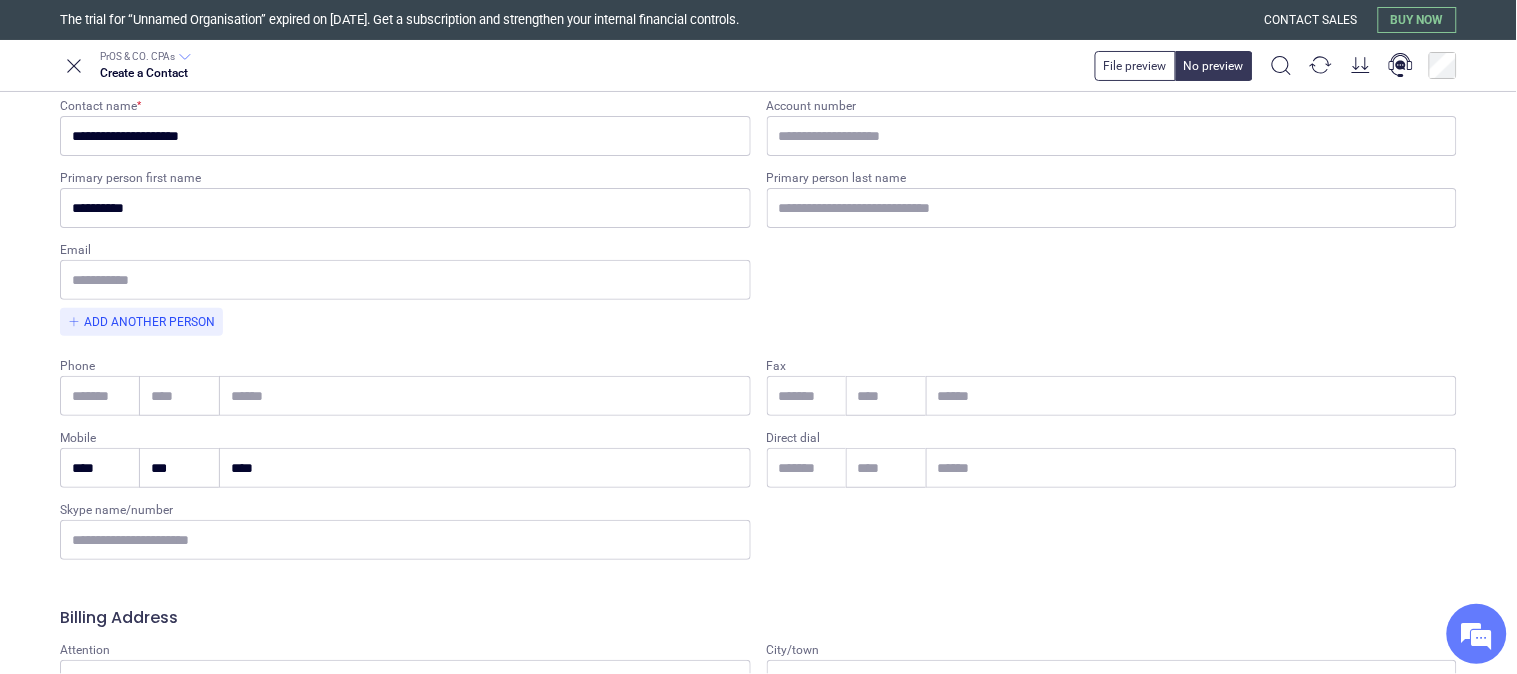 scroll, scrollTop: 0, scrollLeft: 0, axis: both 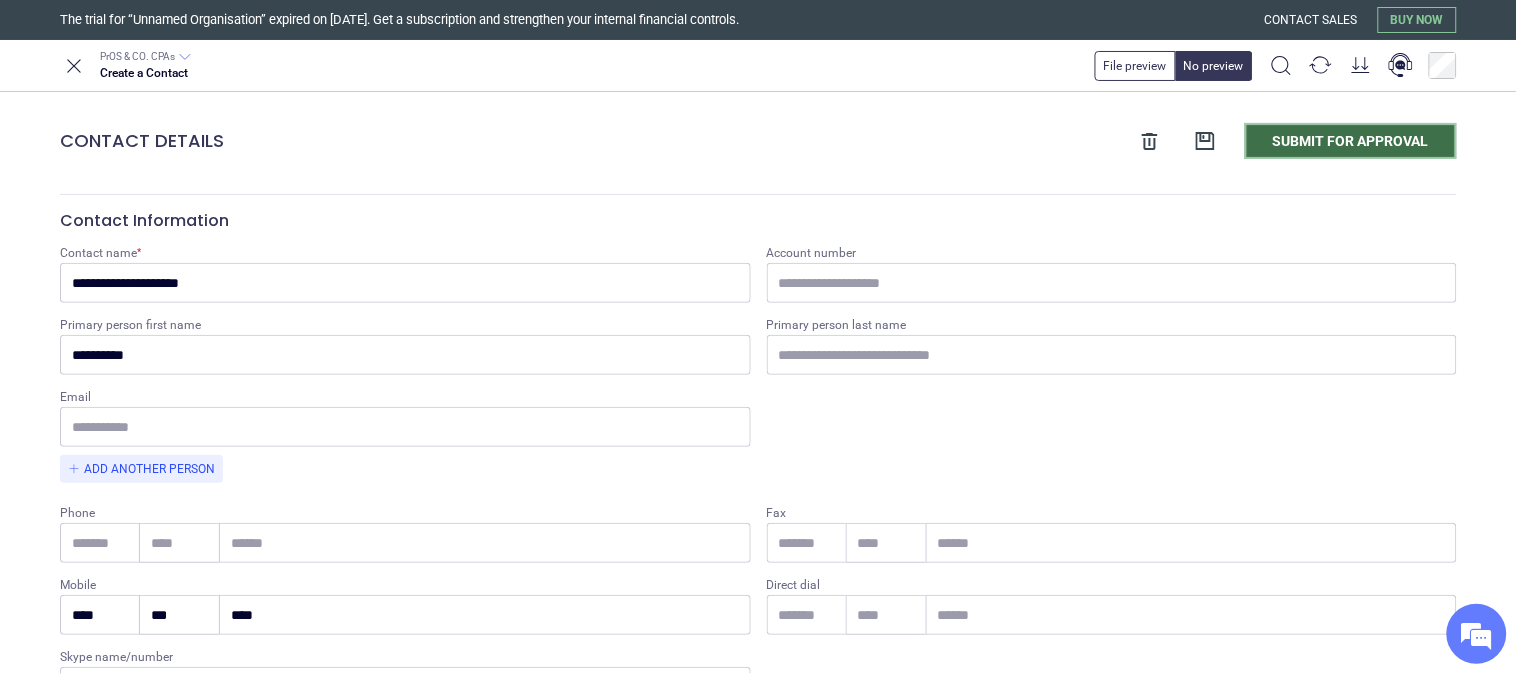 click on "Submit for approval" at bounding box center (1351, 141) 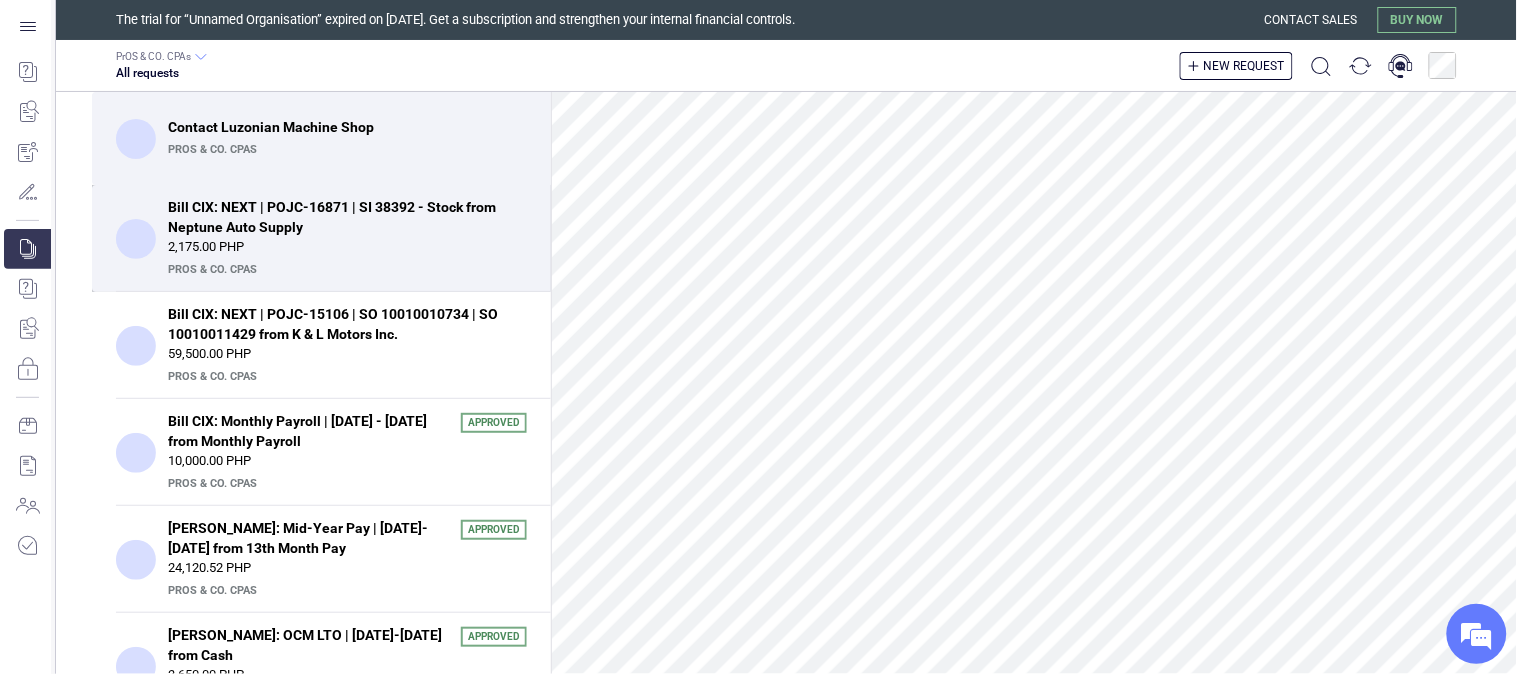 click on "PrOS & CO. CPAs" at bounding box center (345, 270) 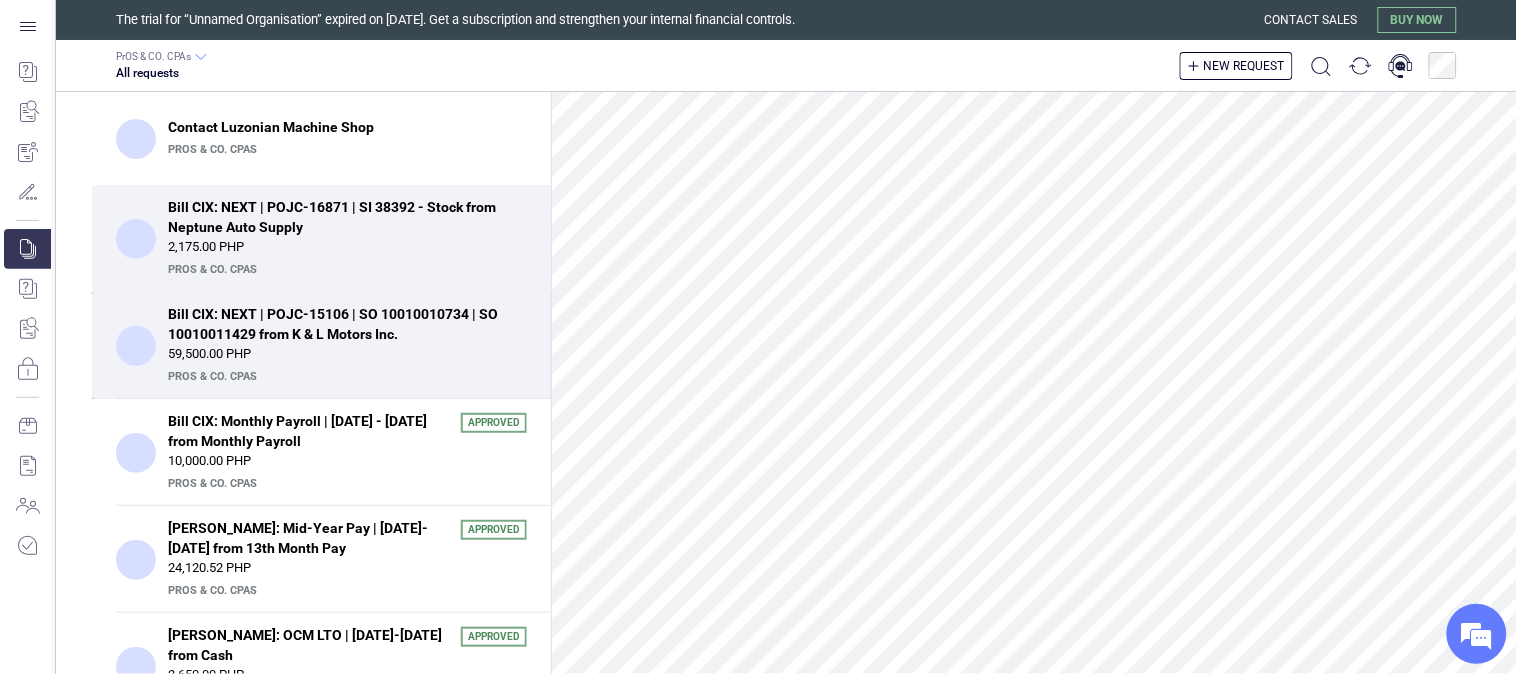 scroll, scrollTop: 893, scrollLeft: 0, axis: vertical 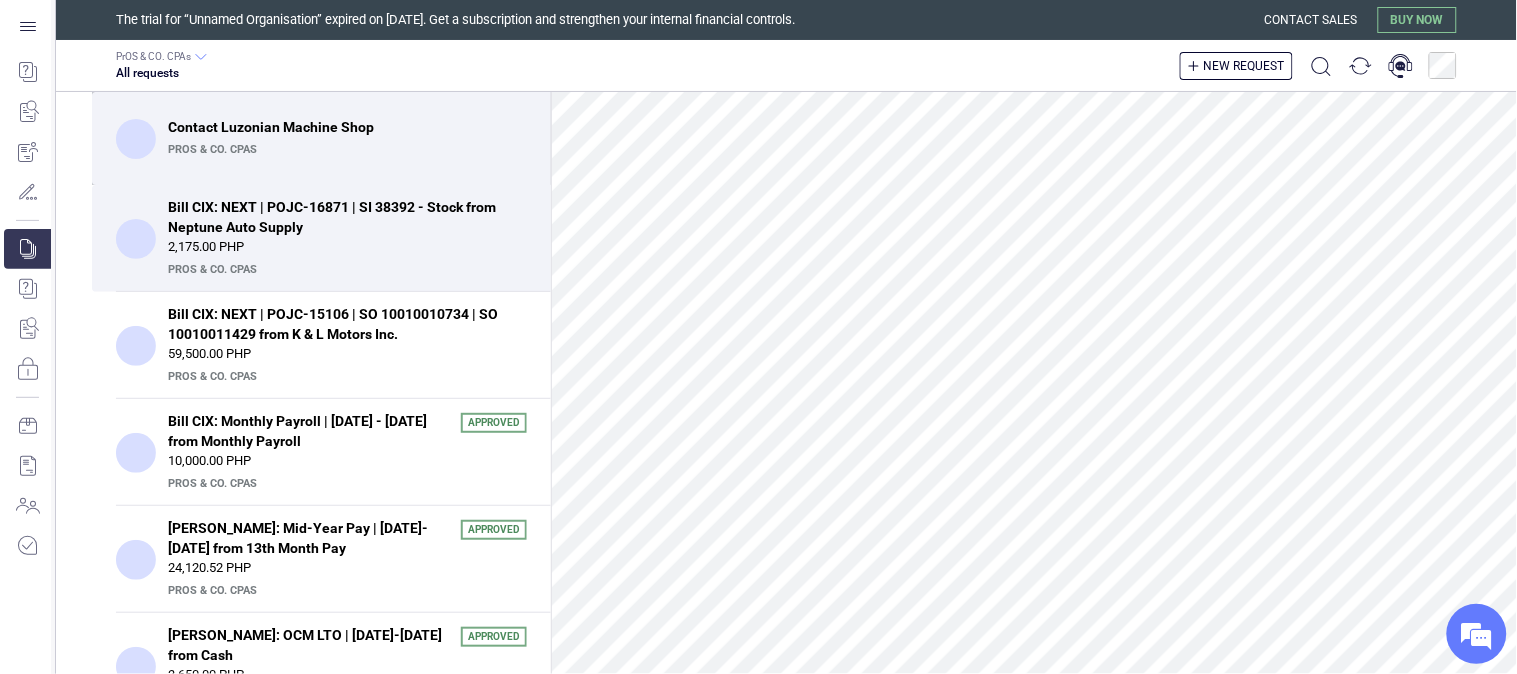 click on "PrOS & CO. CPAs" at bounding box center [345, 150] 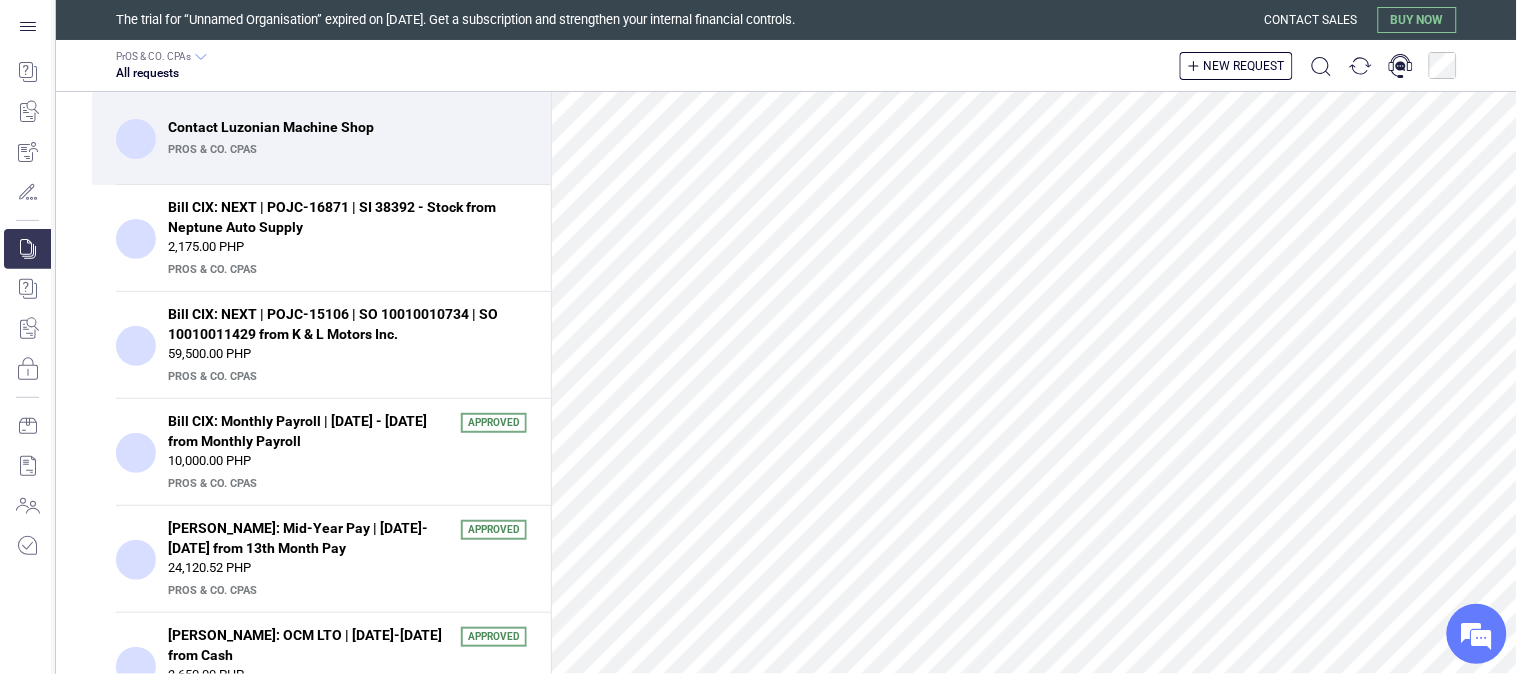 scroll, scrollTop: 0, scrollLeft: 0, axis: both 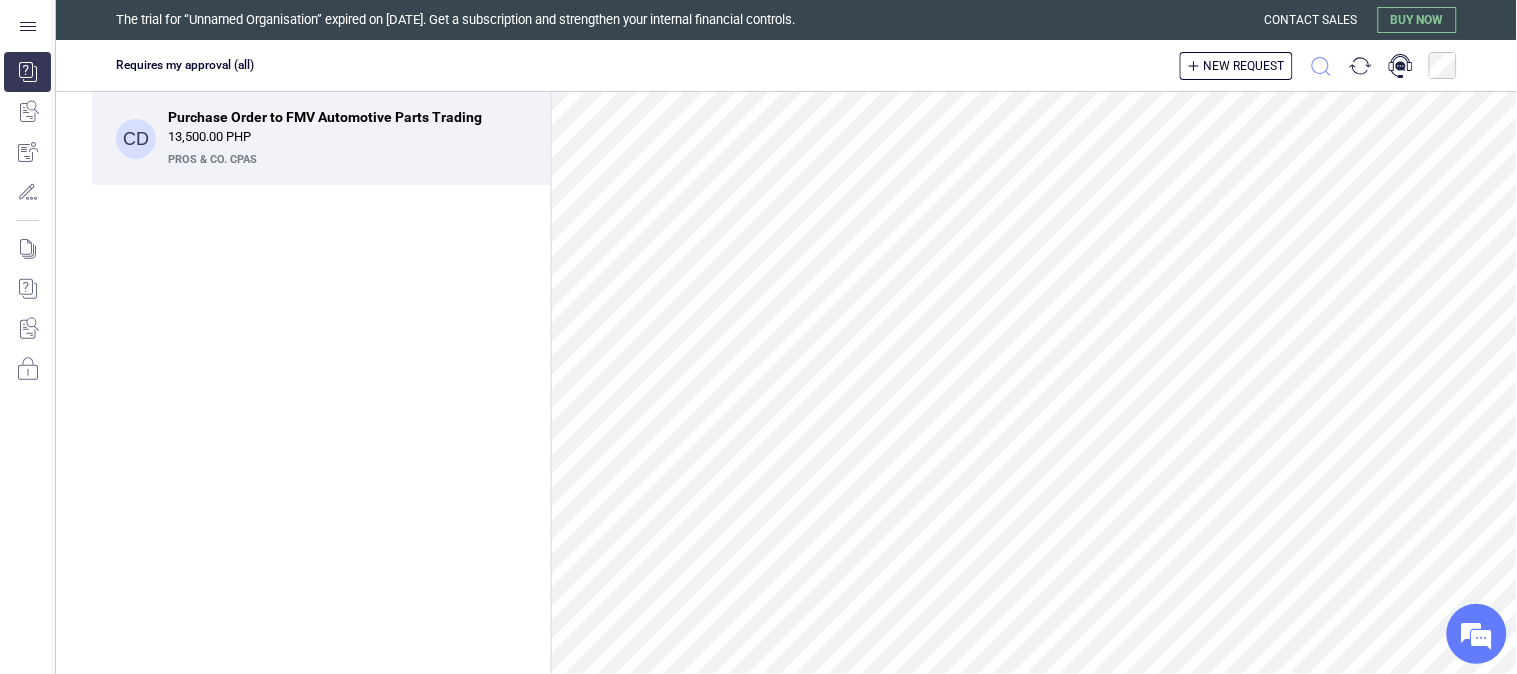 click 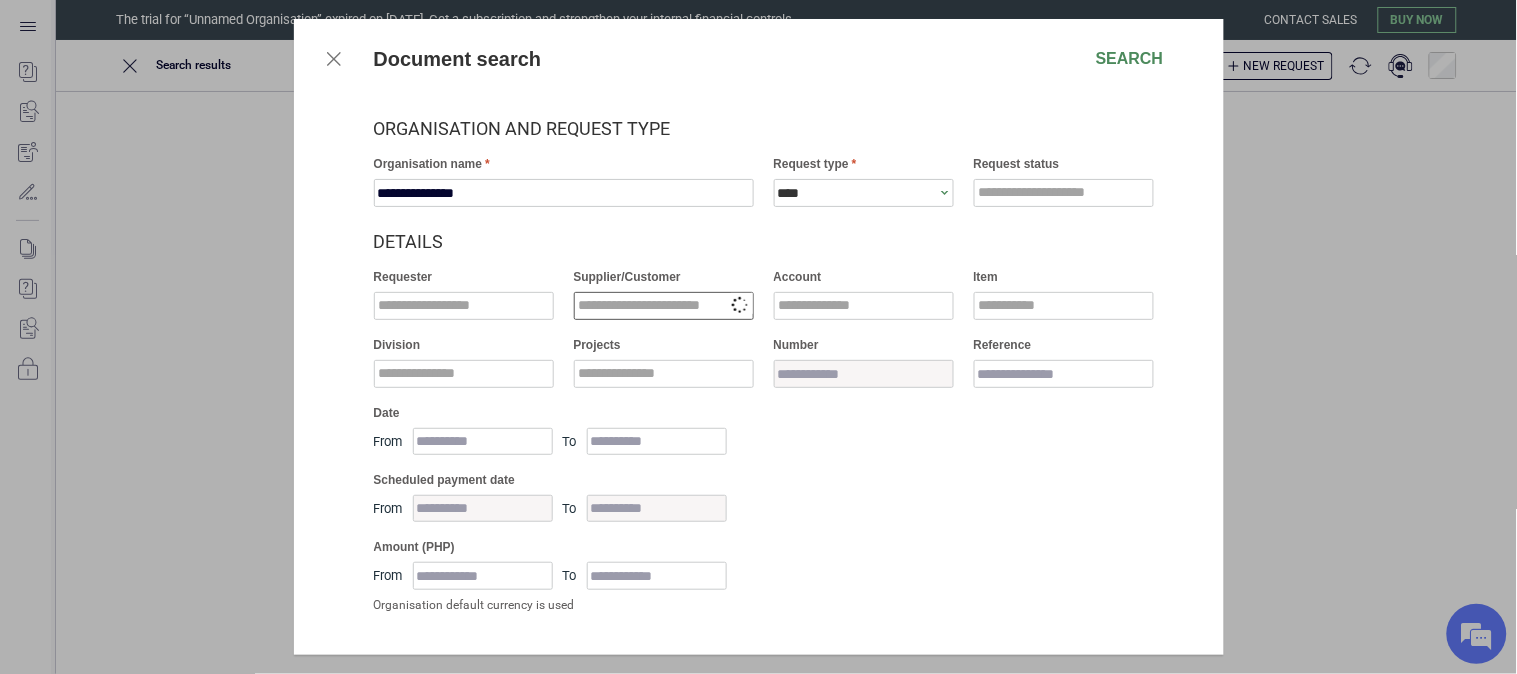 click at bounding box center [664, 306] 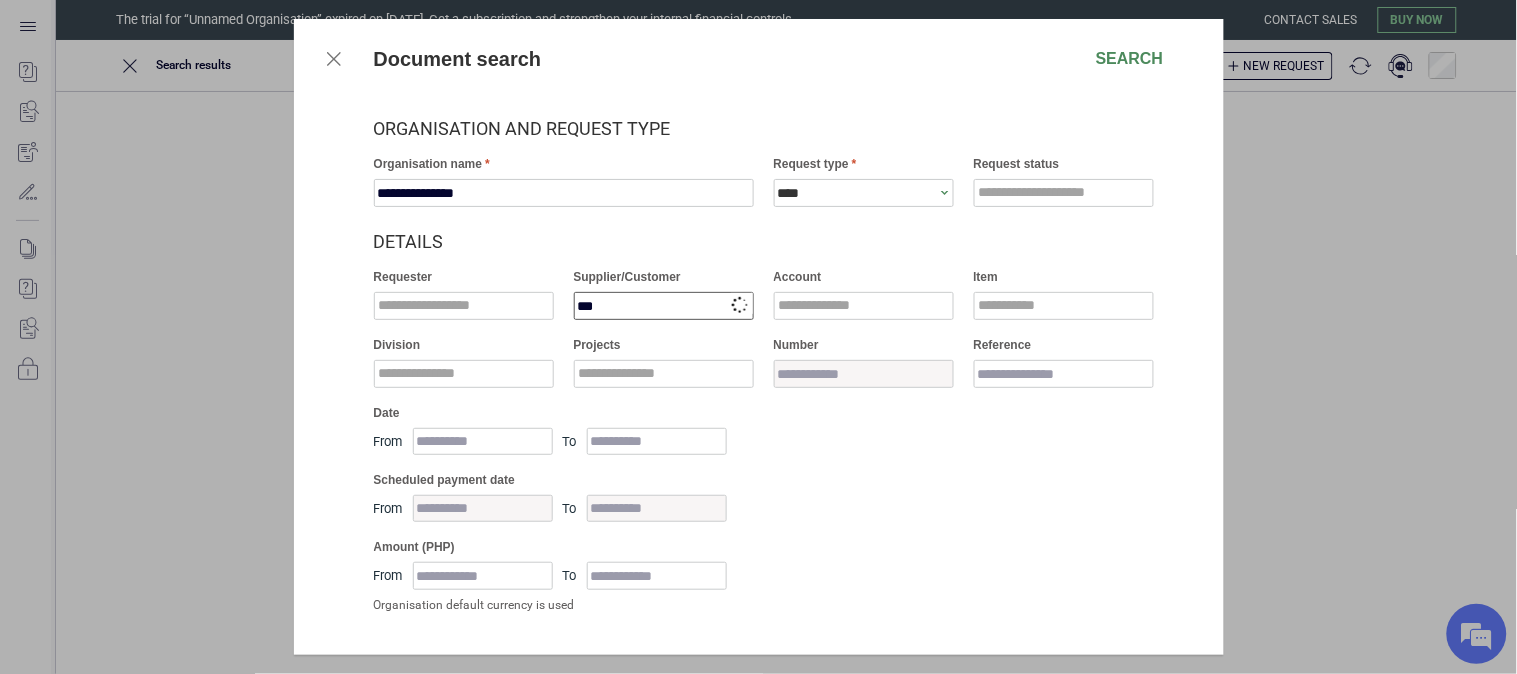 type on "****" 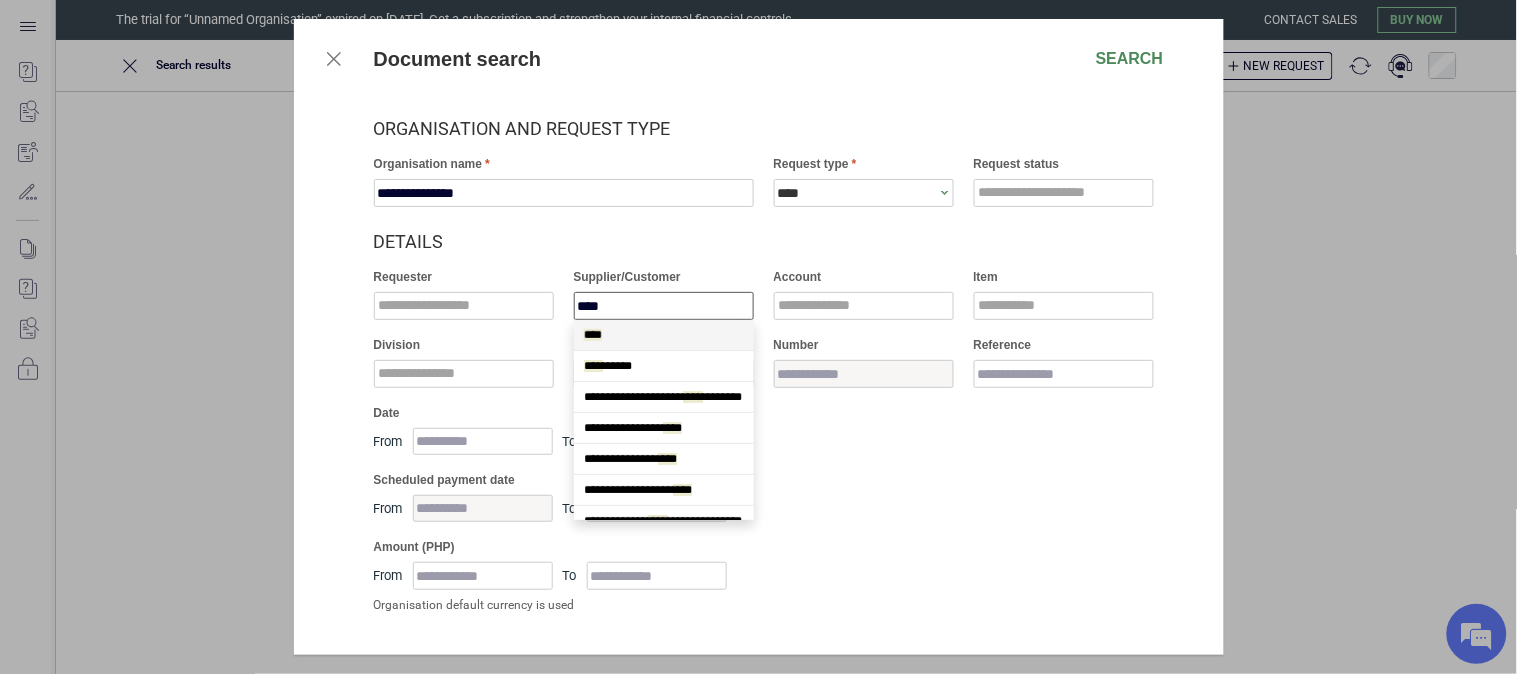 click on "****" at bounding box center [664, 335] 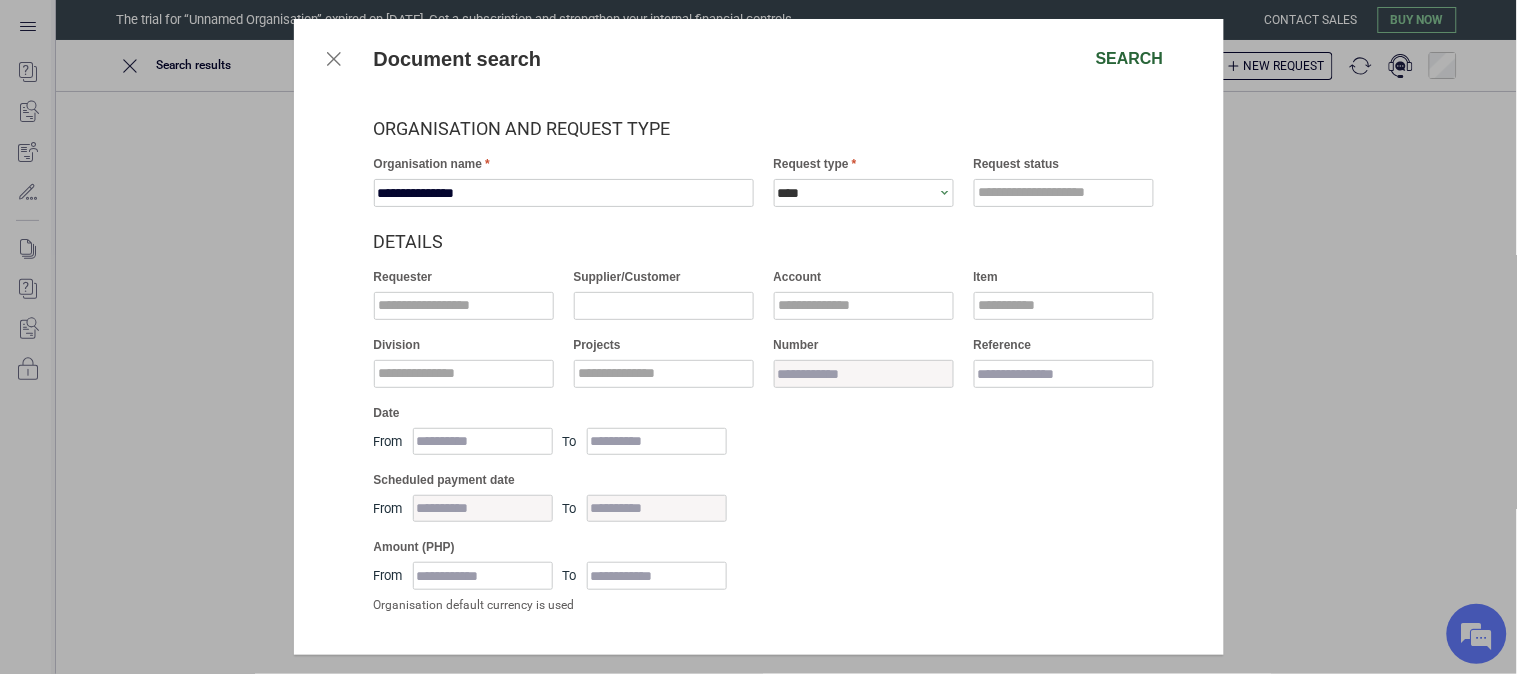 type on "****" 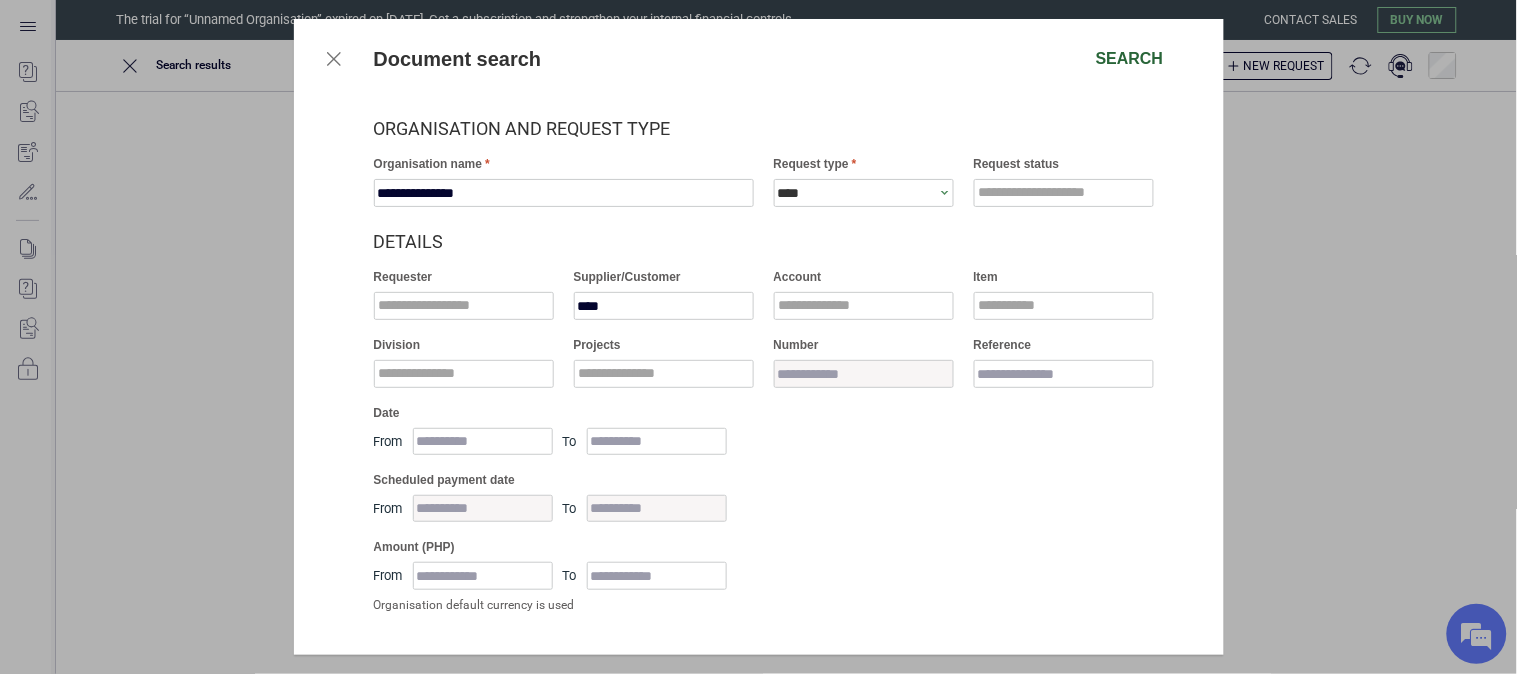 click on "Search" at bounding box center (1130, 59) 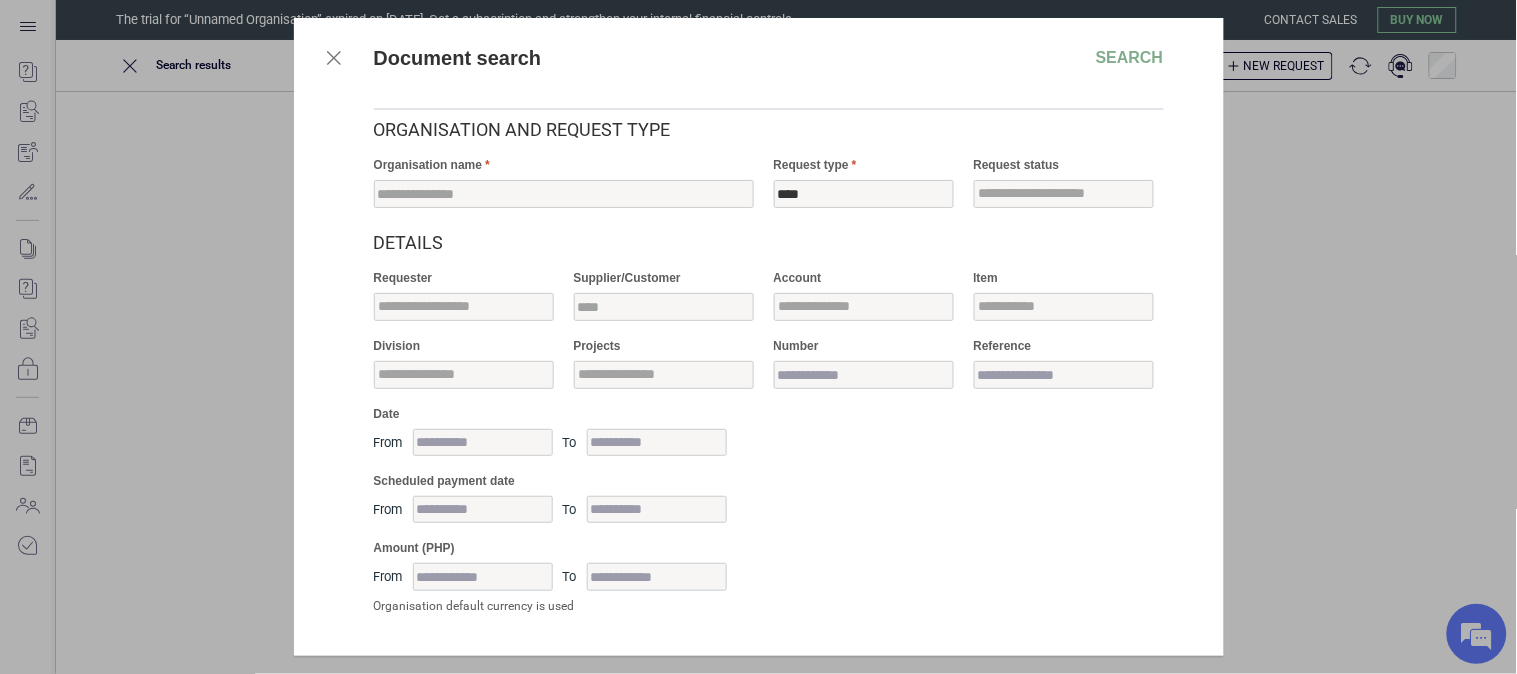 scroll, scrollTop: 0, scrollLeft: 0, axis: both 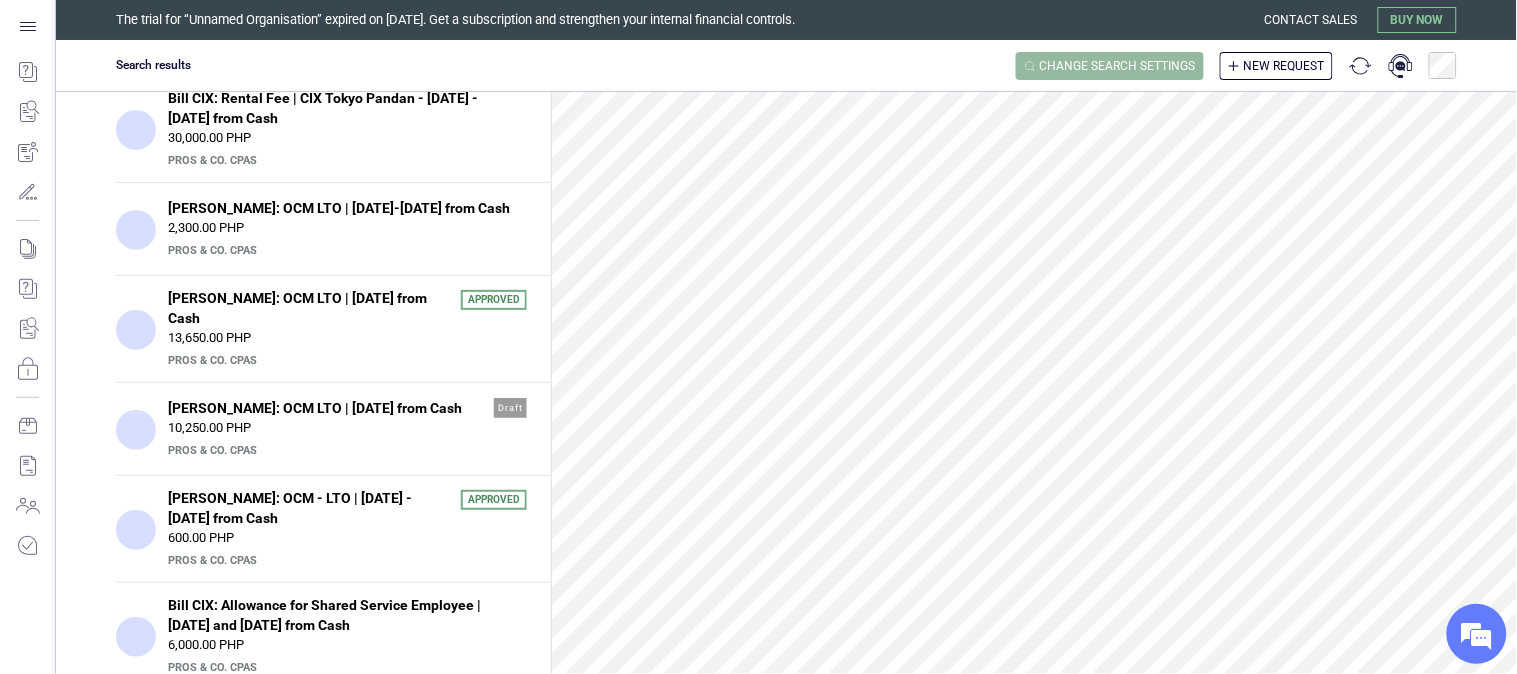 click on "Change search settings" at bounding box center [1118, 66] 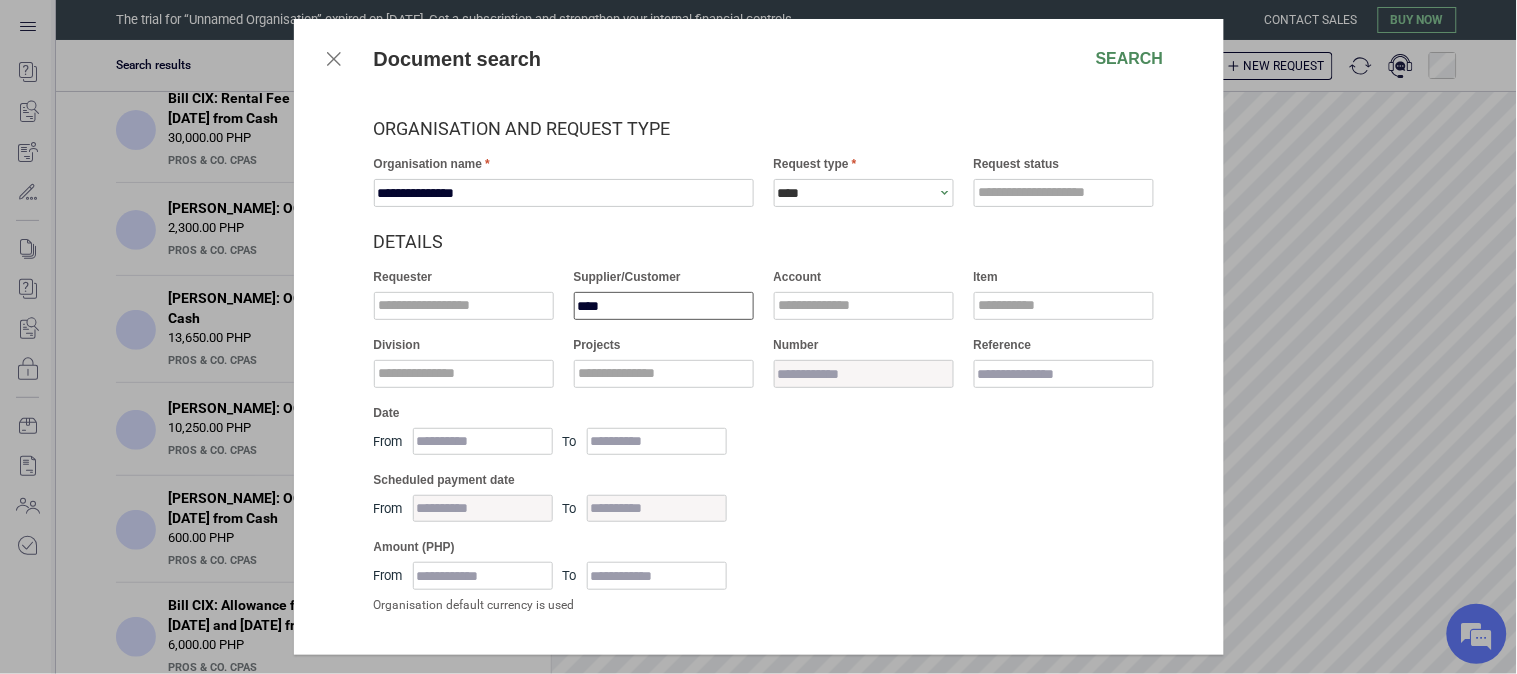click on "****" at bounding box center [664, 306] 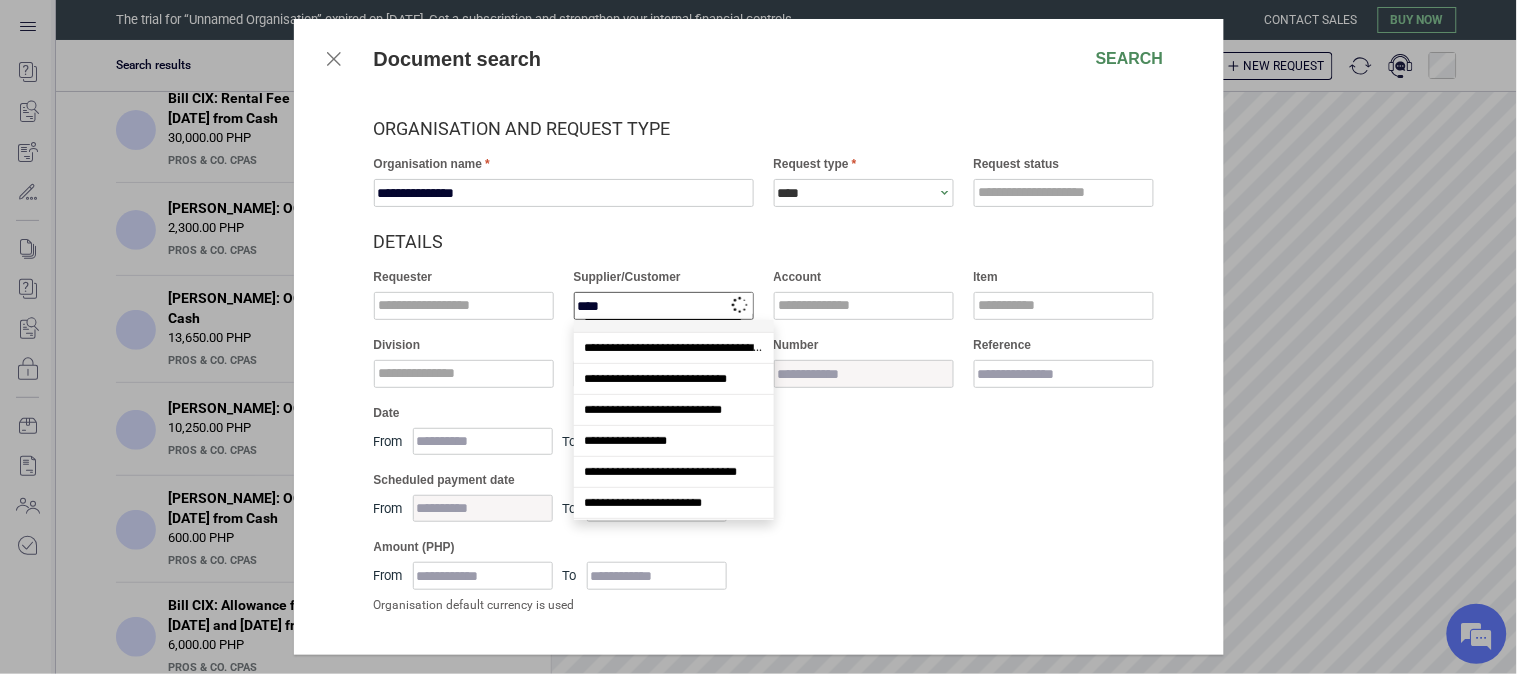 type on "*****" 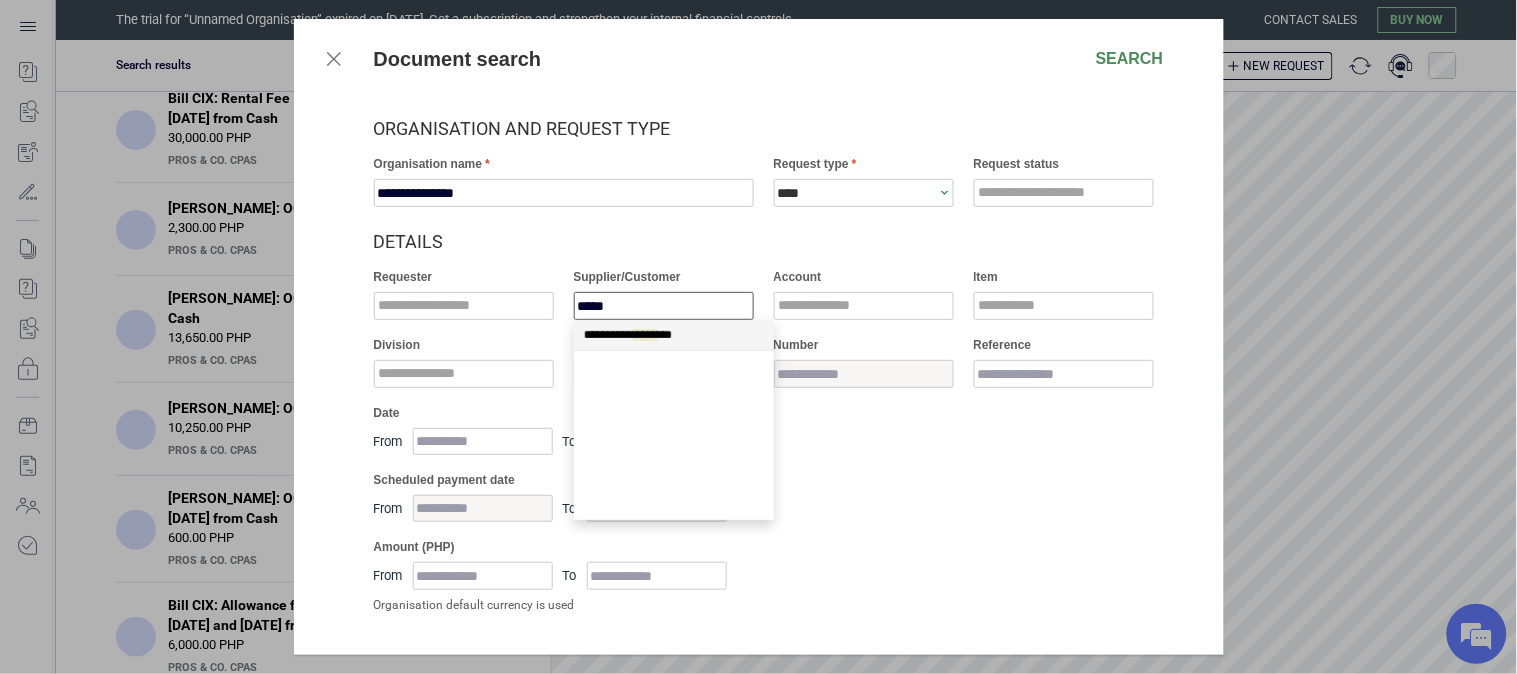 scroll, scrollTop: 0, scrollLeft: 0, axis: both 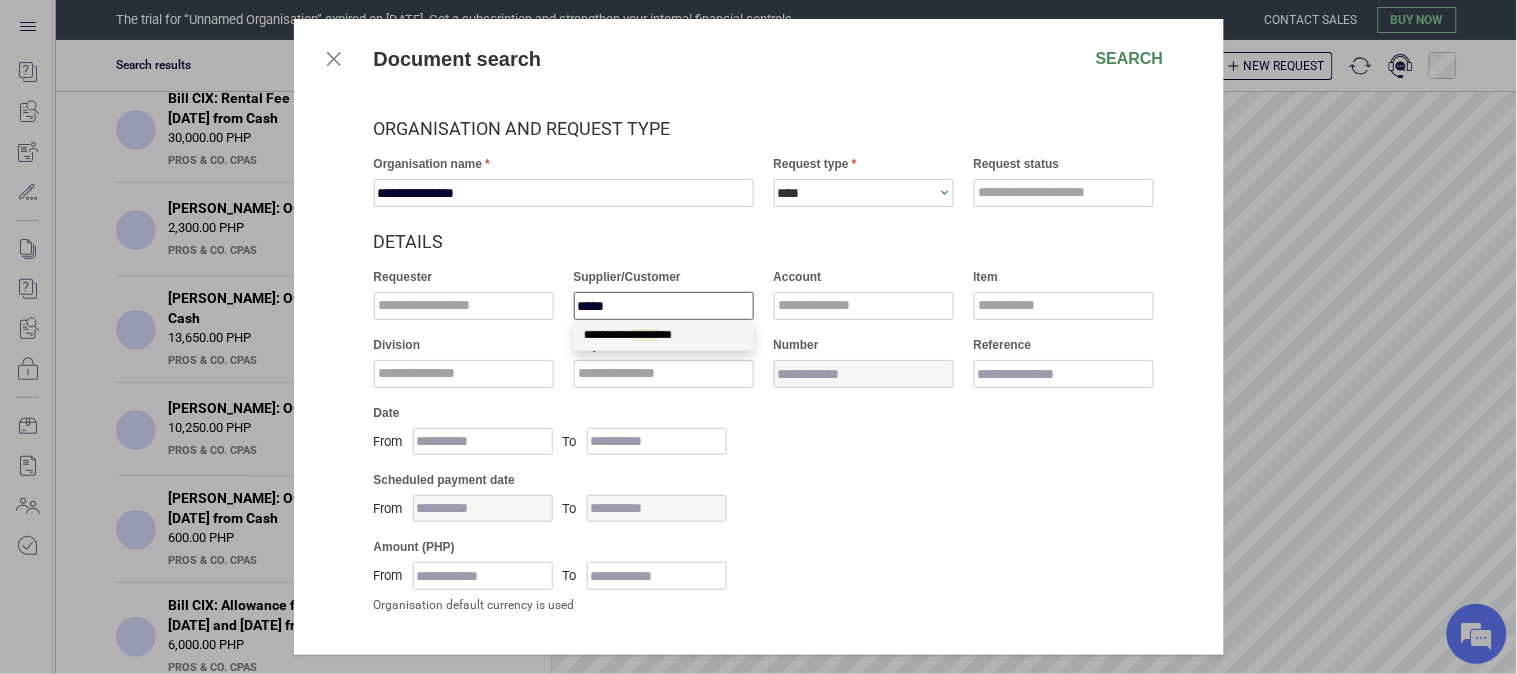 click on "********* ***** **" at bounding box center [664, 335] 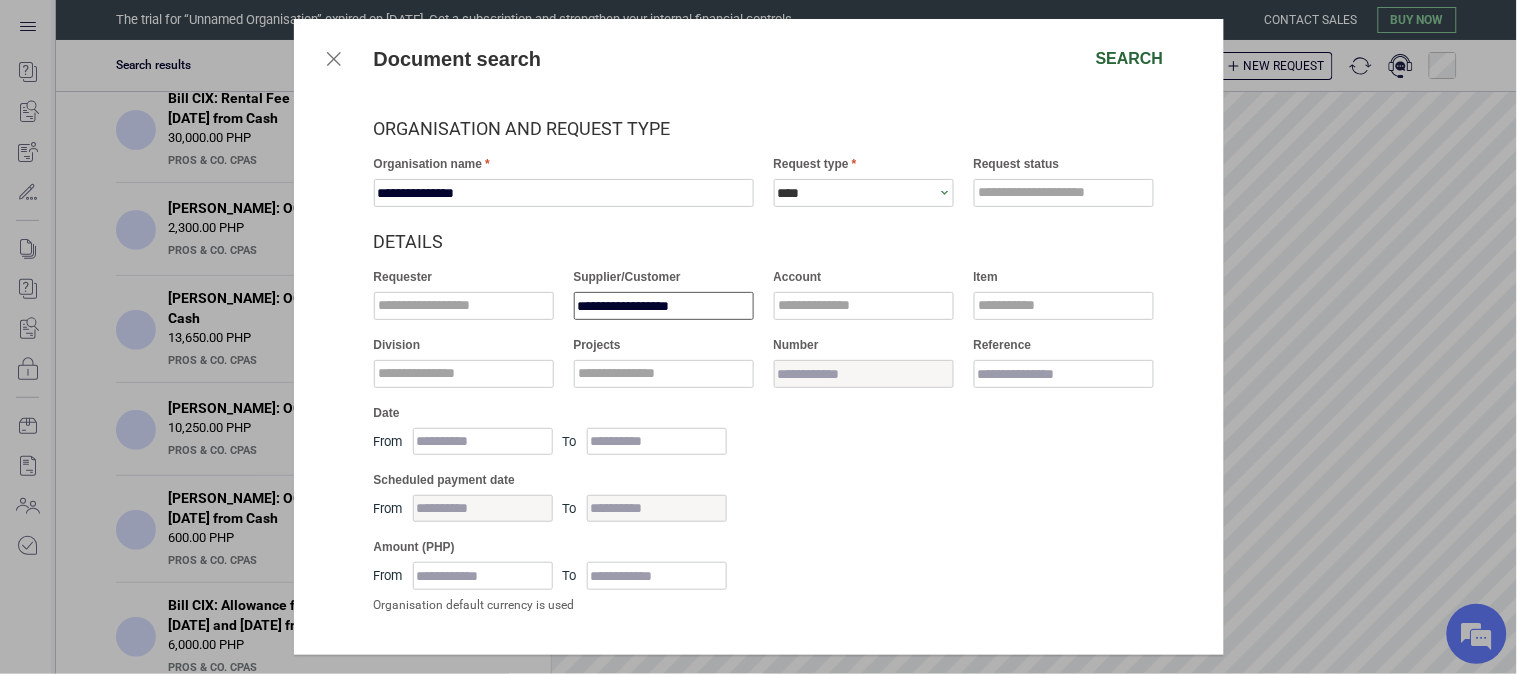 type on "**********" 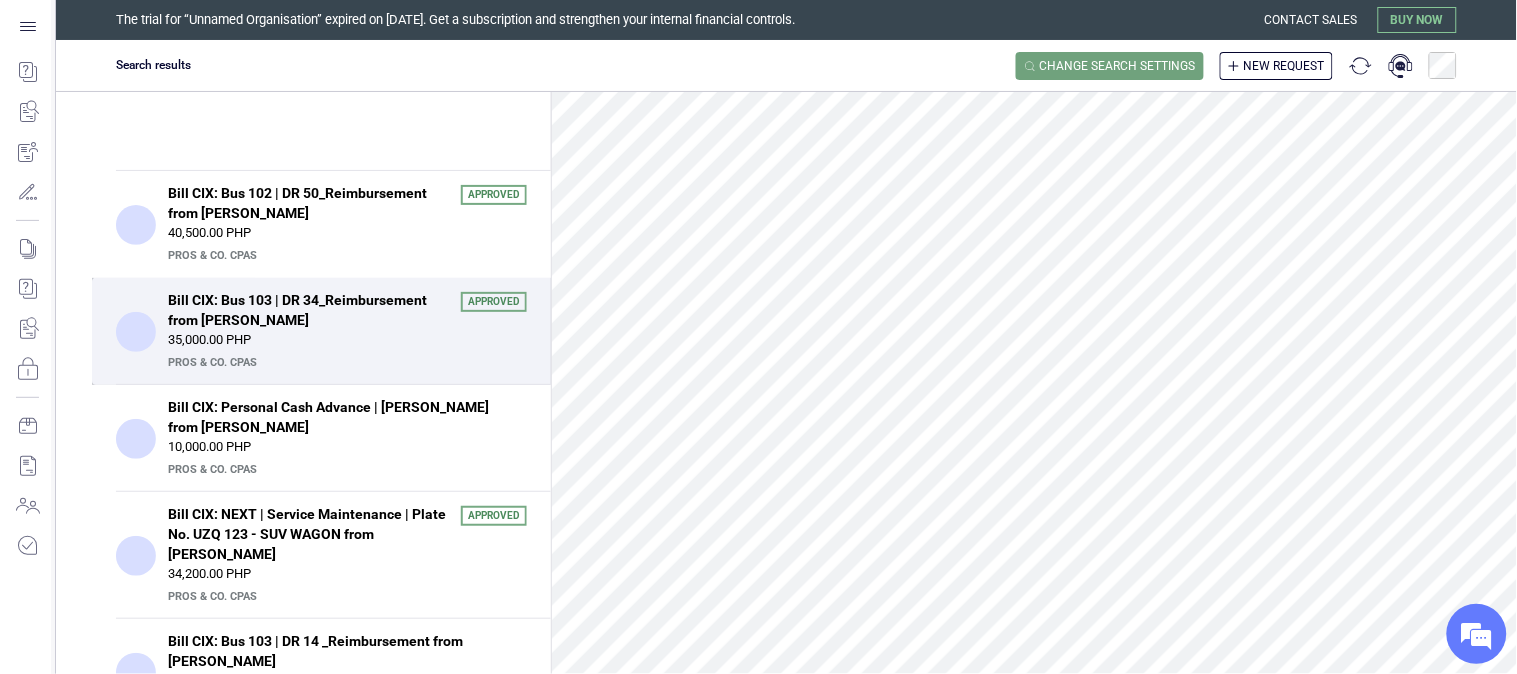 scroll, scrollTop: 0, scrollLeft: 0, axis: both 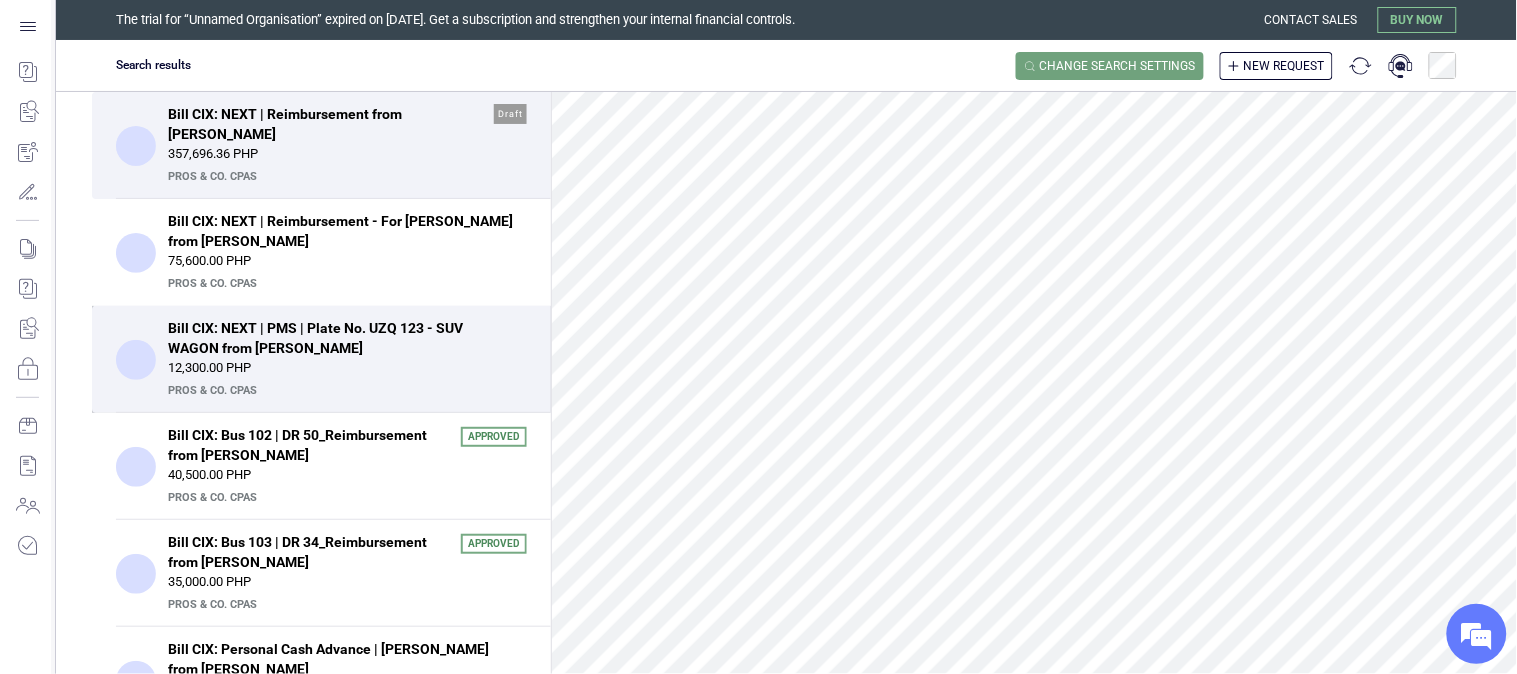 click on "Bill CIX: NEXT | PMS | Plate No. UZQ 123 - SUV WAGON from [PERSON_NAME]" at bounding box center (341, 338) 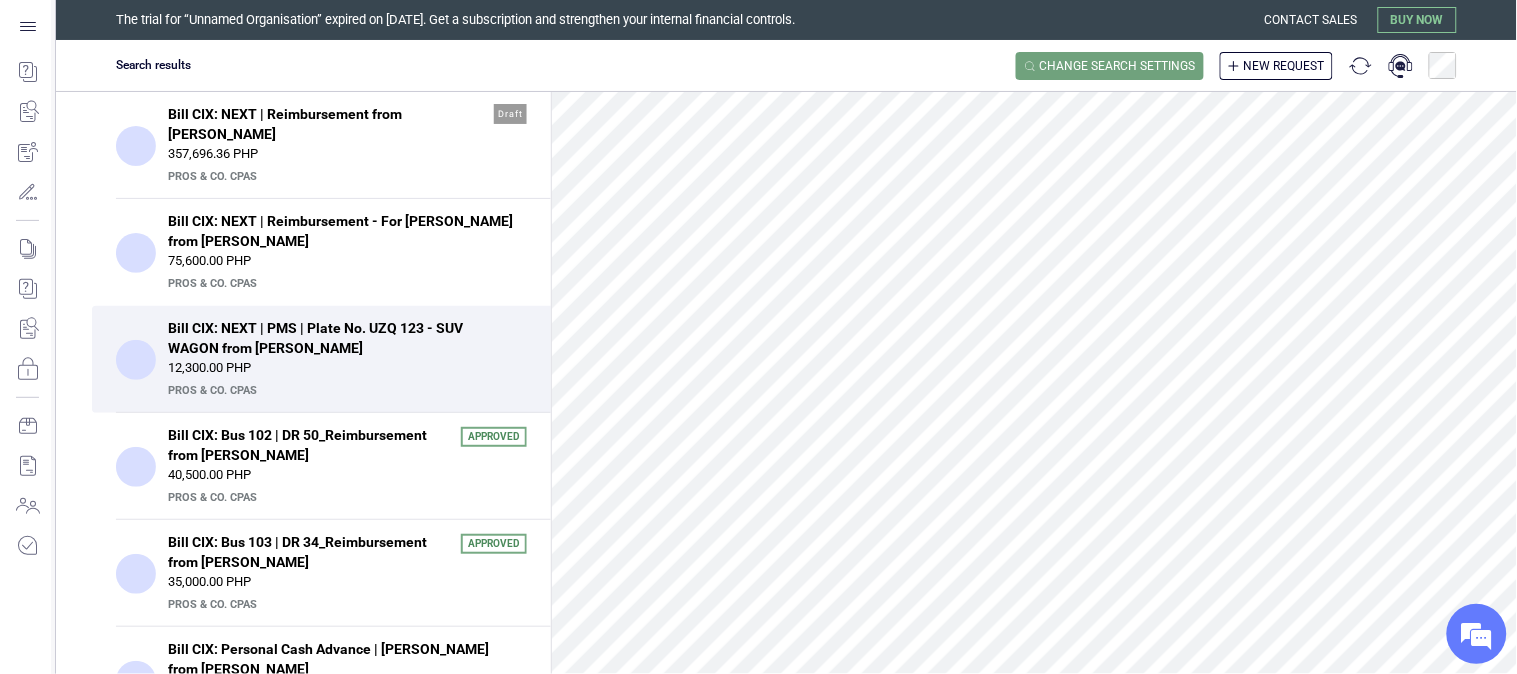 scroll, scrollTop: 555, scrollLeft: 0, axis: vertical 